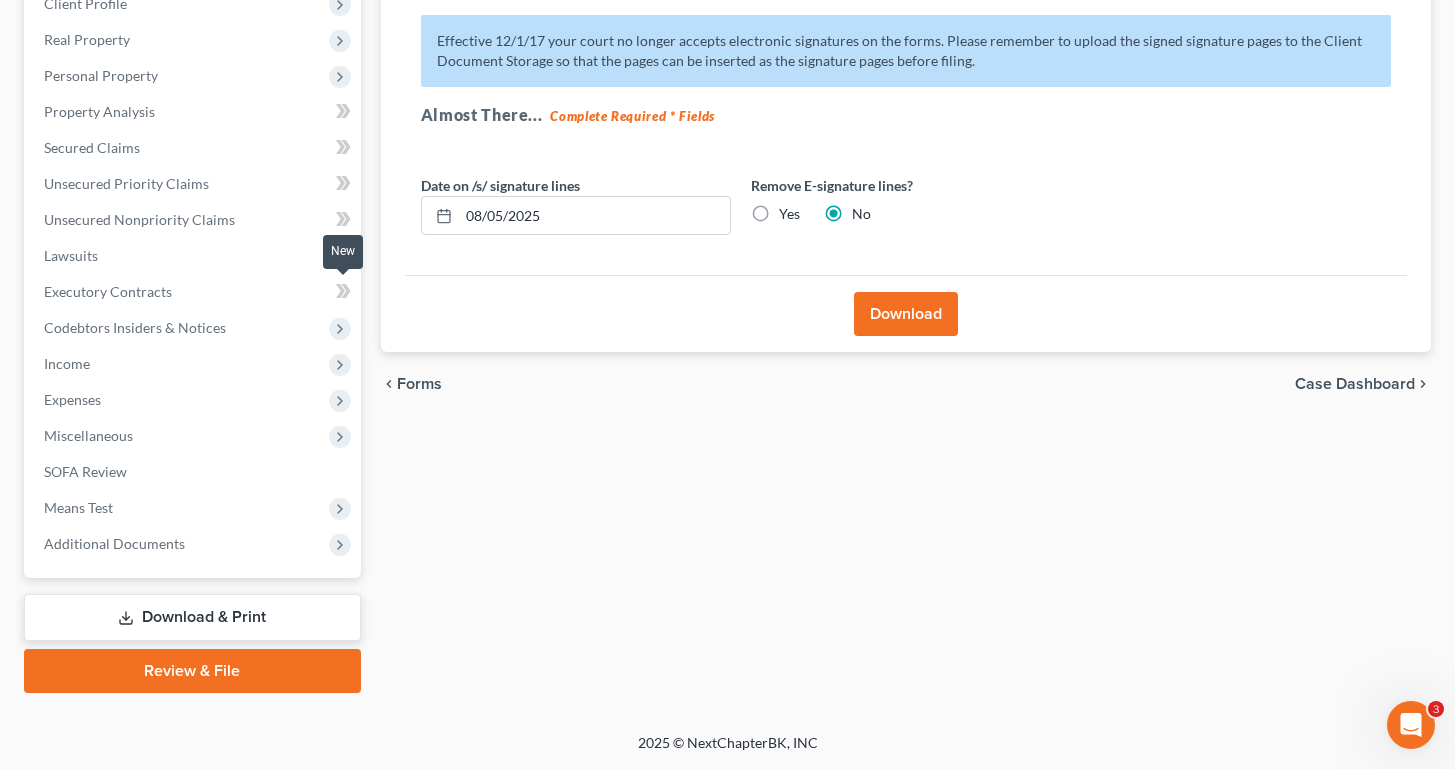 scroll, scrollTop: 0, scrollLeft: 0, axis: both 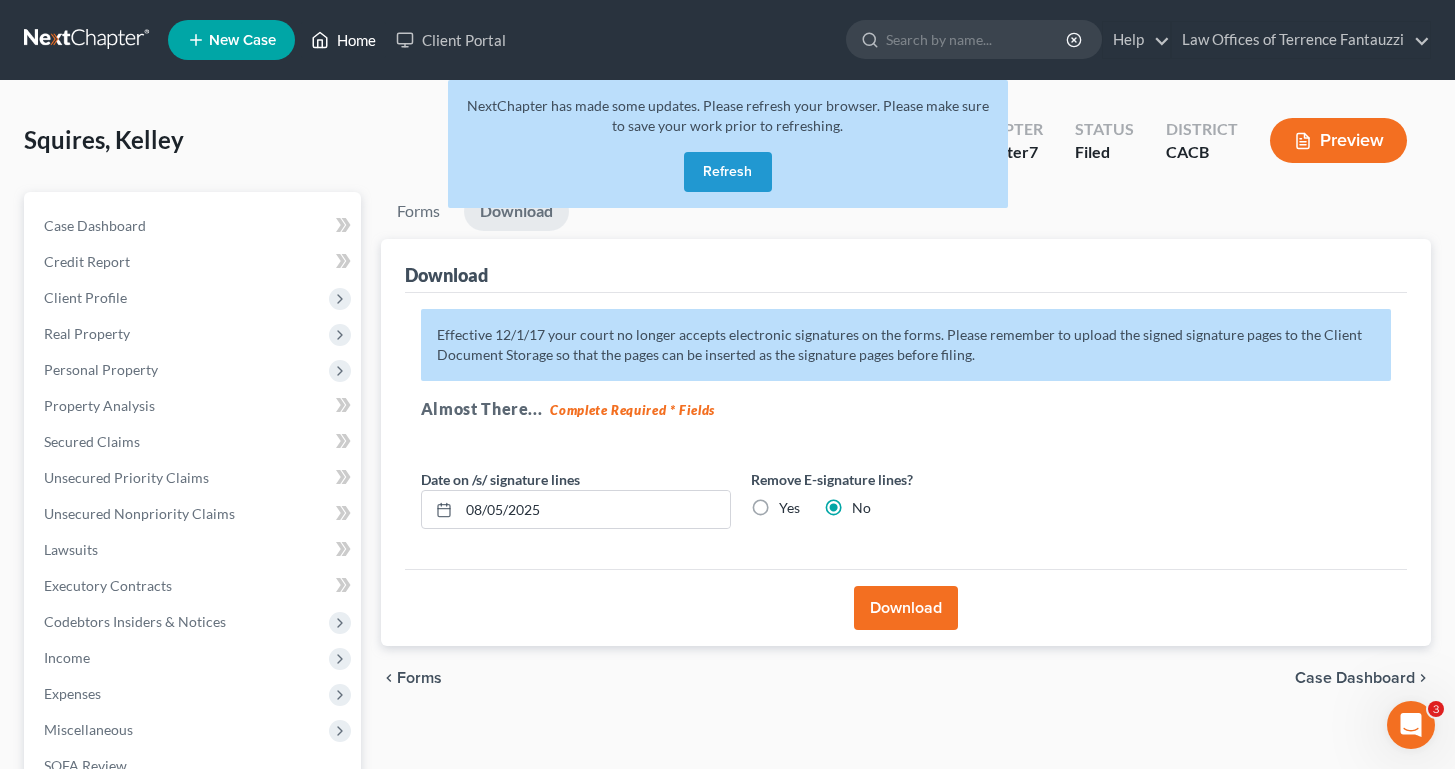 click on "Home" at bounding box center (343, 40) 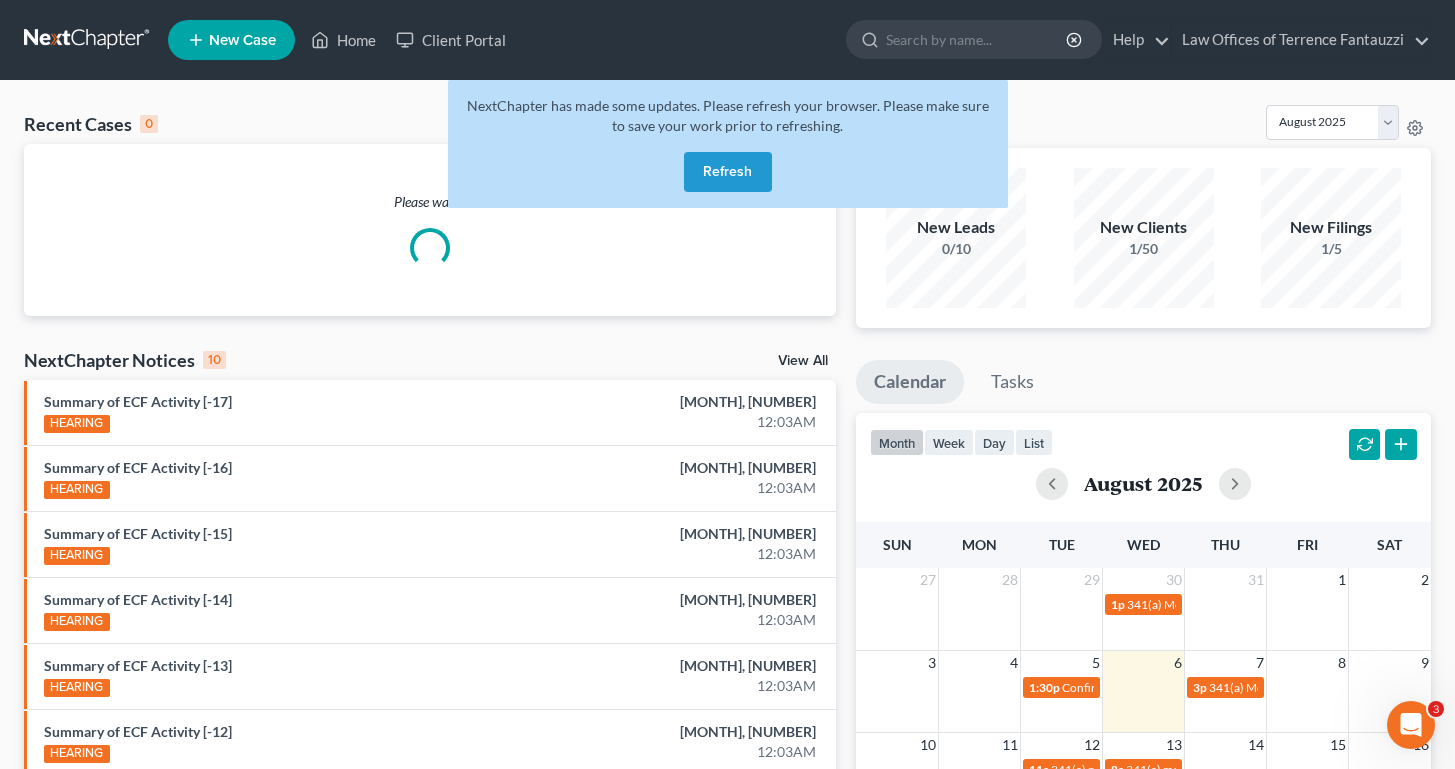 scroll, scrollTop: 48, scrollLeft: 0, axis: vertical 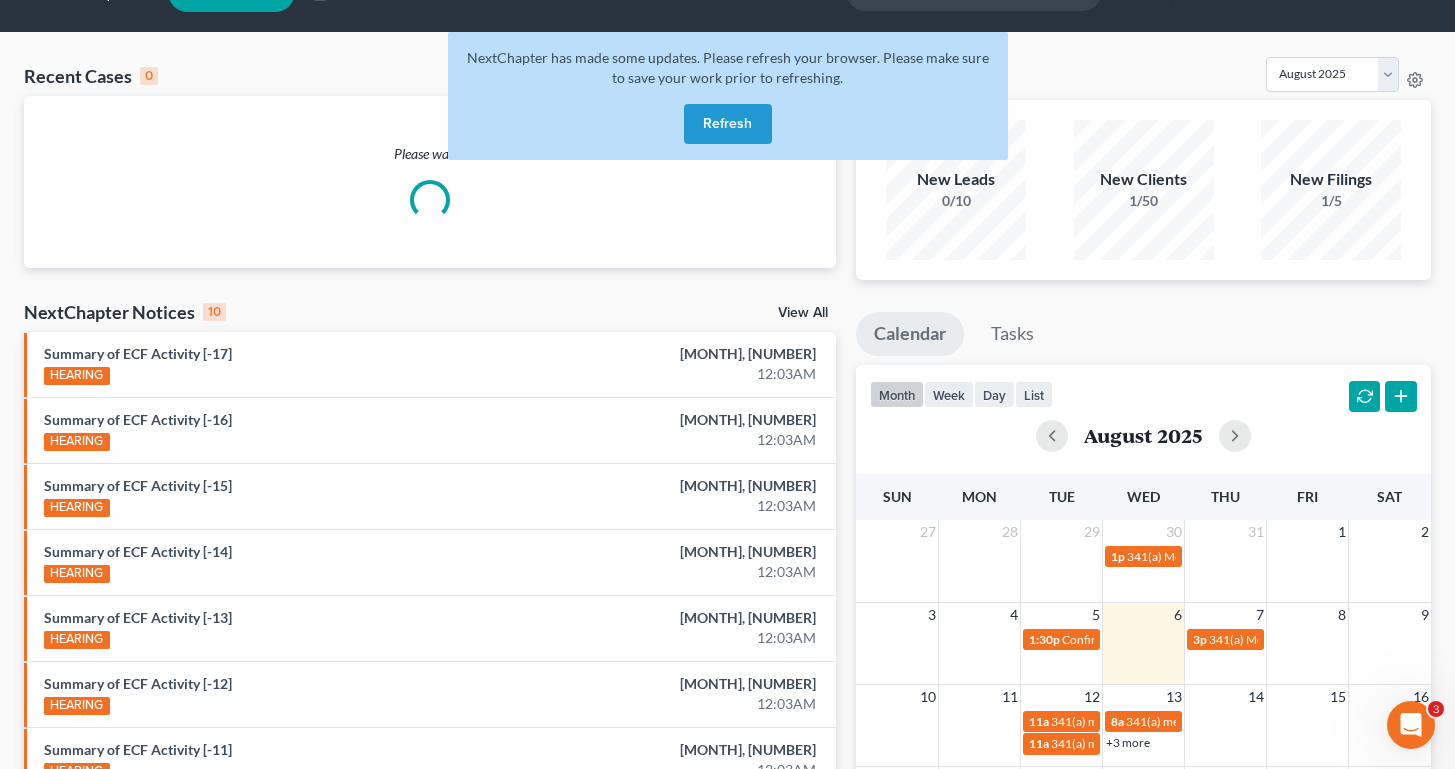 click on "Refresh" at bounding box center (728, 124) 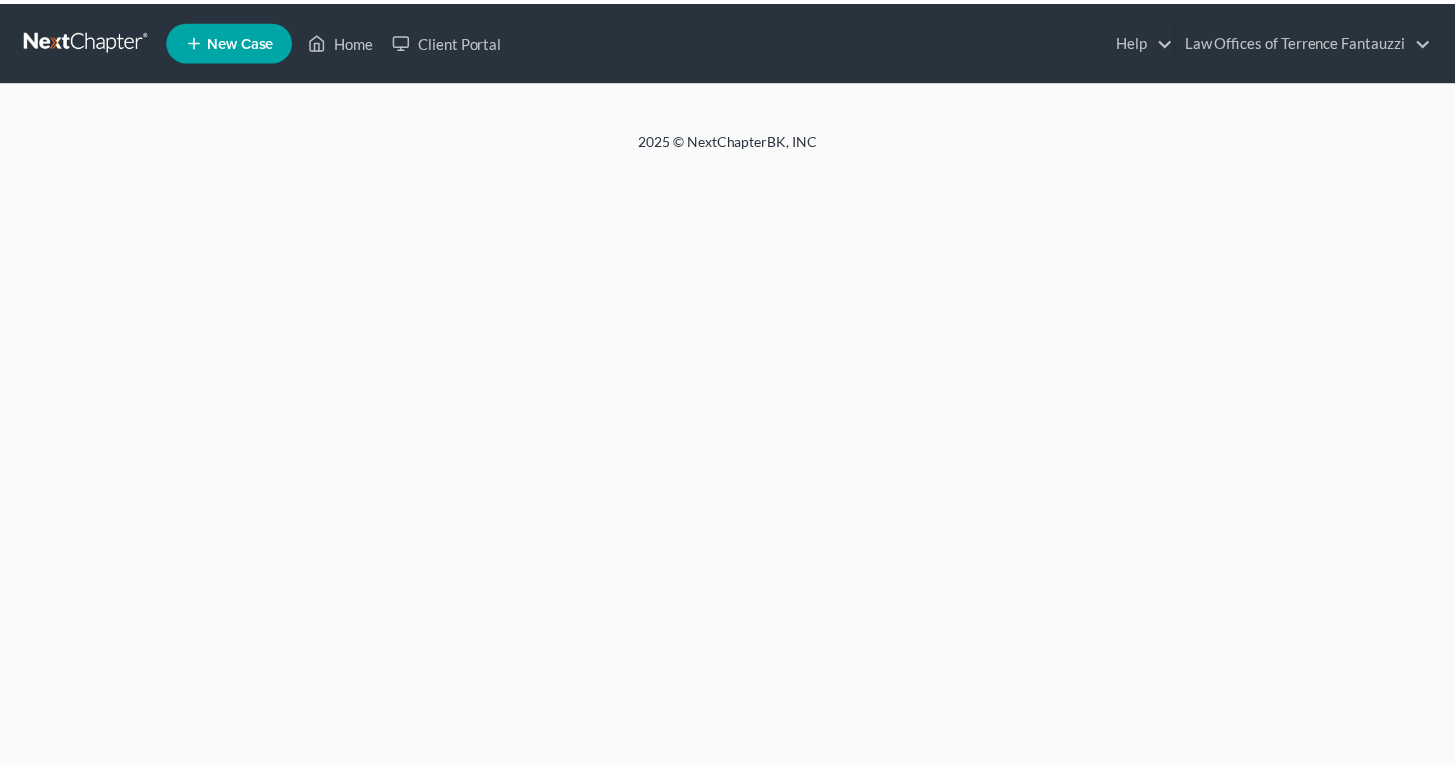 scroll, scrollTop: 0, scrollLeft: 0, axis: both 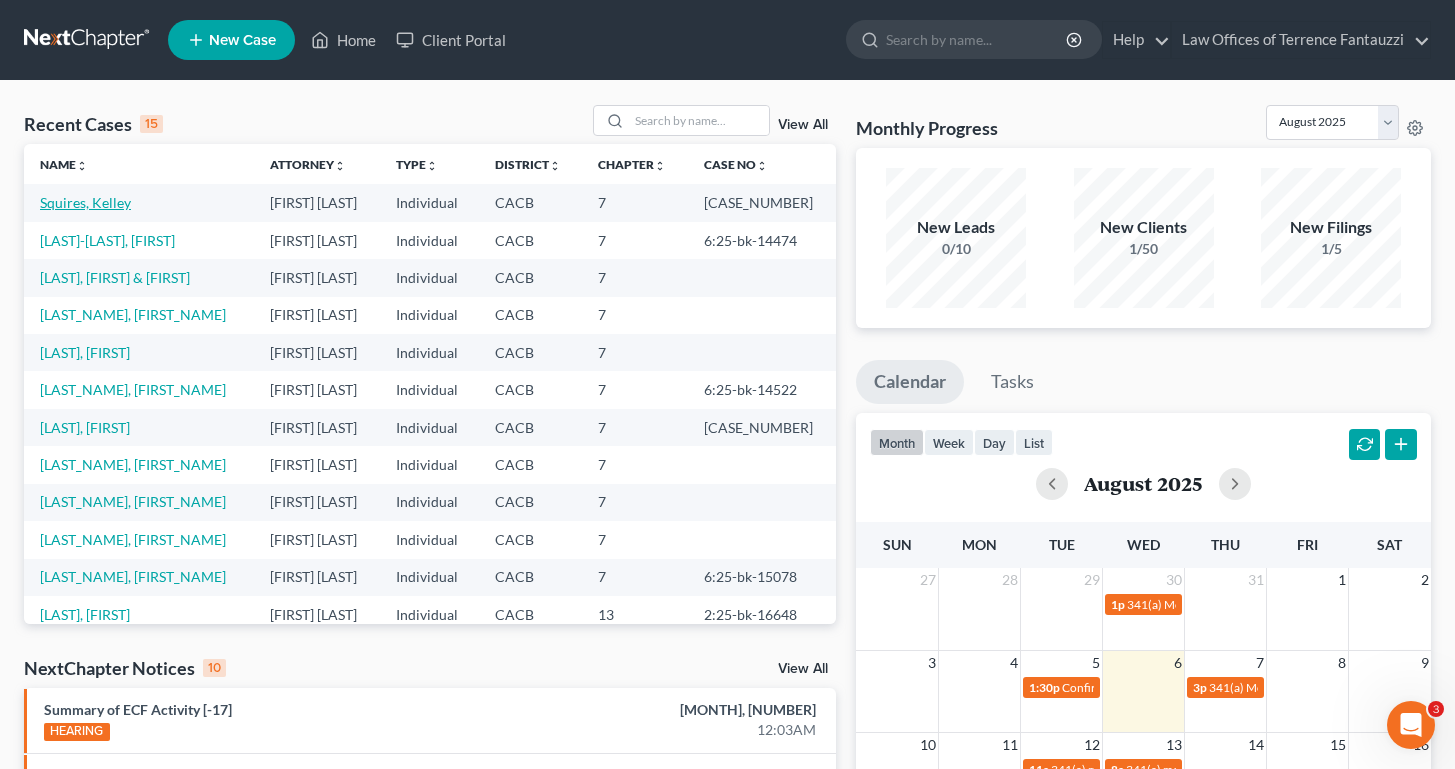 click on "Squires, Kelley" at bounding box center (85, 202) 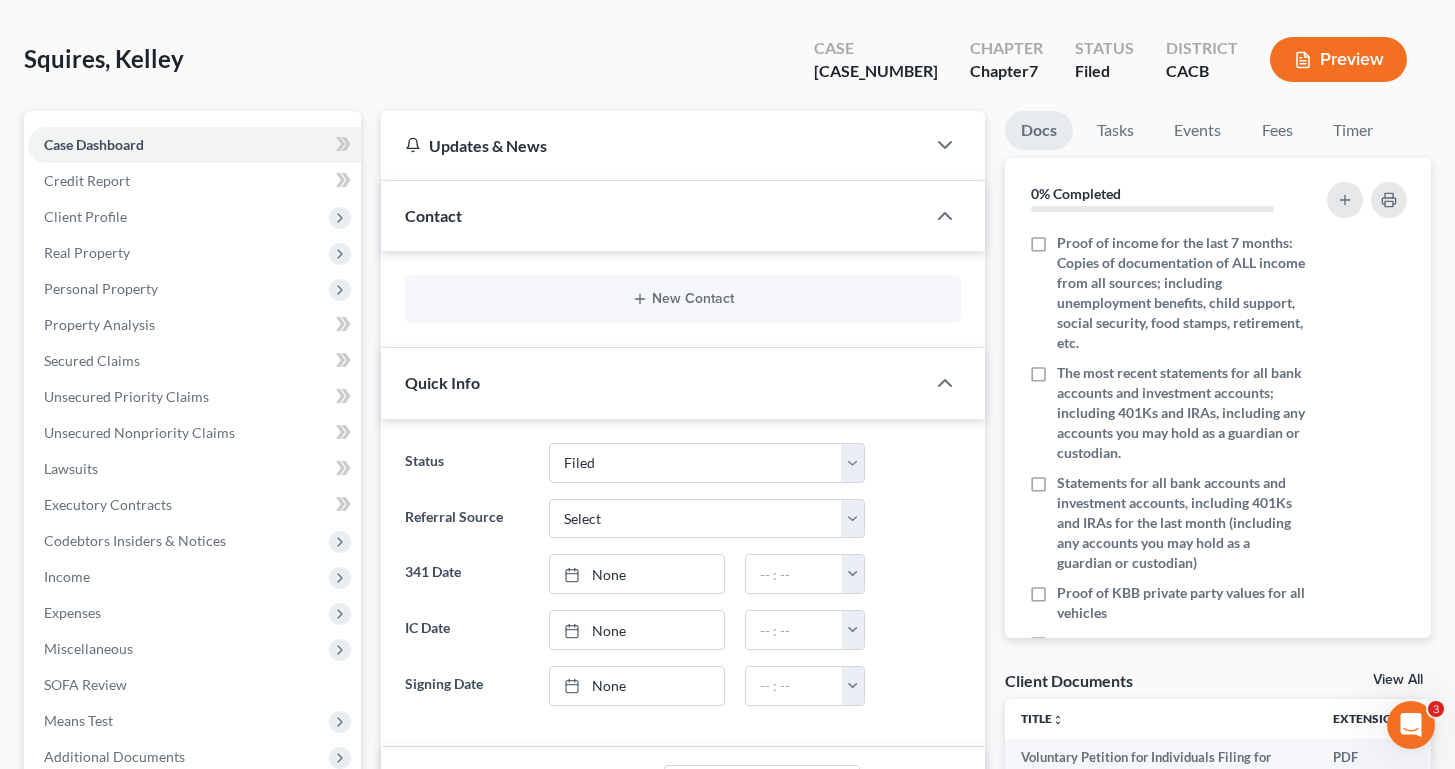 scroll, scrollTop: 499, scrollLeft: 0, axis: vertical 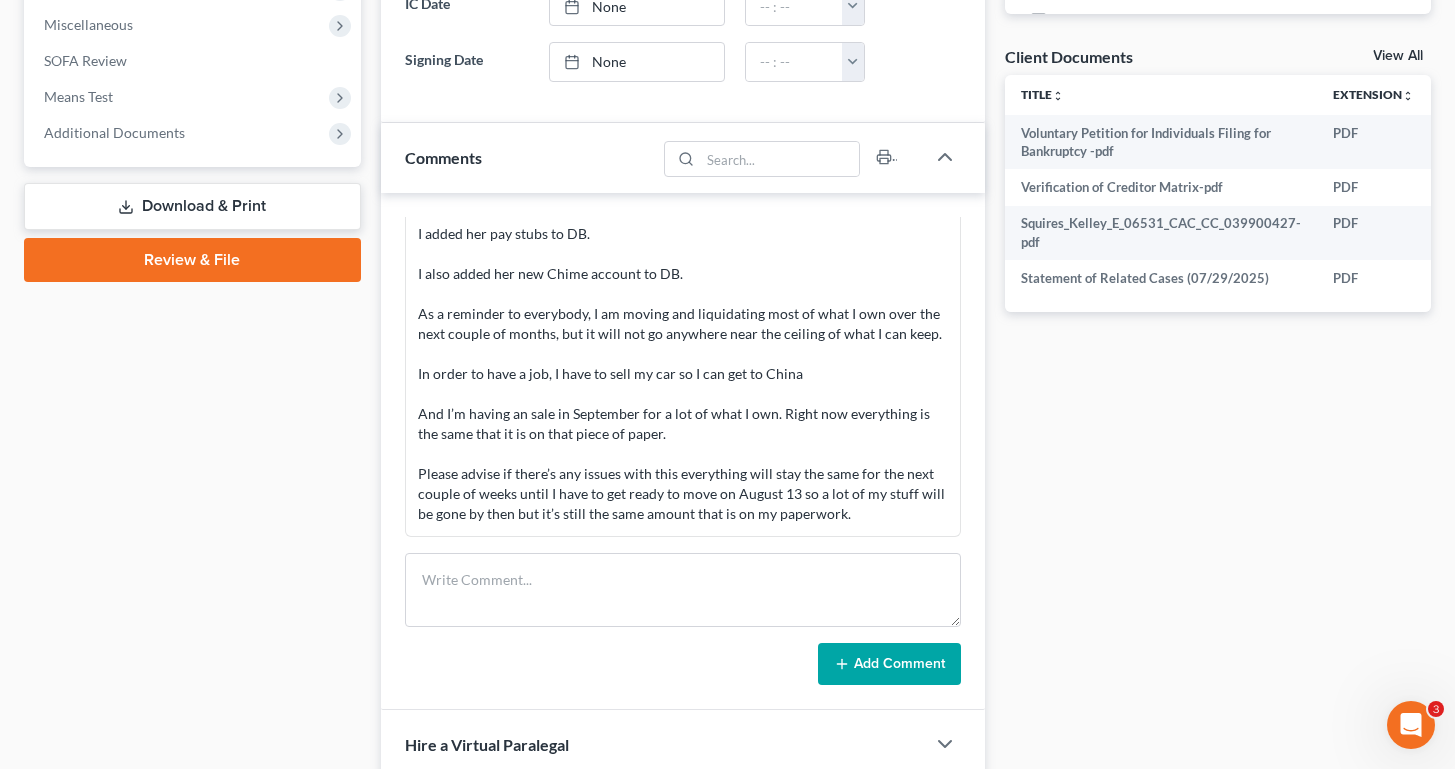 click on "Download & Print" at bounding box center (192, 206) 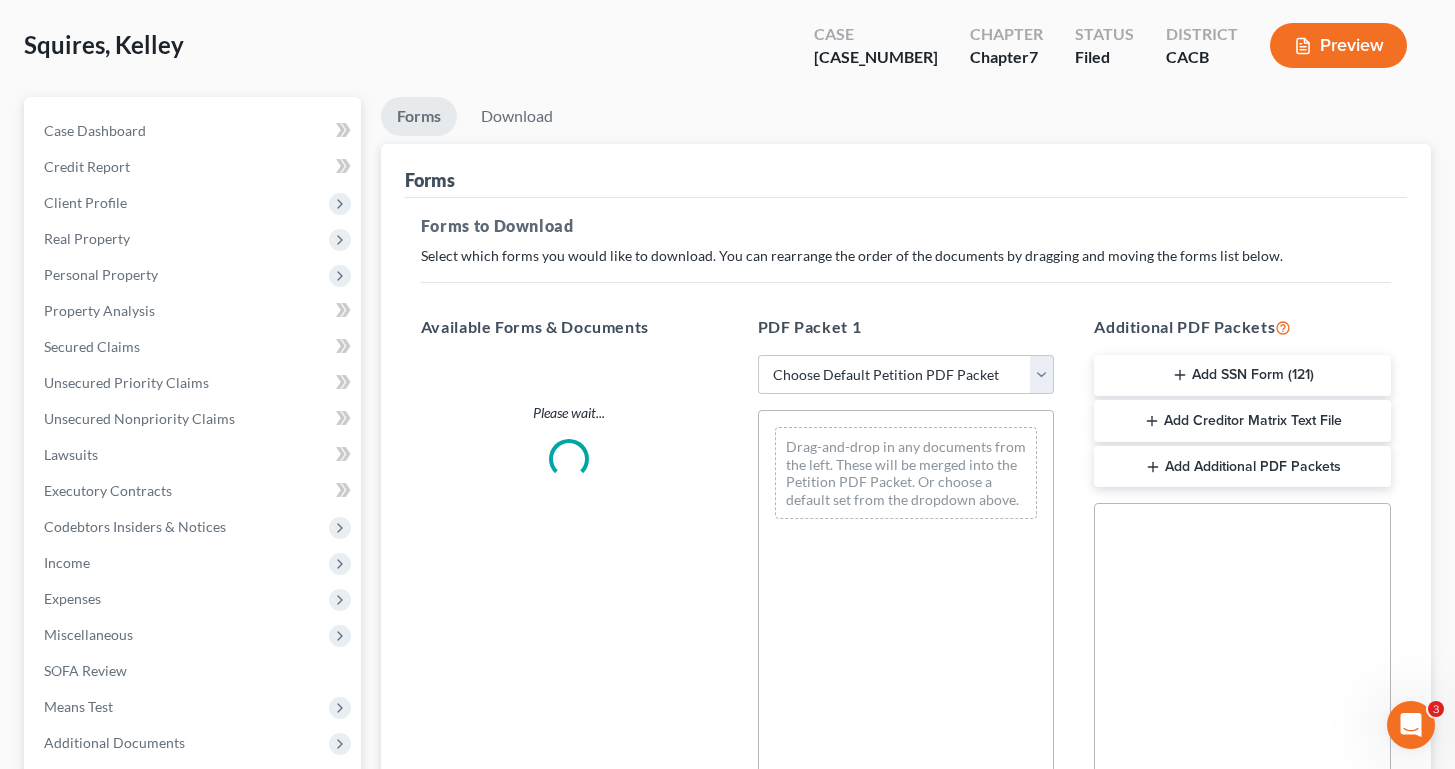 scroll, scrollTop: 0, scrollLeft: 0, axis: both 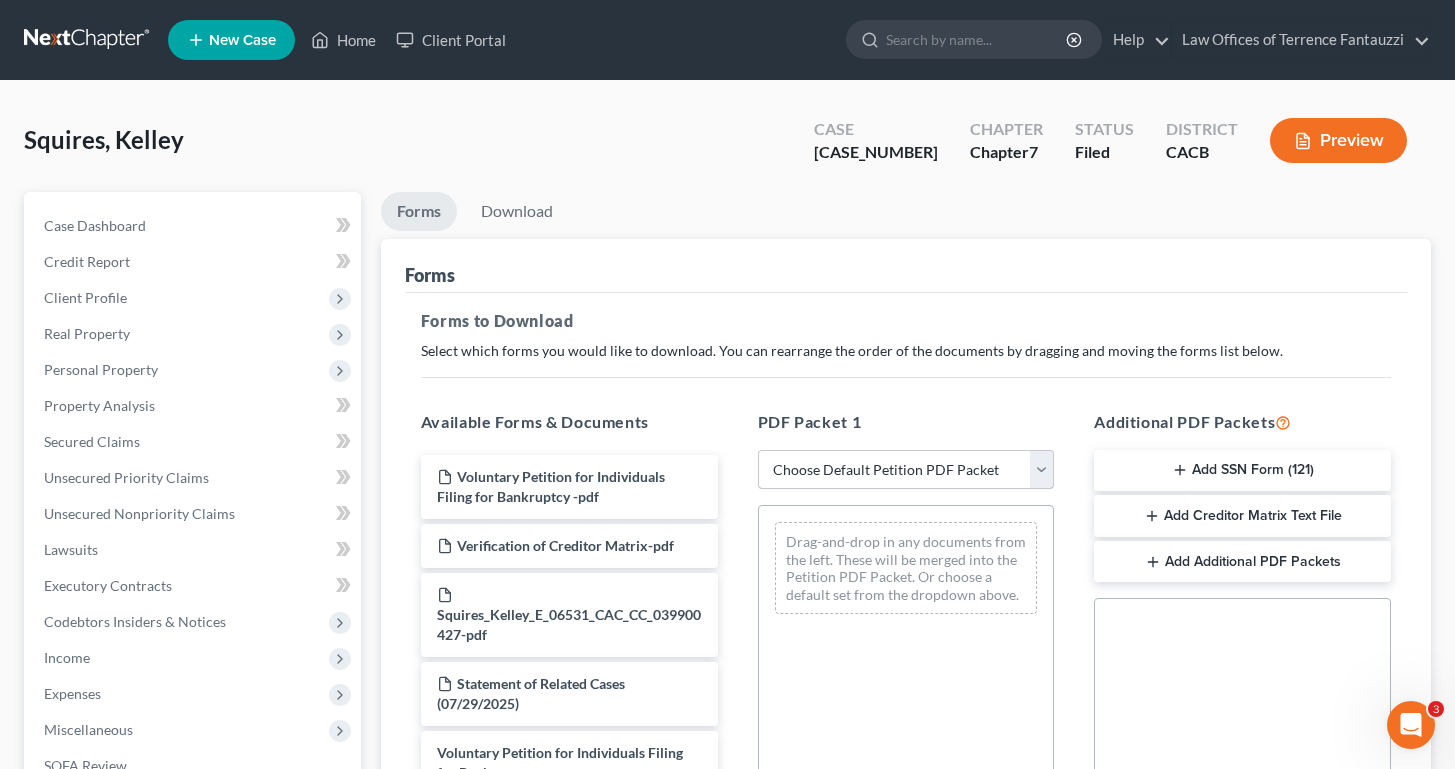 select on "0" 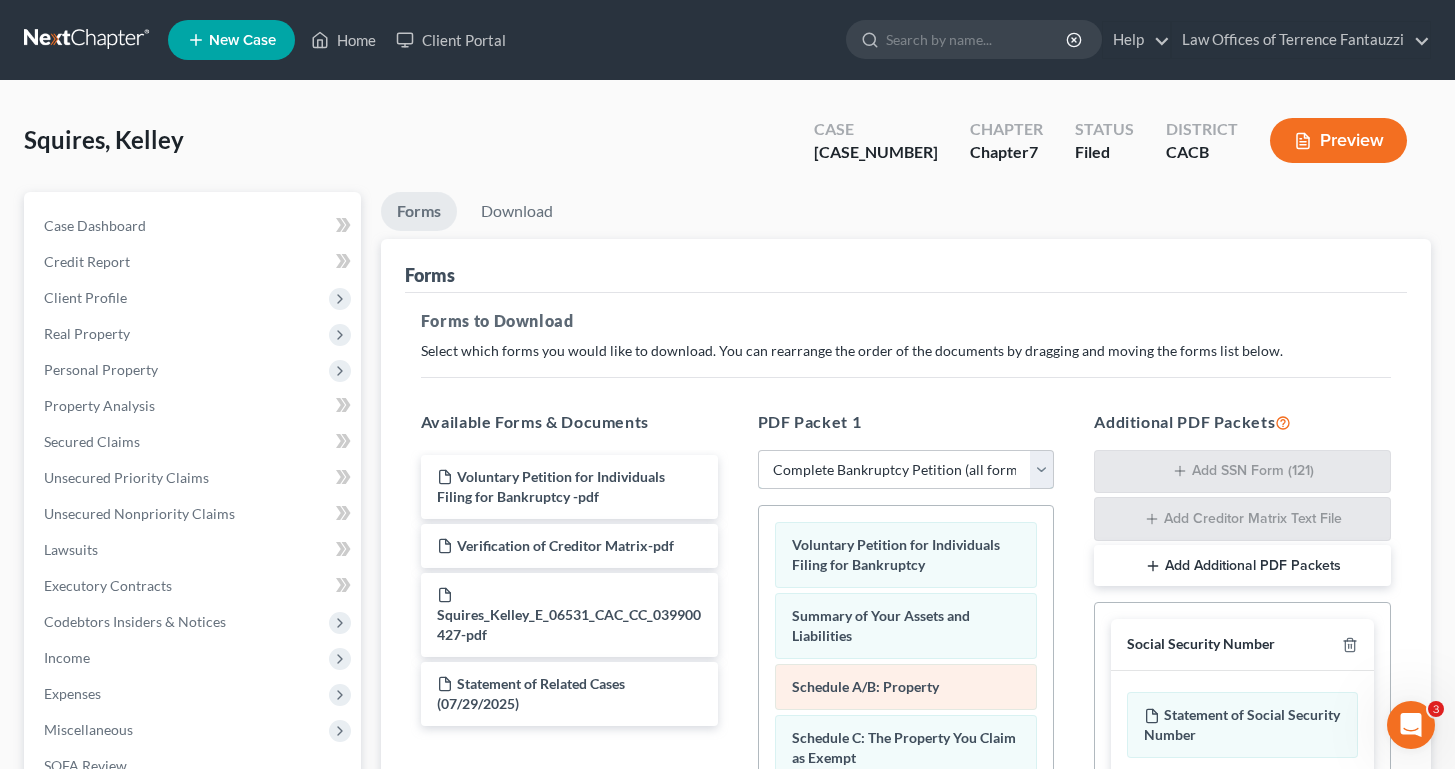 scroll, scrollTop: 41, scrollLeft: 0, axis: vertical 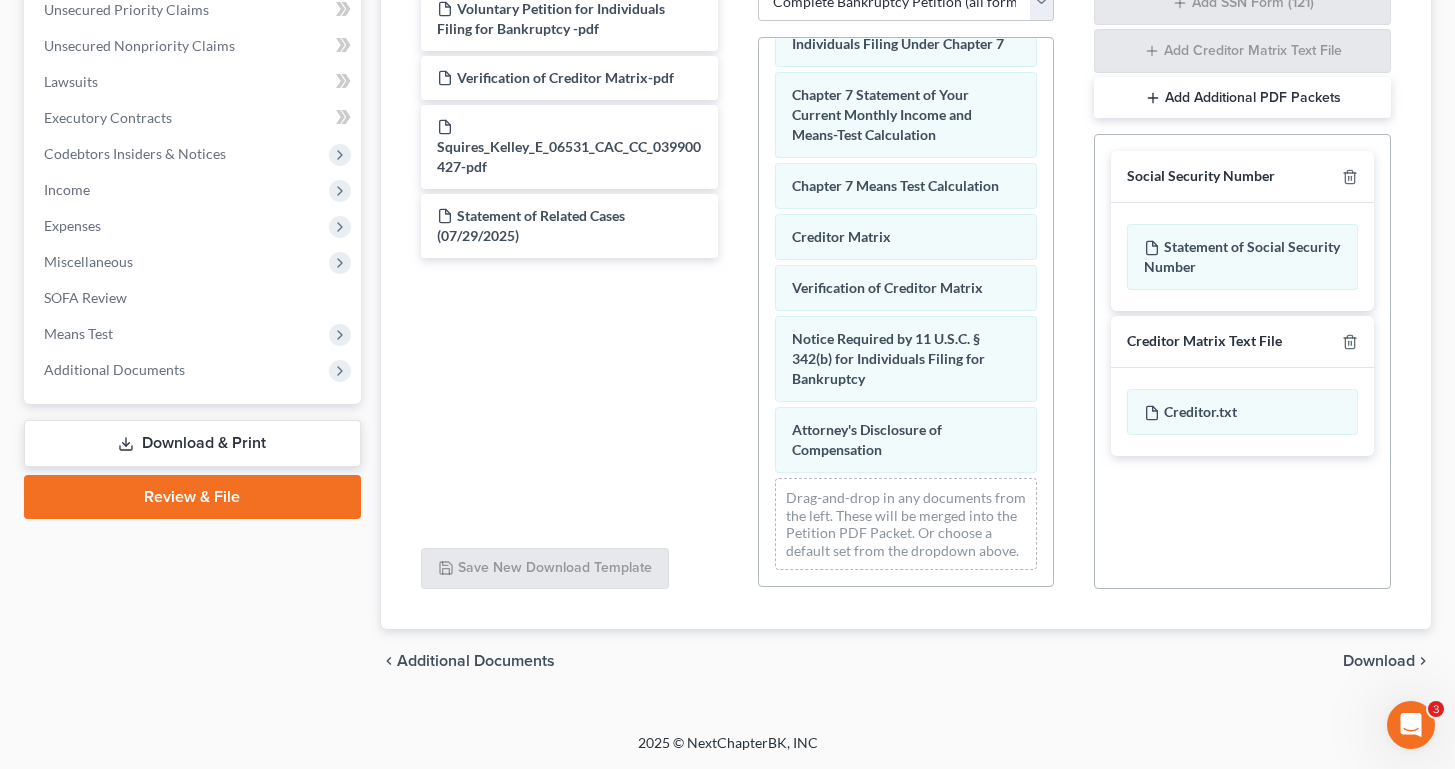 click on "Download" at bounding box center (1379, 661) 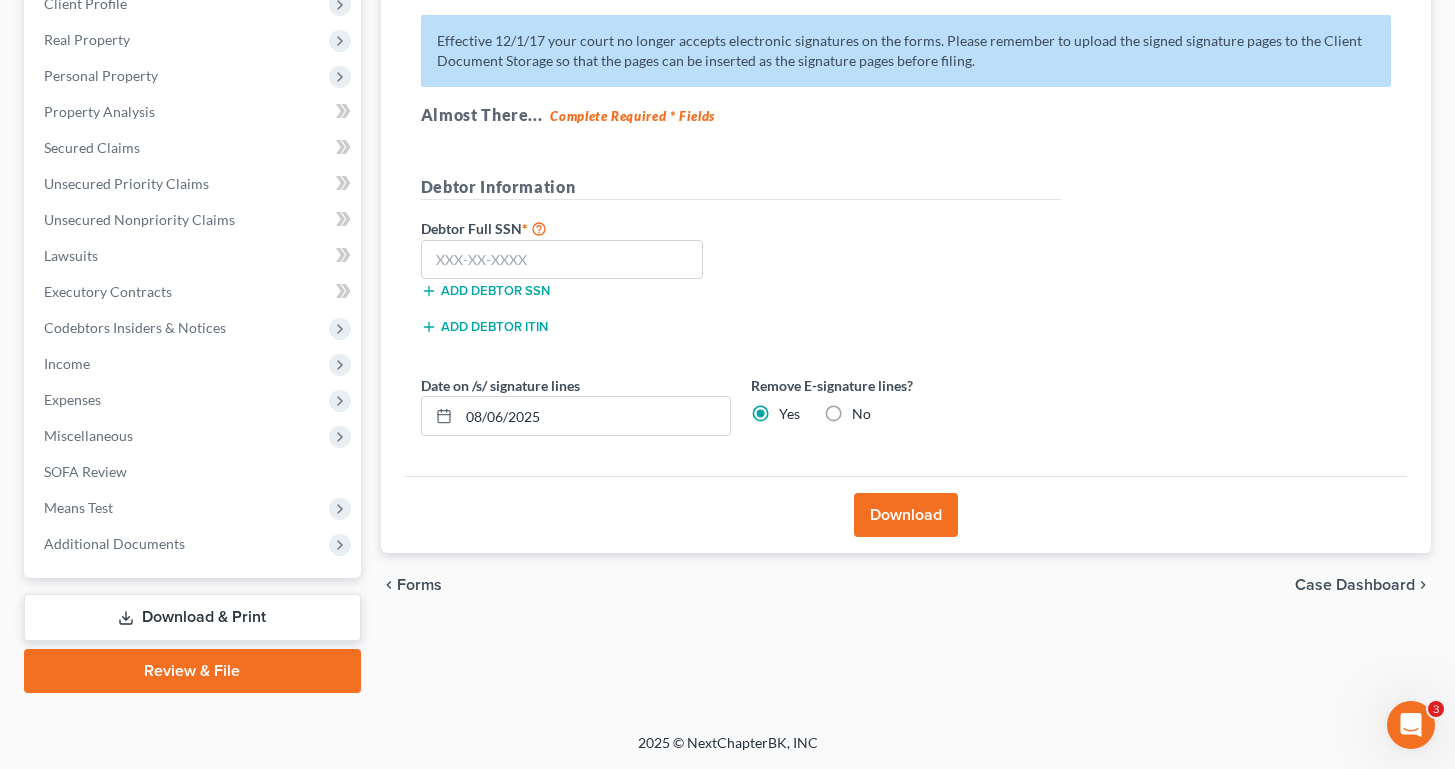 scroll, scrollTop: 294, scrollLeft: 0, axis: vertical 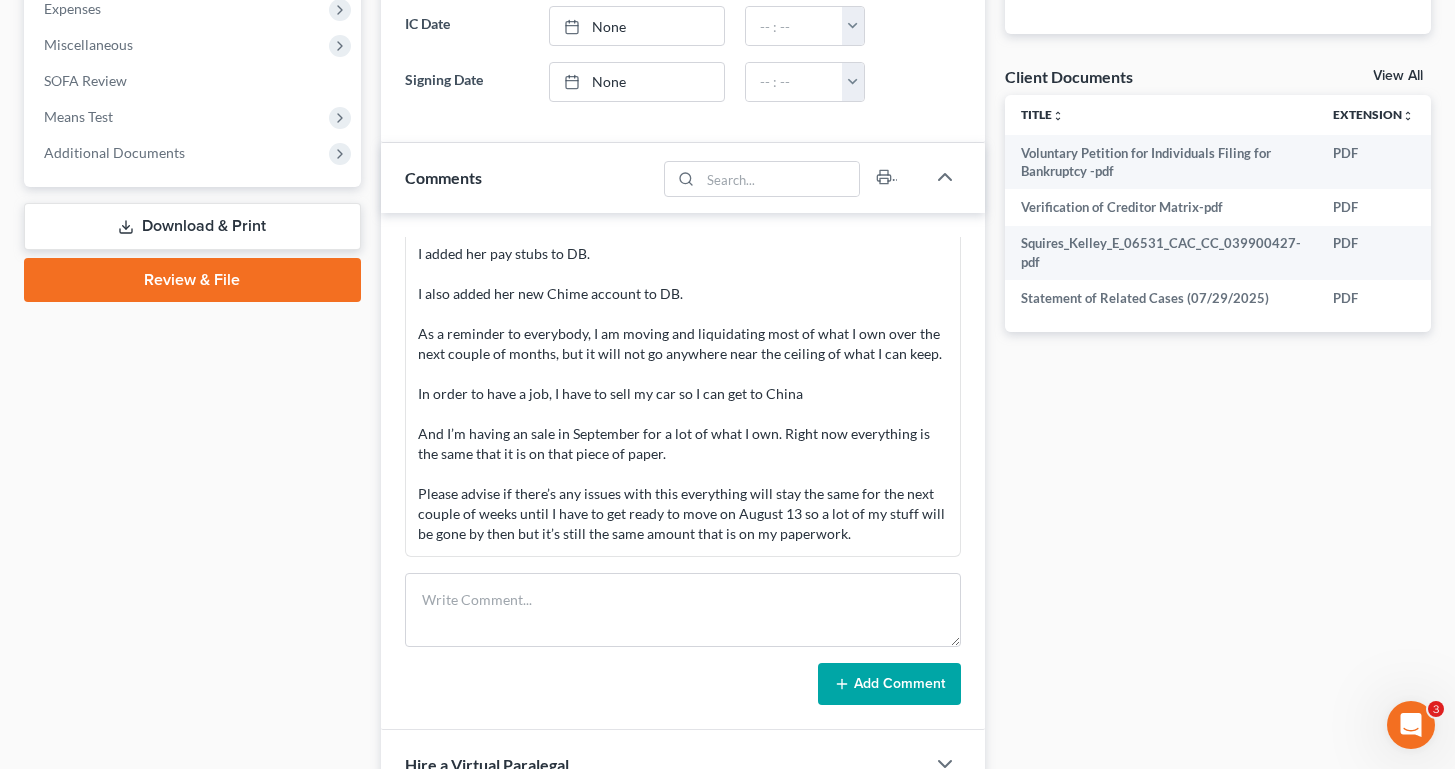 click on "Download & Print" at bounding box center [192, 226] 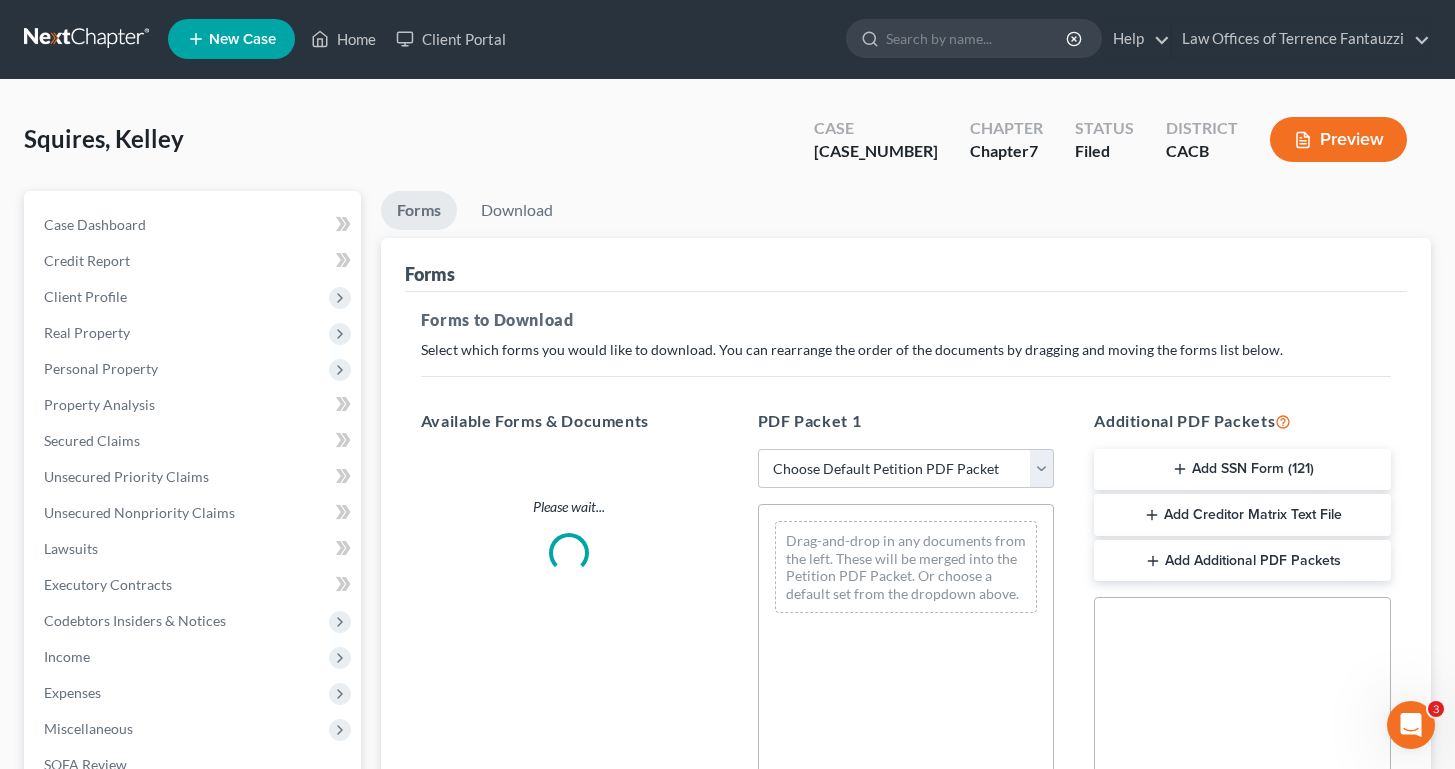 scroll, scrollTop: 0, scrollLeft: 0, axis: both 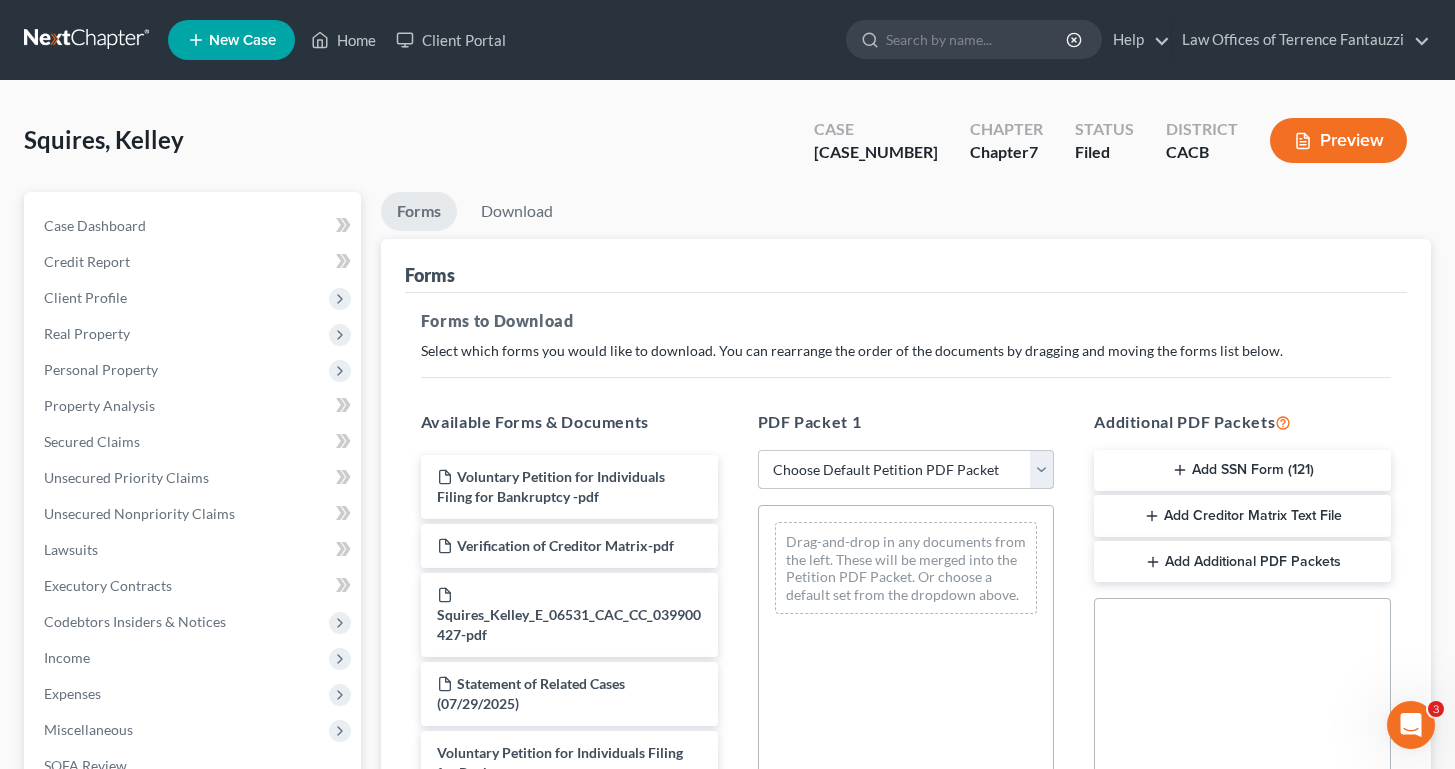 select on "0" 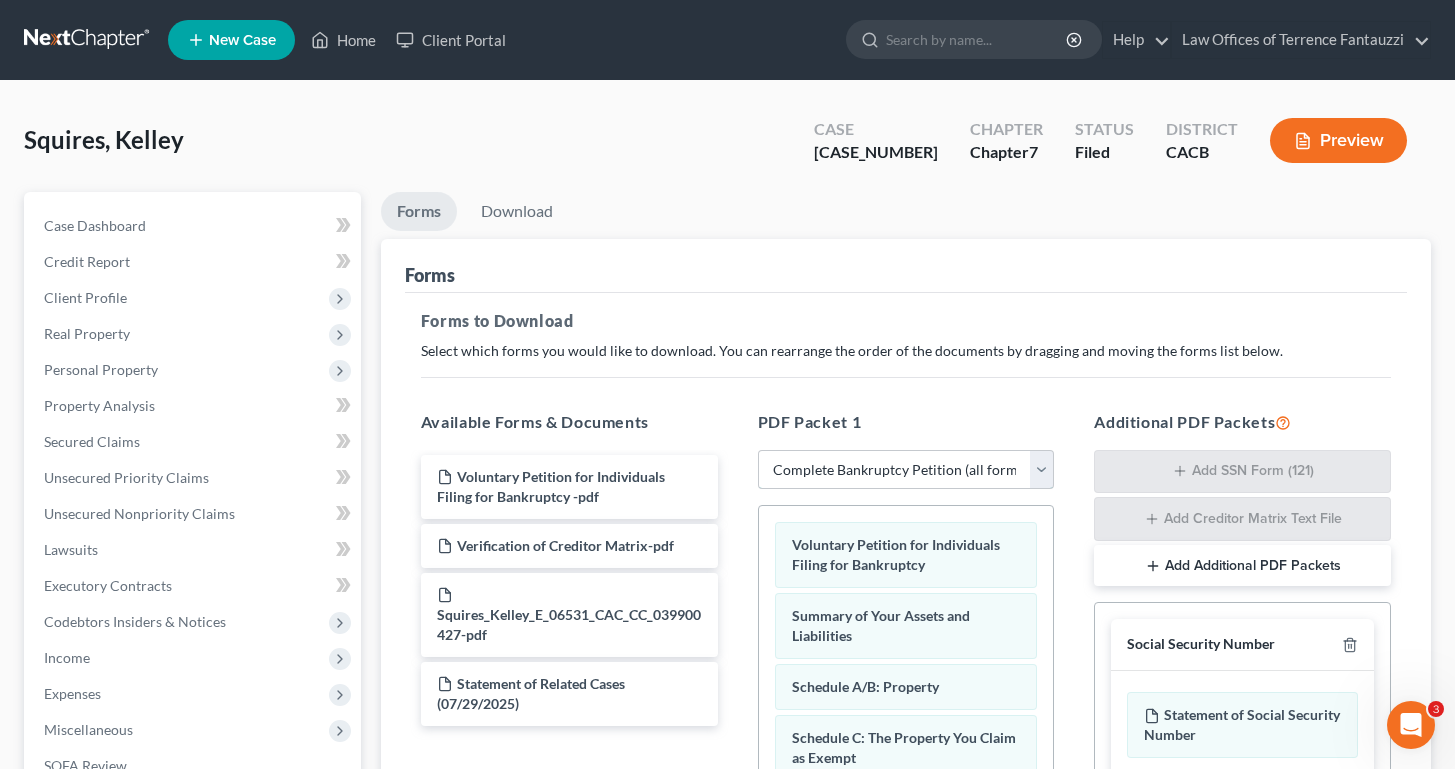 scroll, scrollTop: 80, scrollLeft: 0, axis: vertical 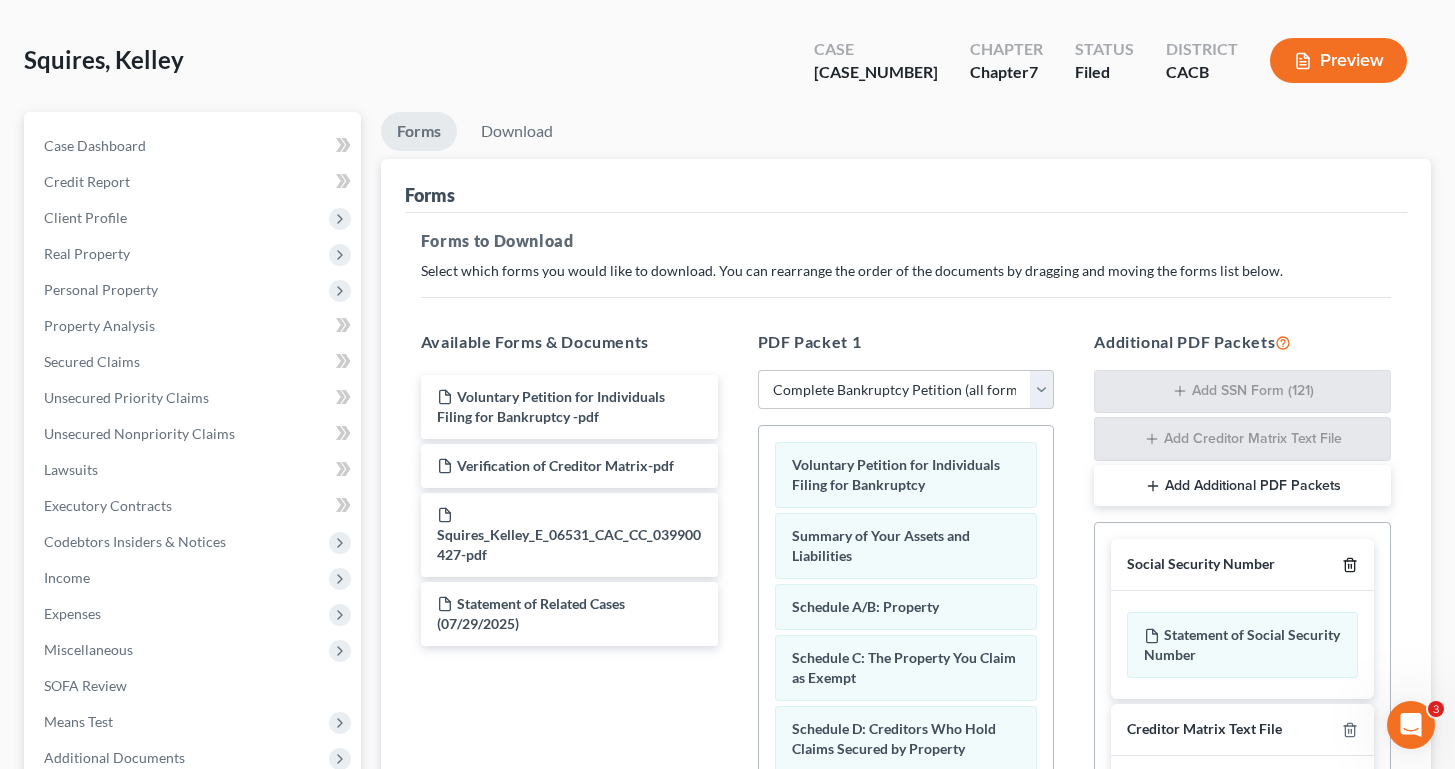 click 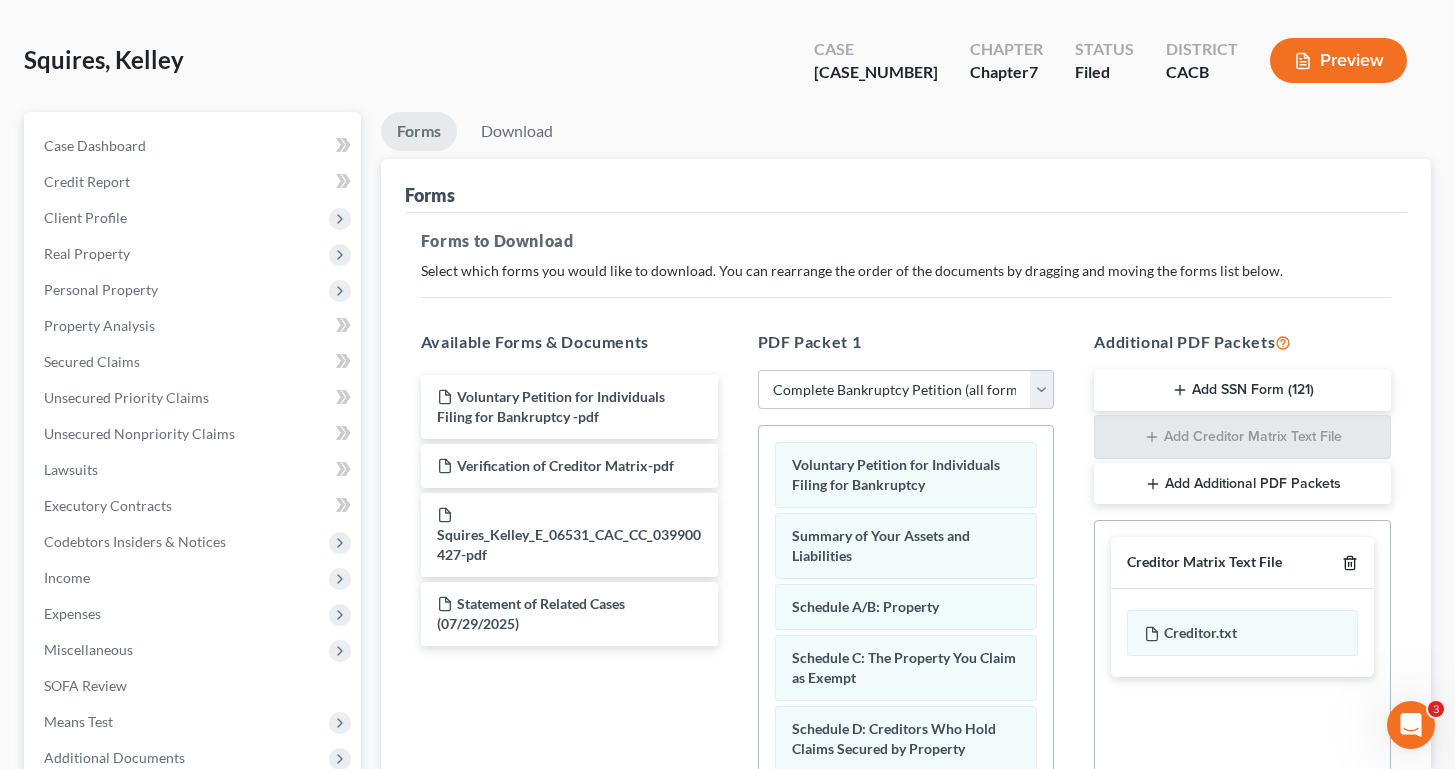click 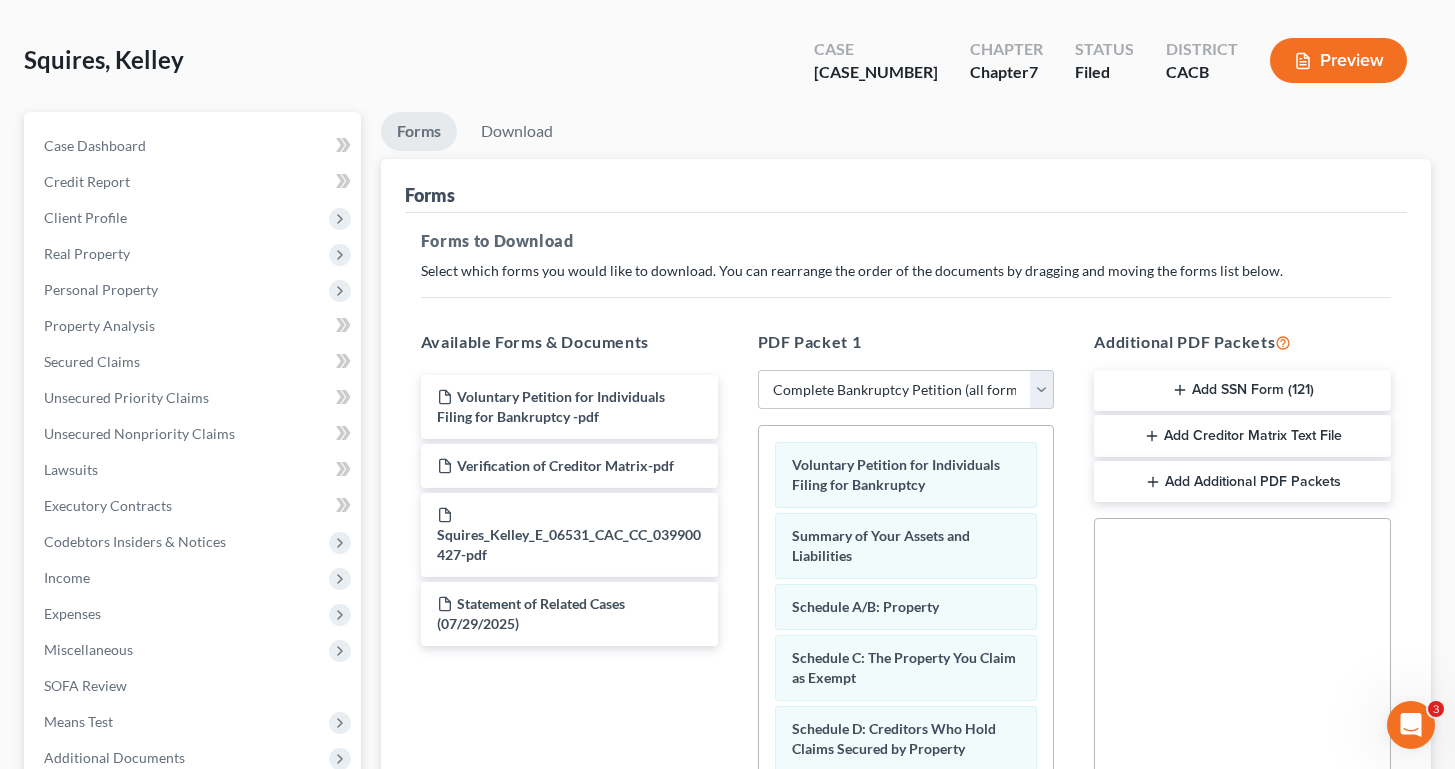 scroll, scrollTop: 466, scrollLeft: 0, axis: vertical 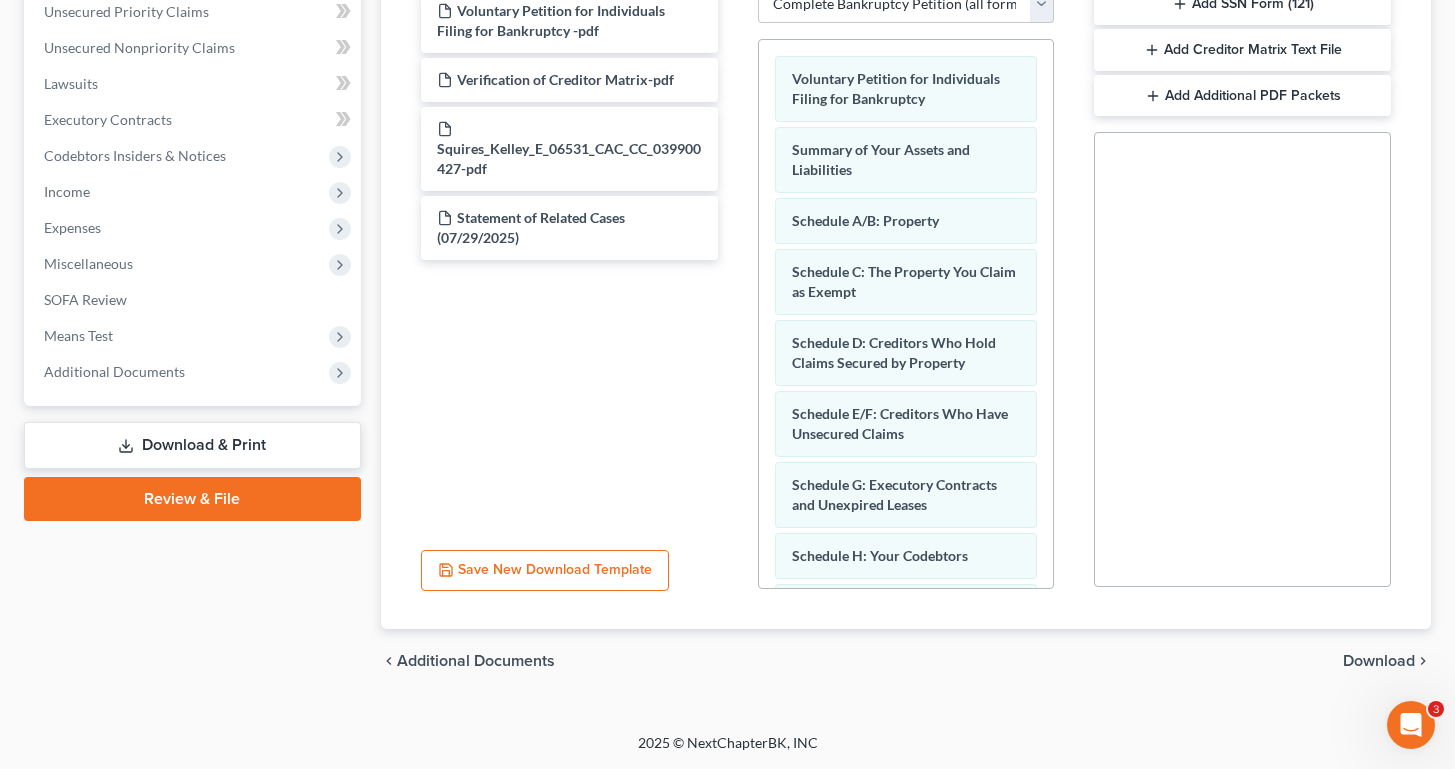 click on "Download" at bounding box center (1379, 661) 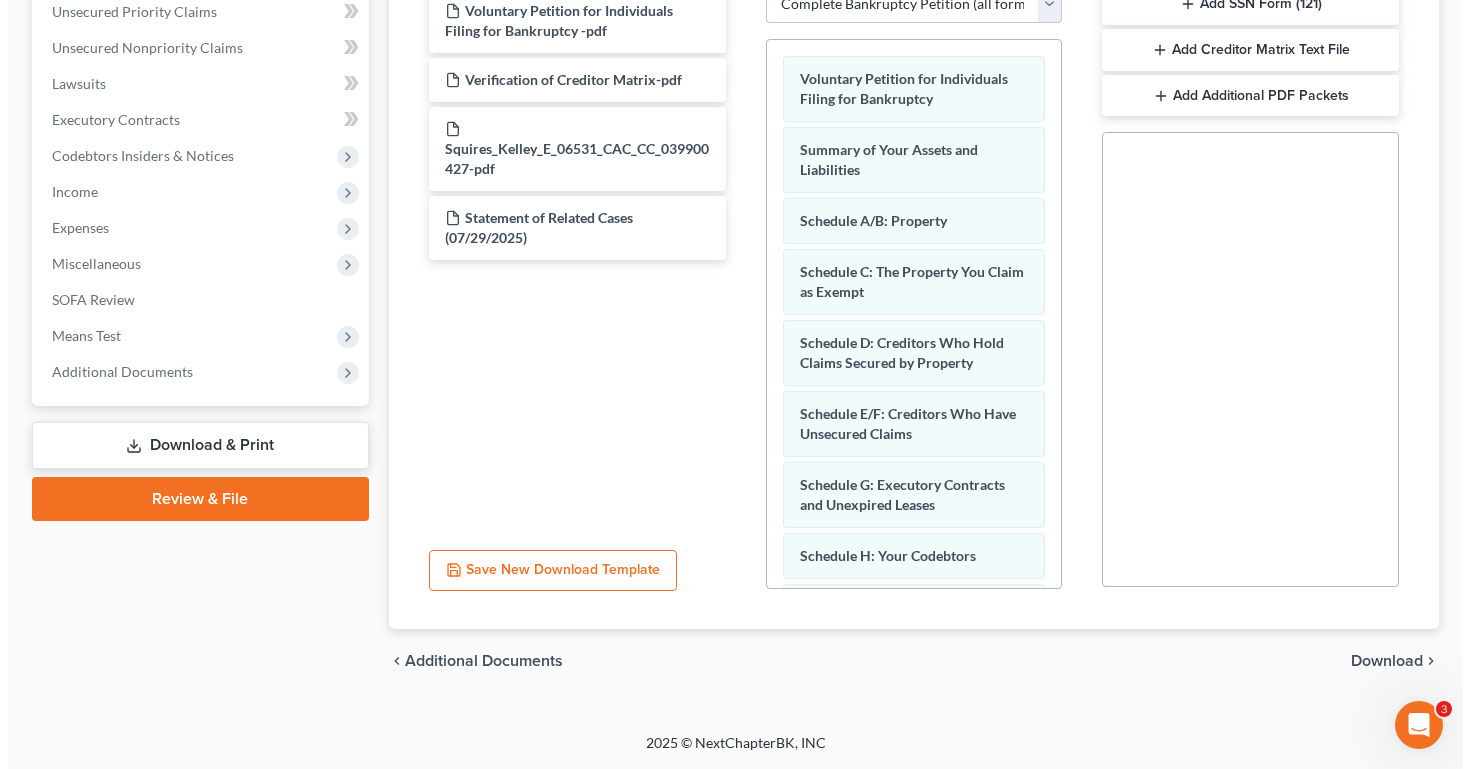 scroll, scrollTop: 294, scrollLeft: 0, axis: vertical 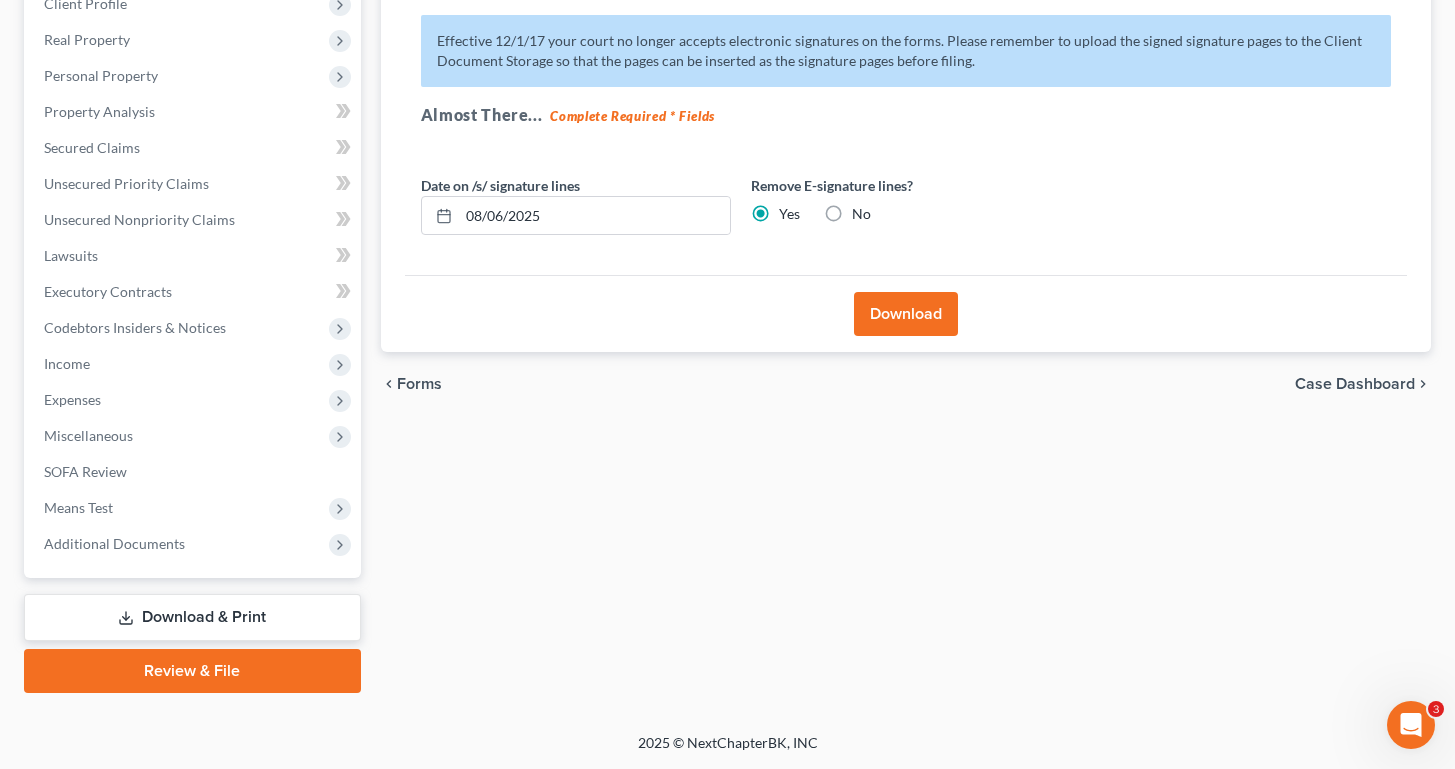 click on "No" at bounding box center (861, 214) 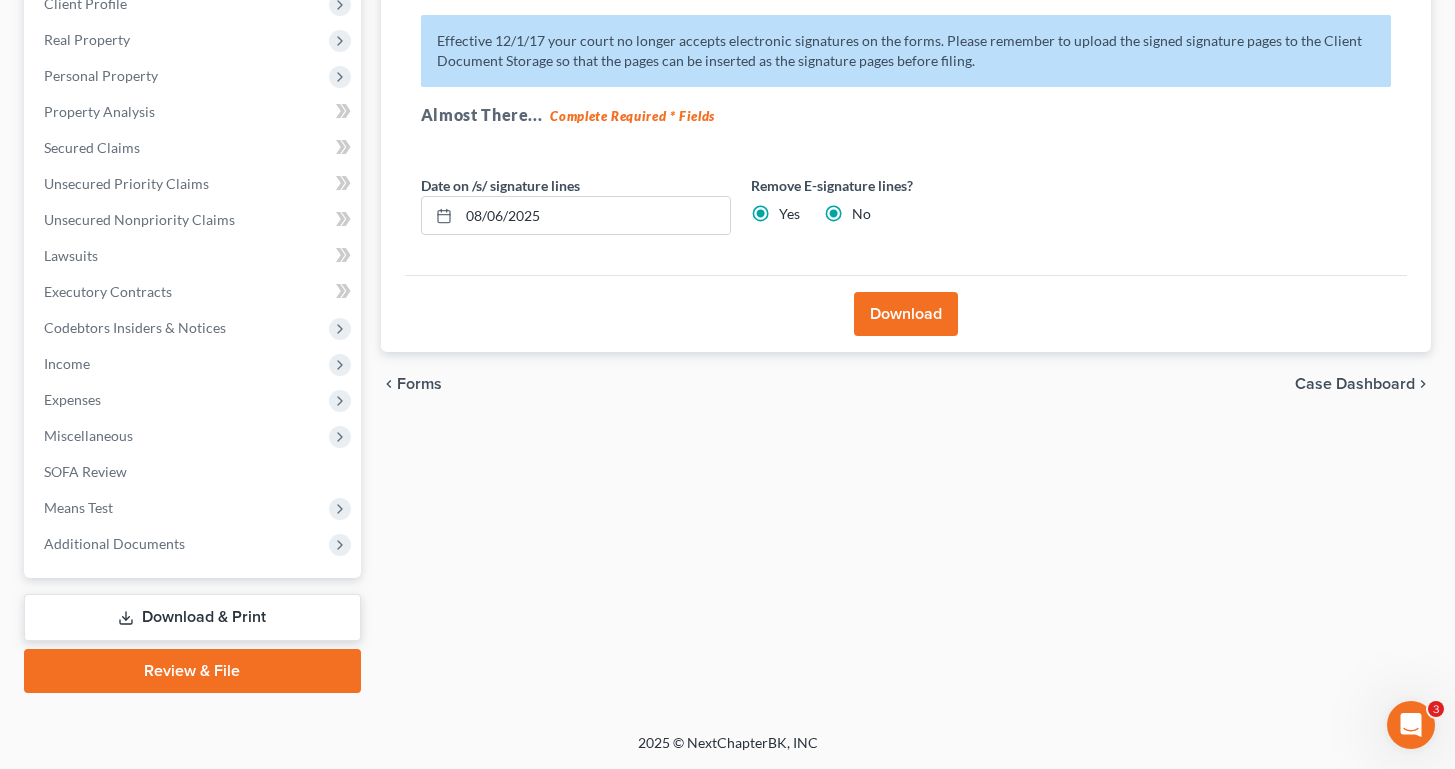 radio on "false" 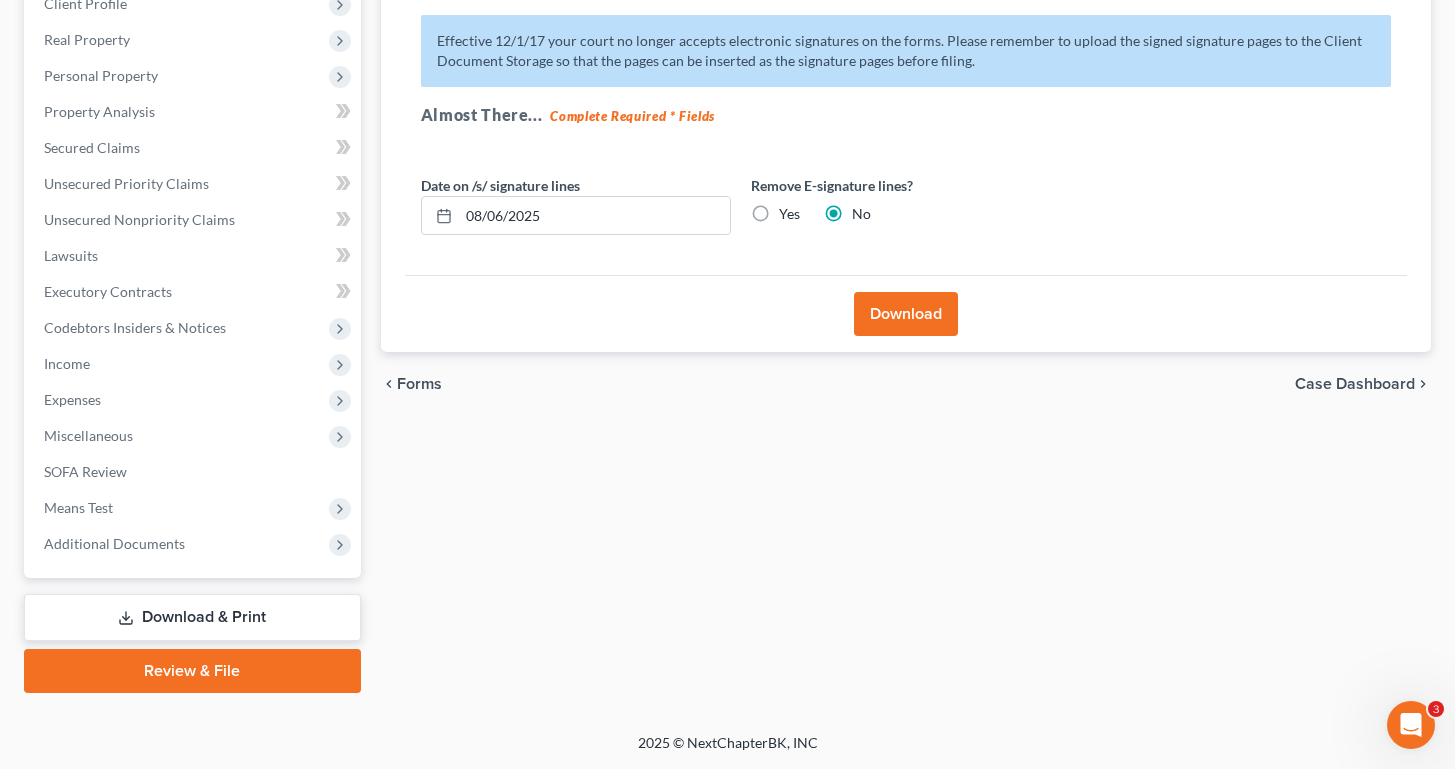 click on "Download" at bounding box center (906, 314) 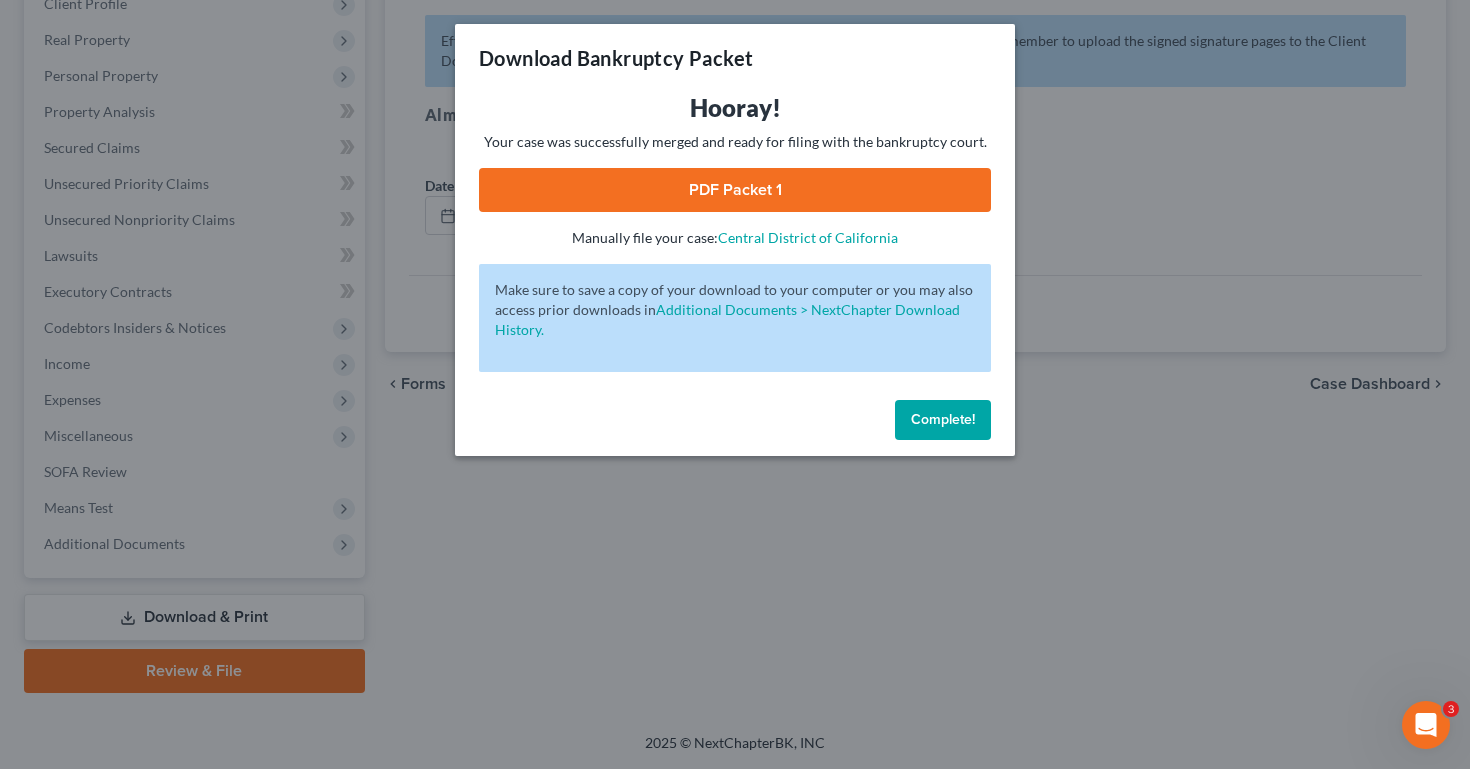 click on "PDF Packet 1" at bounding box center (735, 190) 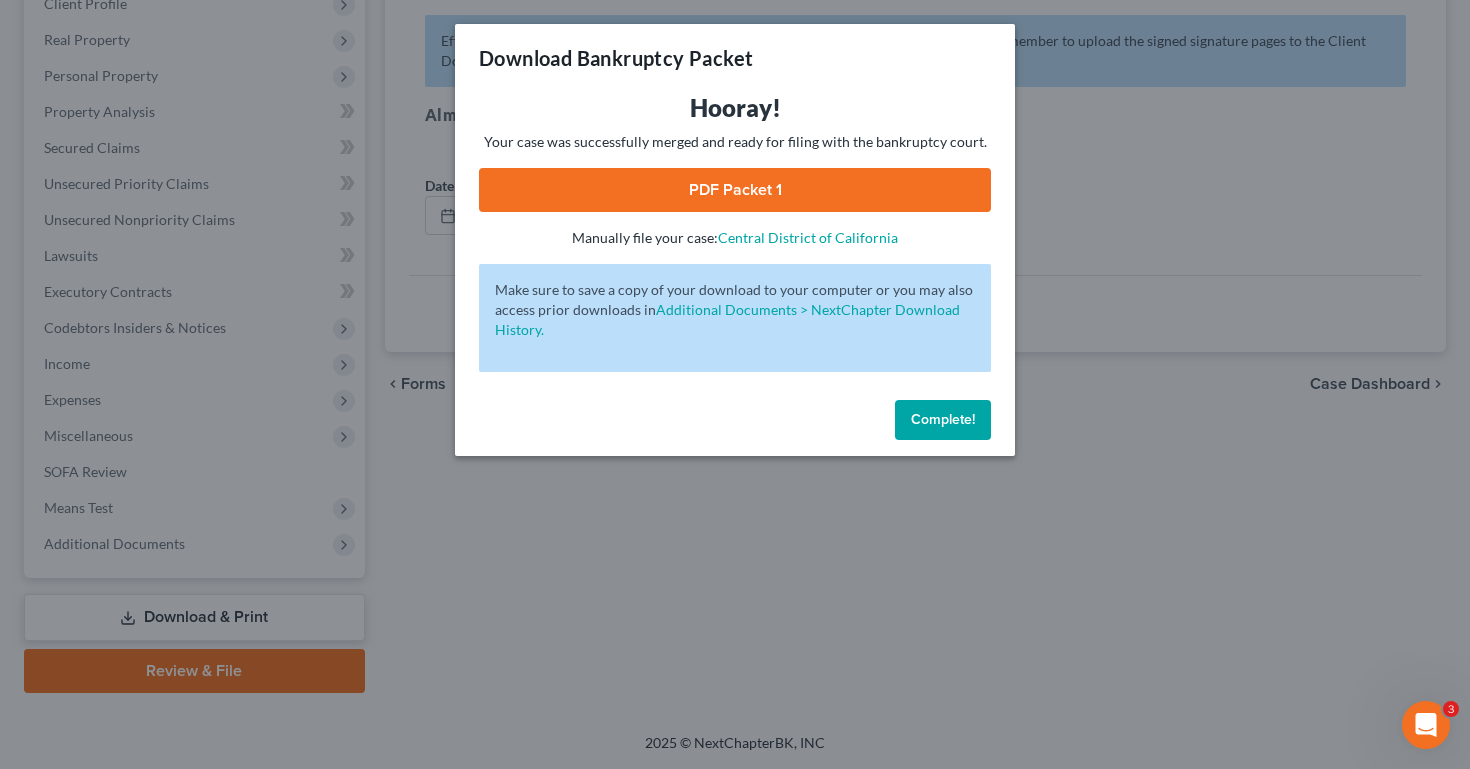 click on "Complete!" at bounding box center [943, 420] 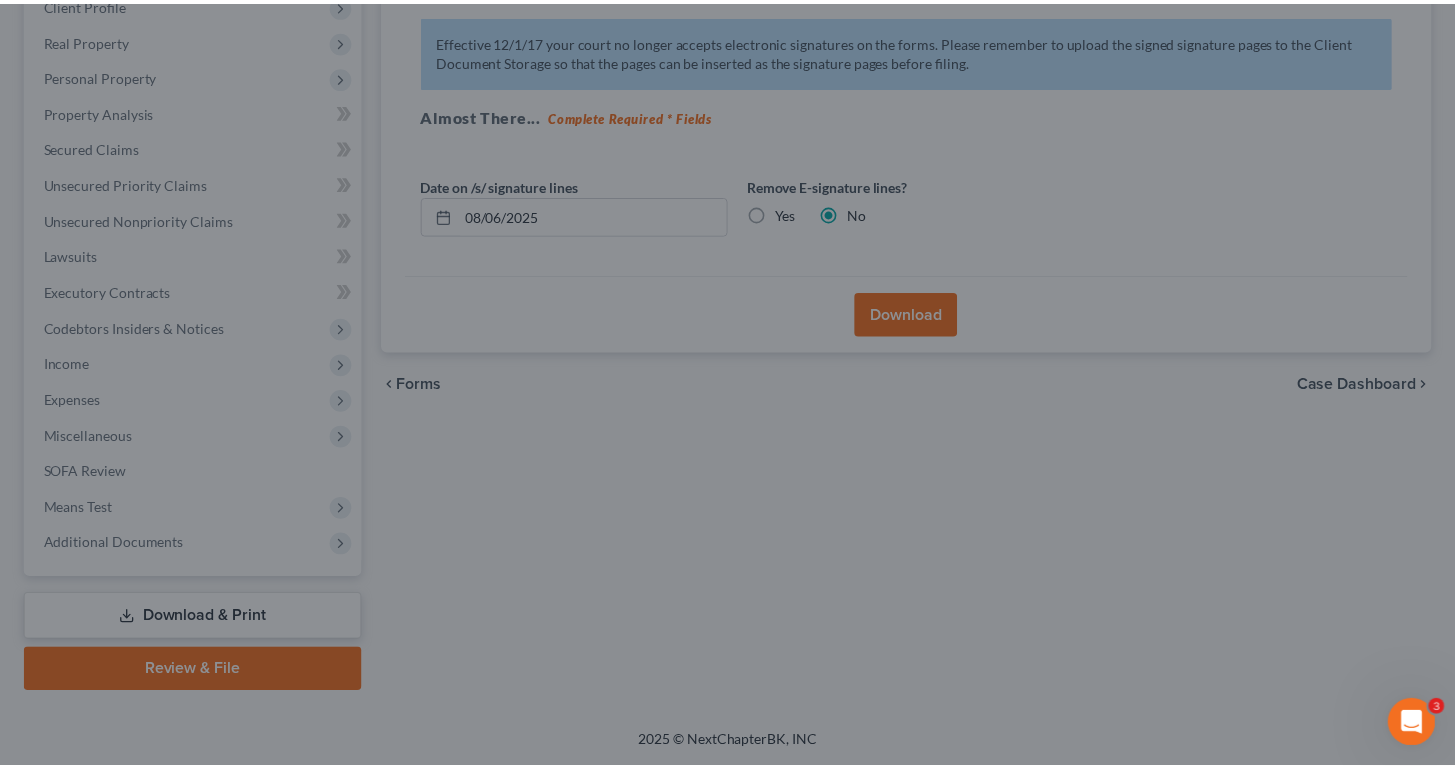 scroll, scrollTop: 0, scrollLeft: 0, axis: both 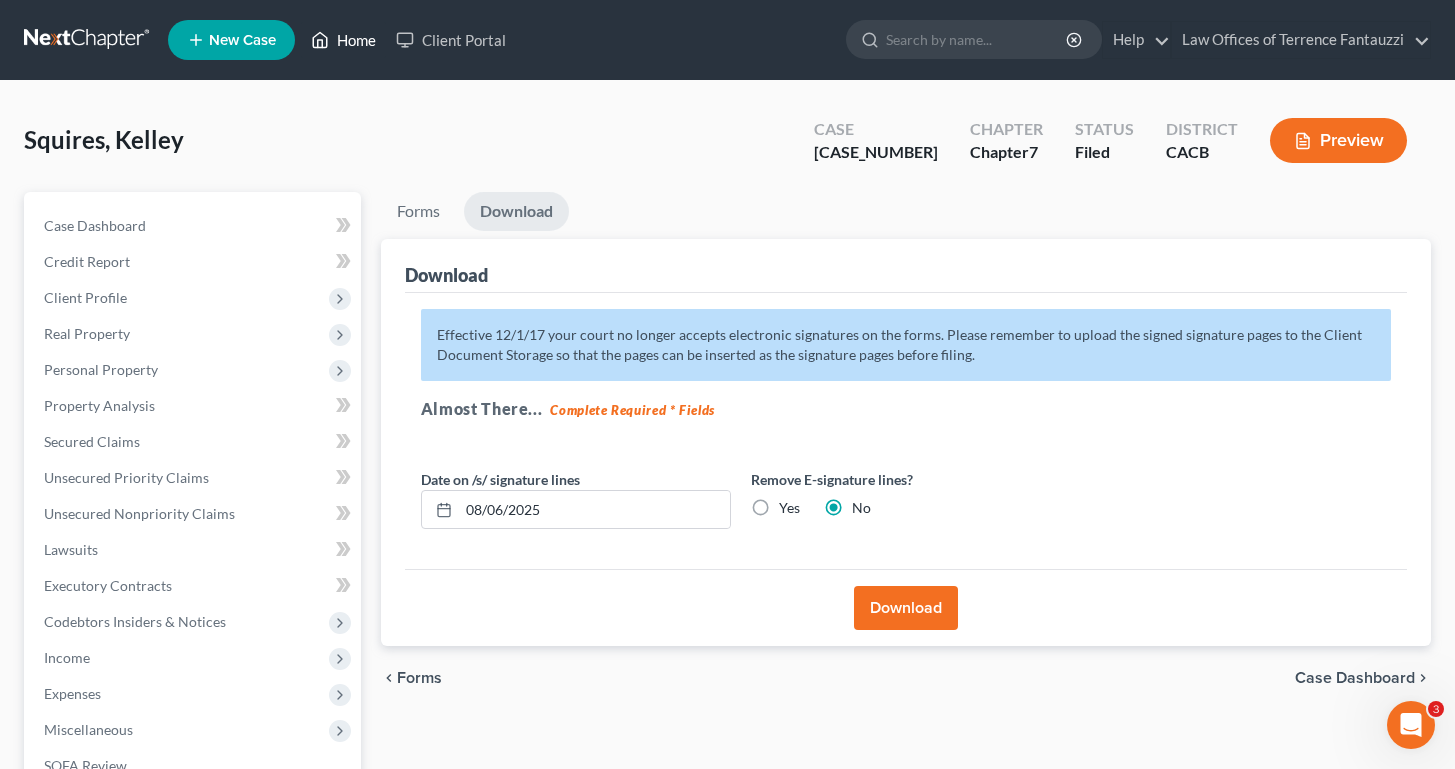 click on "Home" at bounding box center (343, 40) 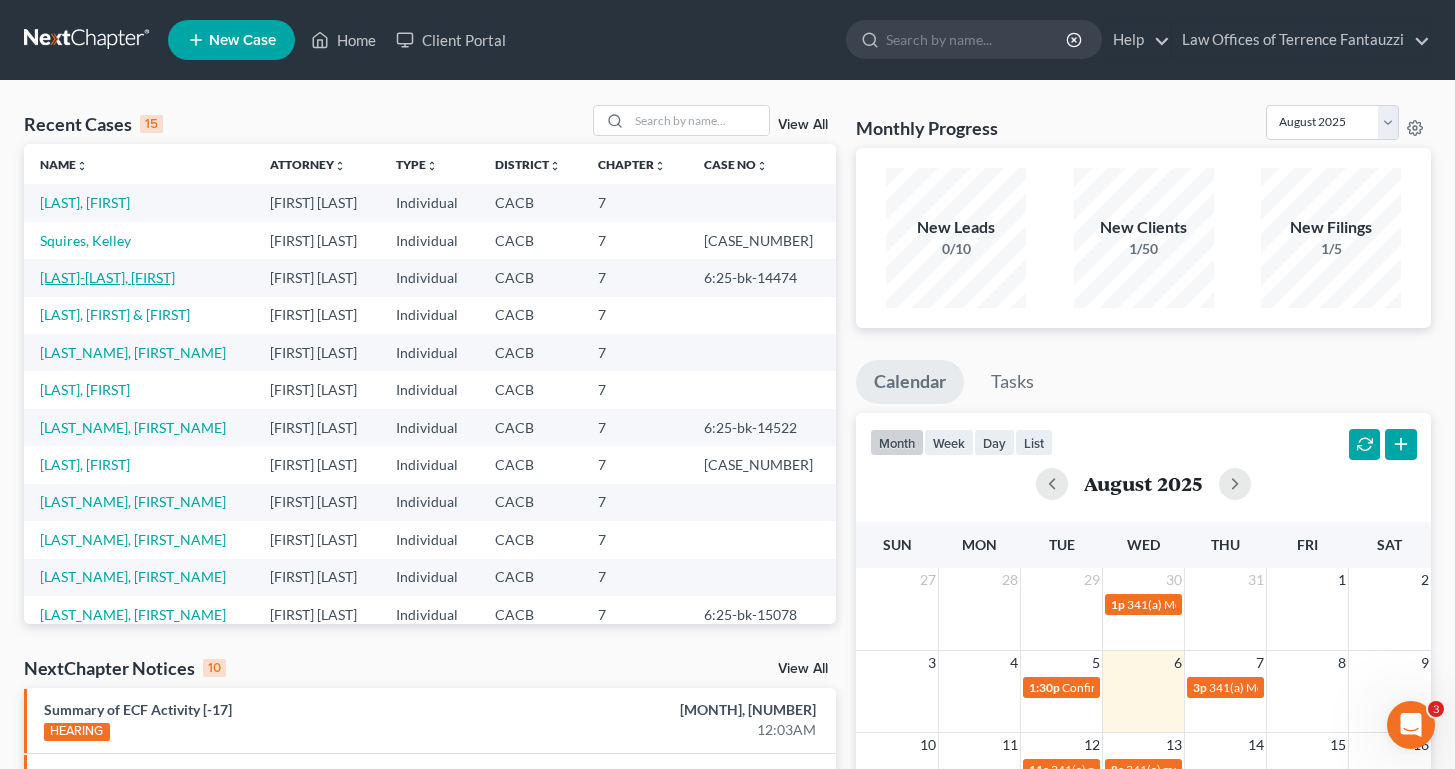 scroll, scrollTop: 4, scrollLeft: 0, axis: vertical 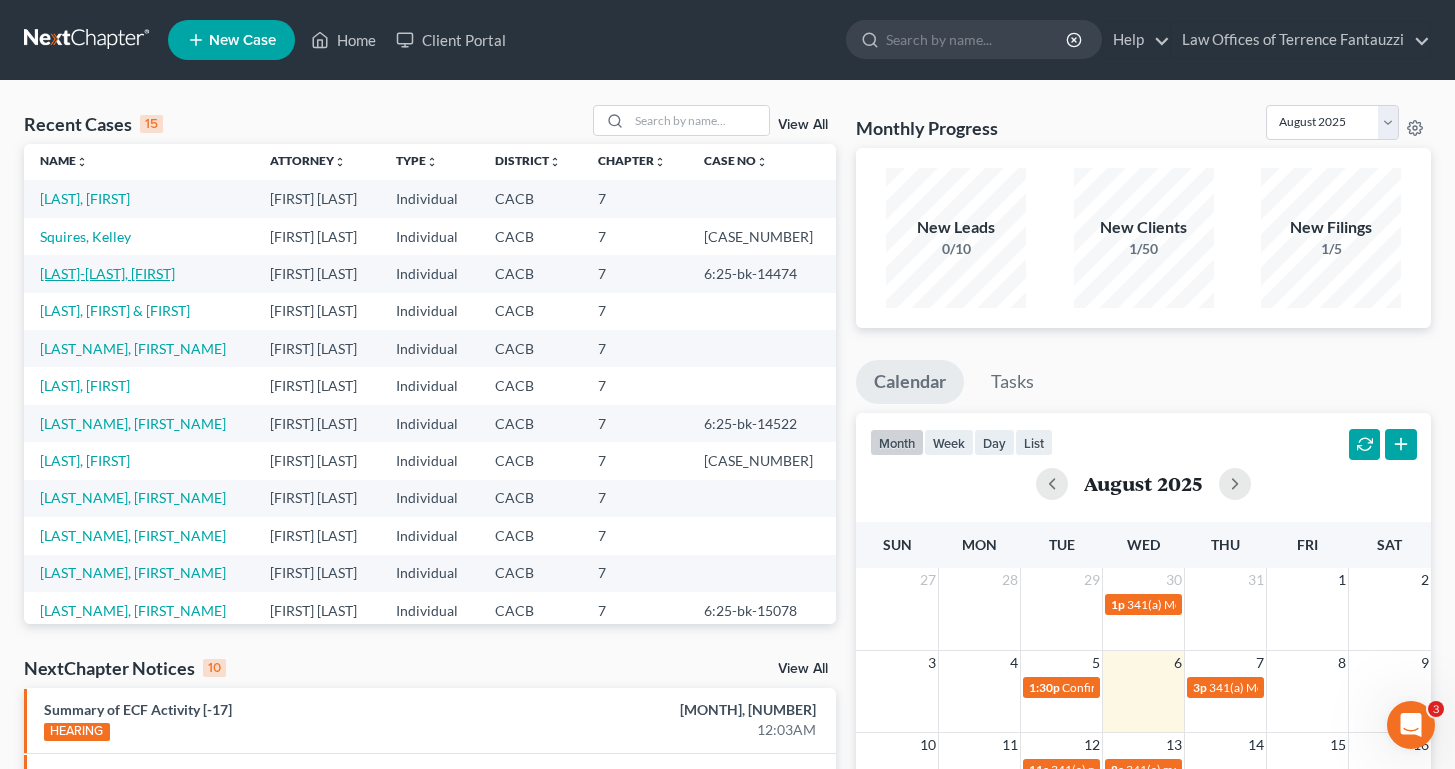 click on "[LAST]-[LAST], [FIRST]" at bounding box center (107, 273) 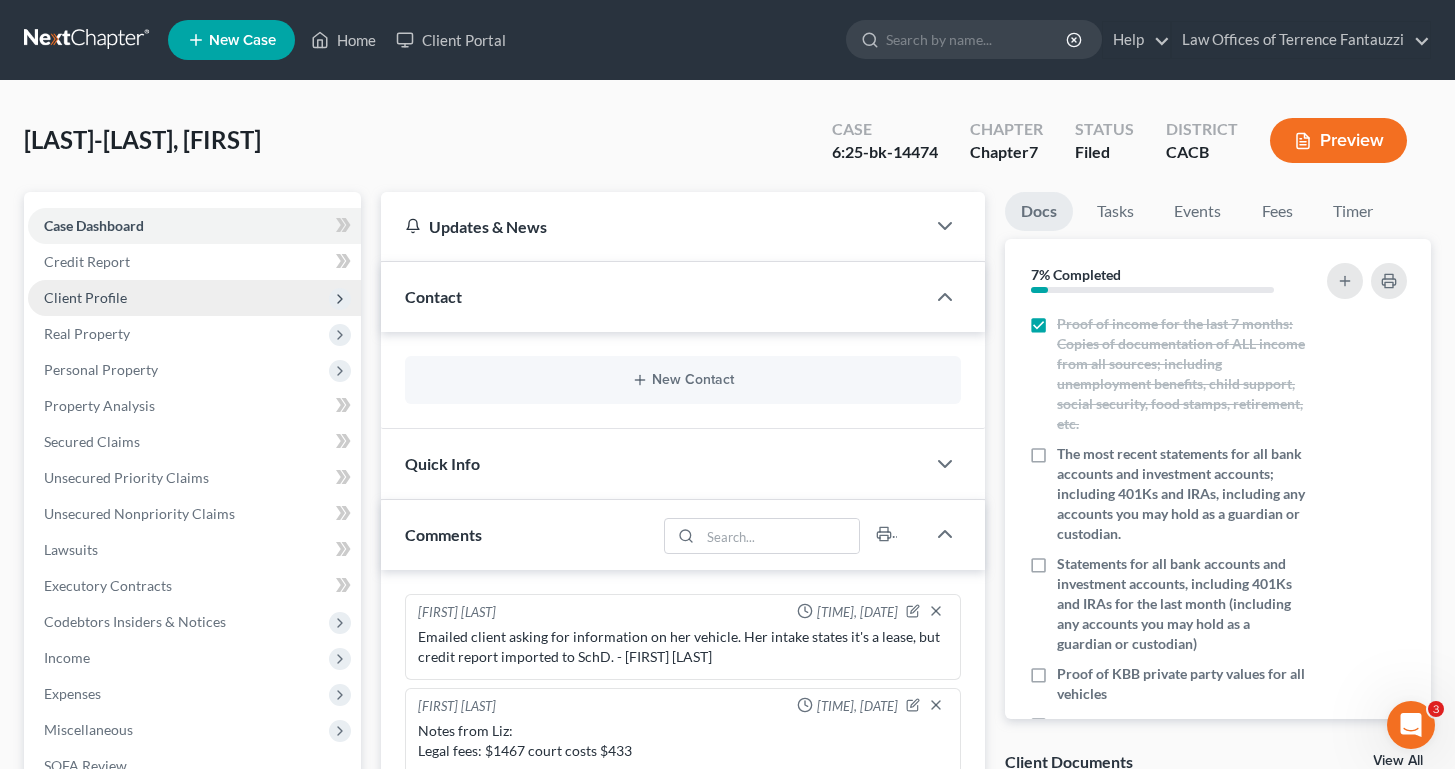 scroll, scrollTop: 131, scrollLeft: 0, axis: vertical 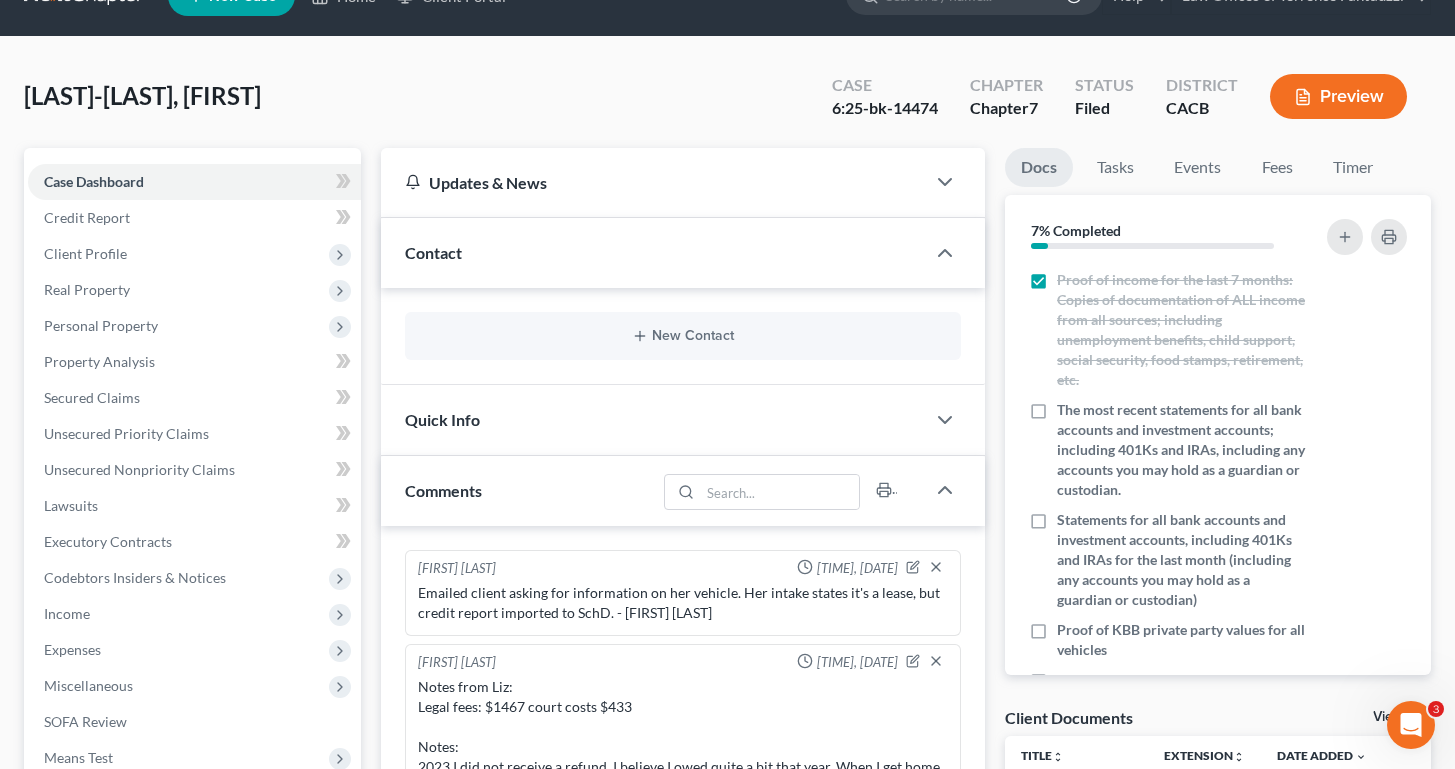click on "Contact" at bounding box center [653, 252] 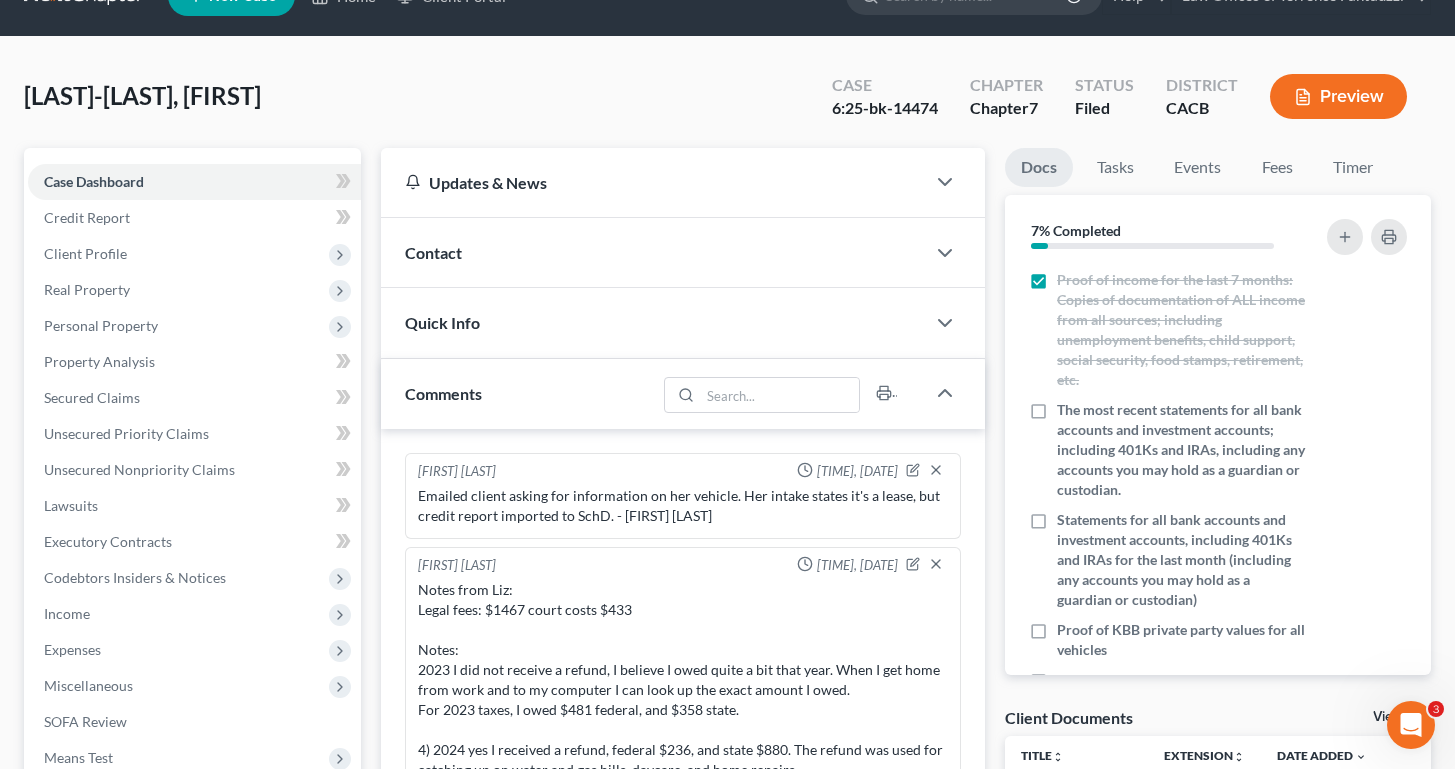 click on "Contact" at bounding box center [653, 252] 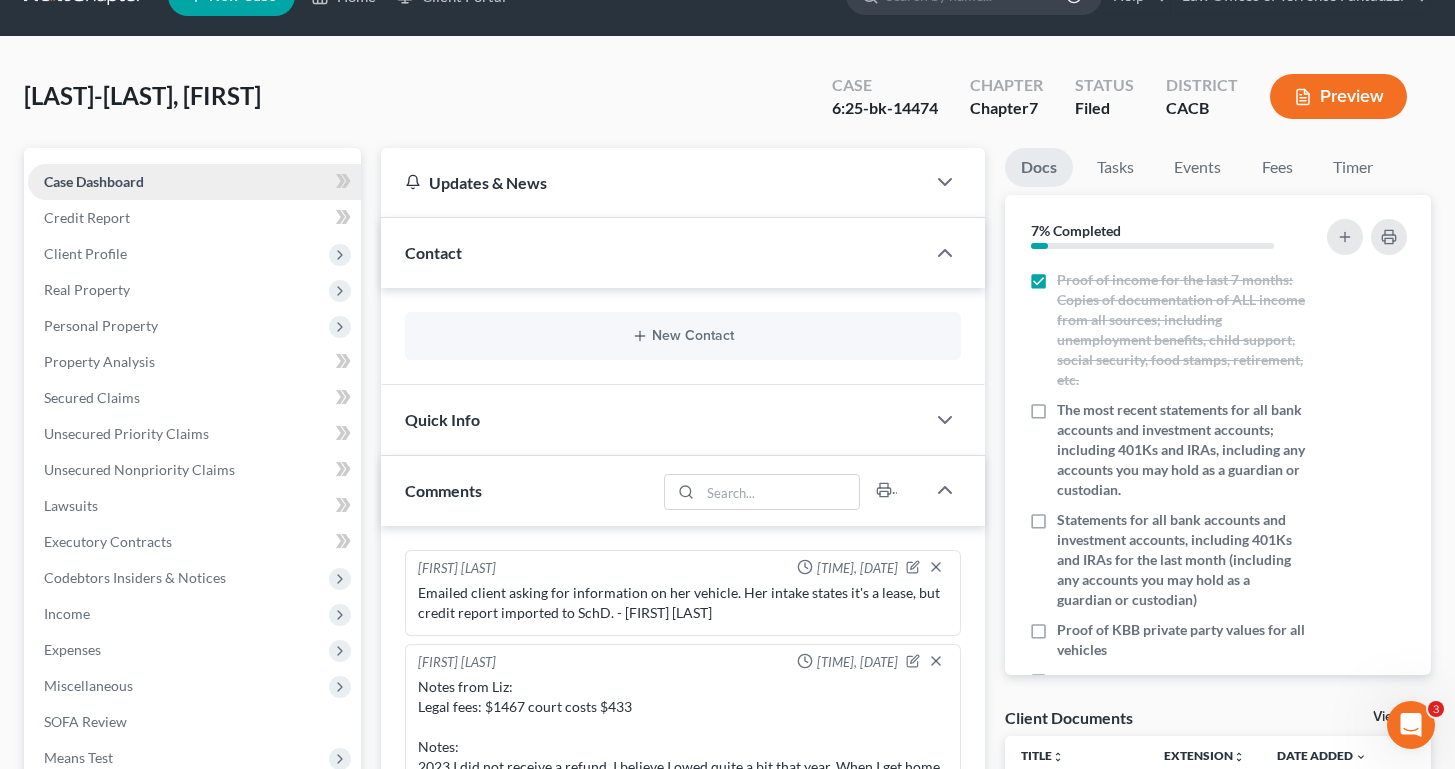 click on "Case Dashboard" at bounding box center (194, 182) 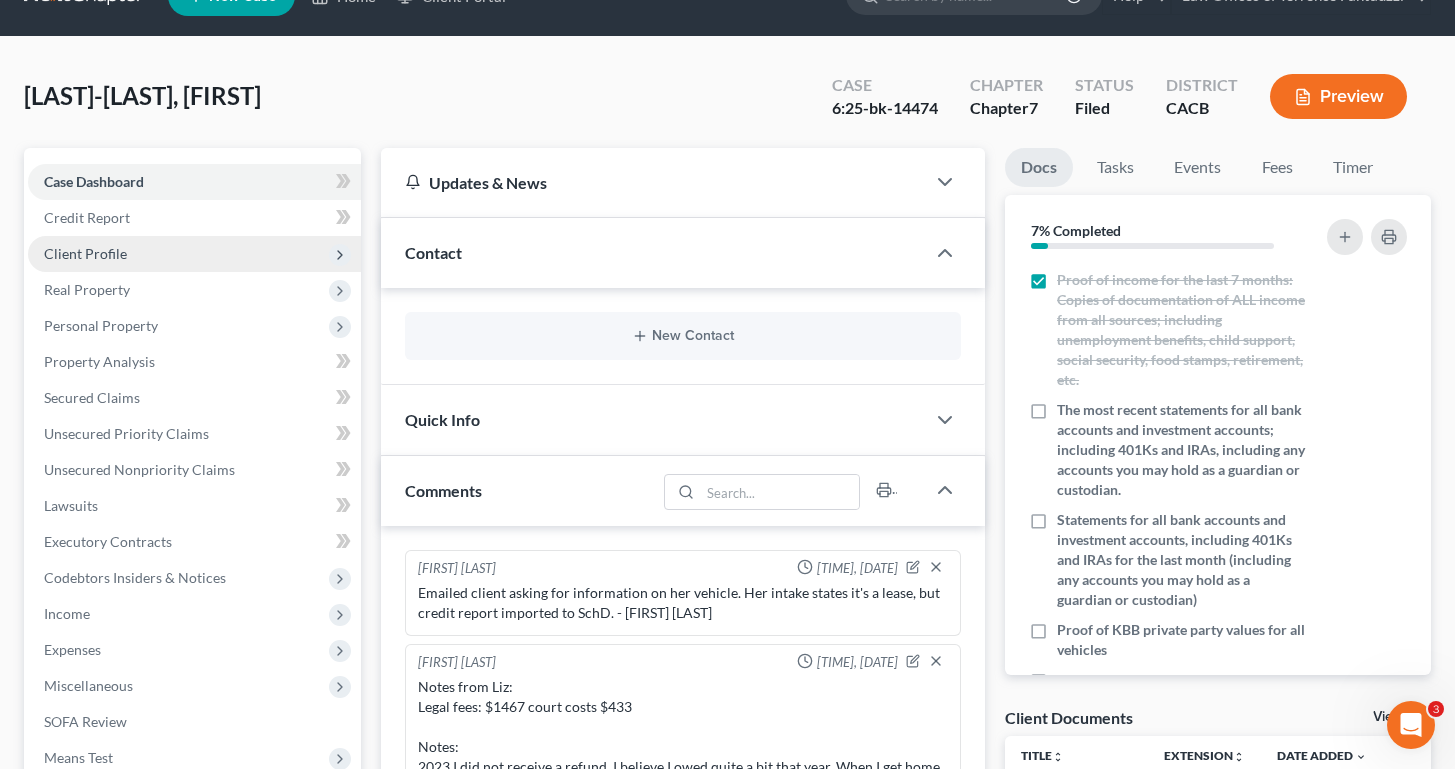 click on "Client Profile" at bounding box center [194, 254] 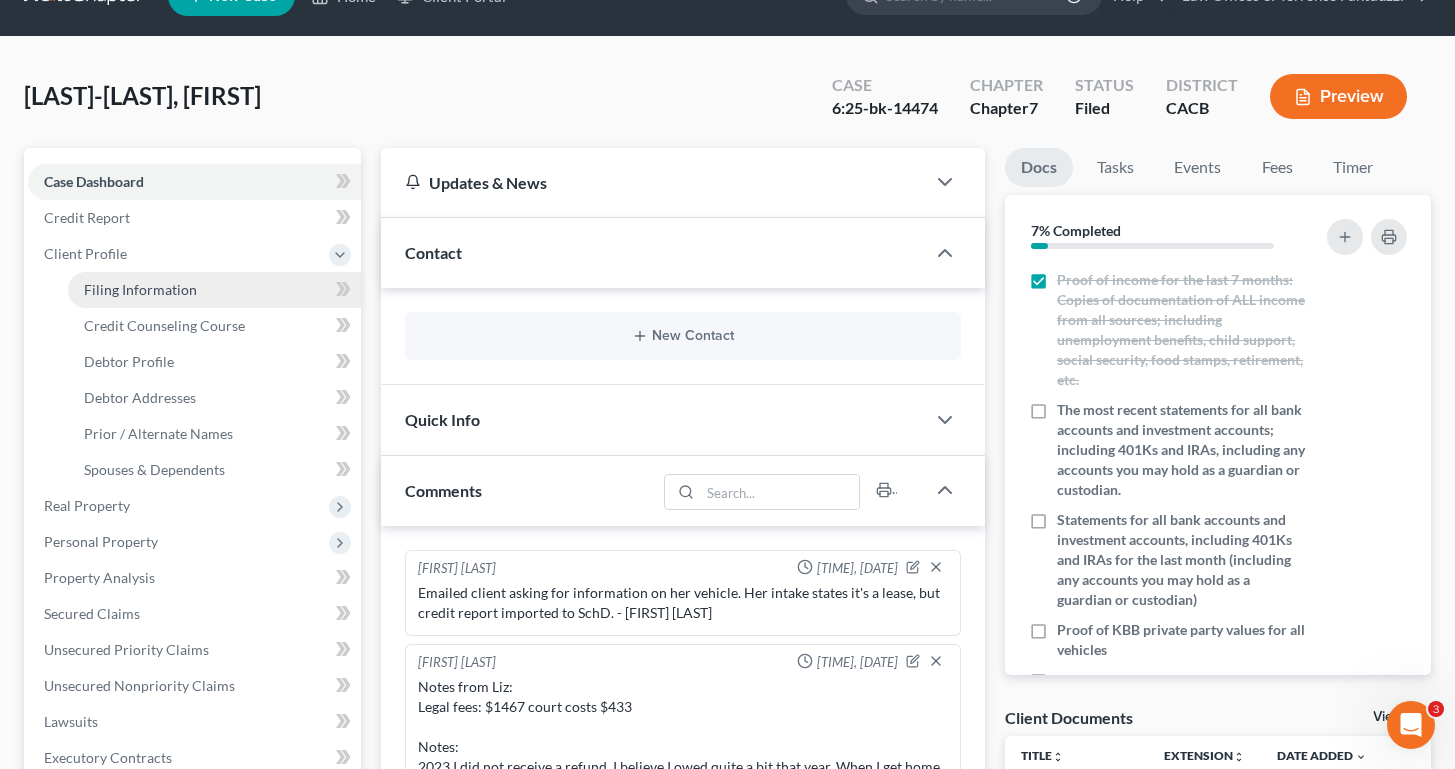 click on "Filing Information" at bounding box center (140, 289) 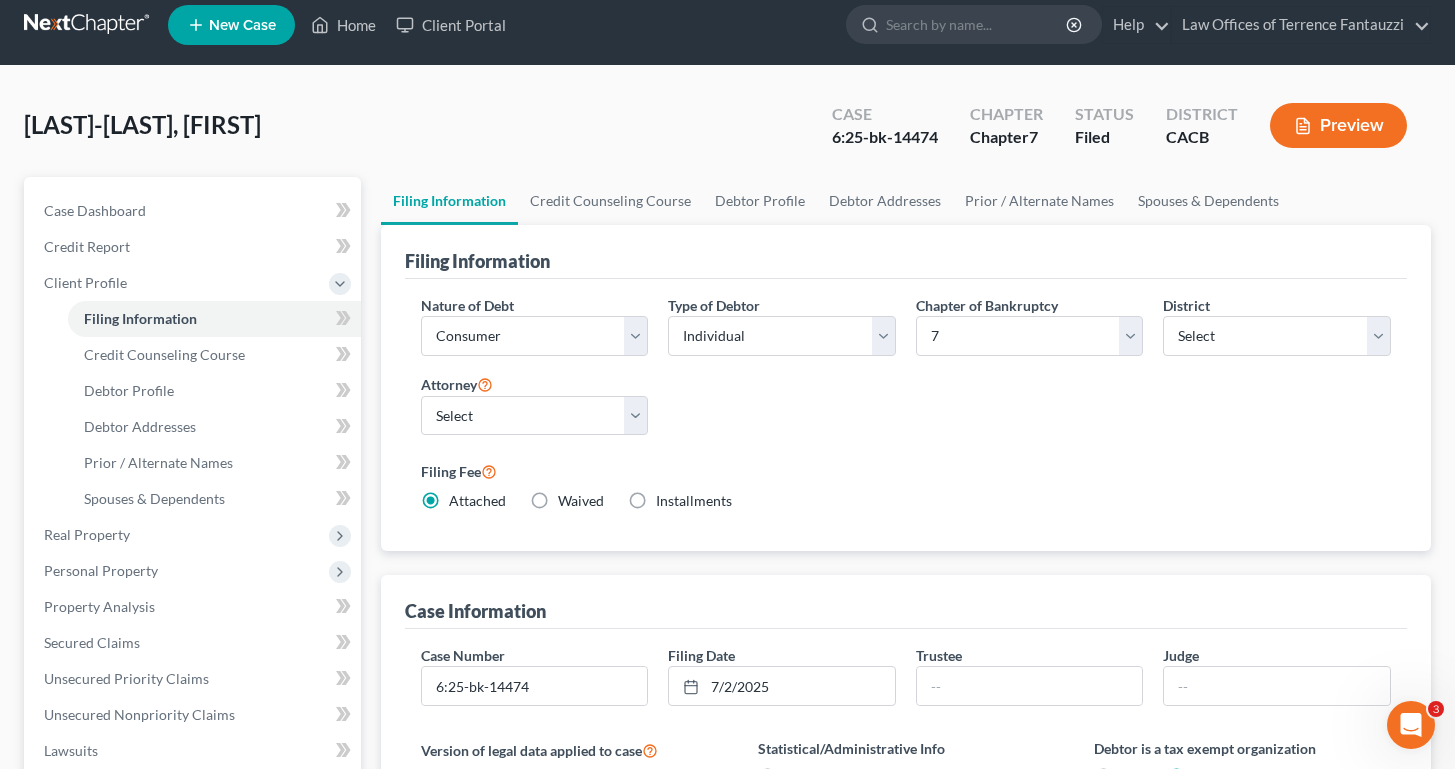 scroll, scrollTop: 0, scrollLeft: 0, axis: both 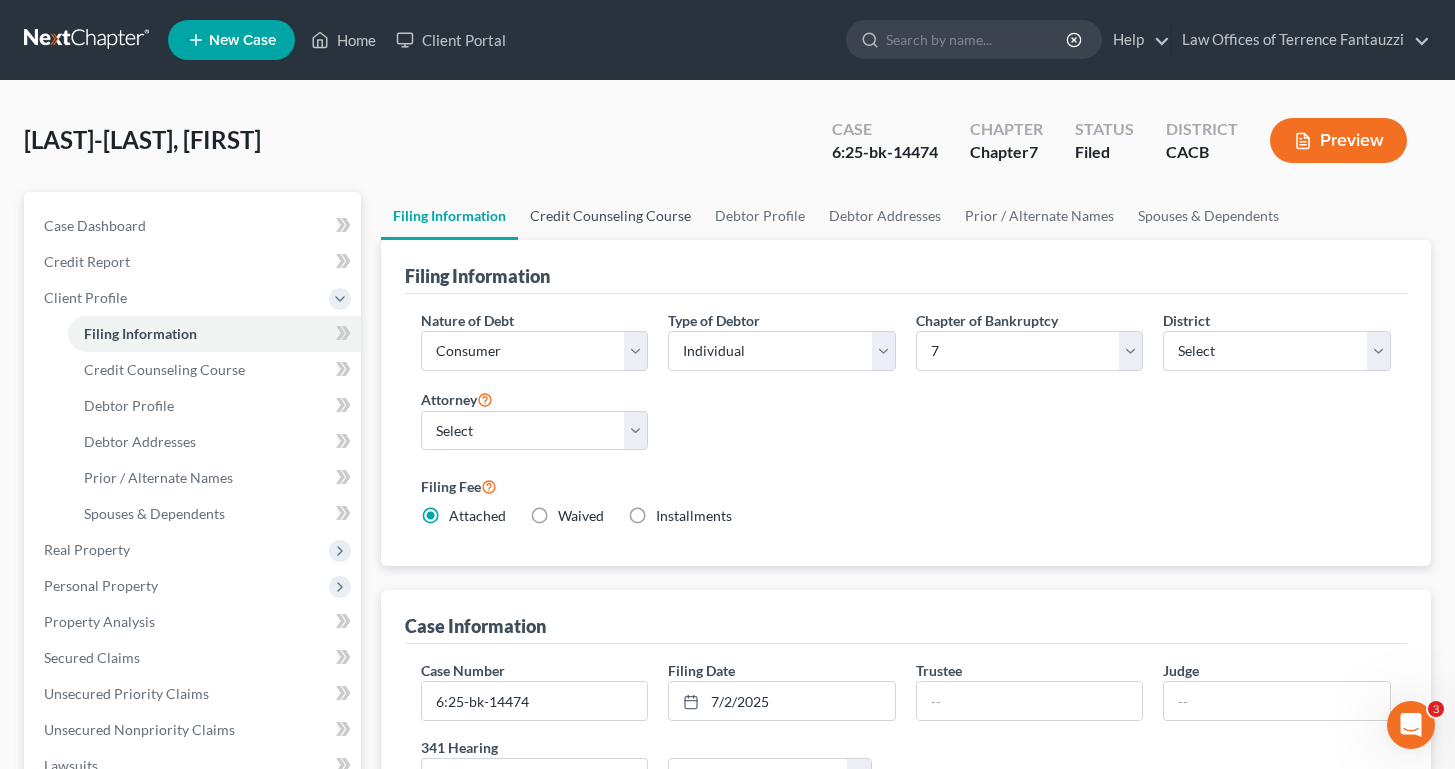click on "Credit Counseling Course" at bounding box center [610, 216] 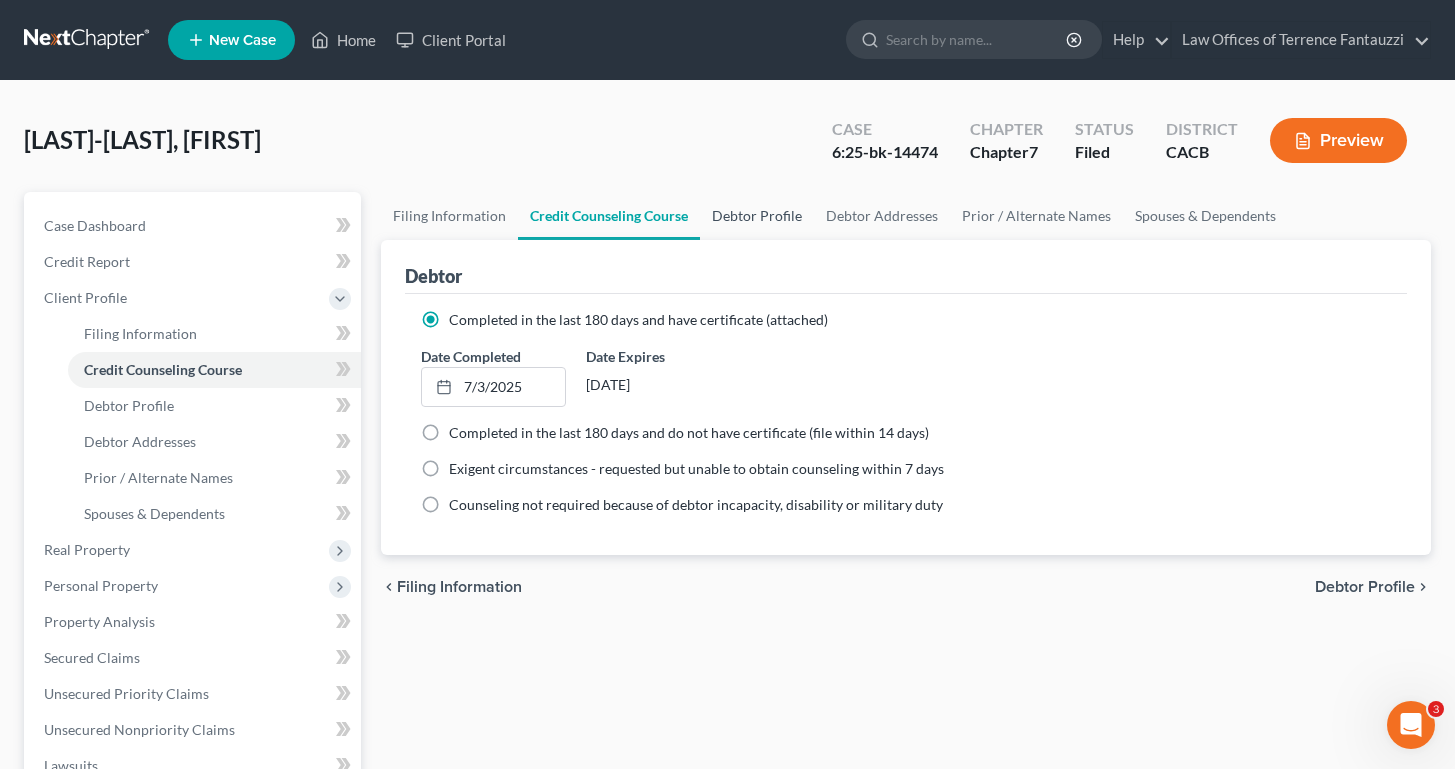 click on "Debtor Profile" at bounding box center [757, 216] 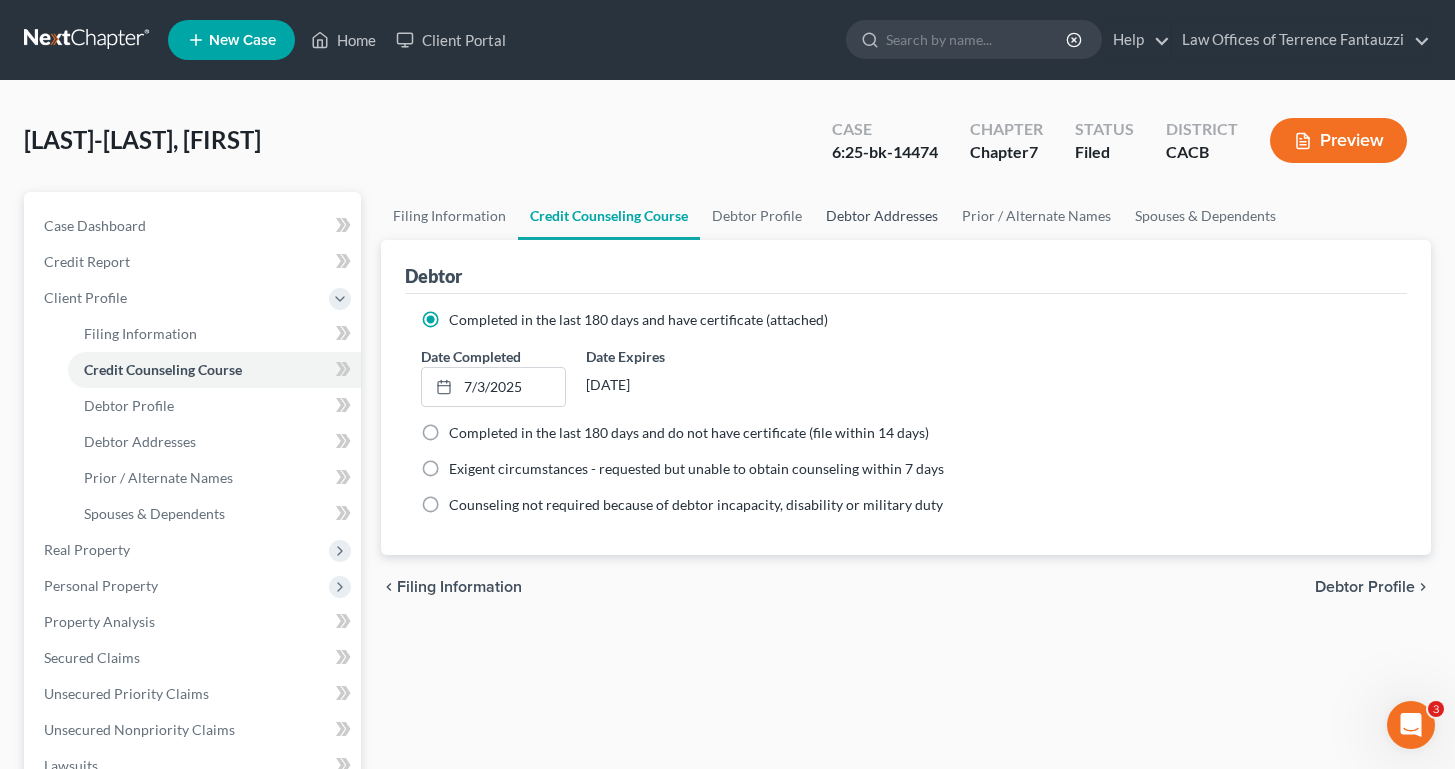 select on "0" 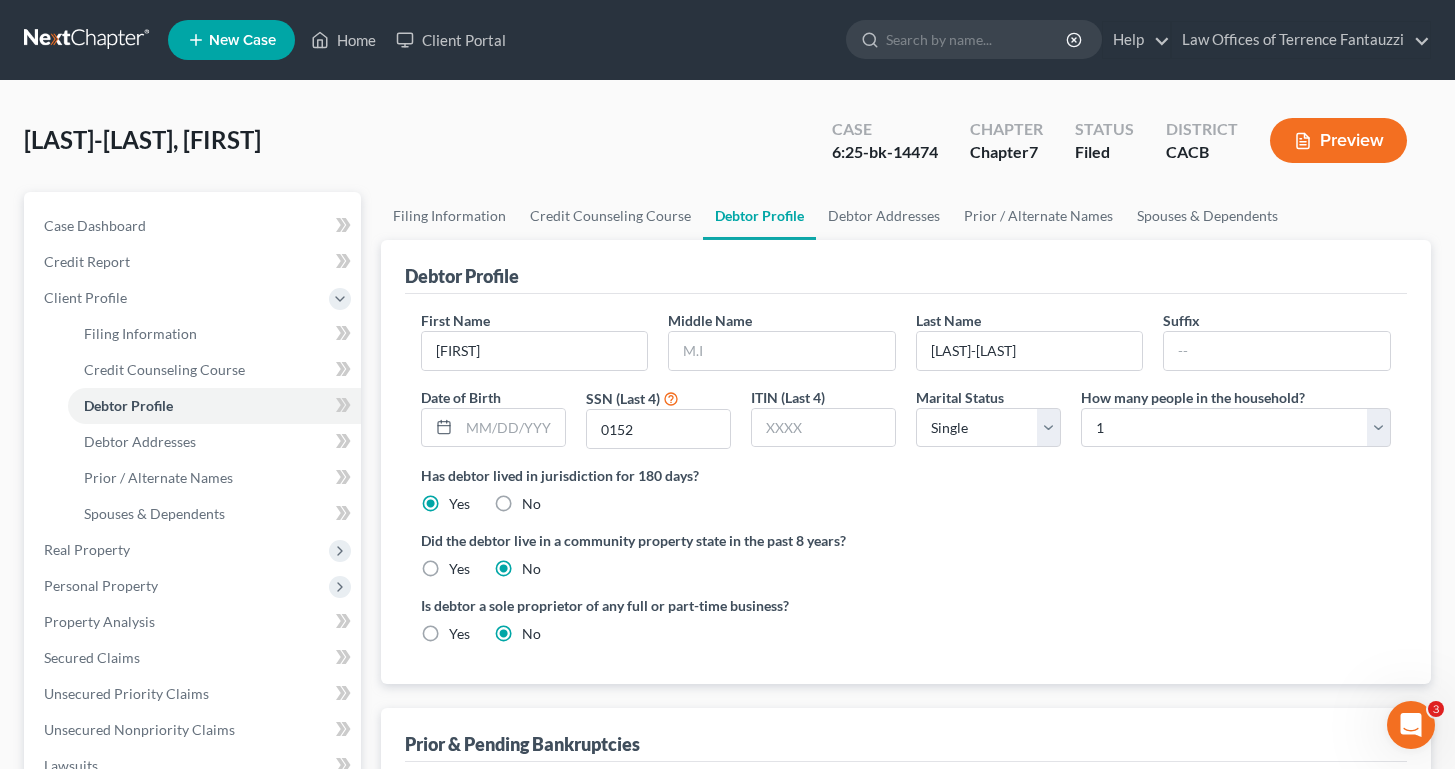 scroll, scrollTop: 510, scrollLeft: 0, axis: vertical 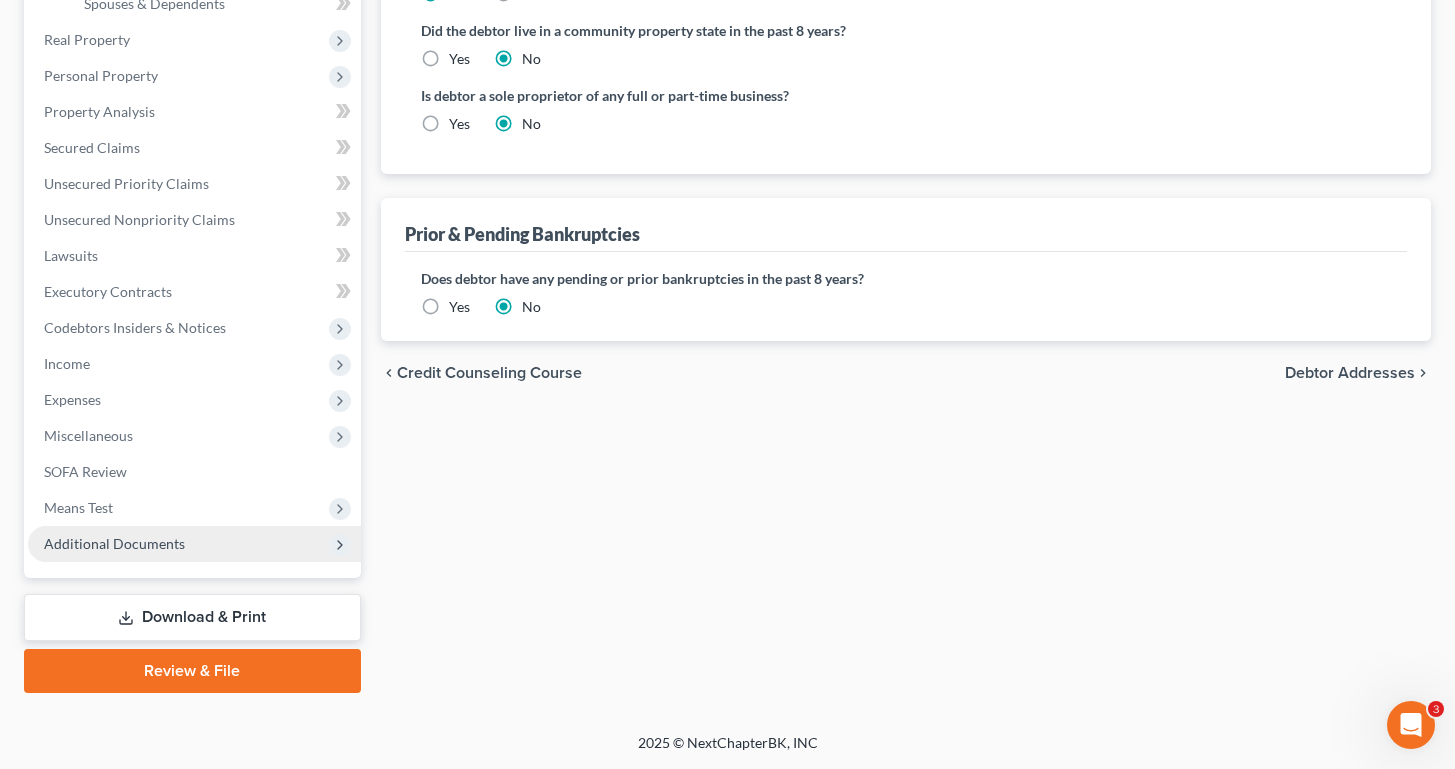 click on "Additional Documents" at bounding box center (114, 543) 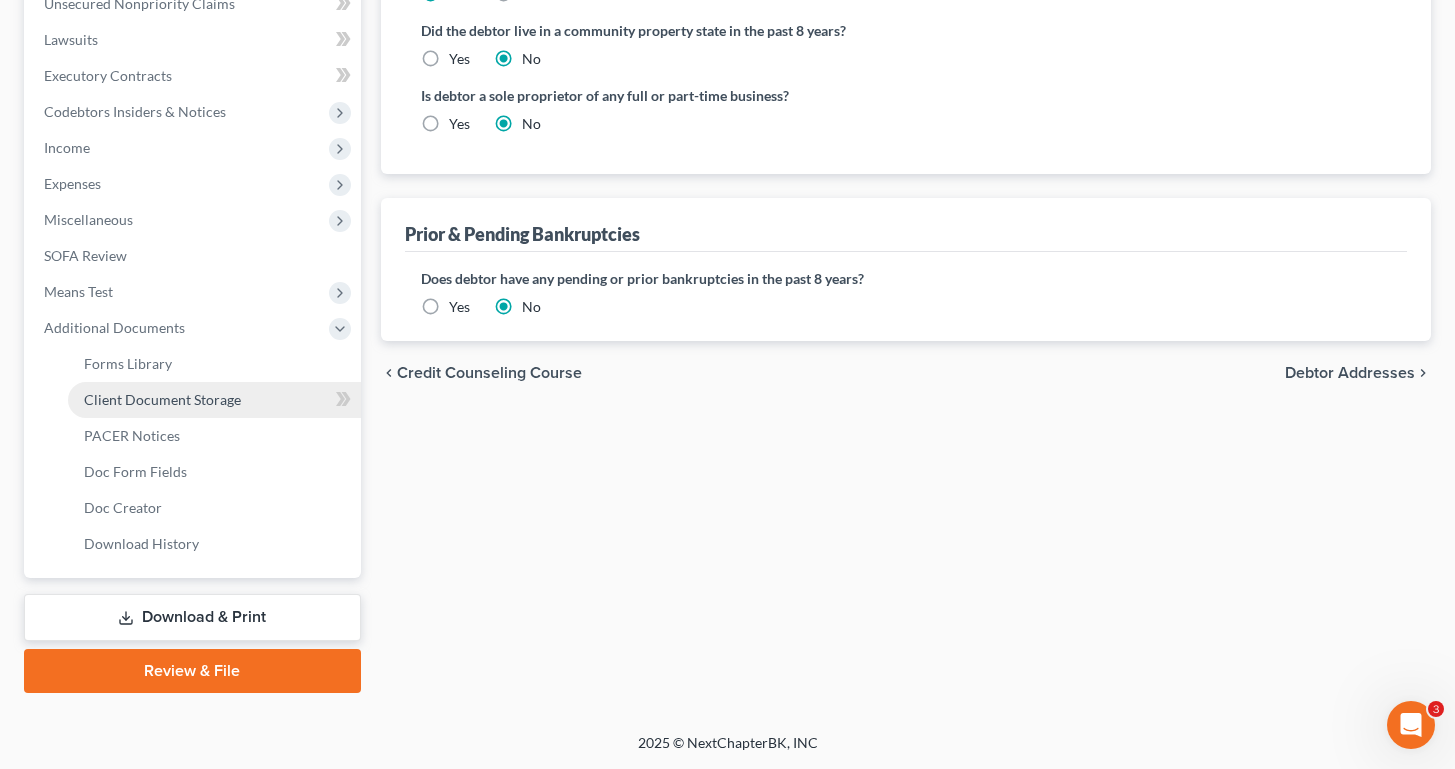 click on "Client Document Storage" at bounding box center [162, 399] 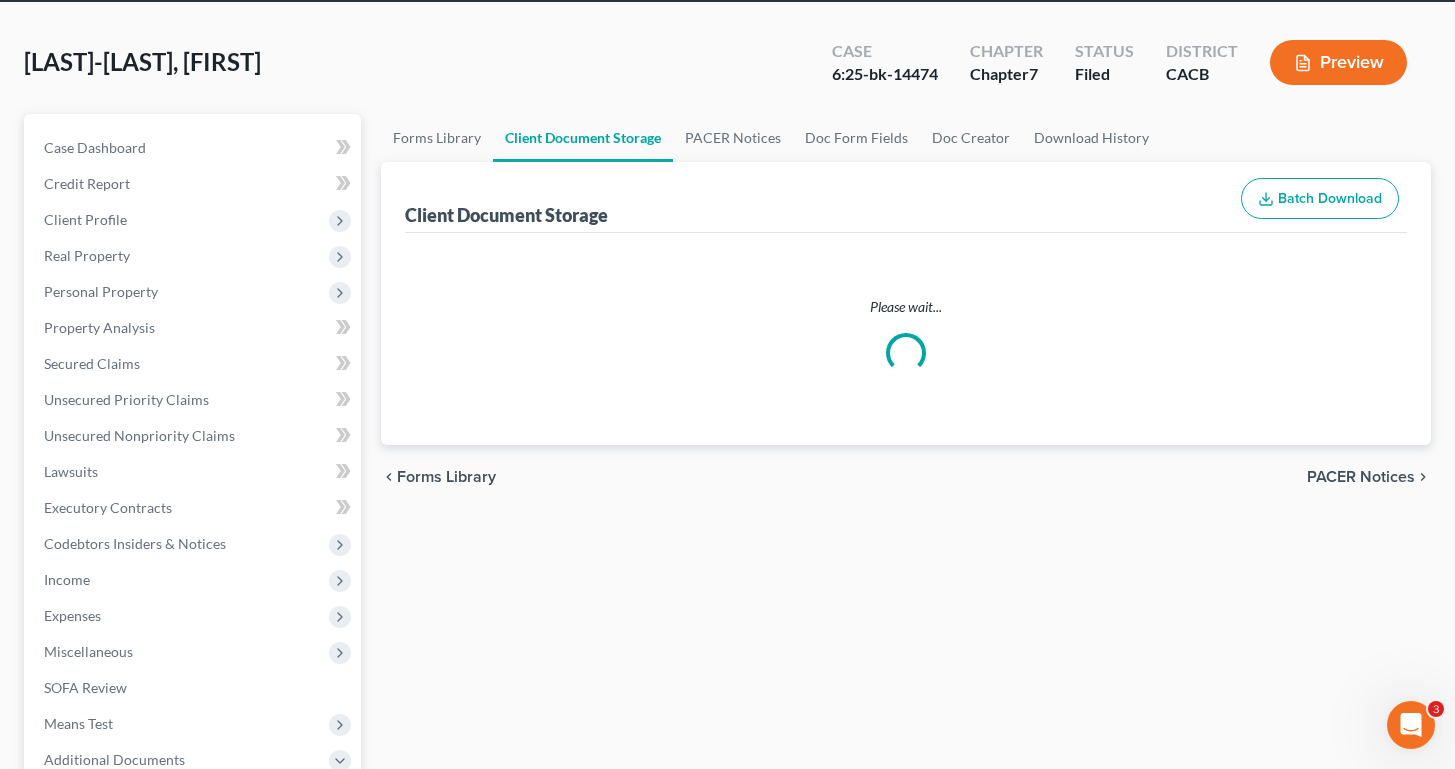 scroll, scrollTop: 0, scrollLeft: 0, axis: both 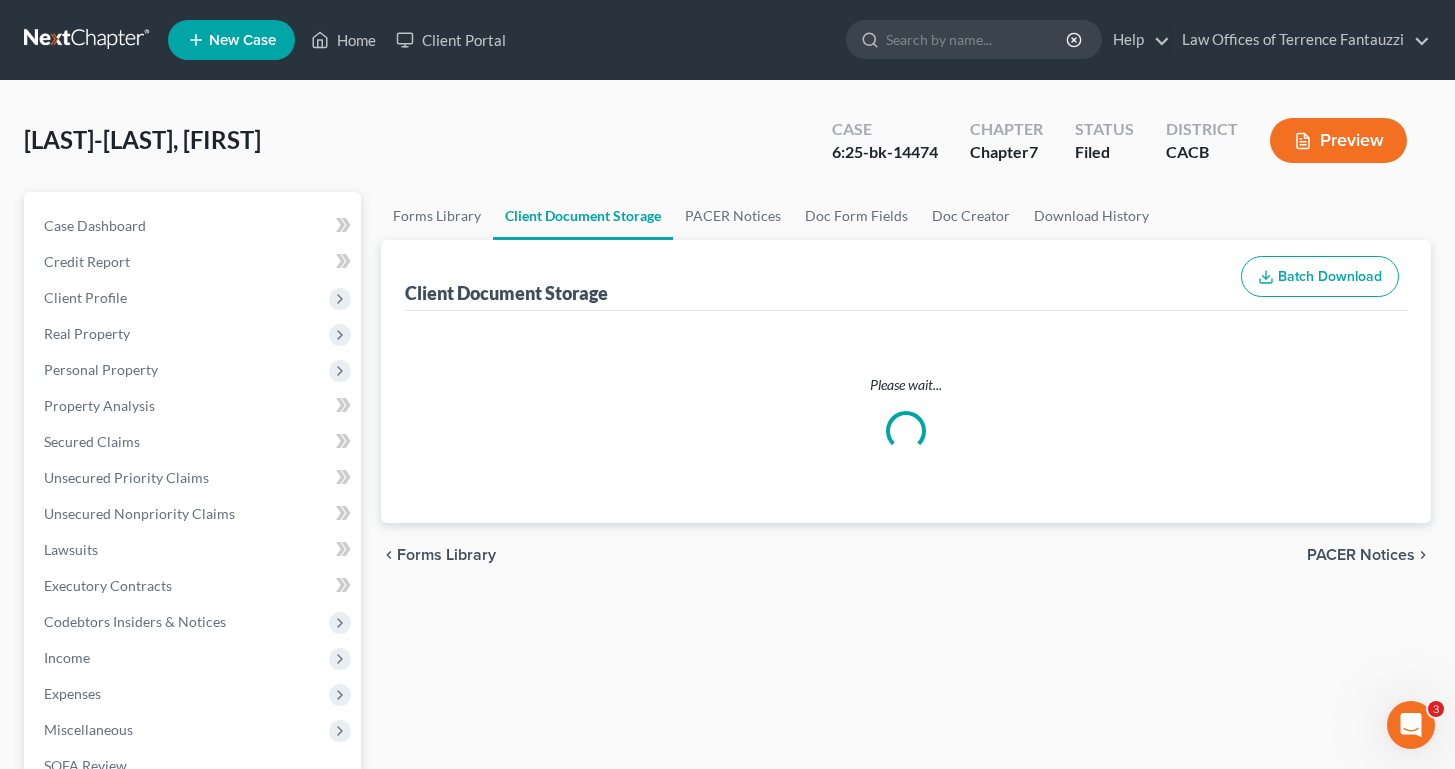 select on "65" 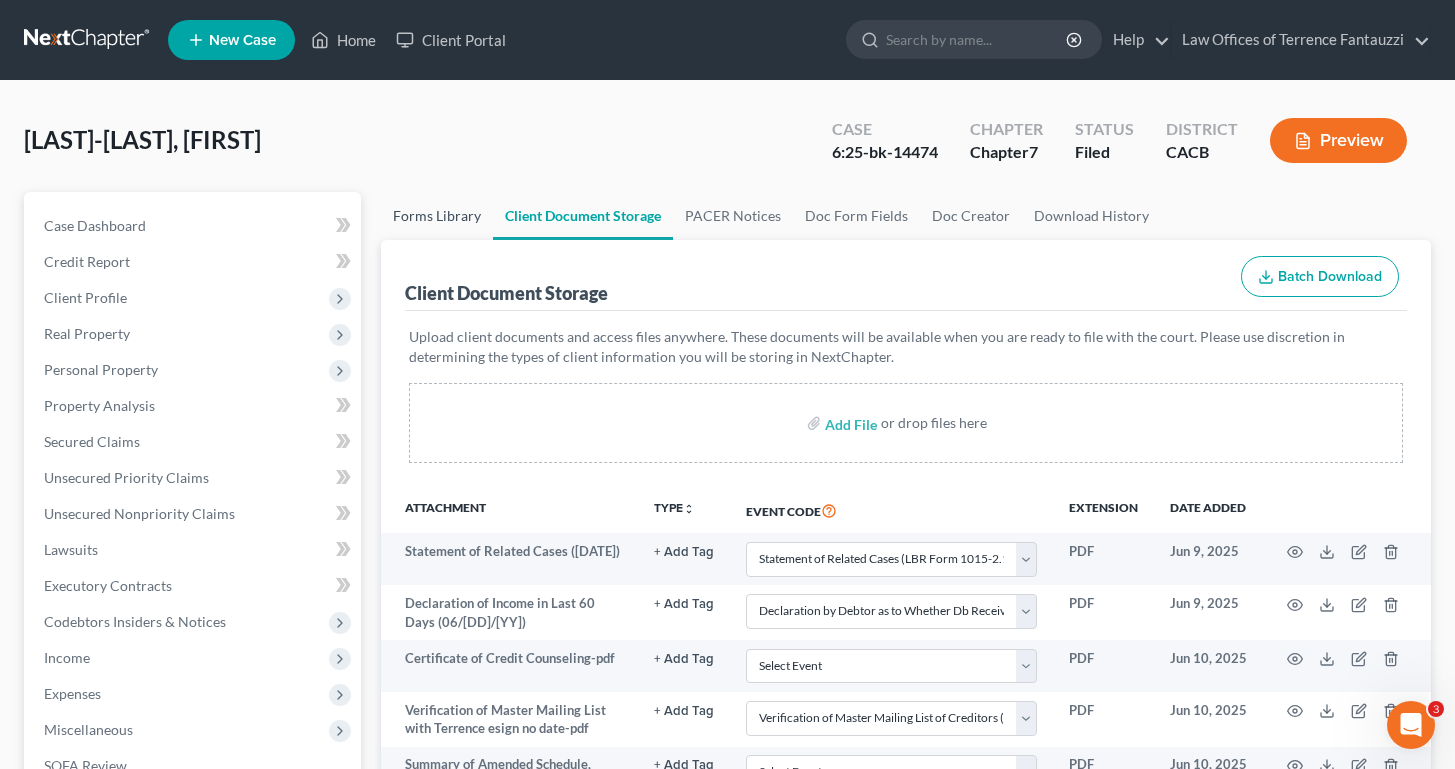 click on "Forms Library" at bounding box center (437, 216) 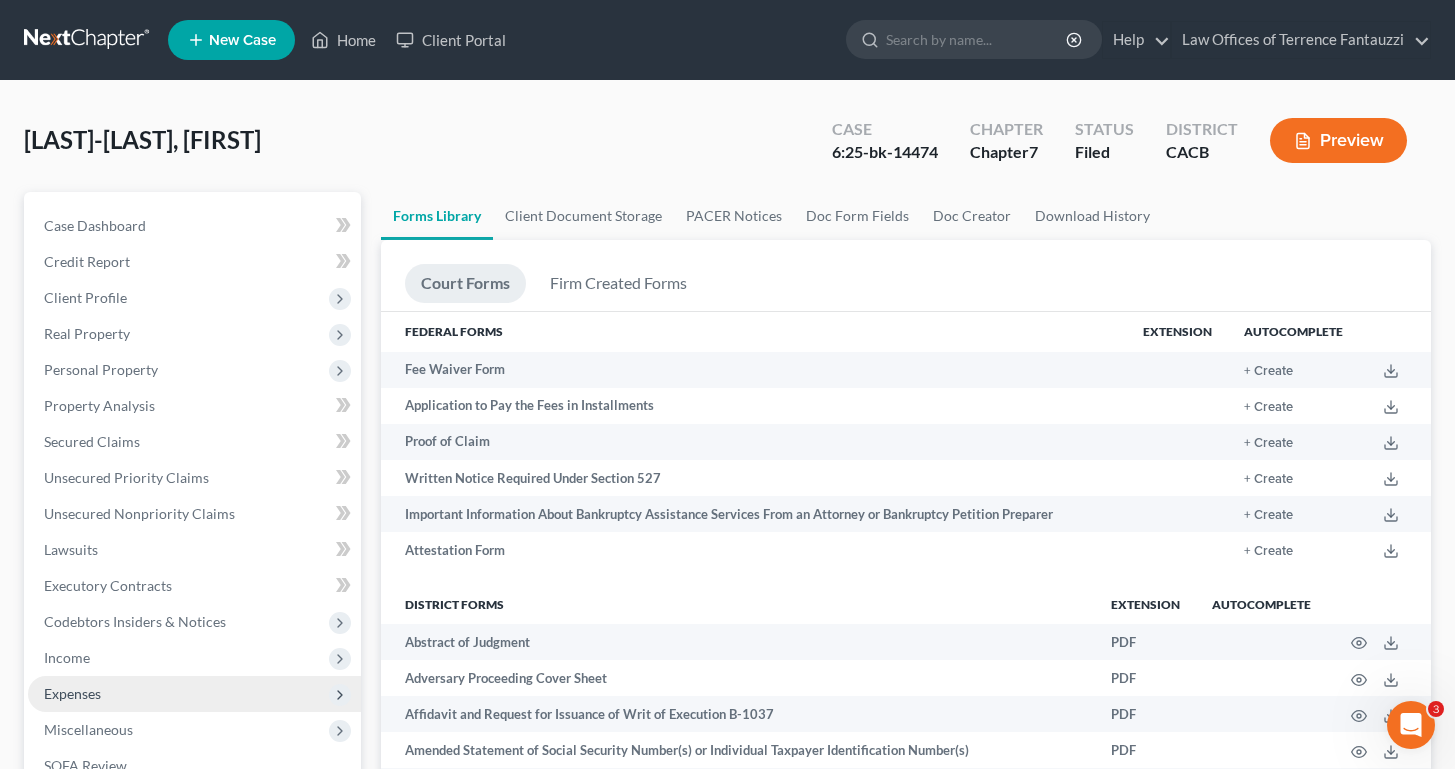 scroll, scrollTop: 651, scrollLeft: 0, axis: vertical 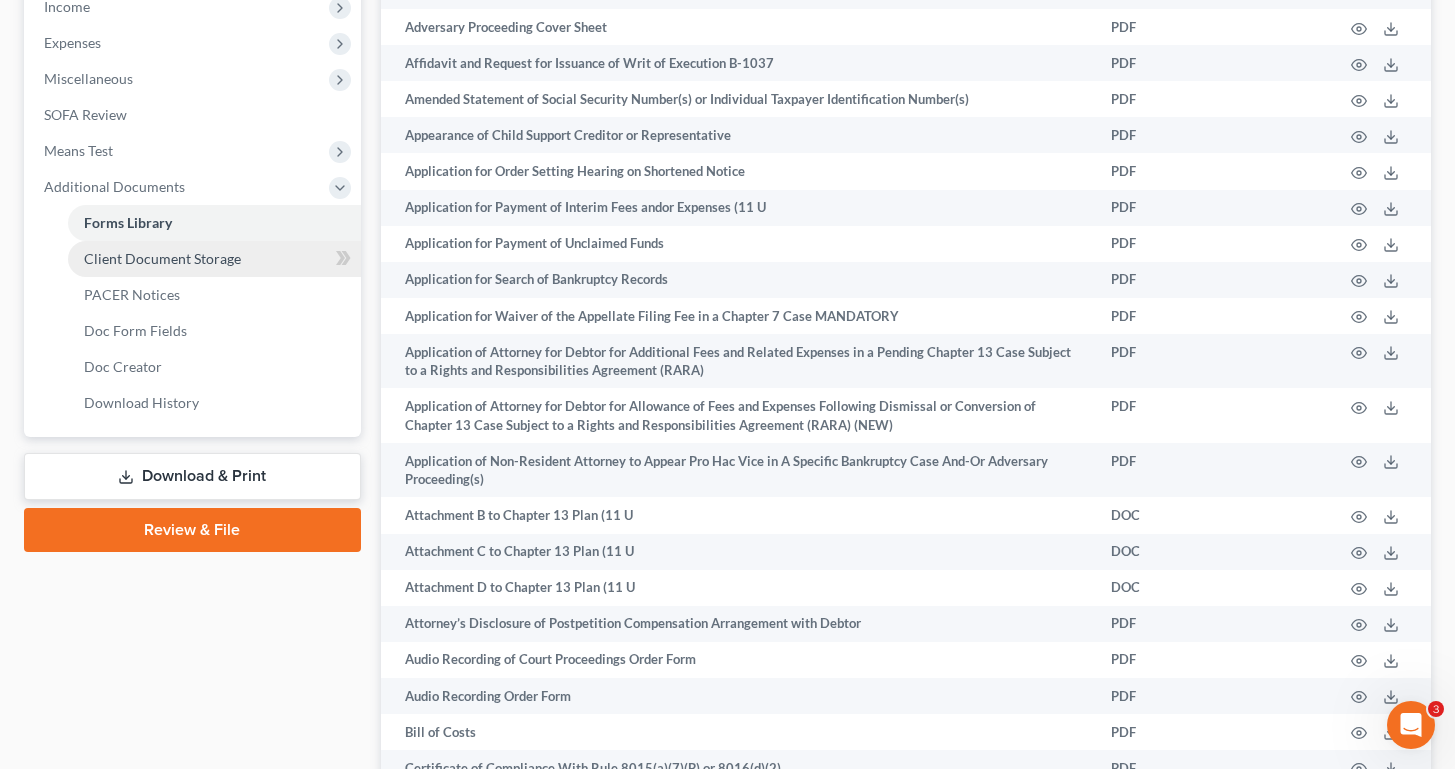 click on "Client Document Storage" at bounding box center [162, 258] 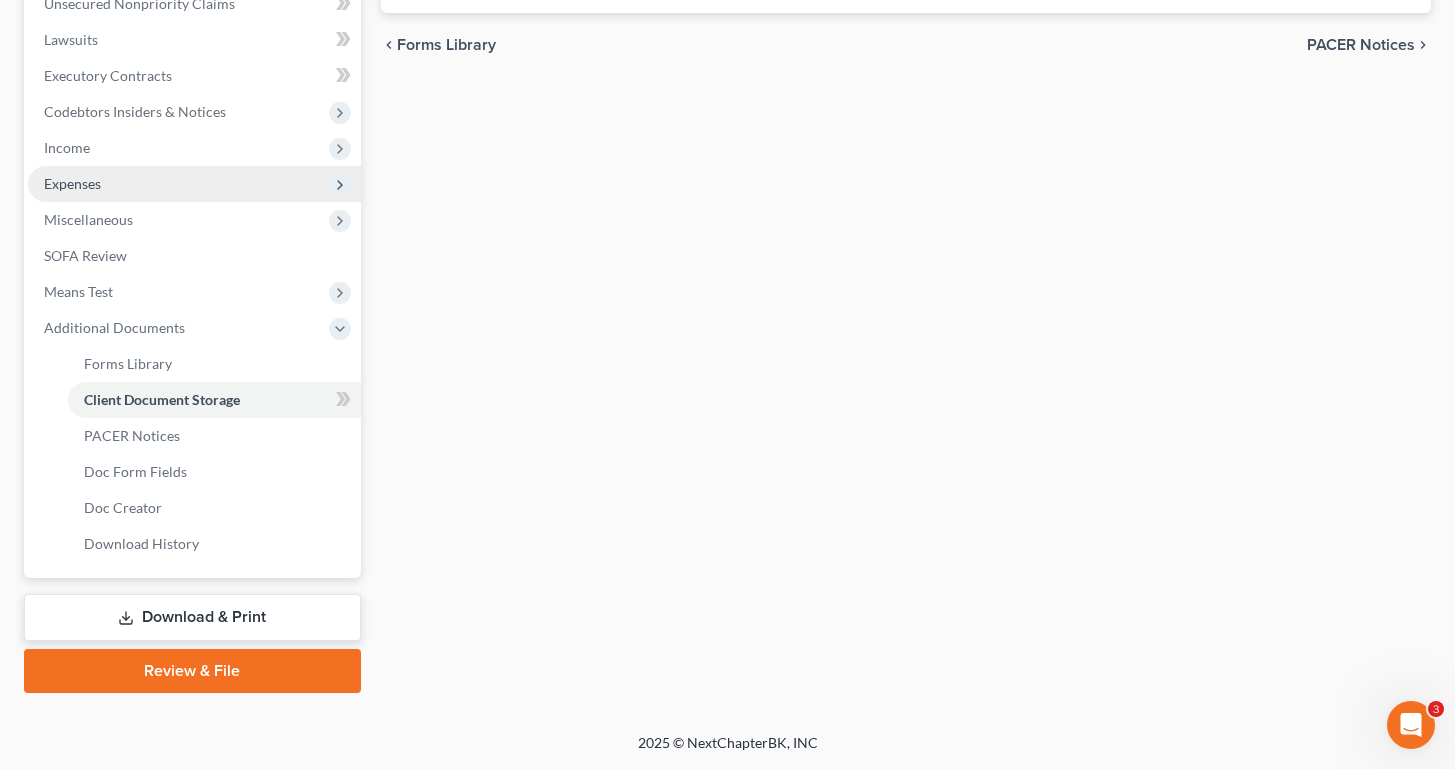 scroll, scrollTop: 124, scrollLeft: 0, axis: vertical 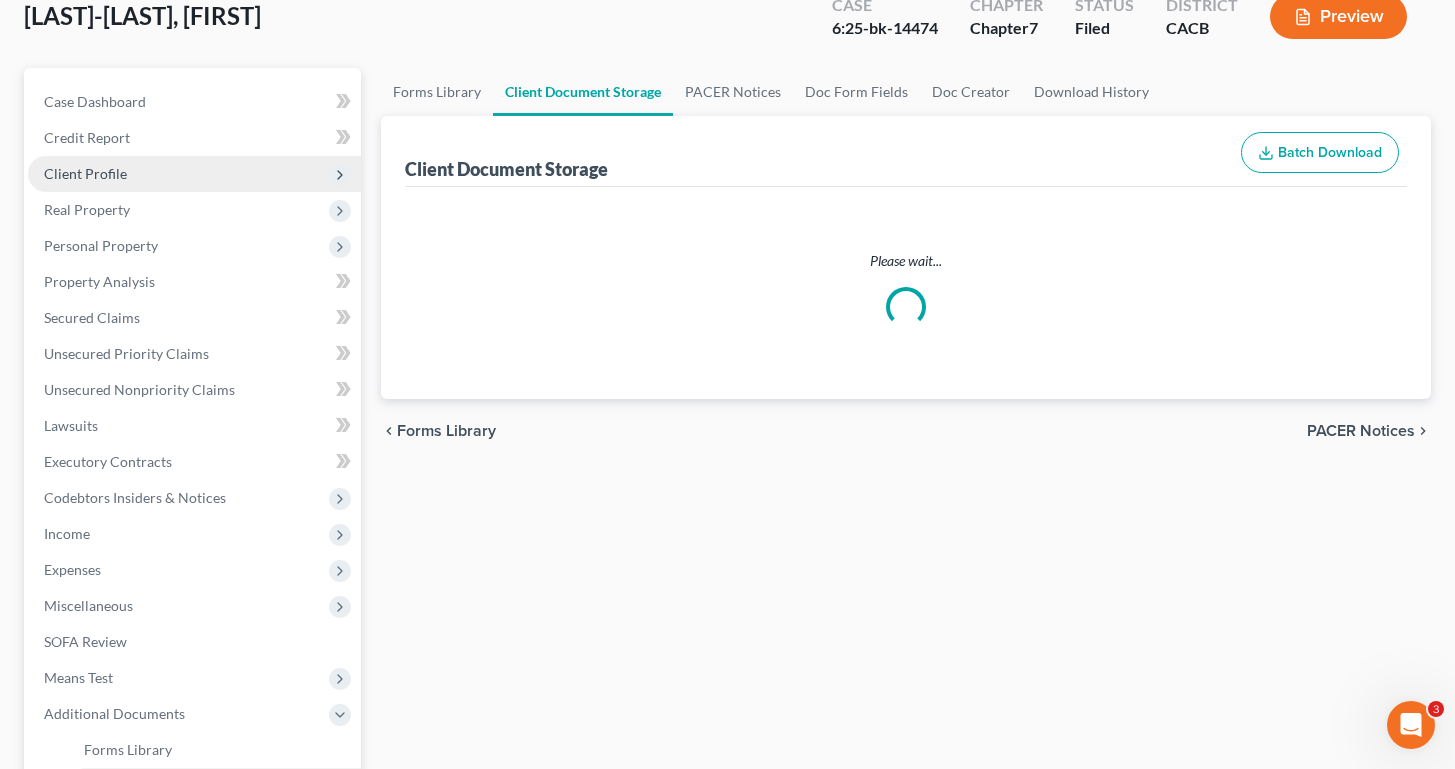 select on "65" 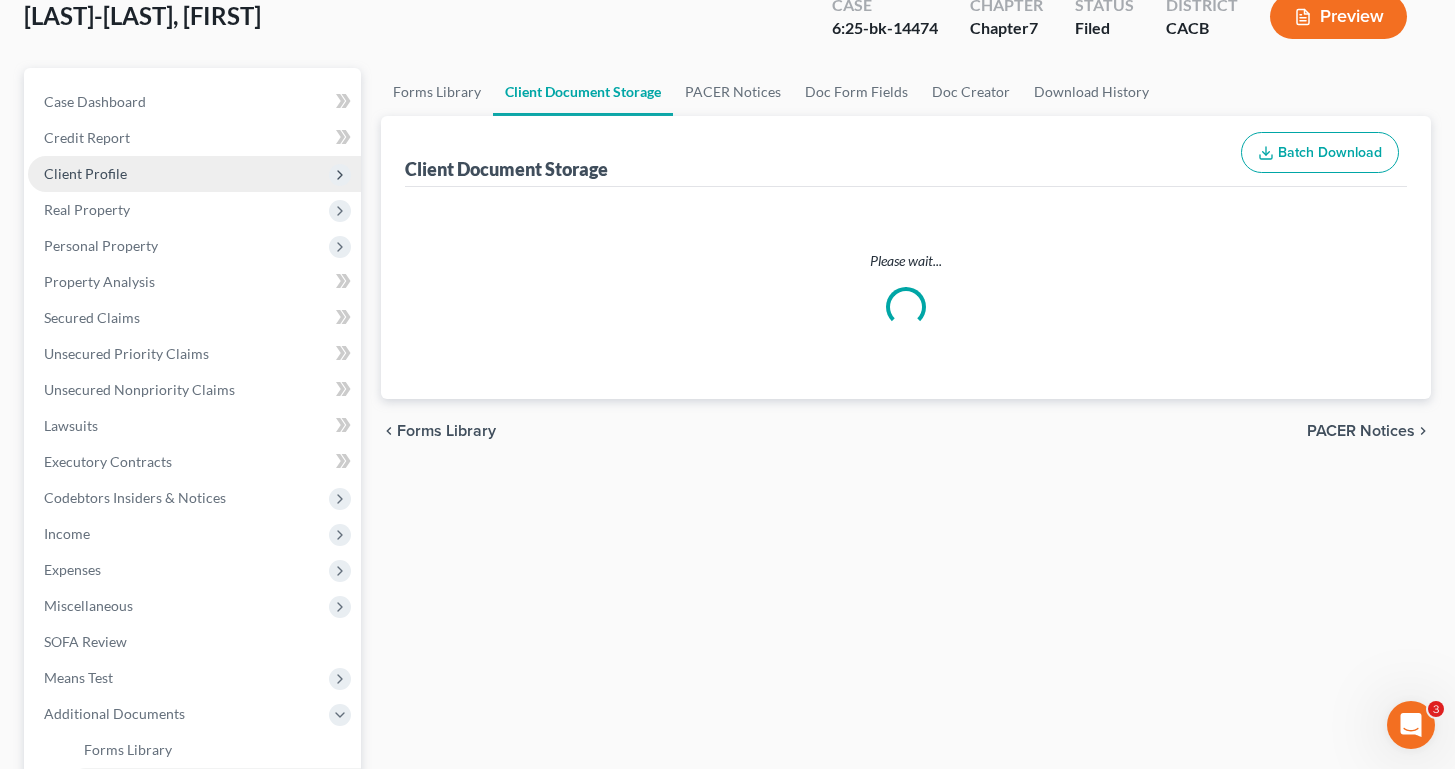 select on "7" 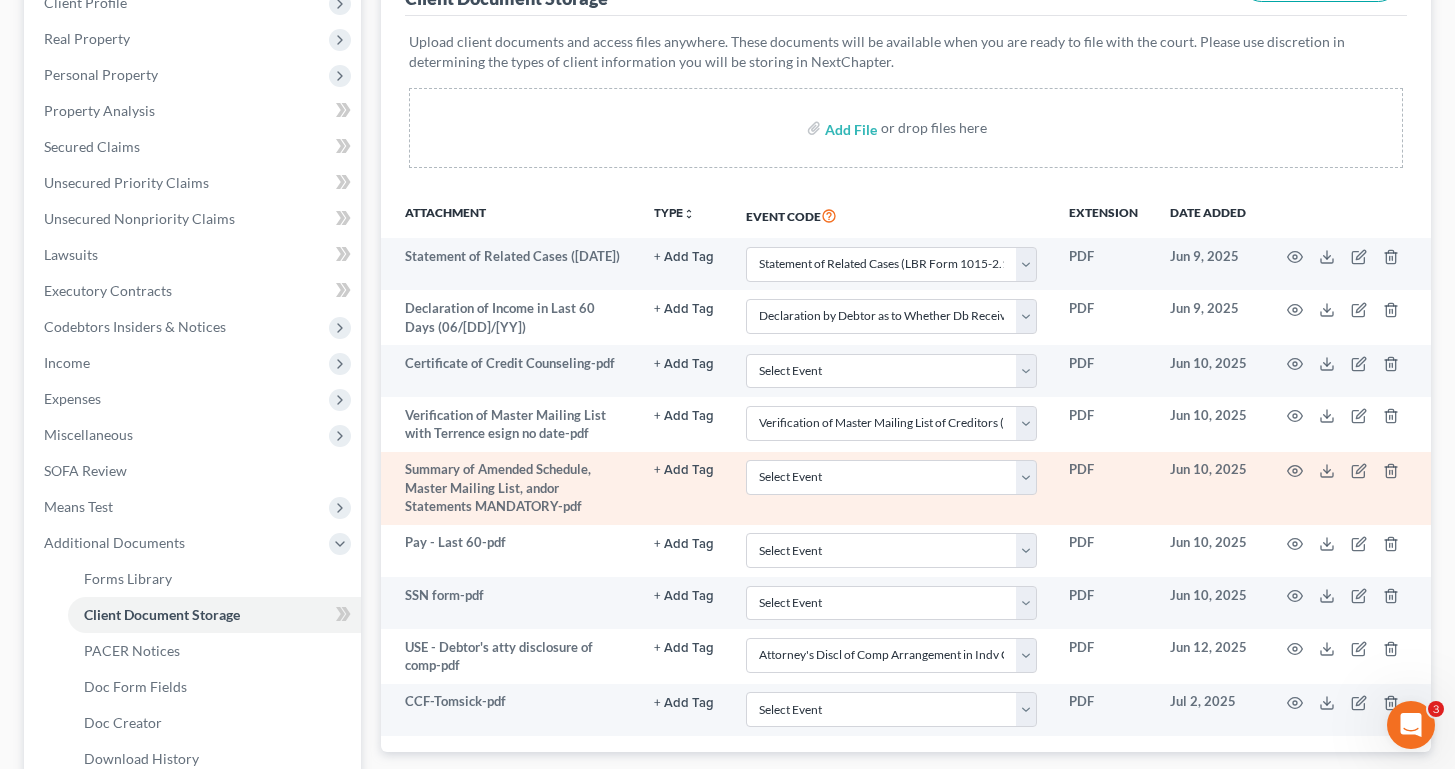 scroll, scrollTop: 299, scrollLeft: 0, axis: vertical 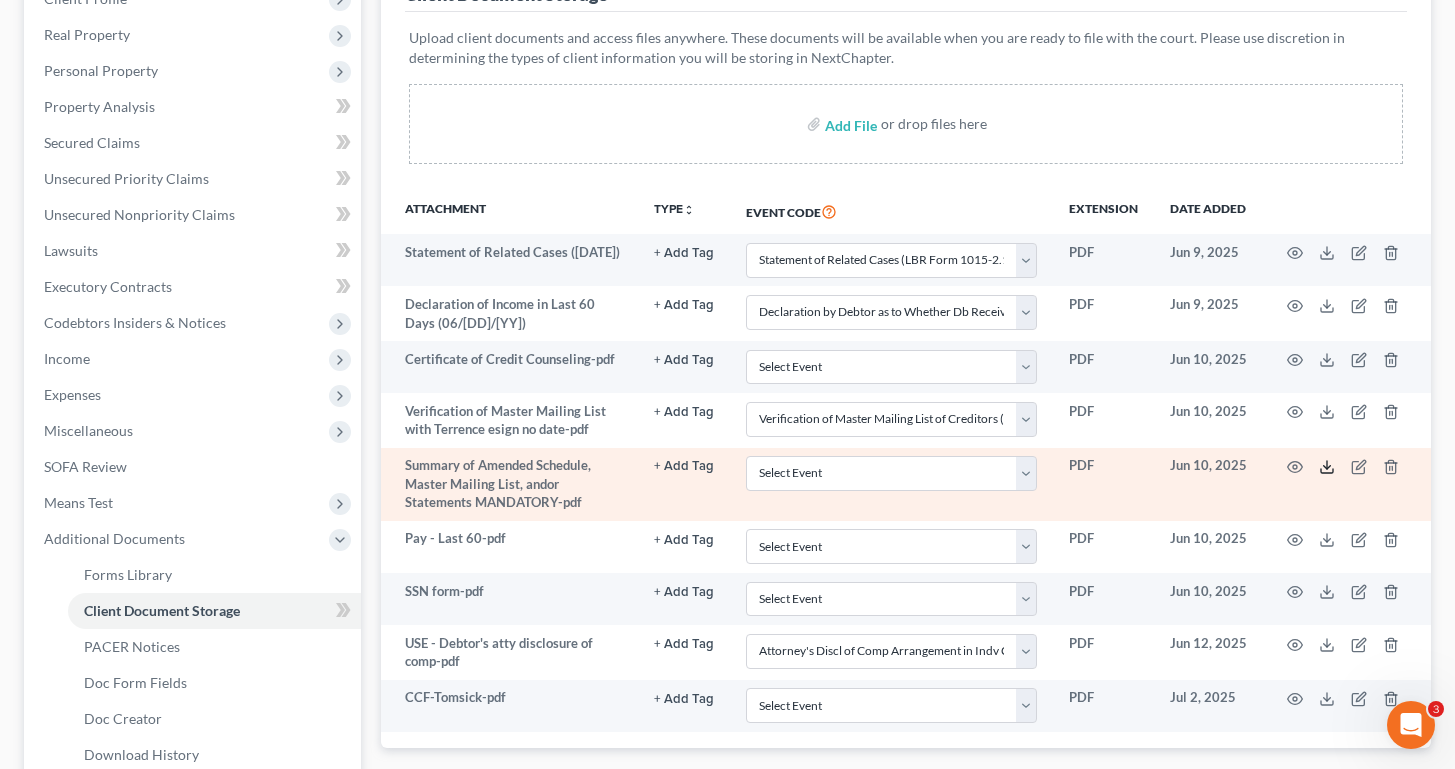 click 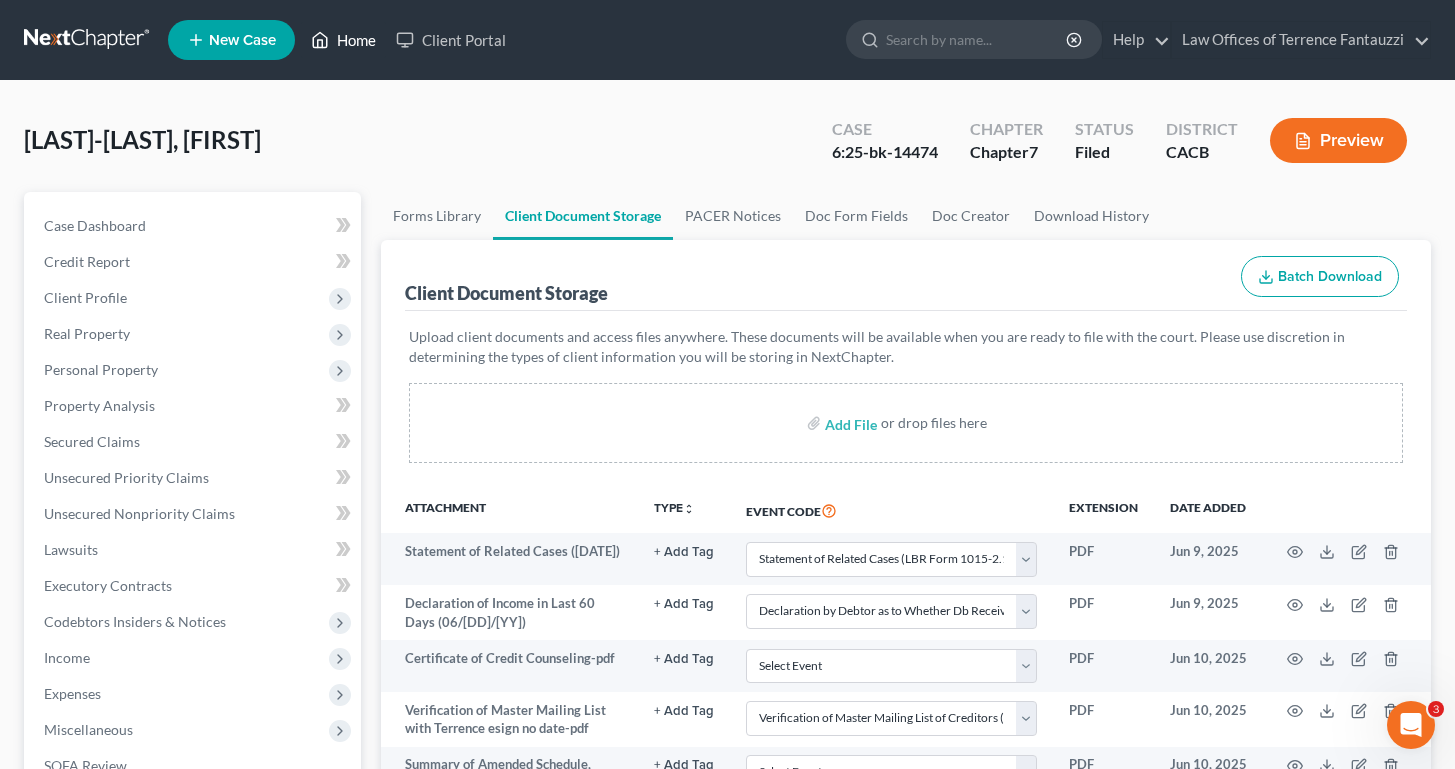 scroll, scrollTop: 38, scrollLeft: 0, axis: vertical 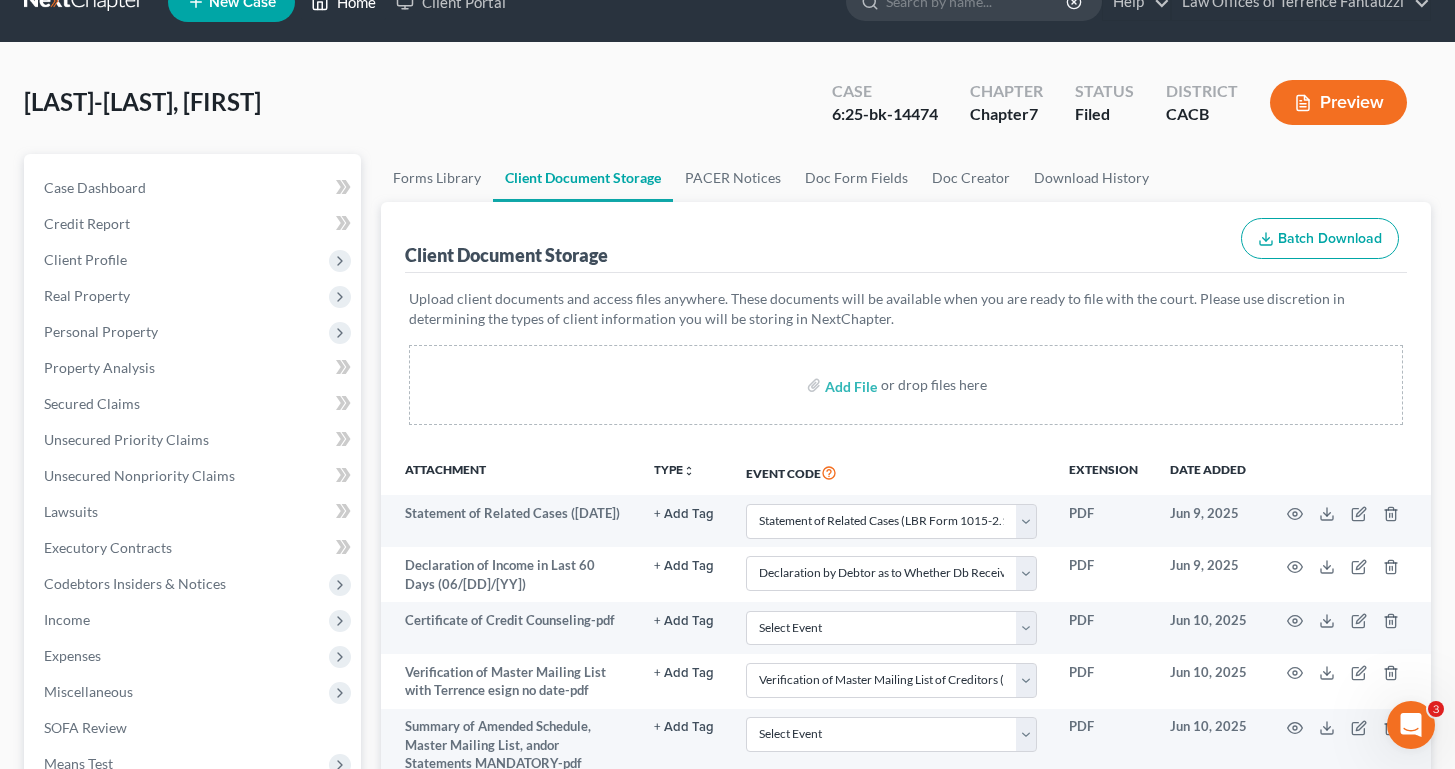 click on "Home" at bounding box center [343, 2] 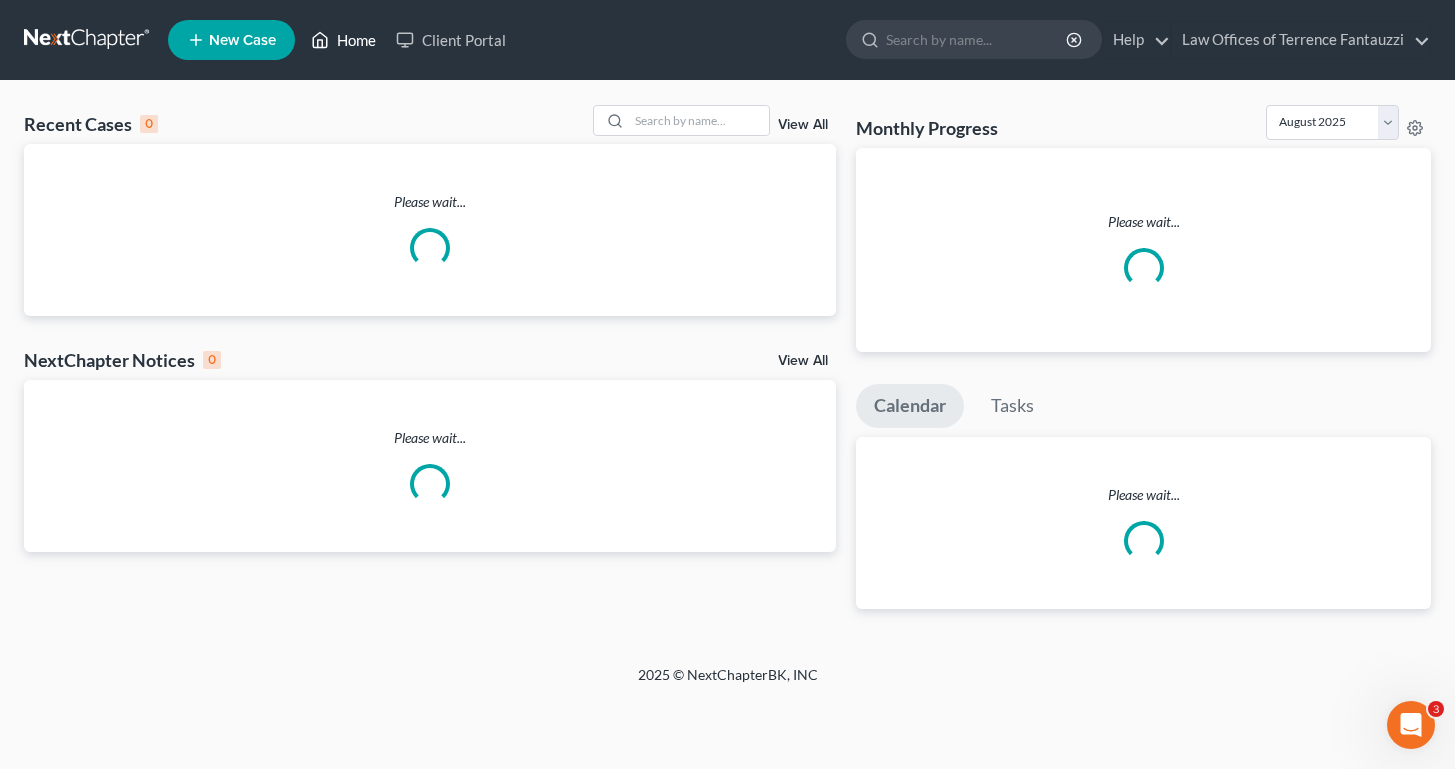 scroll, scrollTop: 0, scrollLeft: 0, axis: both 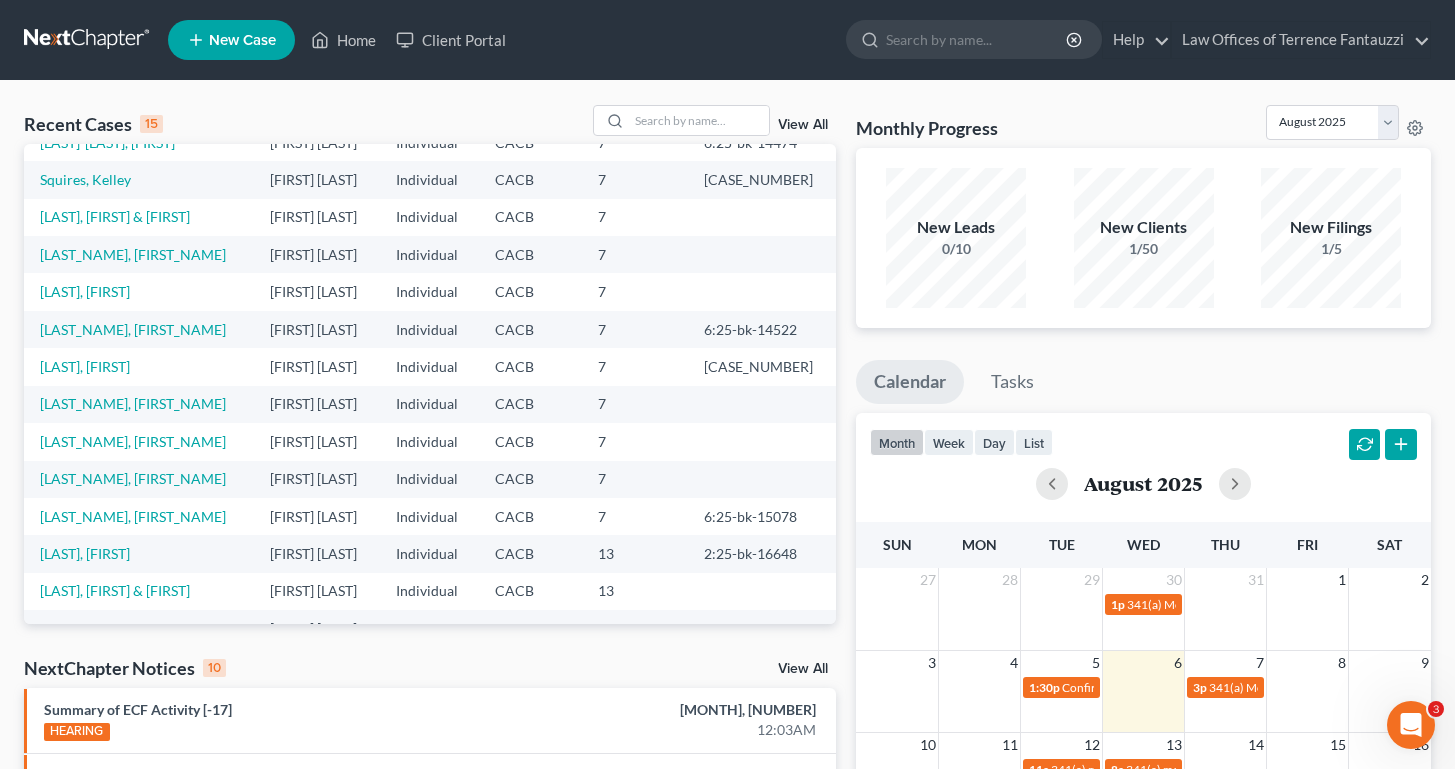 click on "Recent Cases 15         View All
Name
unfold_more
expand_more
expand_less
Attorney
unfold_more
expand_more
expand_less
Type
unfold_more
expand_more
expand_less
District
unfold_more
expand_more
expand_less
Chapter
unfold_more
expand_more
expand_less
Case No
unfold_more
expand_more
expand_less
Prefix
unfold_more
expand_more
expand_less
[LAST], [FIRST] [FIRST] [LAST] Individual CACB 7 [LAST], [FIRST] [FIRST] [LAST] Individual CACB 7 6:25-bk-14474 [LAST], [FIRST] [FIRST] [LAST] Individual CACB 7 2:25-bk-16666 [LAST], [FIRST] & [FIRST] [LAST] [FIRST] [LAST] Individual CACB 7 [LAST], [FIRST] [FIRST] [LAST] Individual CACB 7 6:25-bk-14522 [LAST], [FIRST] [FIRST] [LAST] Individual CACB 7 6:25-bk-14941 [LAST], [FIRST] [FIRST] Individual 7" at bounding box center (727, 742) 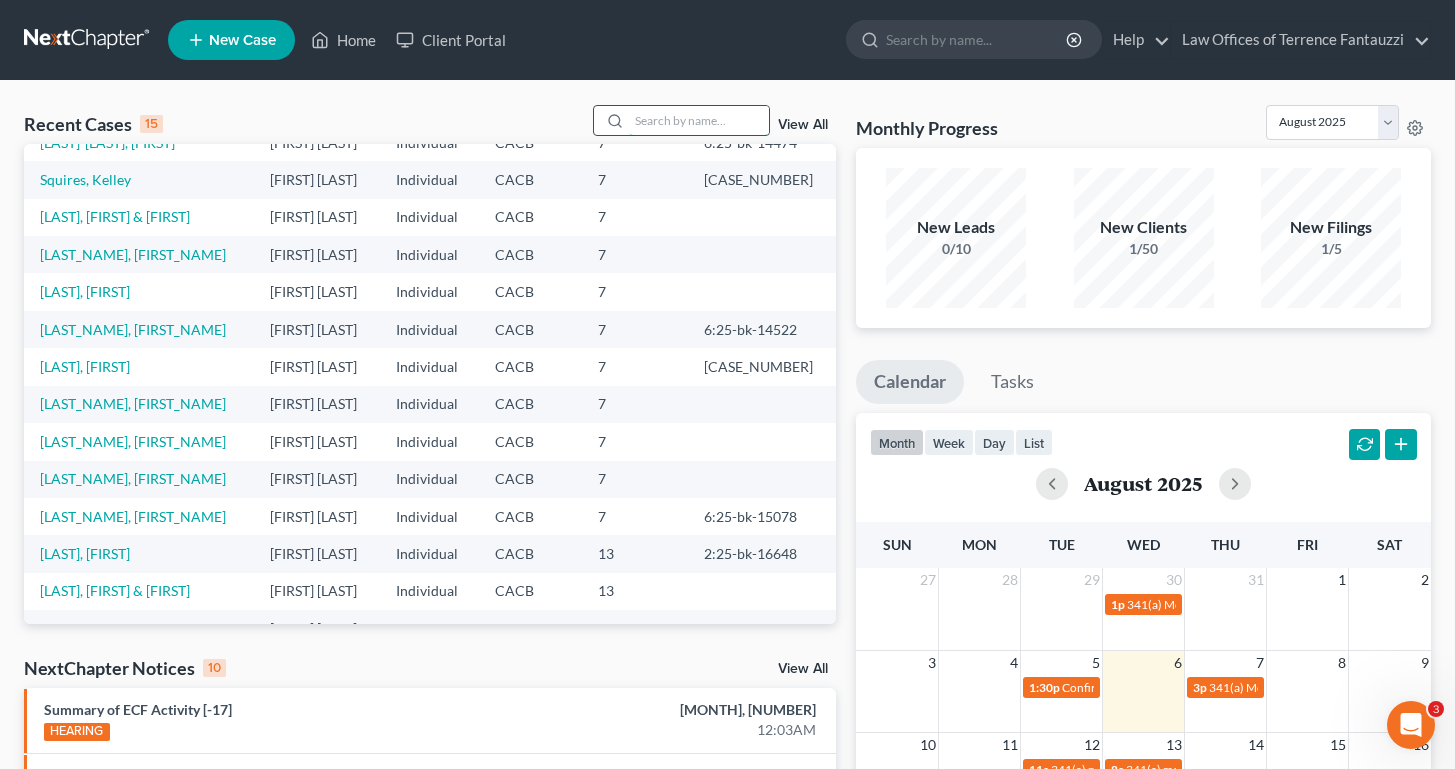 click at bounding box center (699, 120) 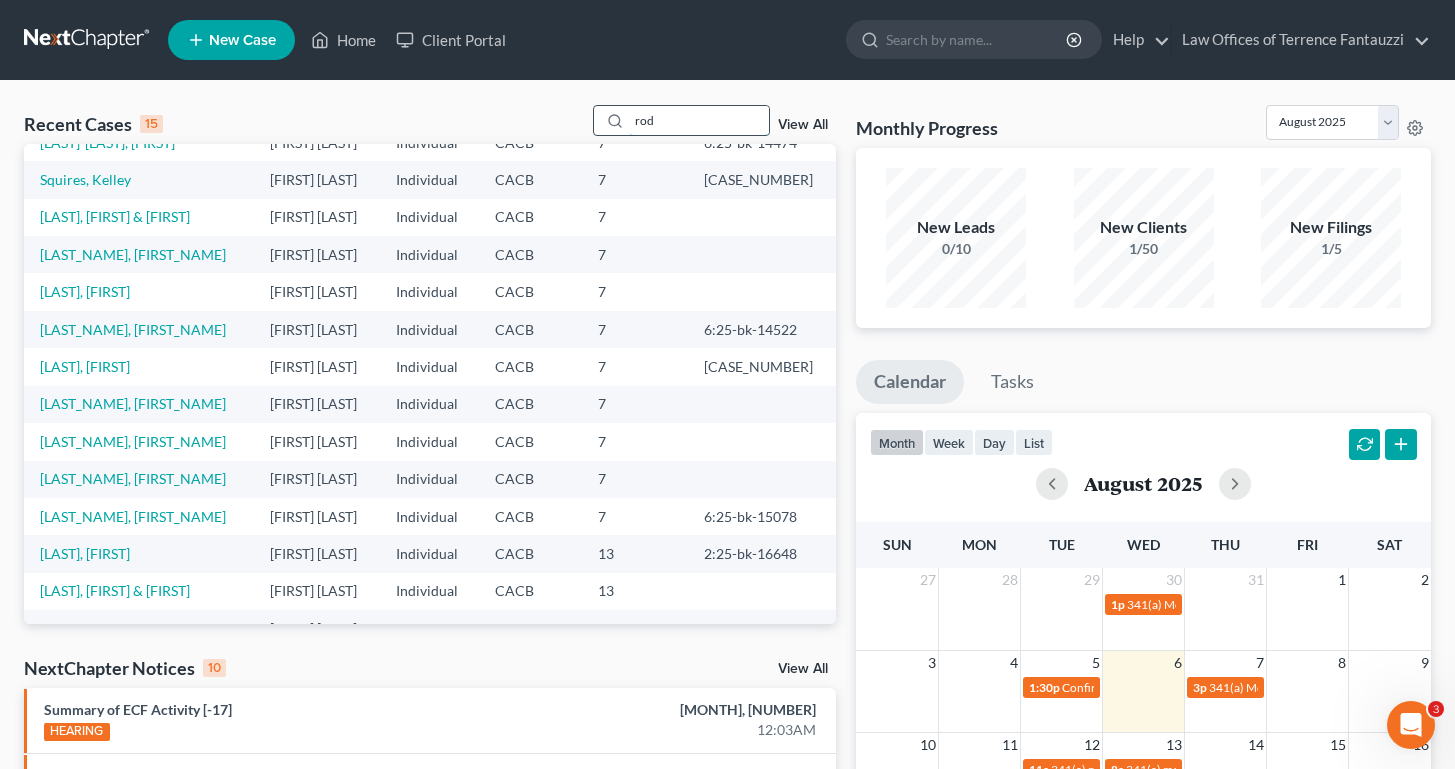 type on "rod" 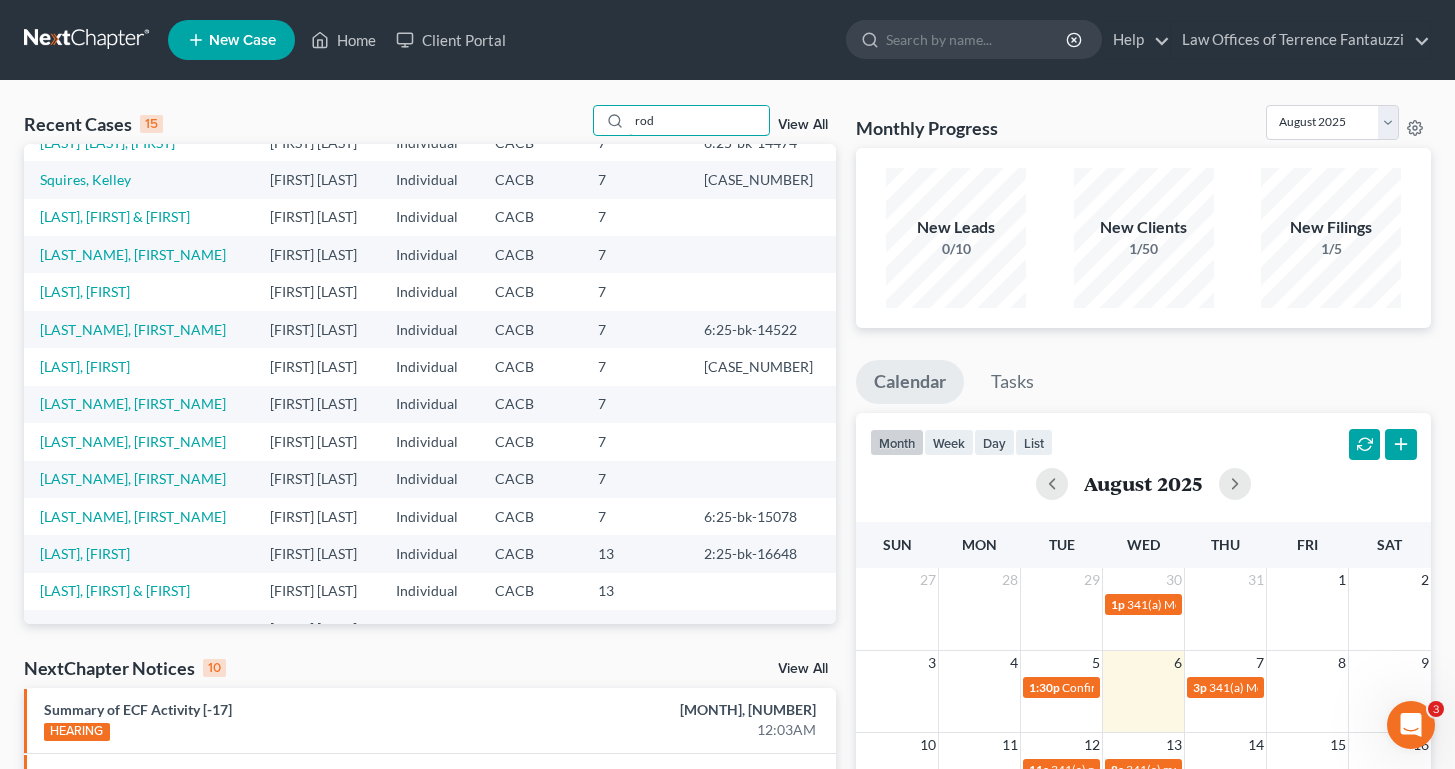 scroll, scrollTop: 0, scrollLeft: 0, axis: both 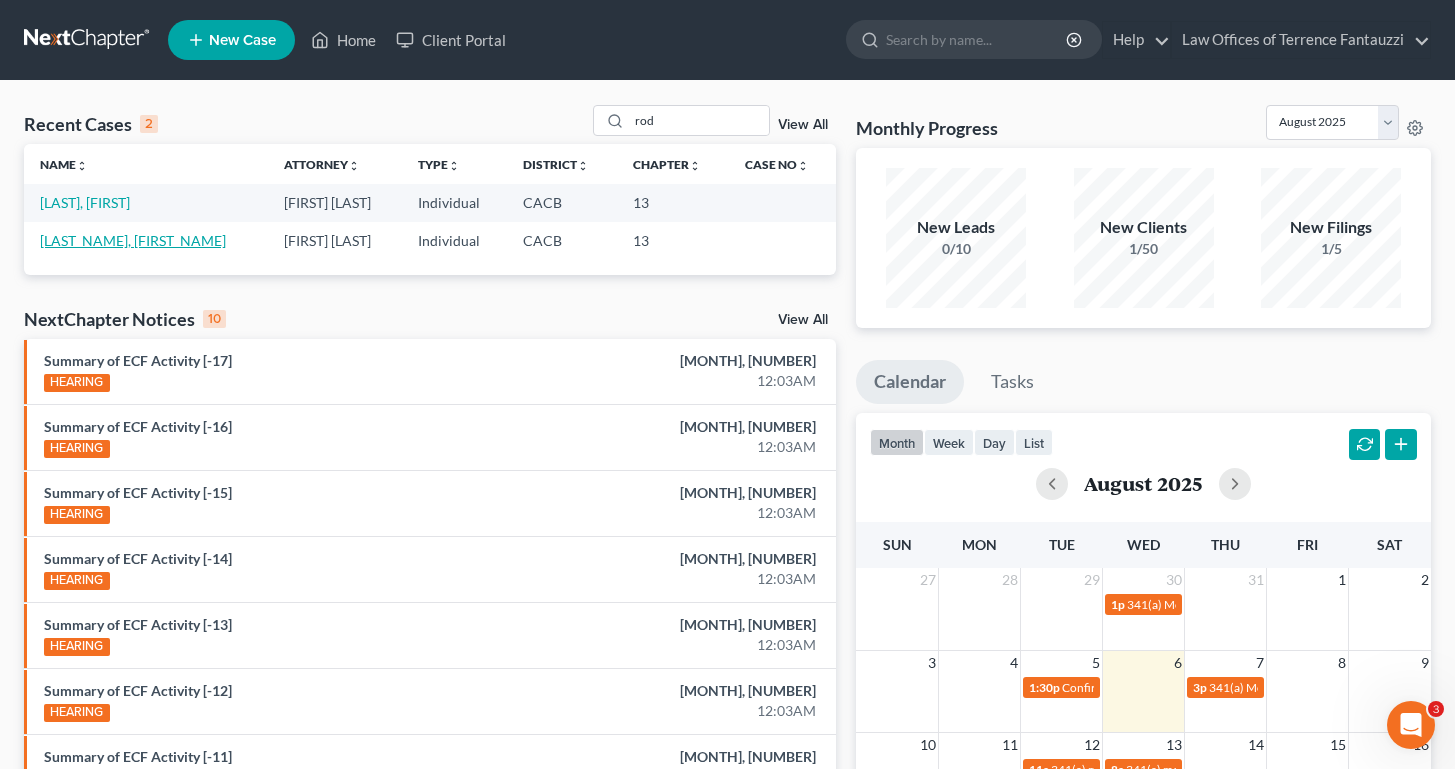 click on "[LAST_NAME], [FIRST_NAME]" at bounding box center (133, 240) 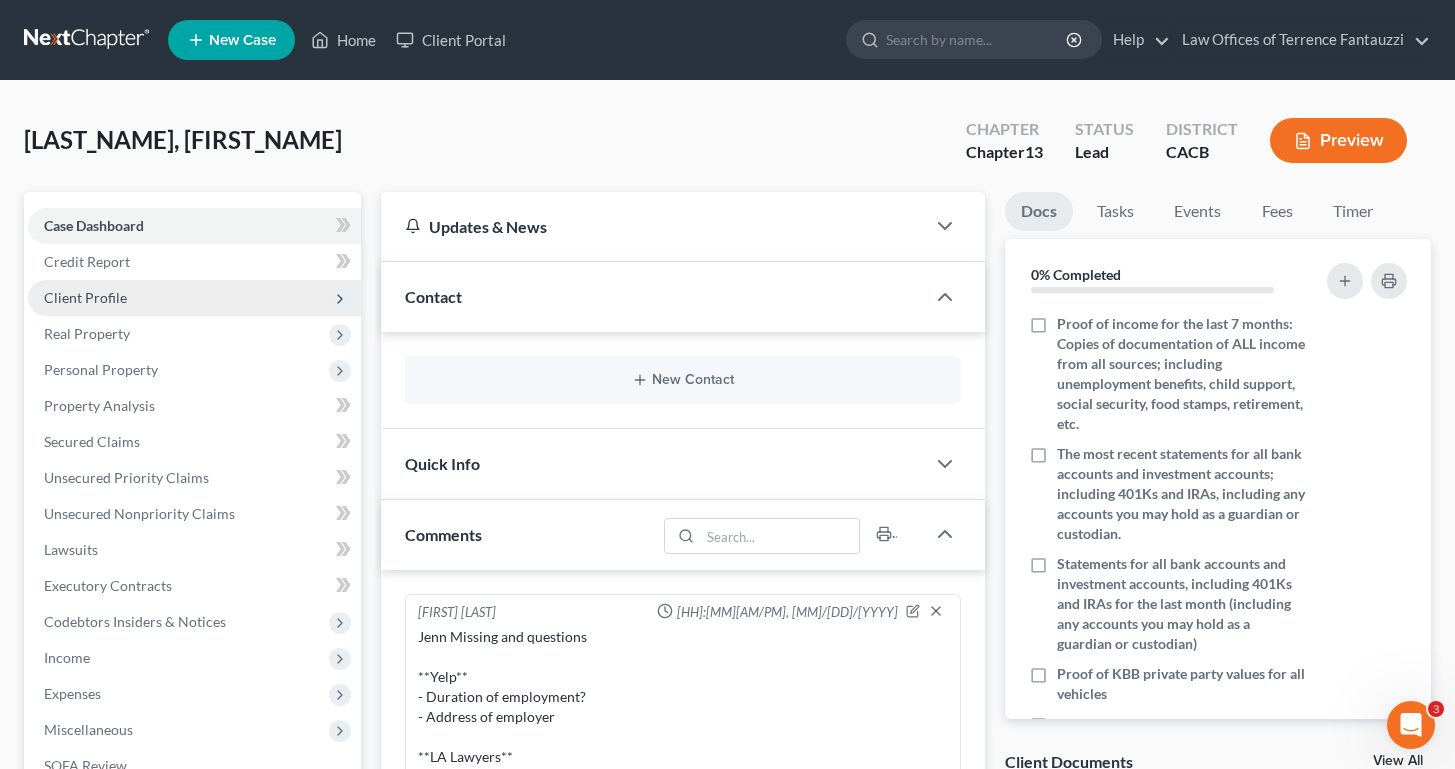 scroll, scrollTop: 266, scrollLeft: 0, axis: vertical 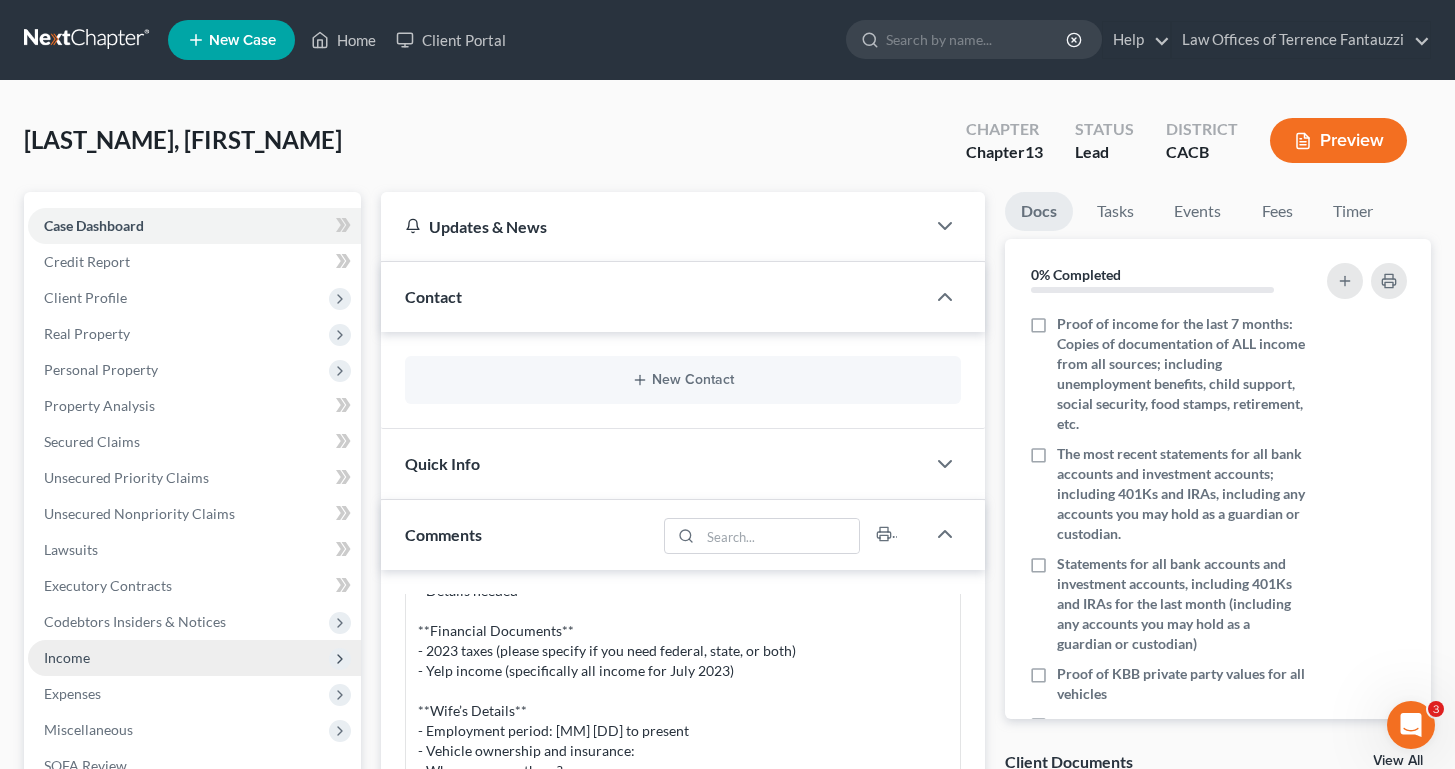 click on "Income" at bounding box center (194, 658) 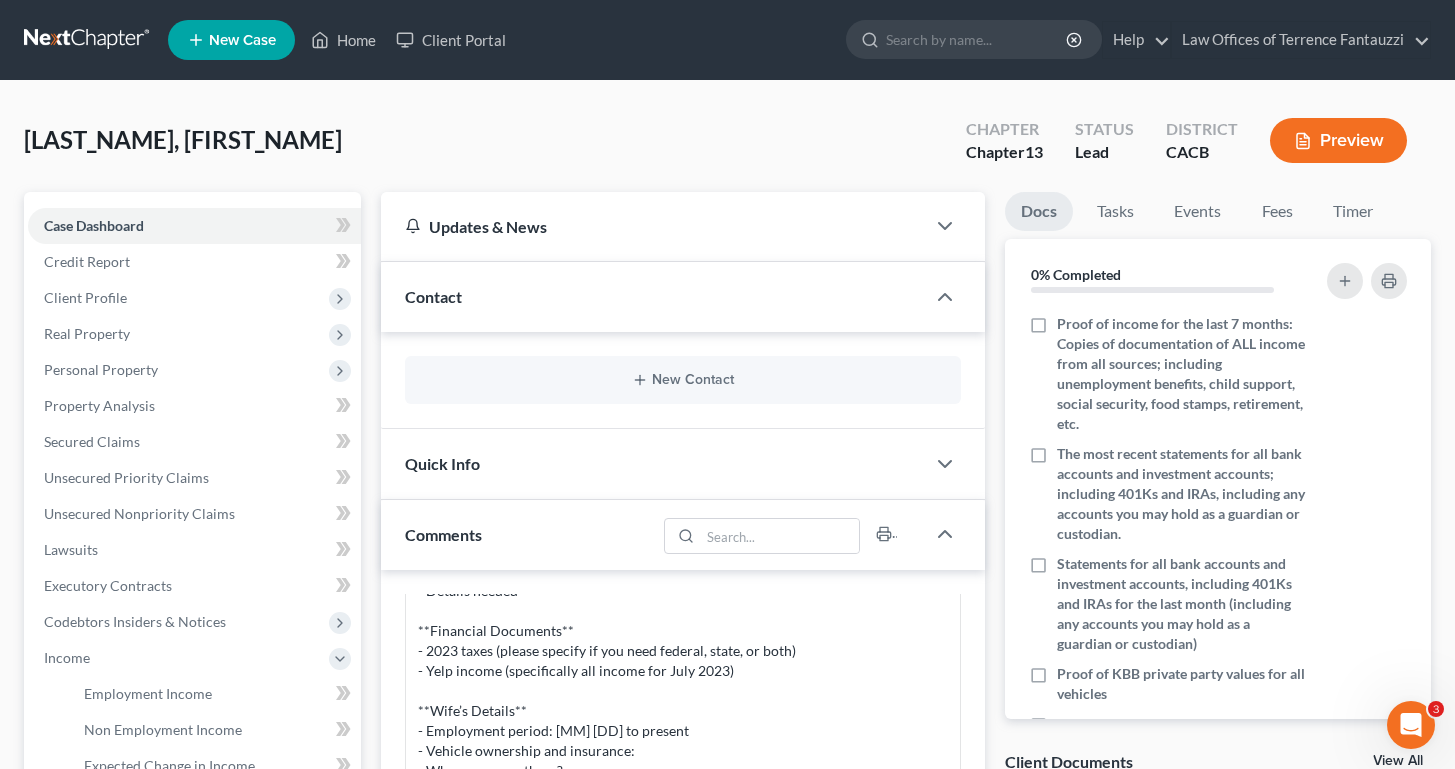 scroll, scrollTop: 441, scrollLeft: 0, axis: vertical 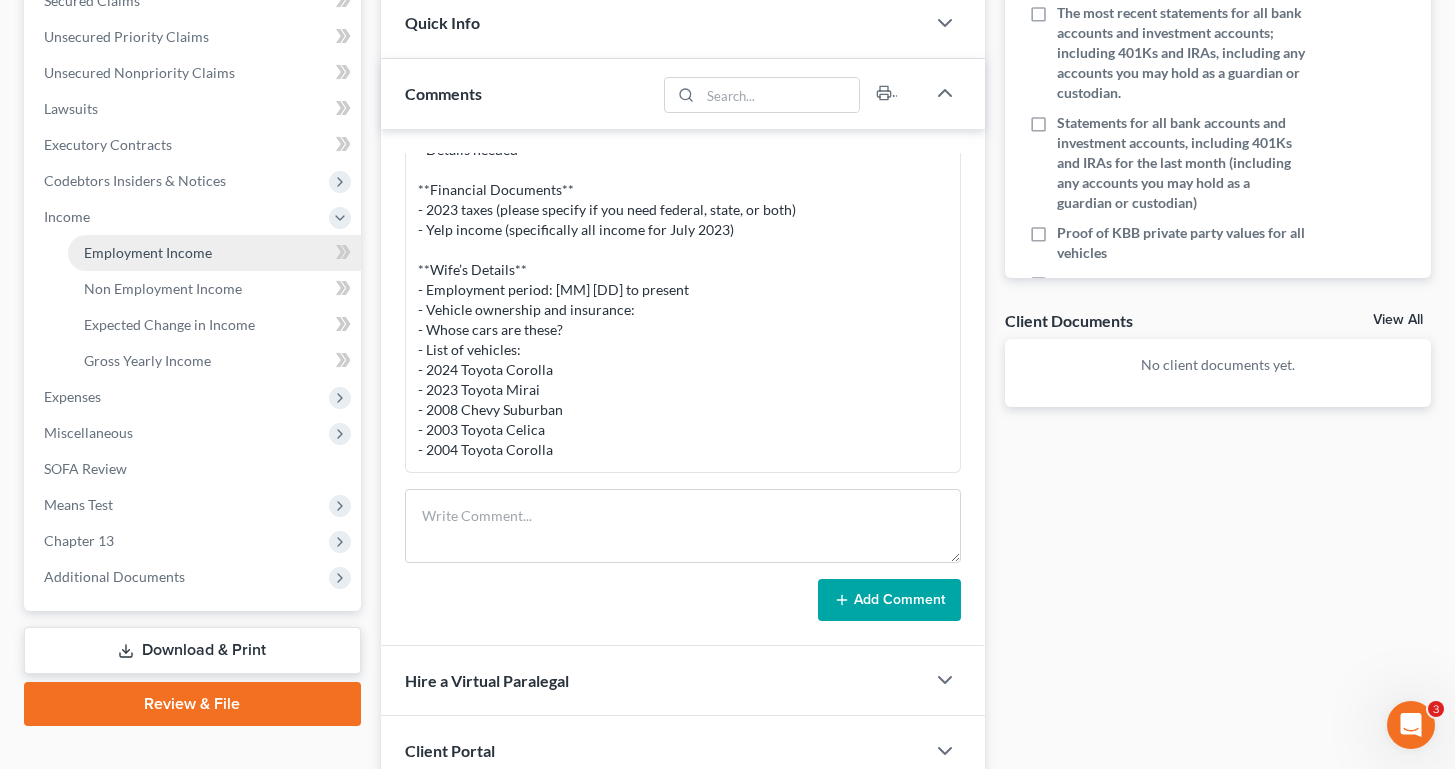 click on "Employment Income" at bounding box center [148, 252] 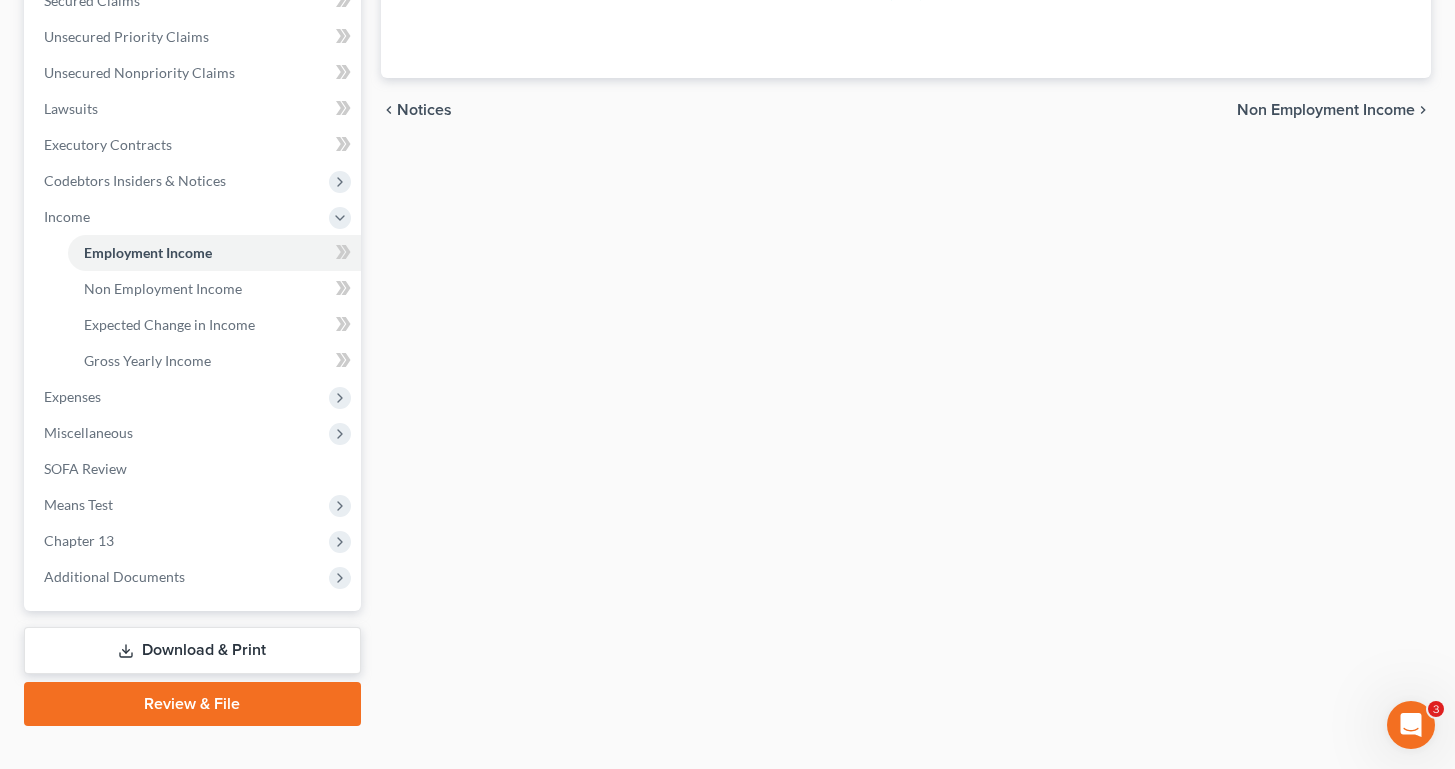 scroll, scrollTop: 0, scrollLeft: 0, axis: both 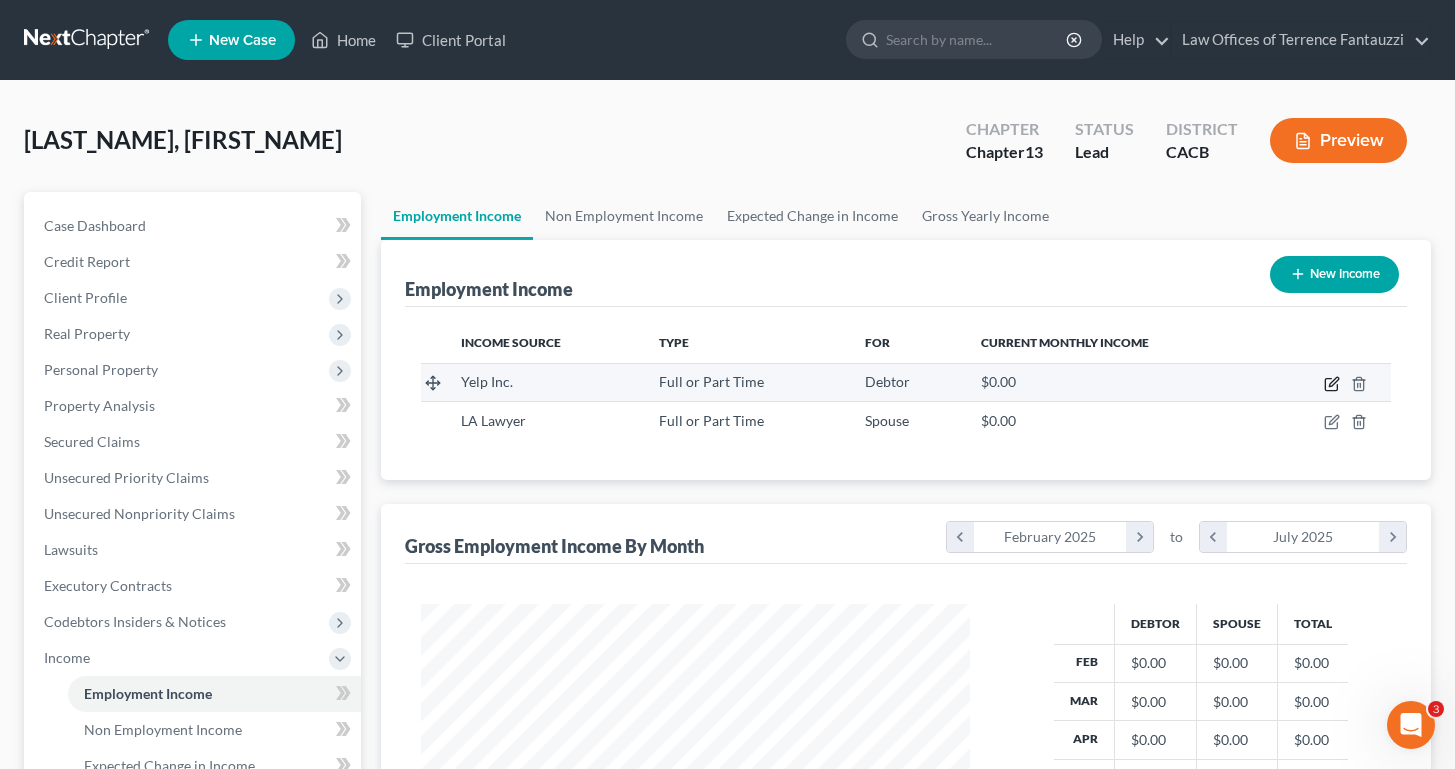 click 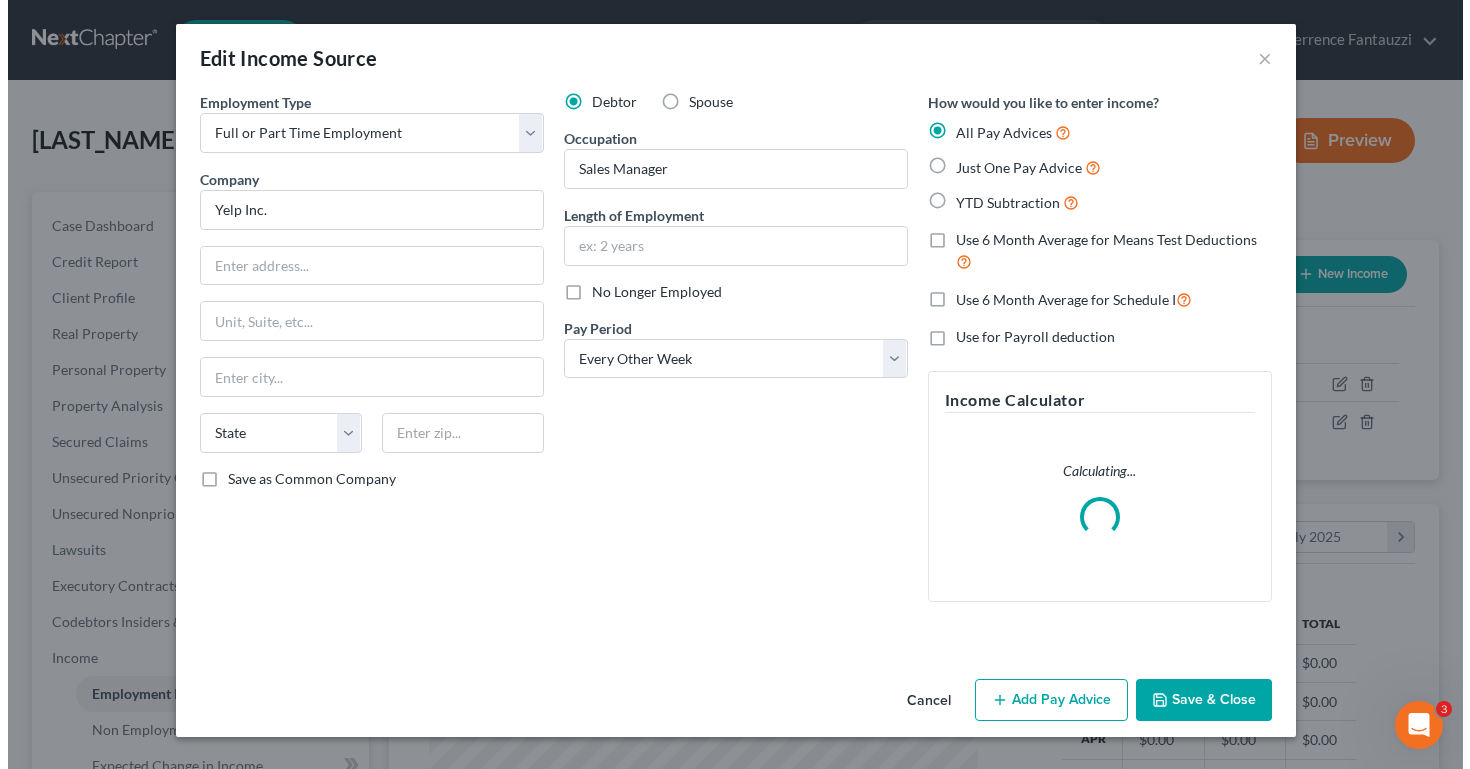 scroll, scrollTop: 171, scrollLeft: 0, axis: vertical 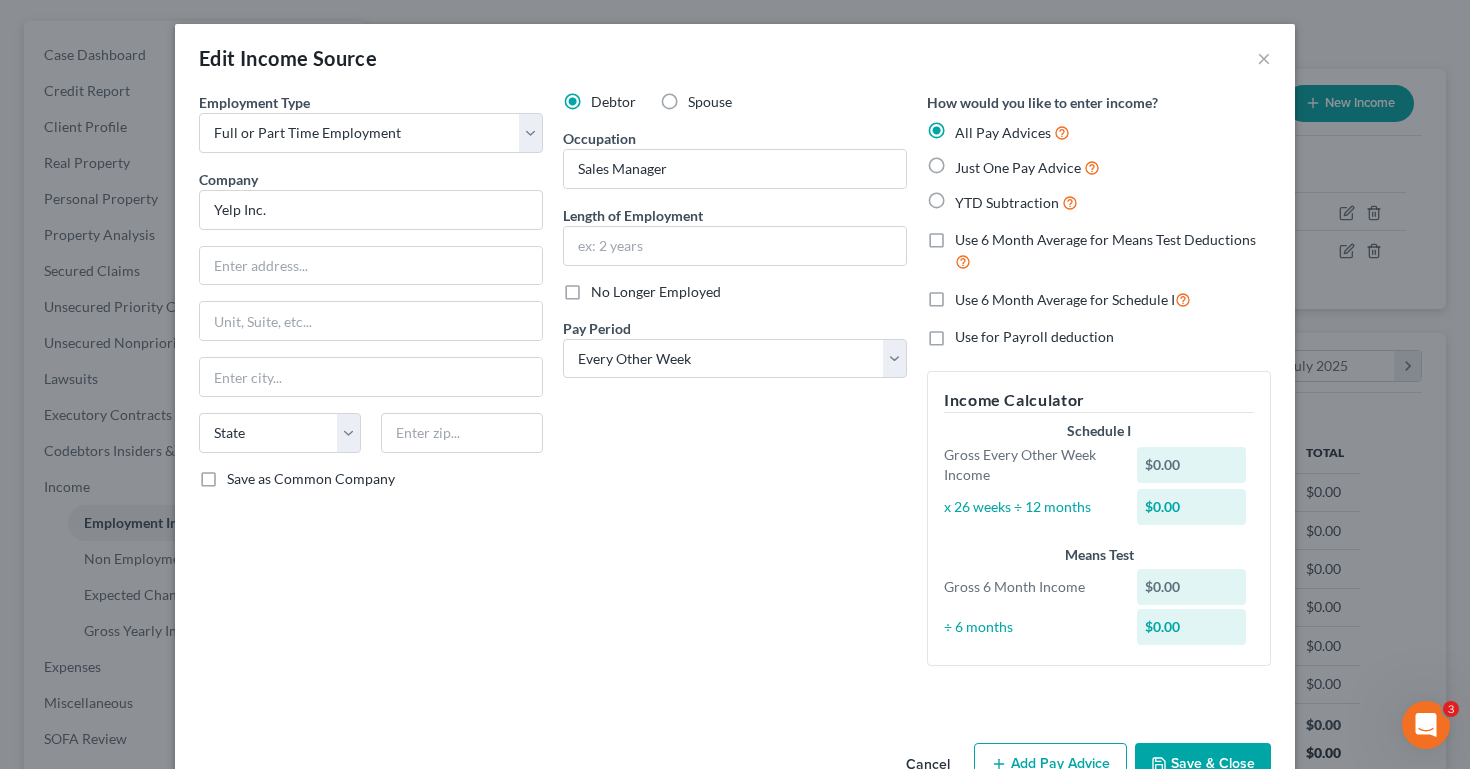 click on "Debtor Spouse Occupation Sales Manager Length of Employment No Longer Employed
Pay Period
*
Select Monthly Twice Monthly Every Other Week Weekly" at bounding box center (735, 387) 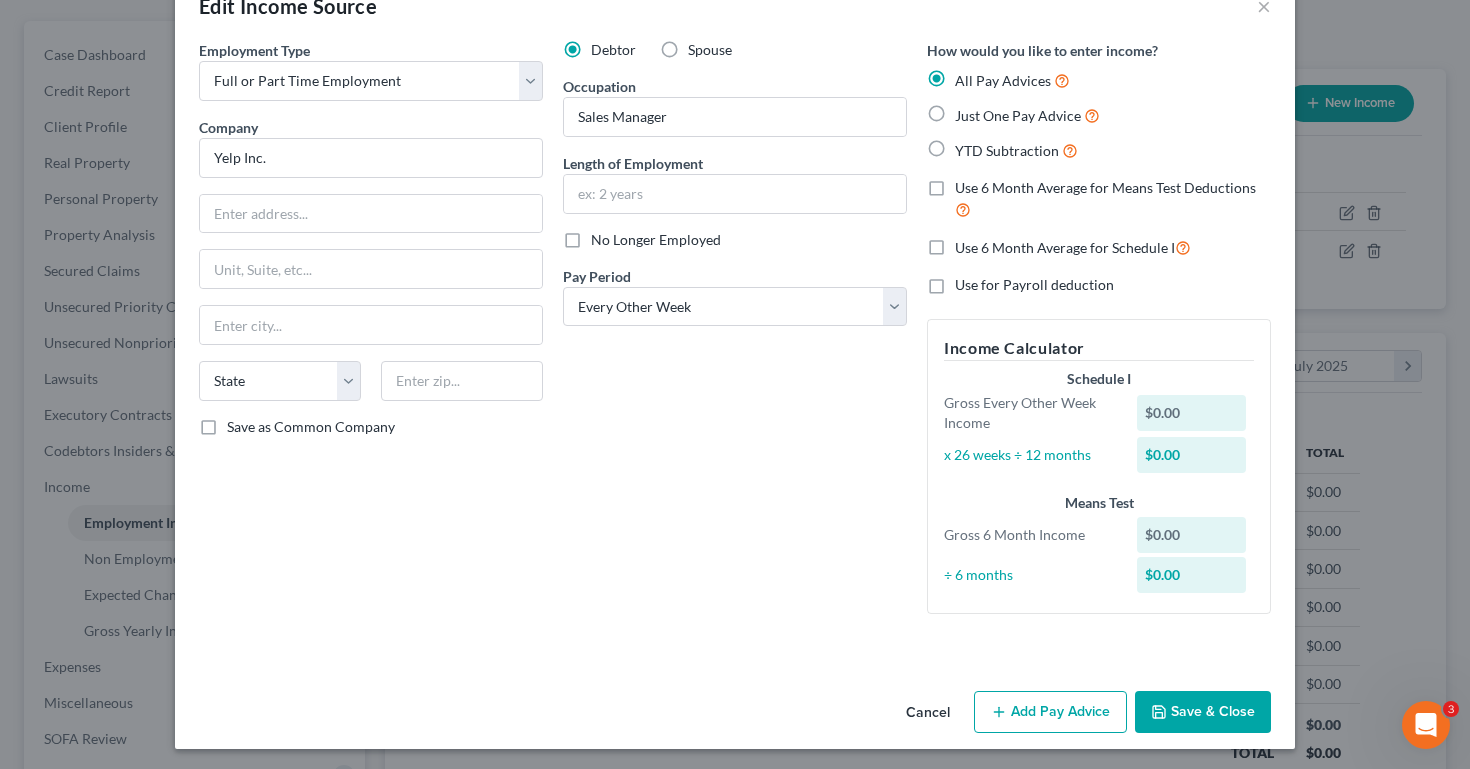 click on "YTD Subtraction" at bounding box center (1007, 150) 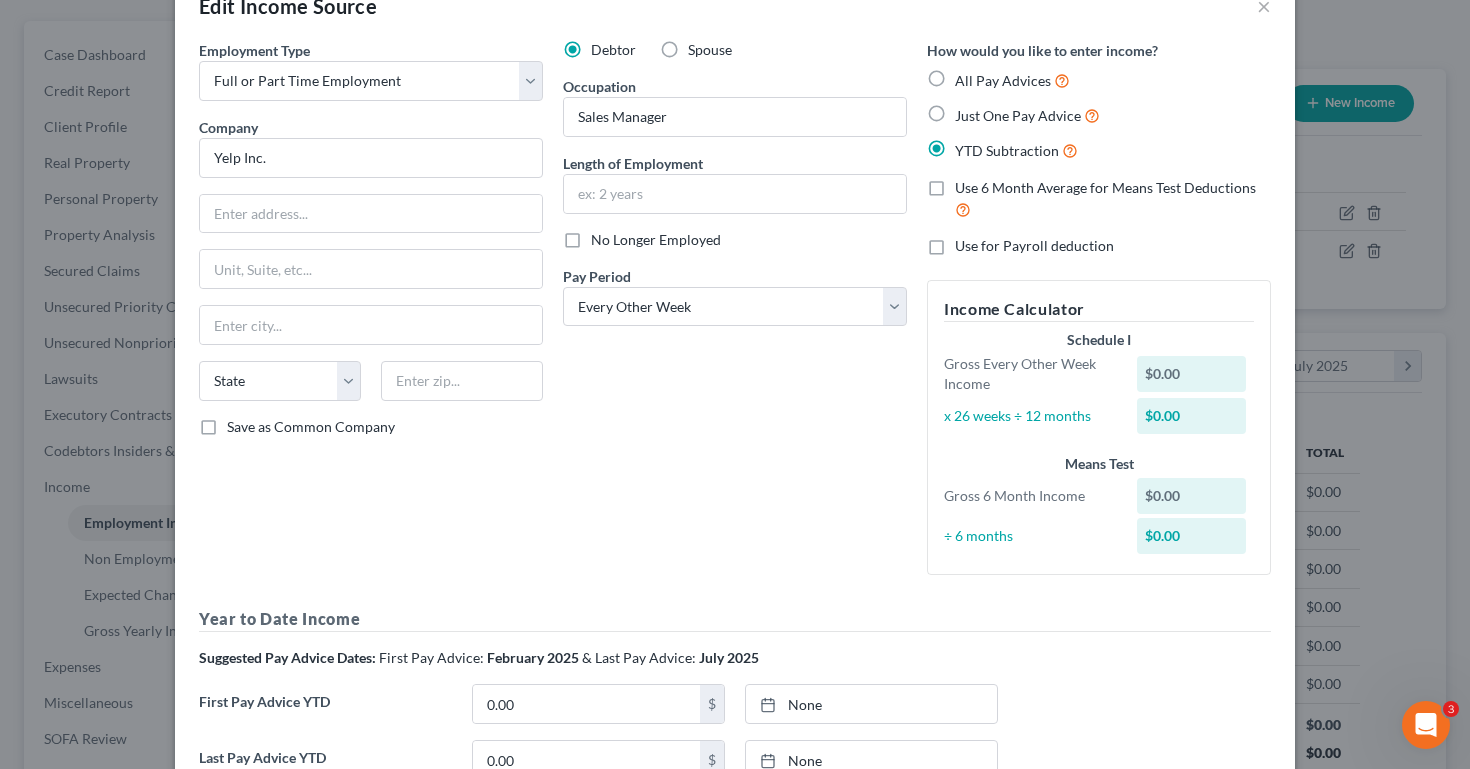scroll, scrollTop: 423, scrollLeft: 0, axis: vertical 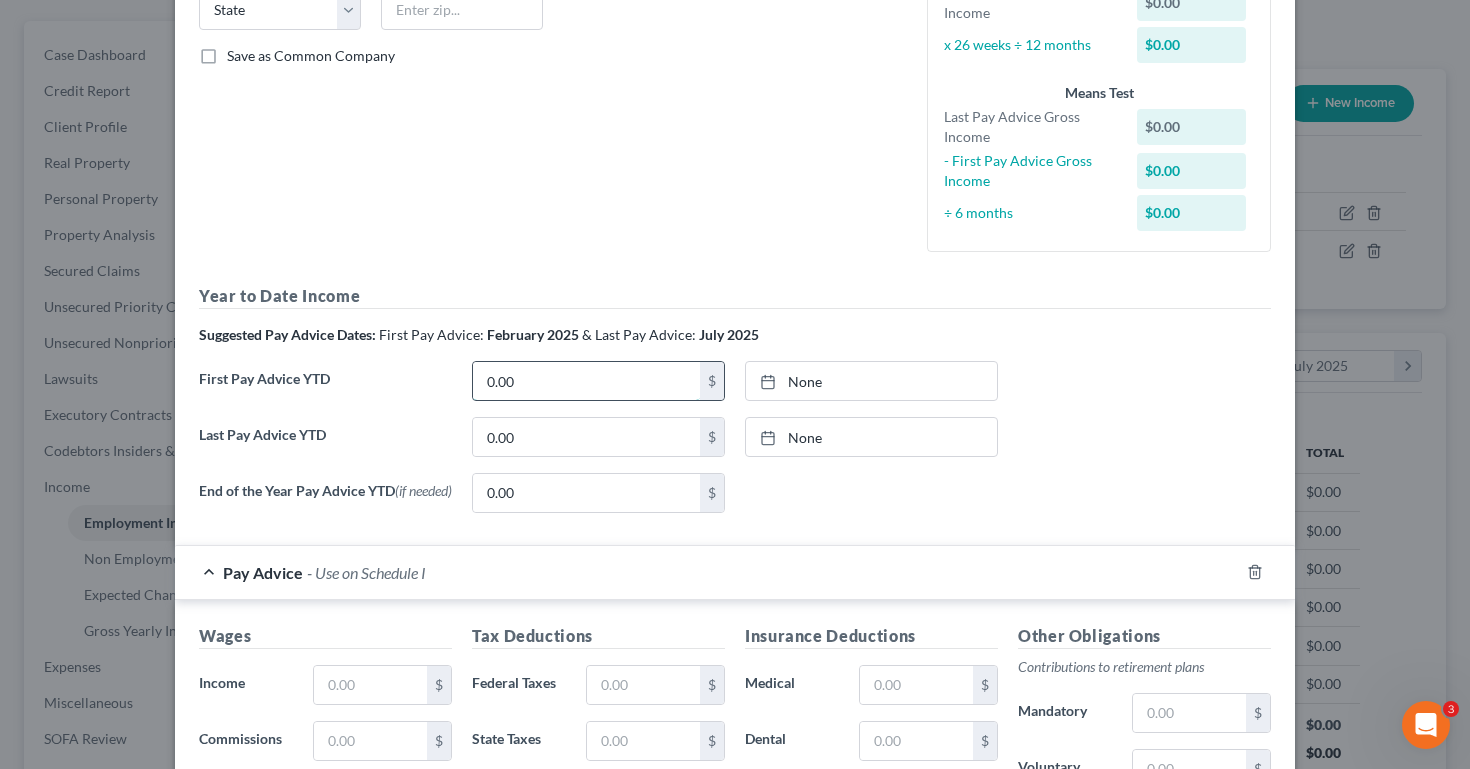 click on "0.00" at bounding box center [586, 381] 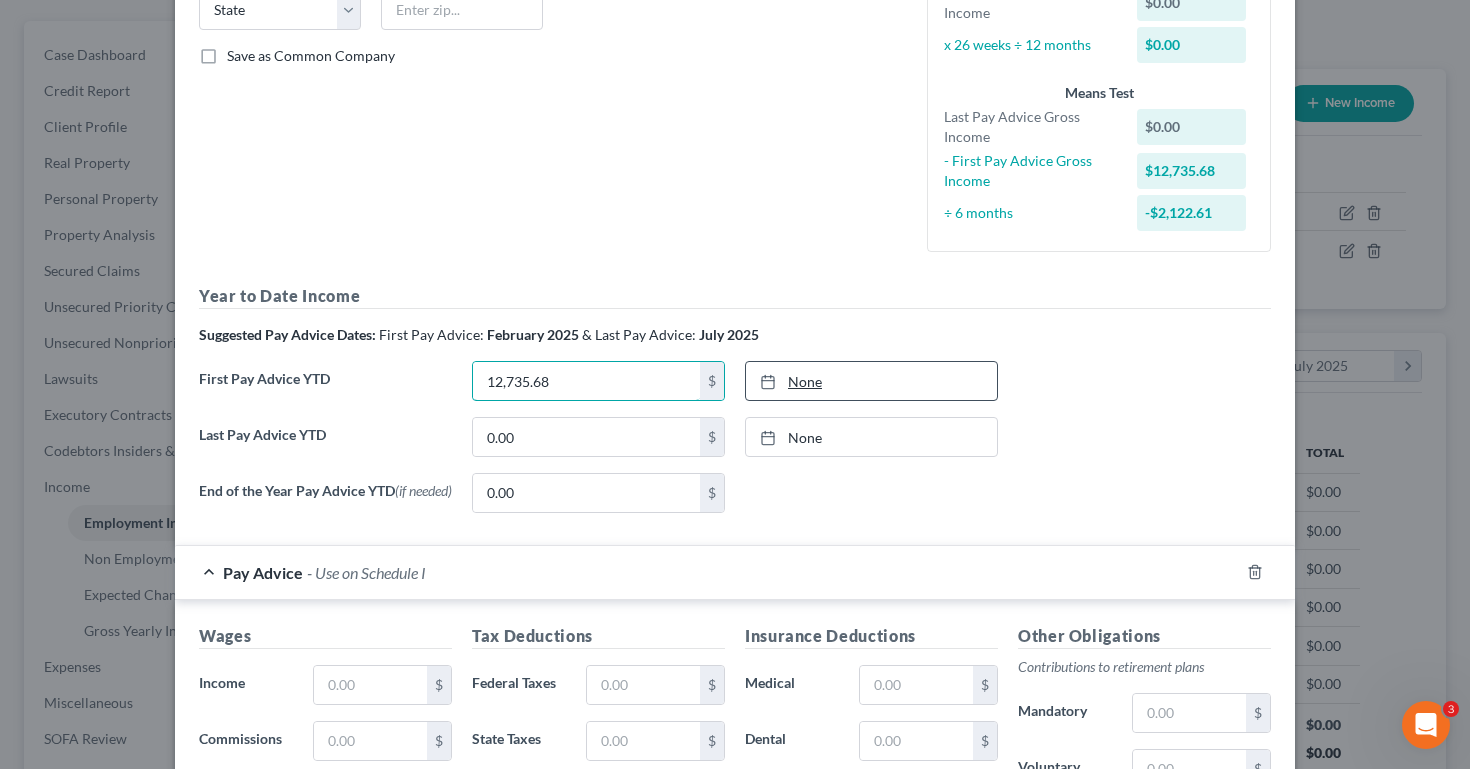 type on "12,735.68" 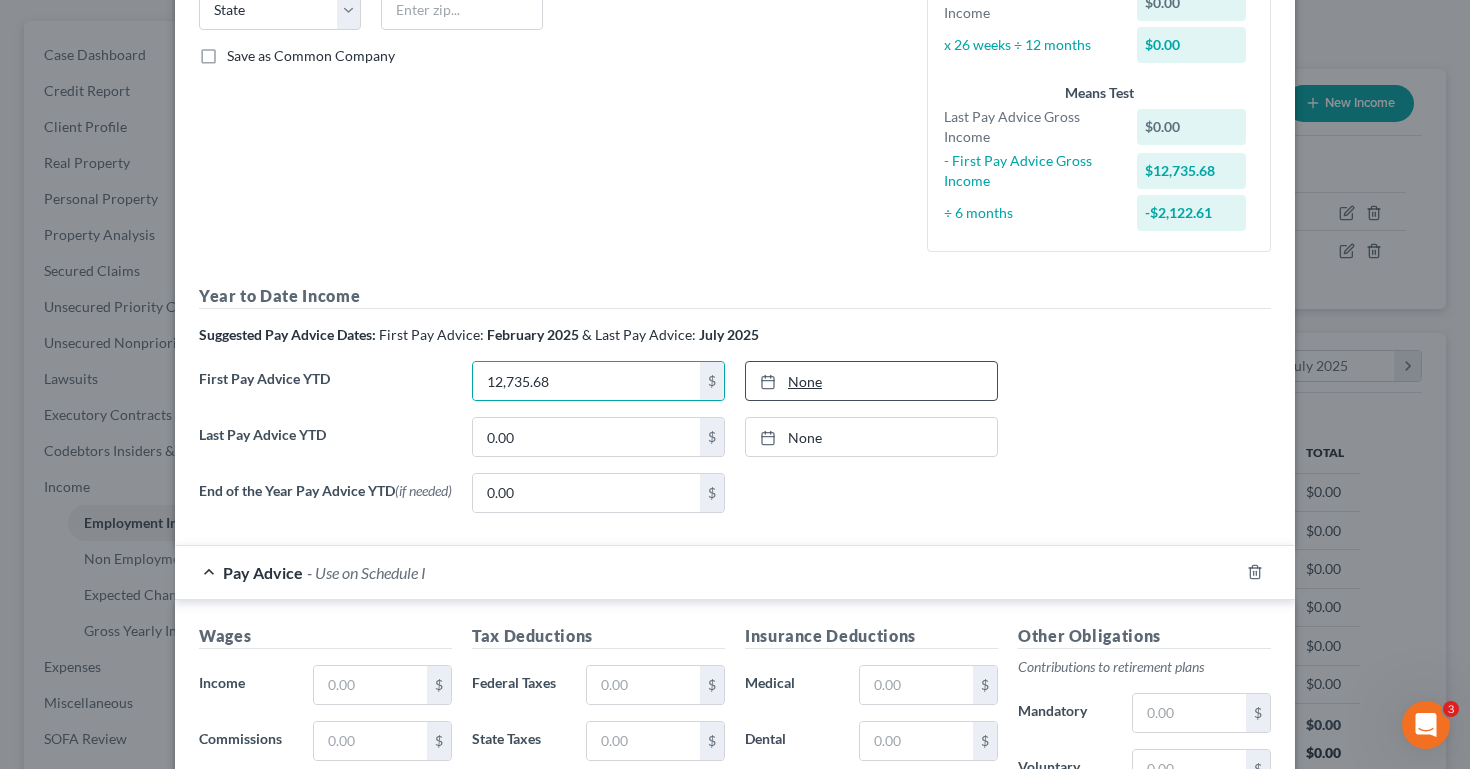 click on "None" at bounding box center [871, 381] 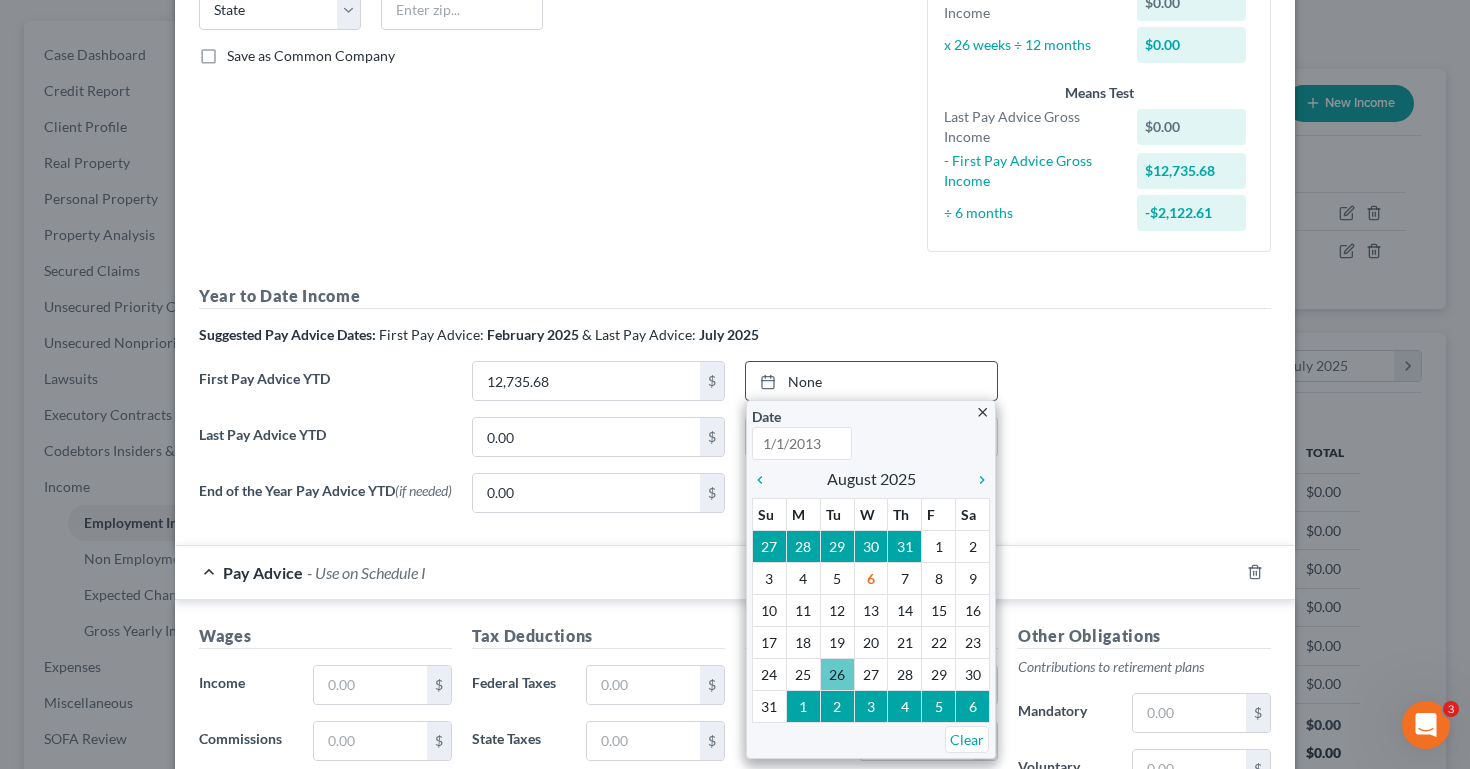 scroll, scrollTop: 853, scrollLeft: 0, axis: vertical 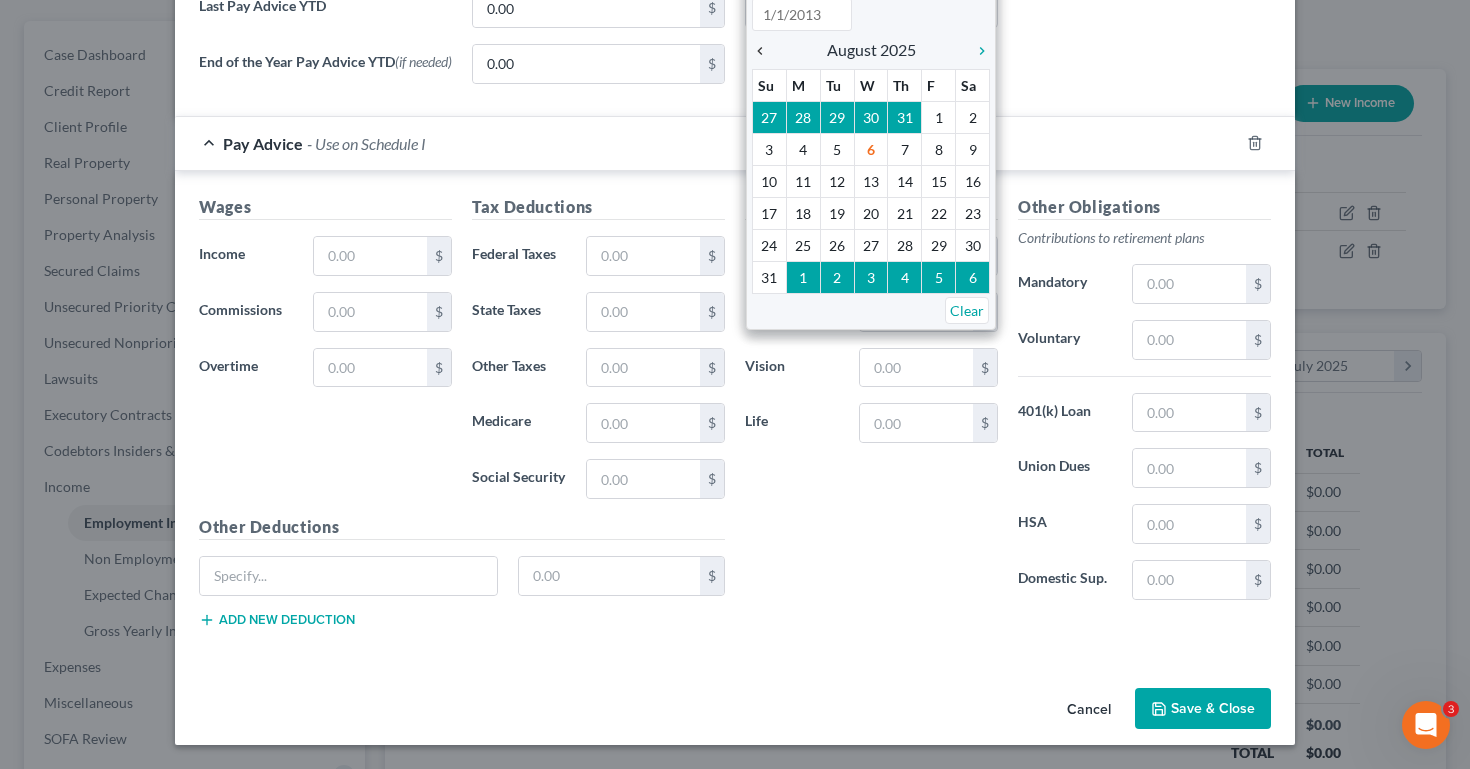 type on "8/6/2025" 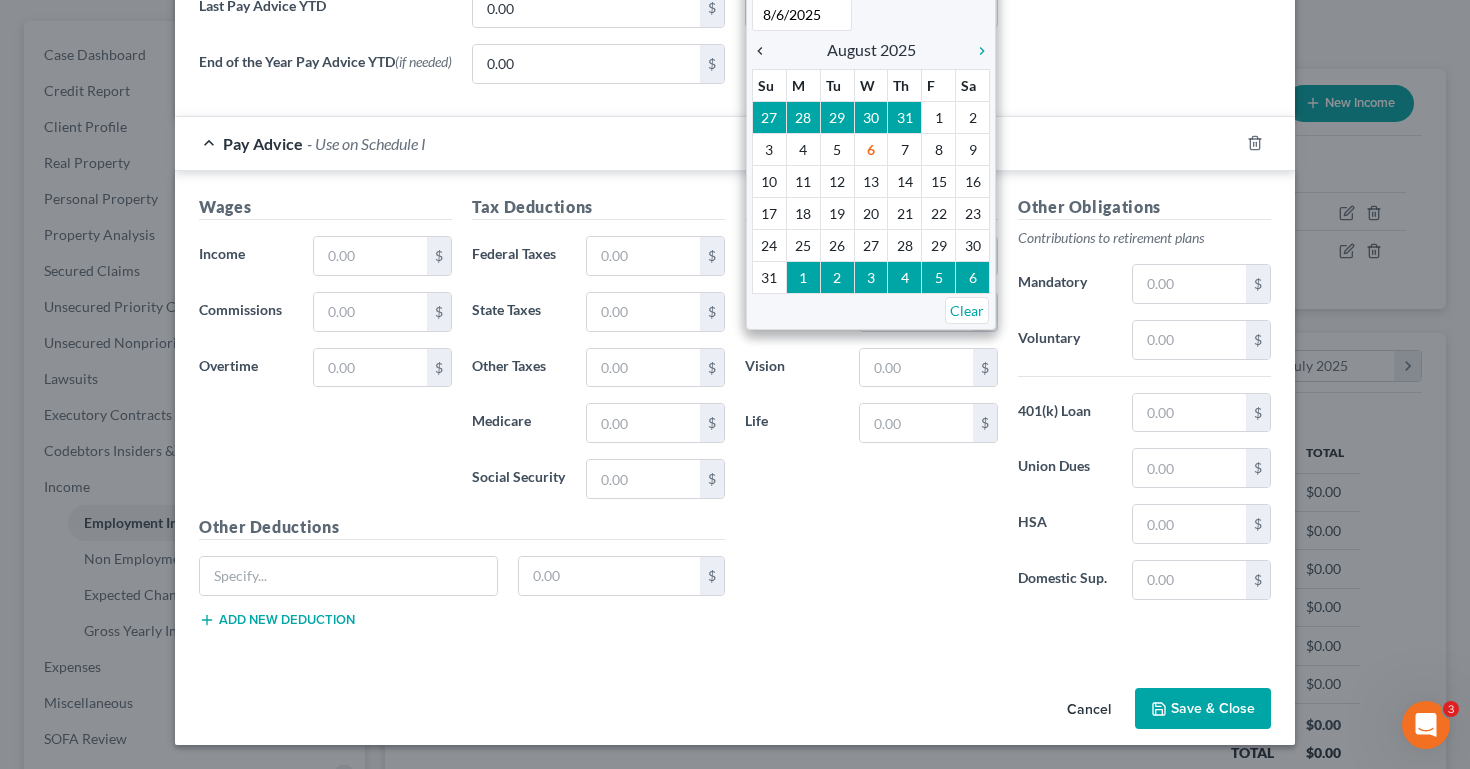 click on "chevron_left" at bounding box center (765, 51) 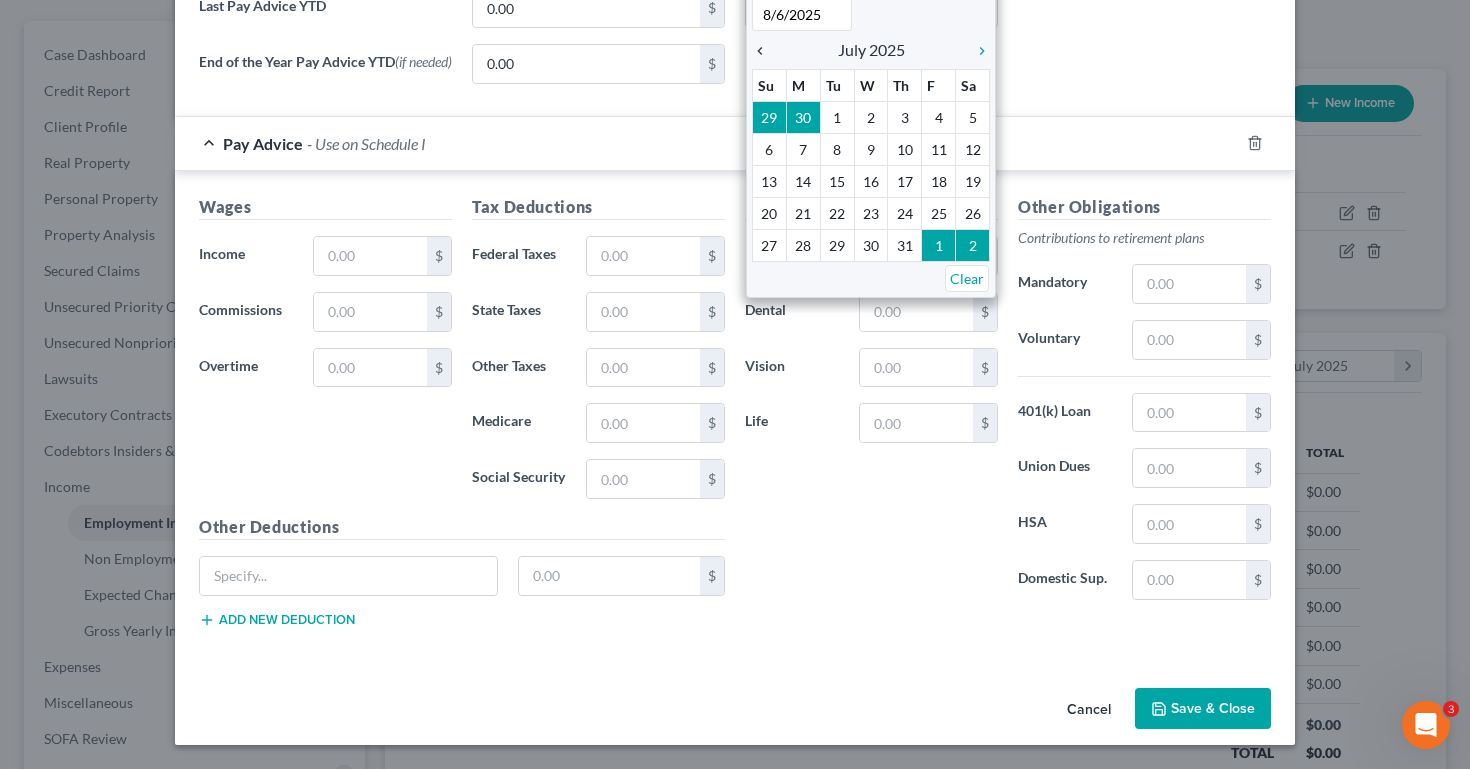 click on "chevron_left" at bounding box center (765, 51) 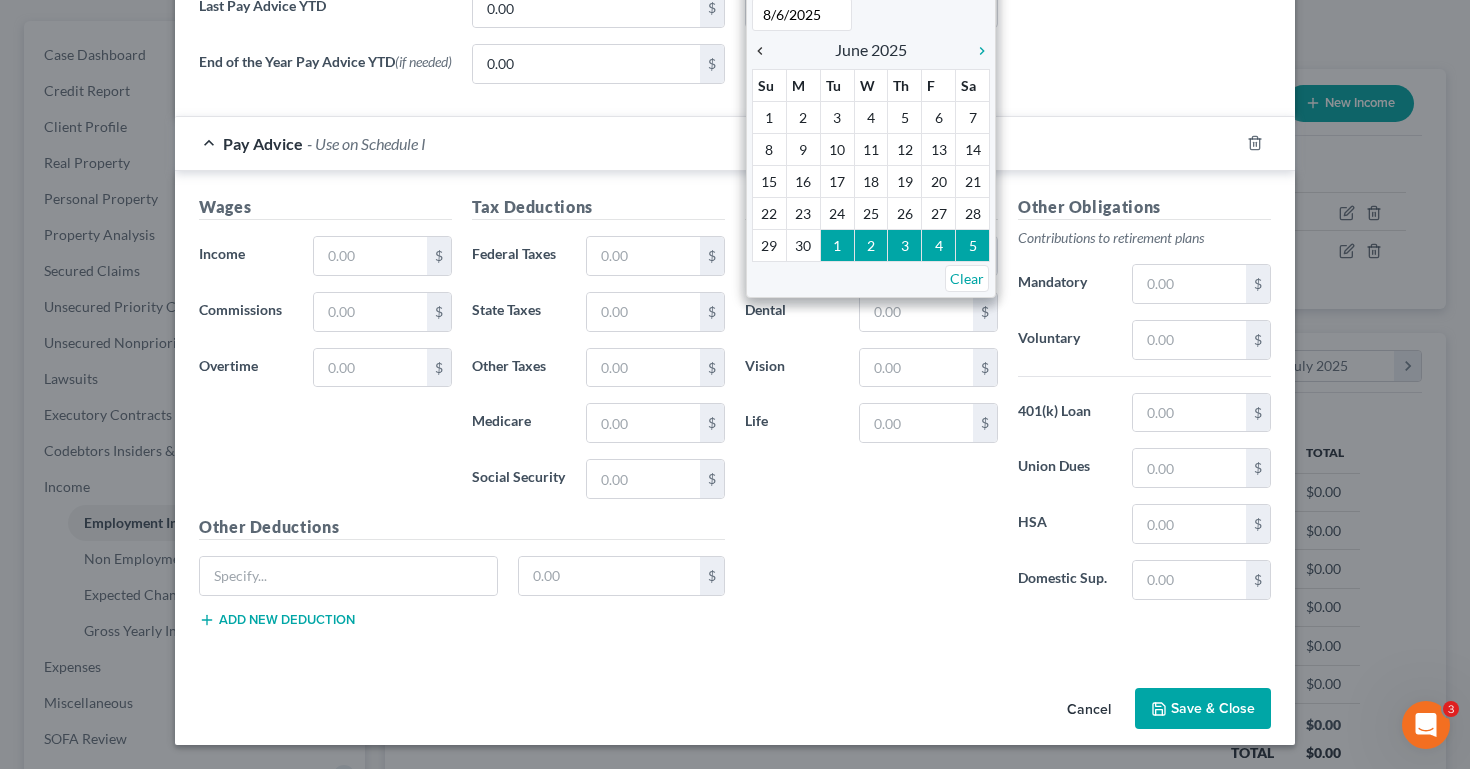 click on "chevron_left" at bounding box center (765, 51) 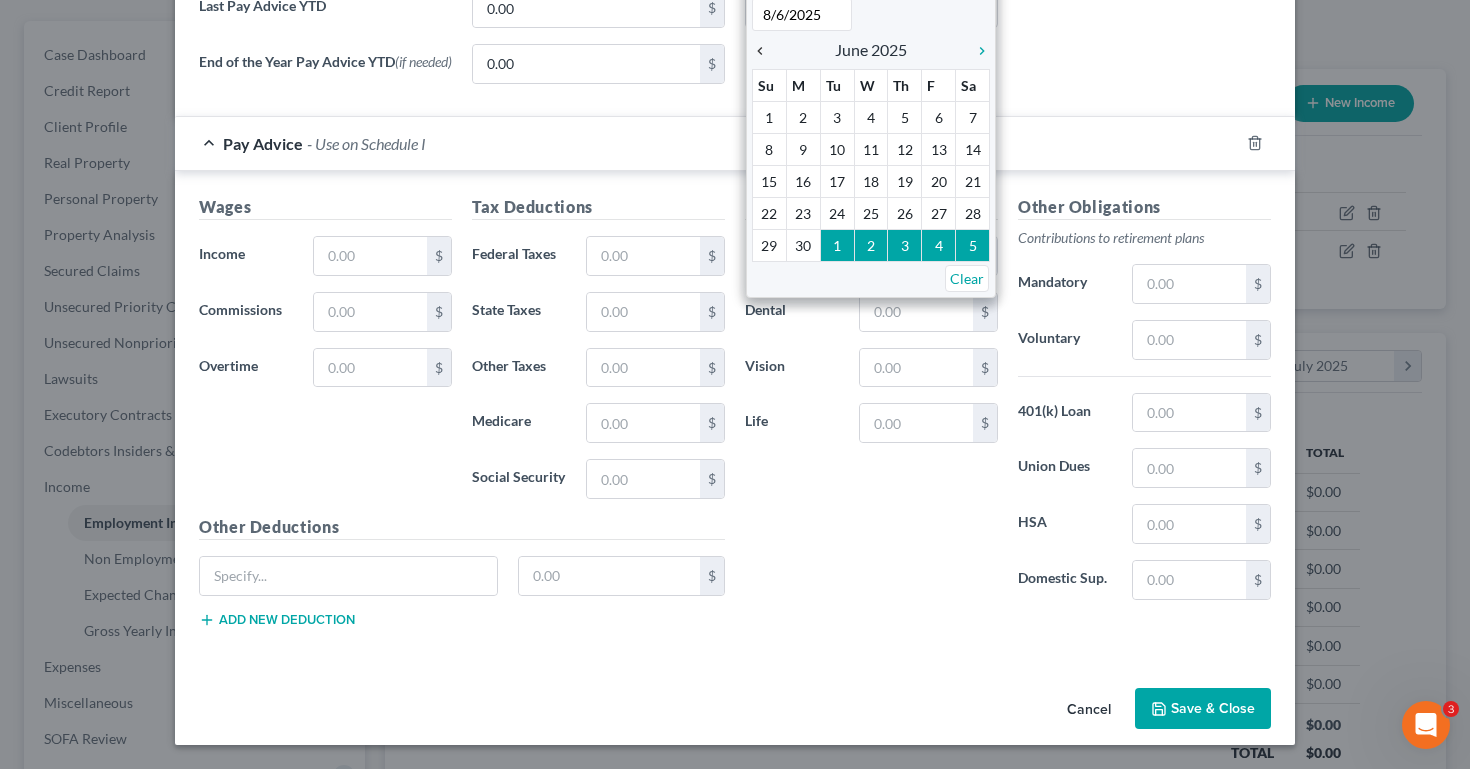 click on "chevron_left" at bounding box center (765, 51) 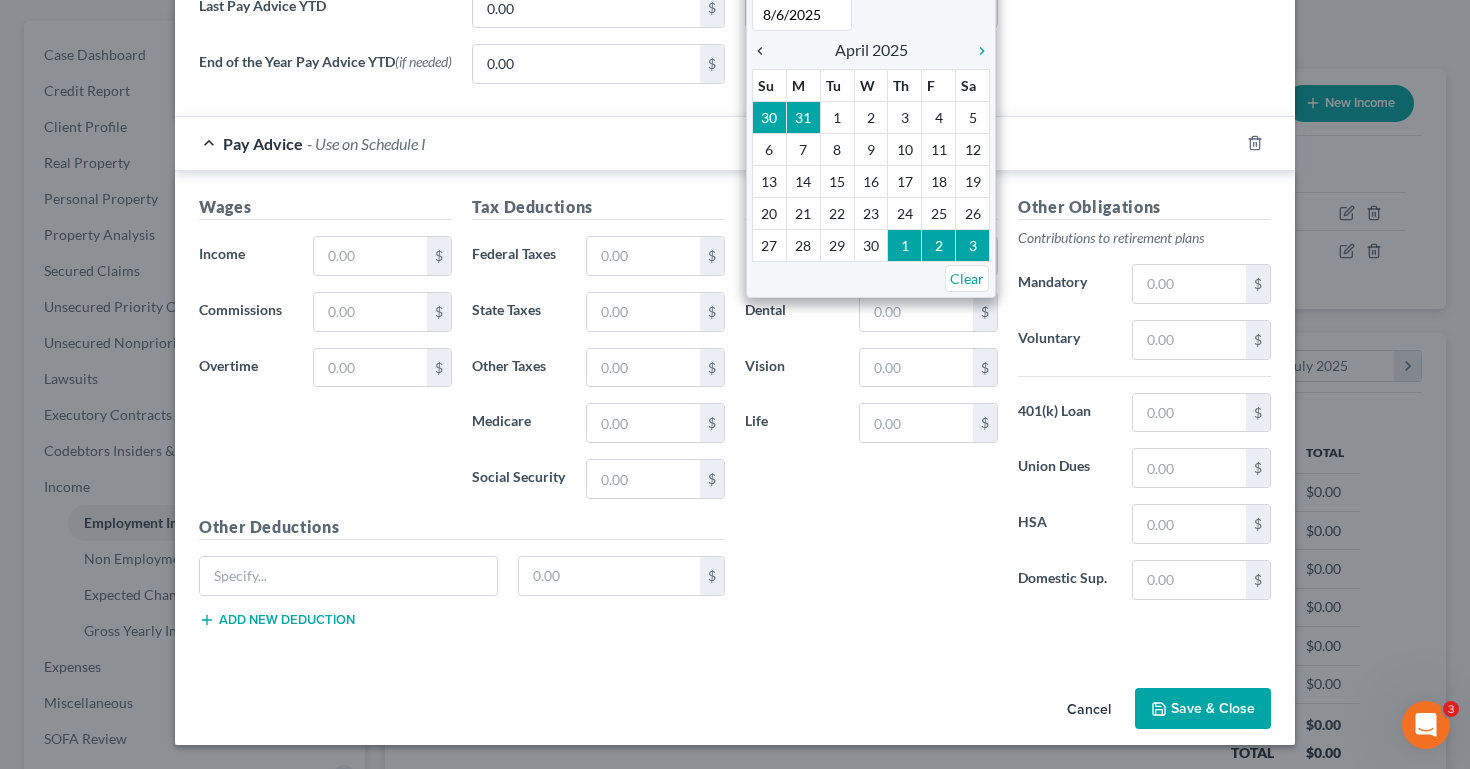 click on "chevron_left" at bounding box center [765, 51] 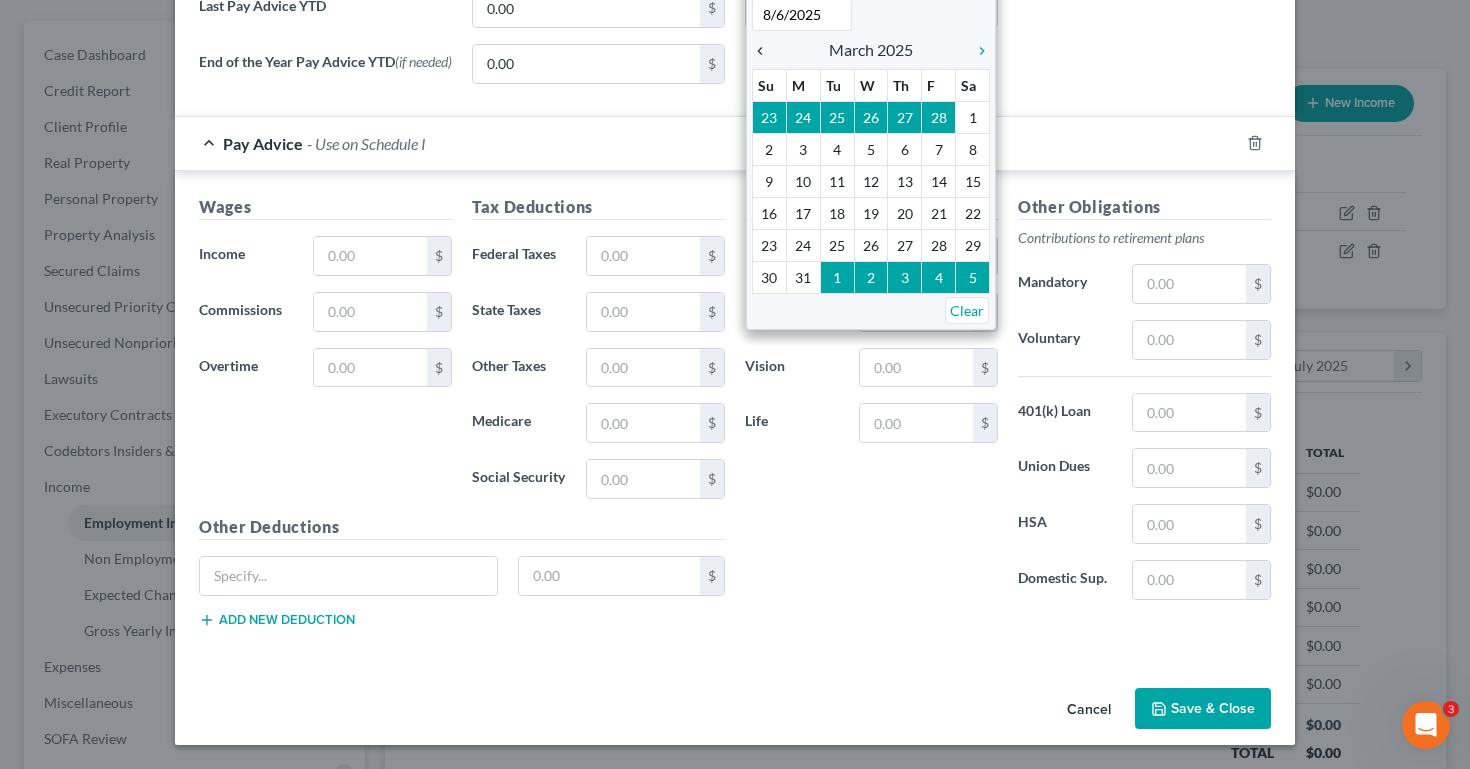 click on "chevron_left" at bounding box center [765, 51] 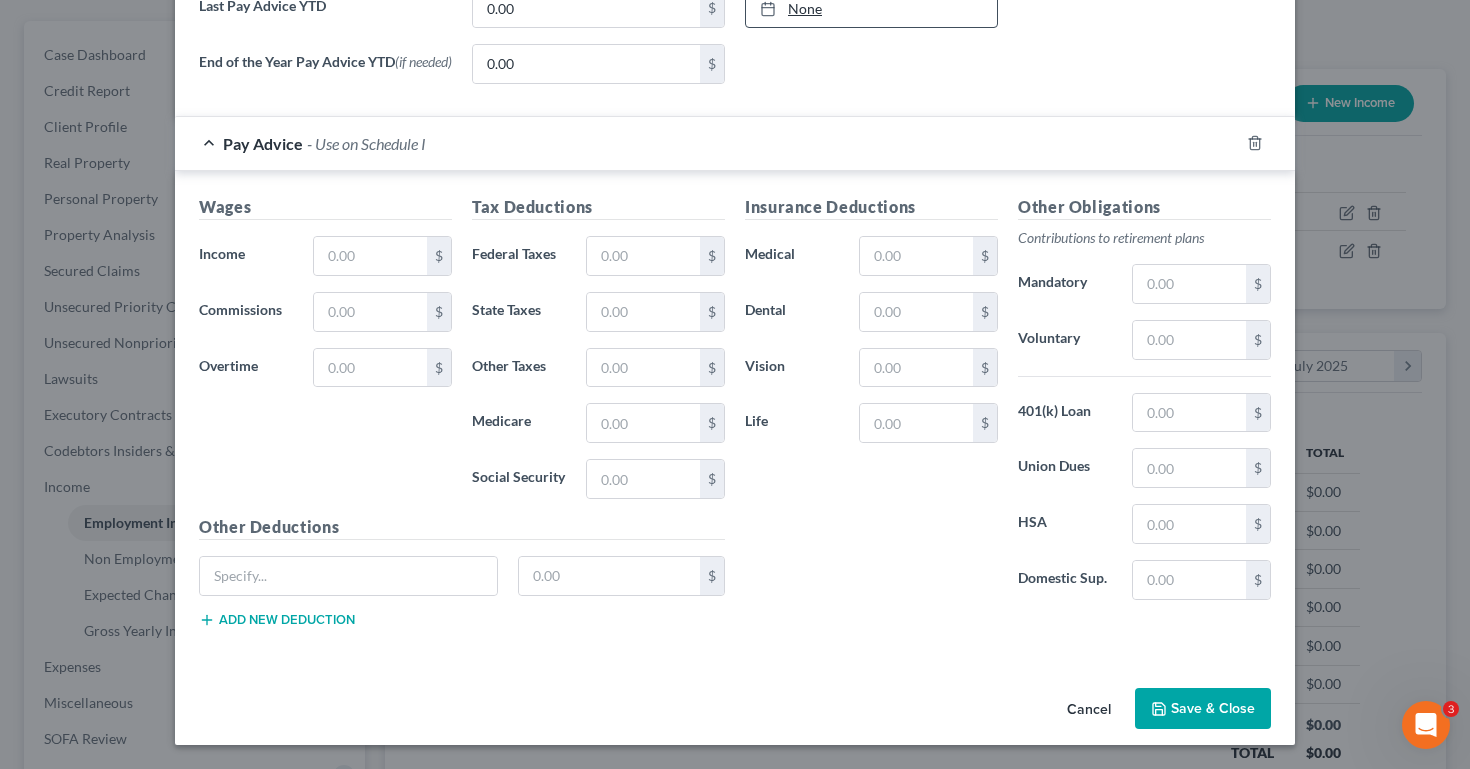 scroll, scrollTop: 849, scrollLeft: 0, axis: vertical 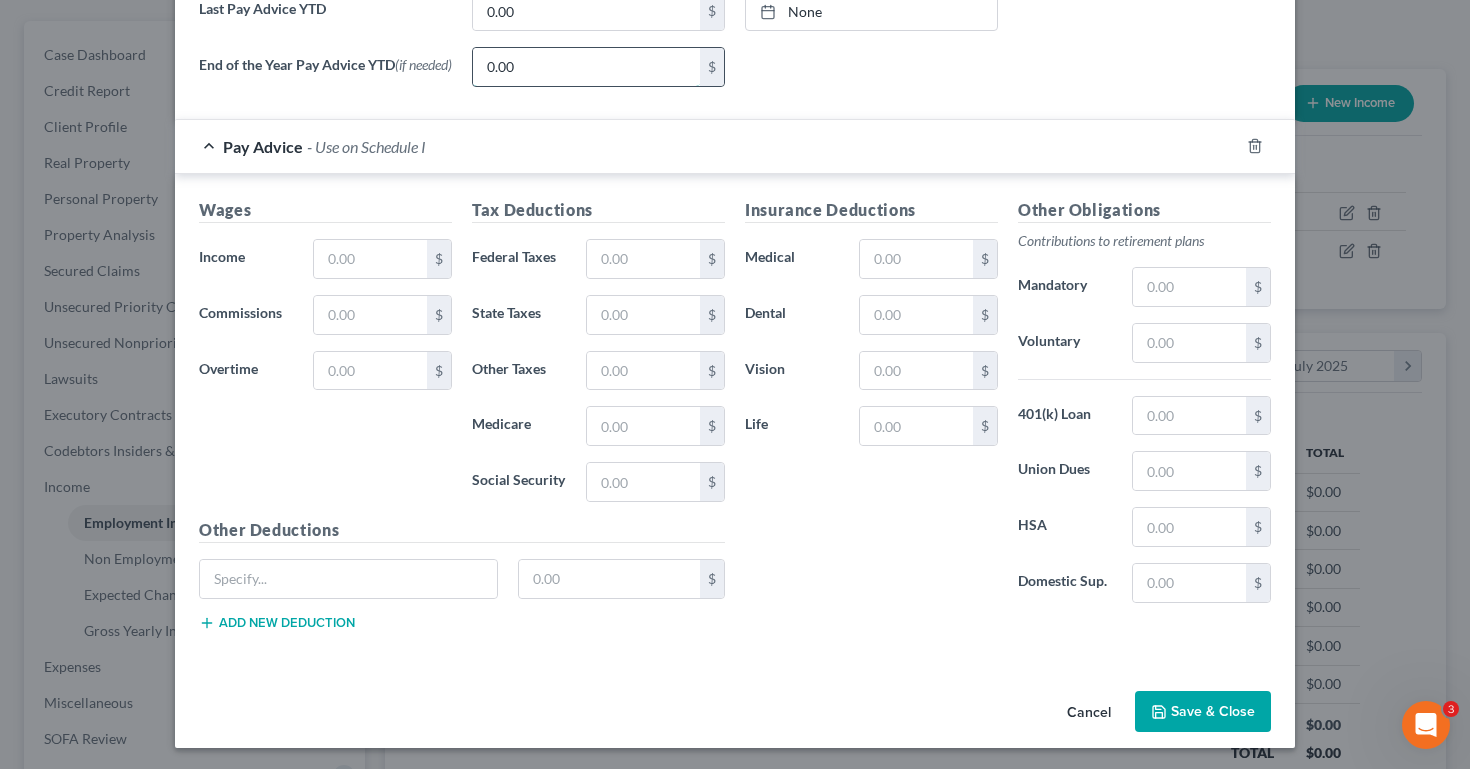 click on "0.00" at bounding box center (586, 67) 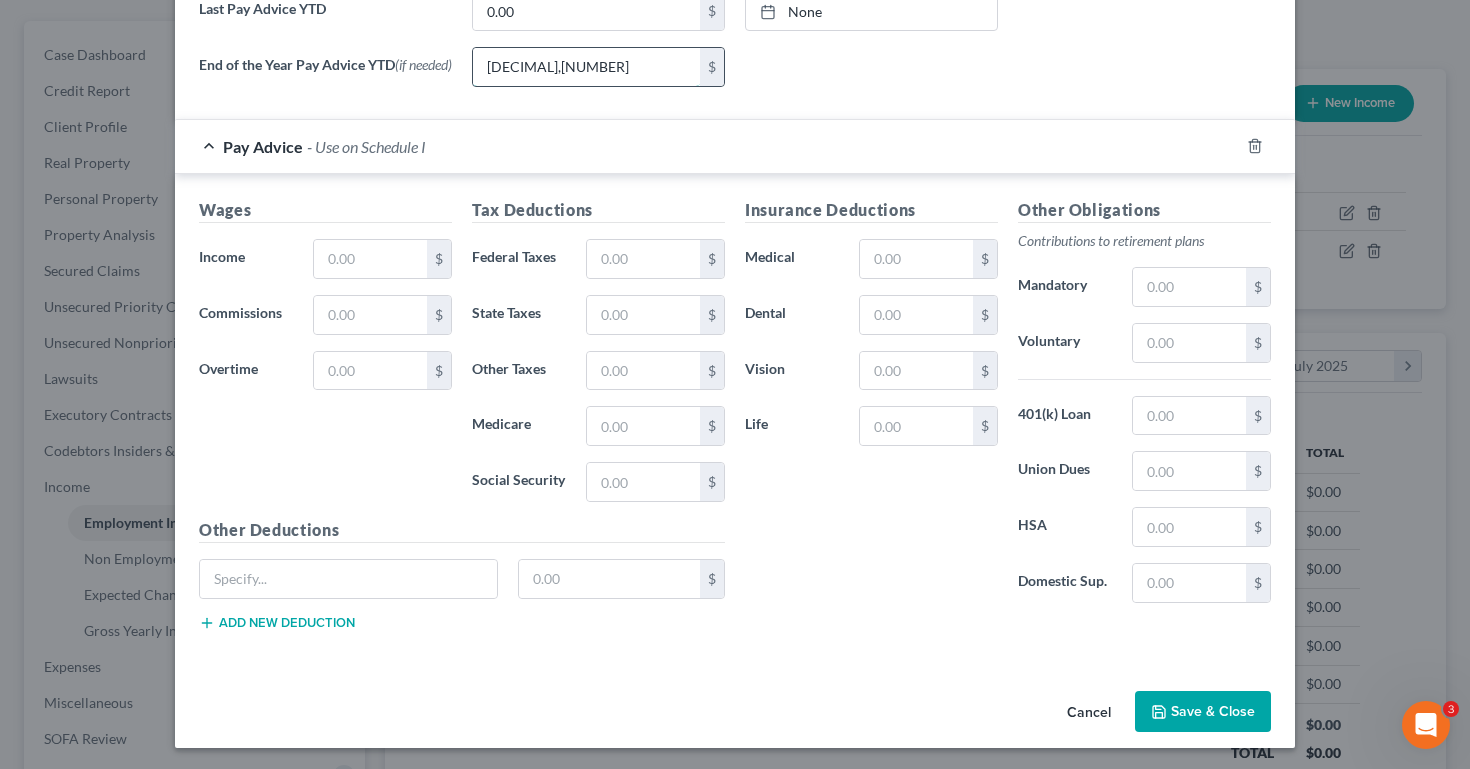 drag, startPoint x: 607, startPoint y: 66, endPoint x: 469, endPoint y: 65, distance: 138.00362 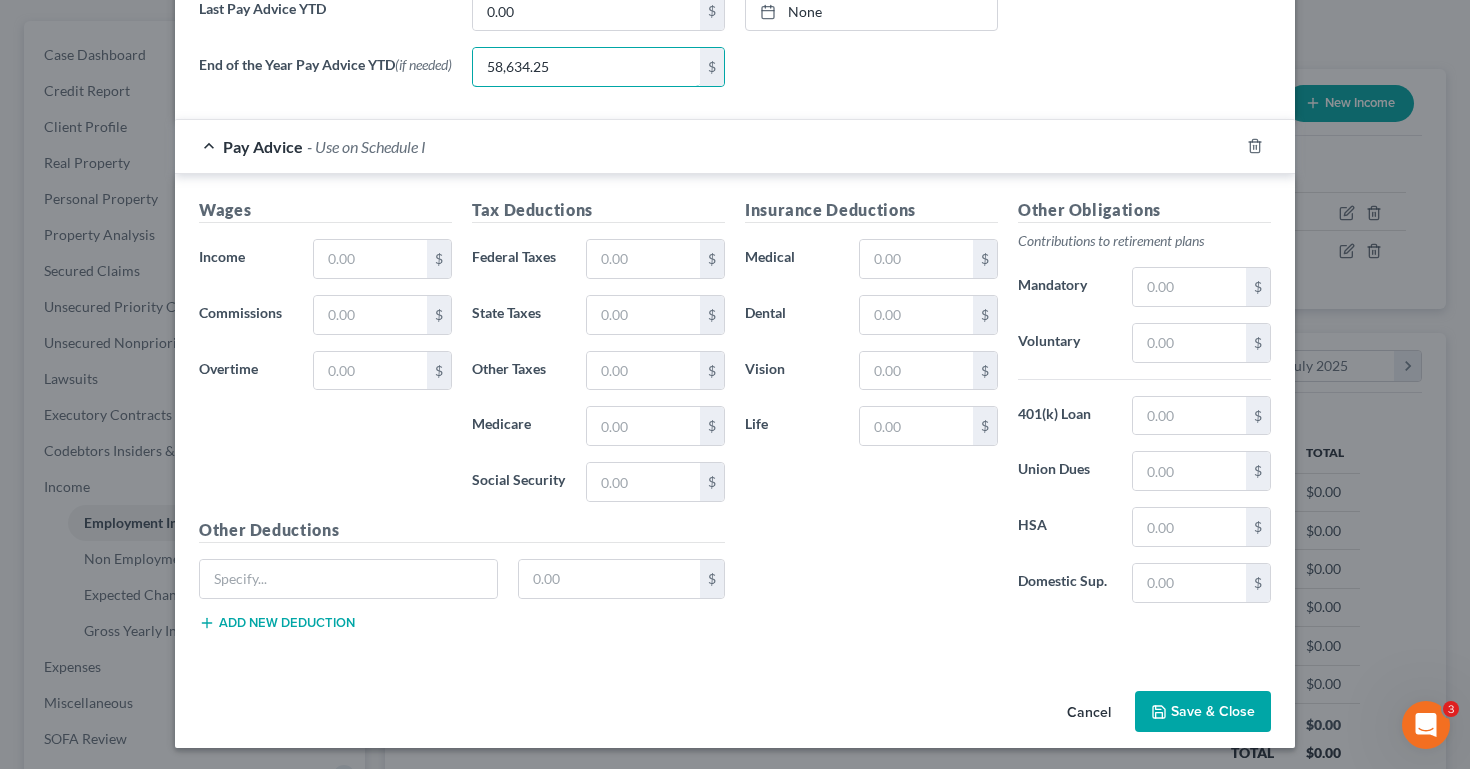 type on "58,634.25" 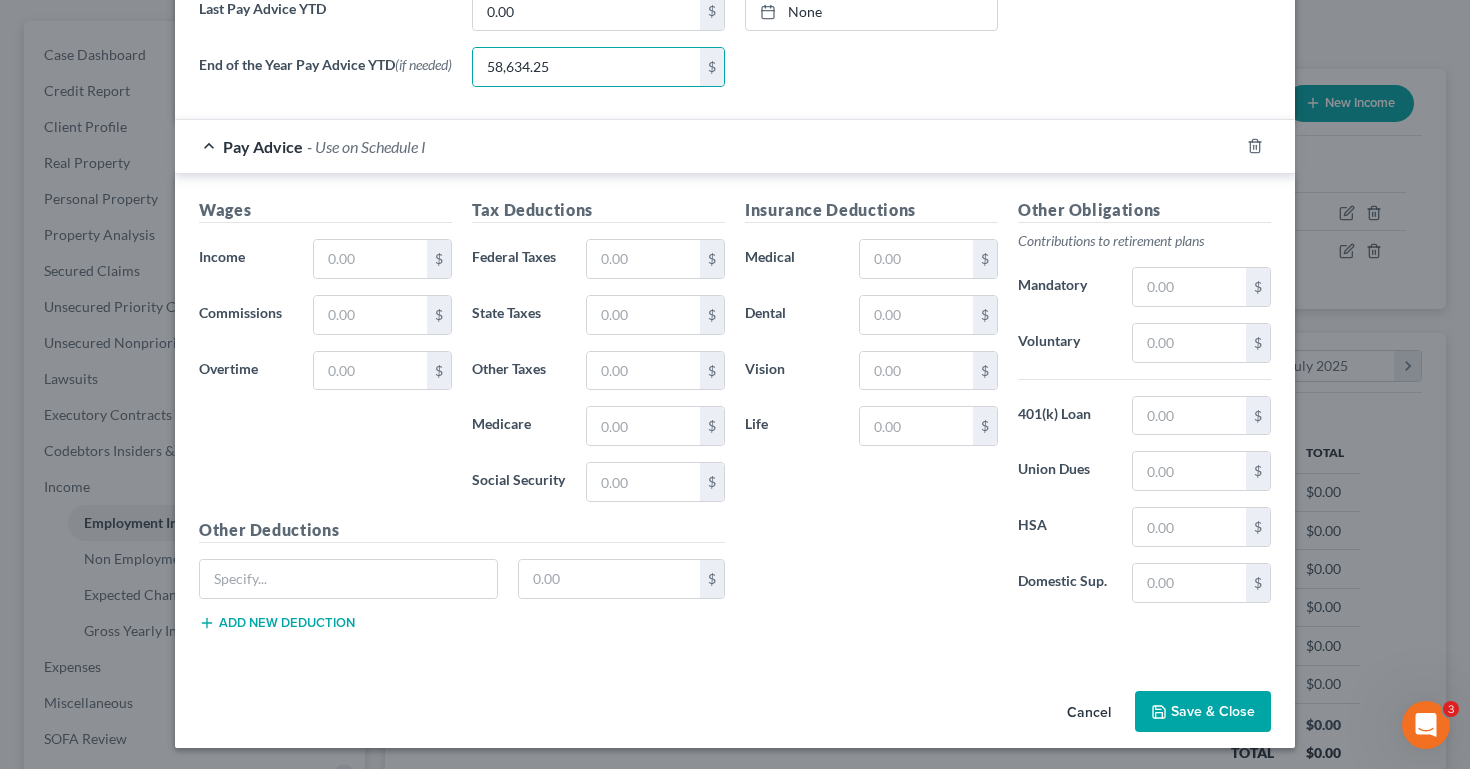click on "Pay Advice - Use on Schedule I" at bounding box center [707, 146] 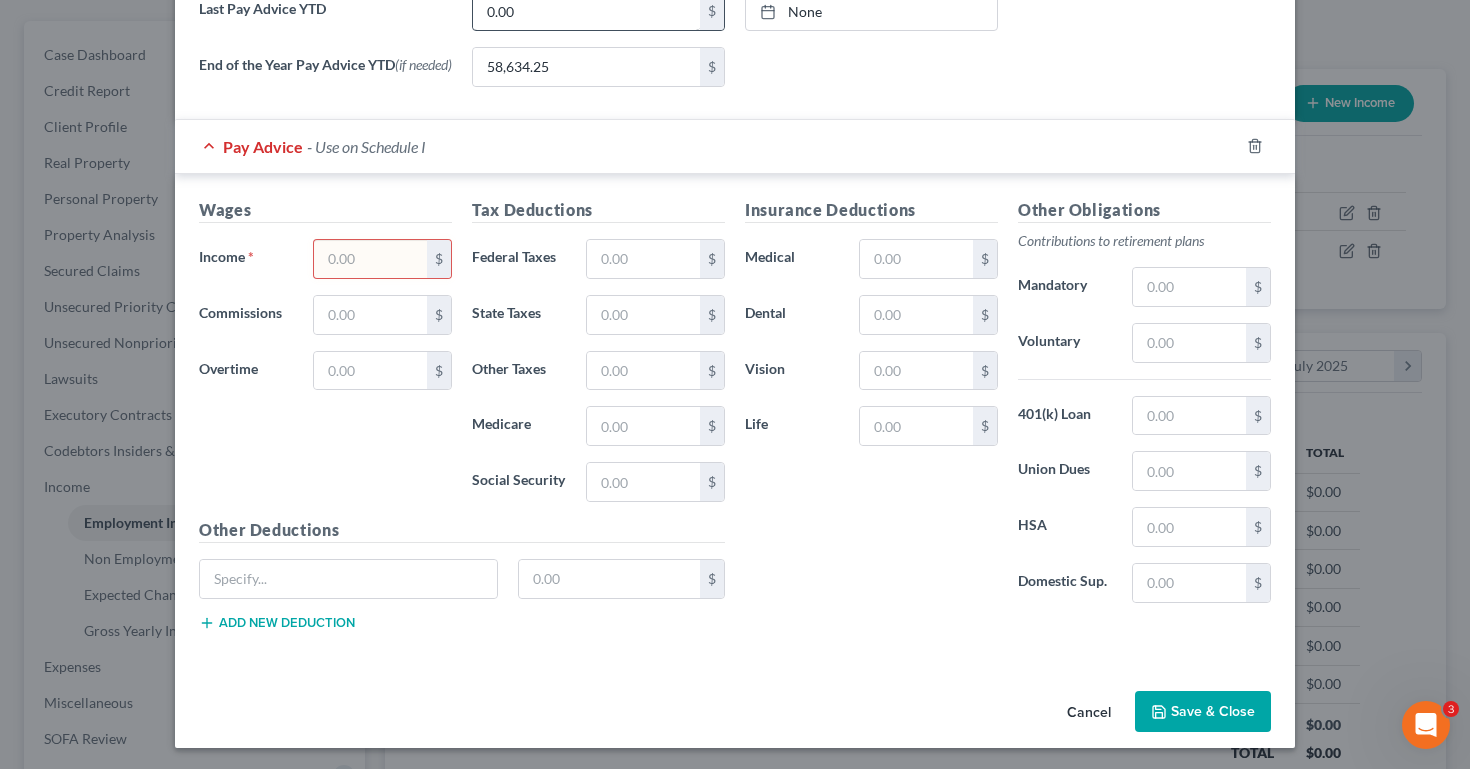 scroll, scrollTop: 678, scrollLeft: 0, axis: vertical 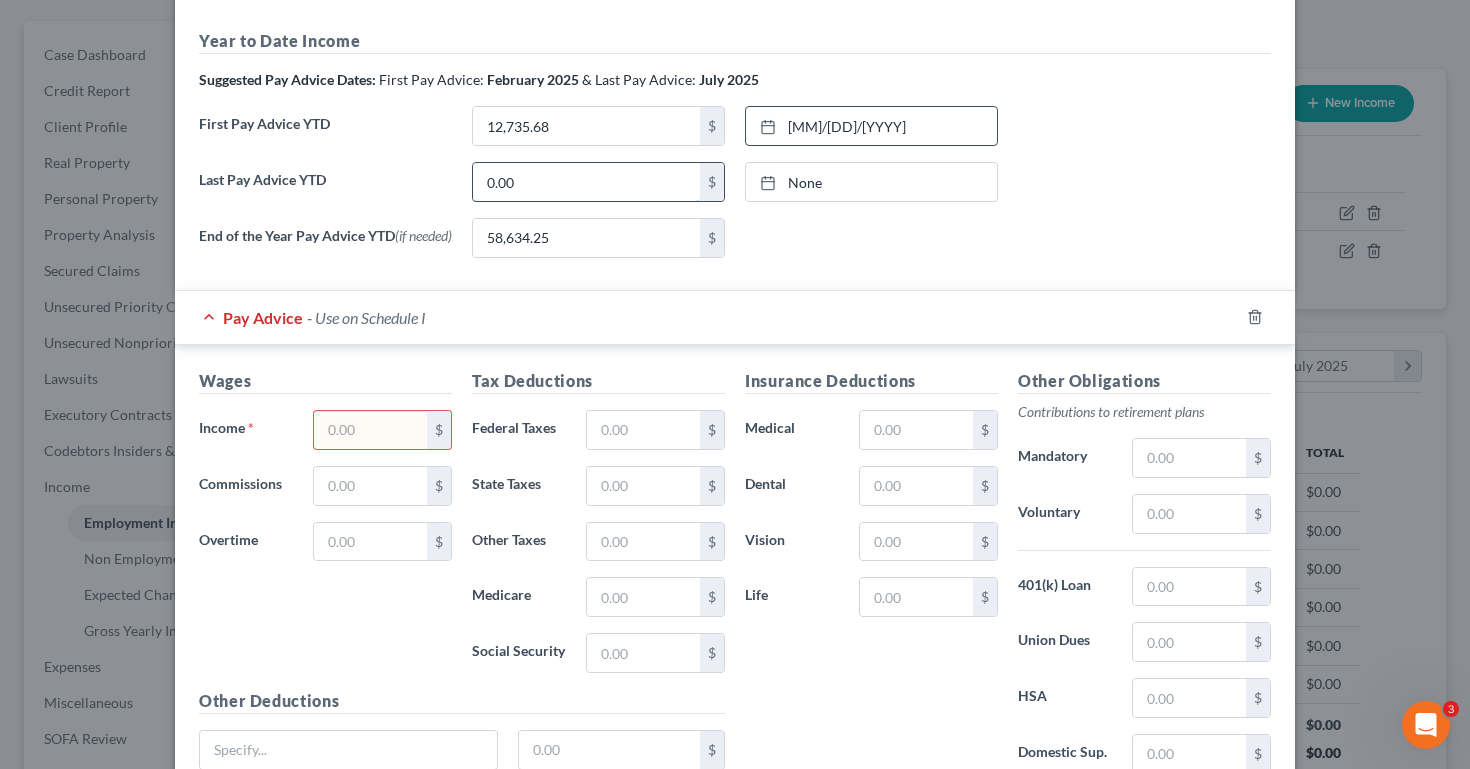 click on "0.00" at bounding box center (586, 182) 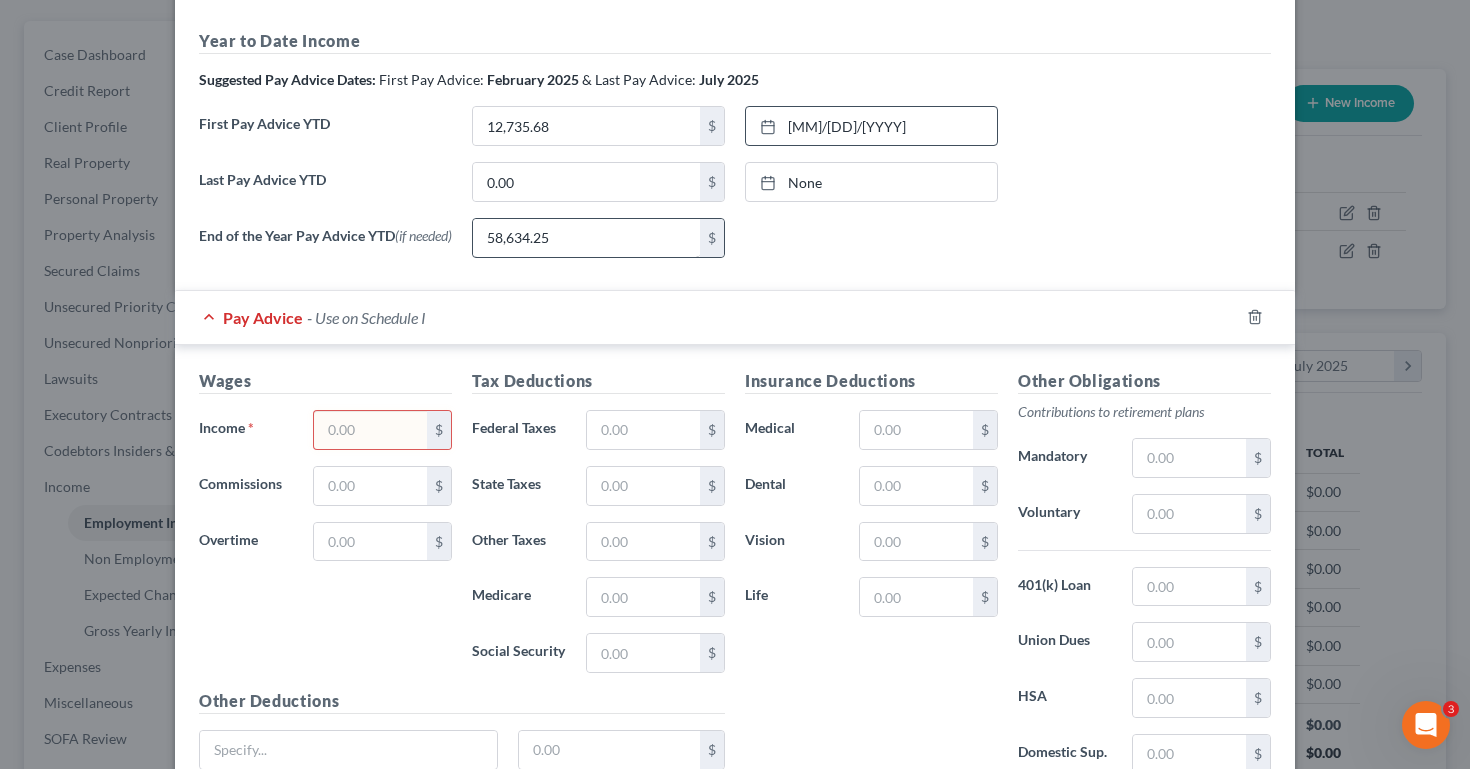 drag, startPoint x: 544, startPoint y: 243, endPoint x: 478, endPoint y: 224, distance: 68.68042 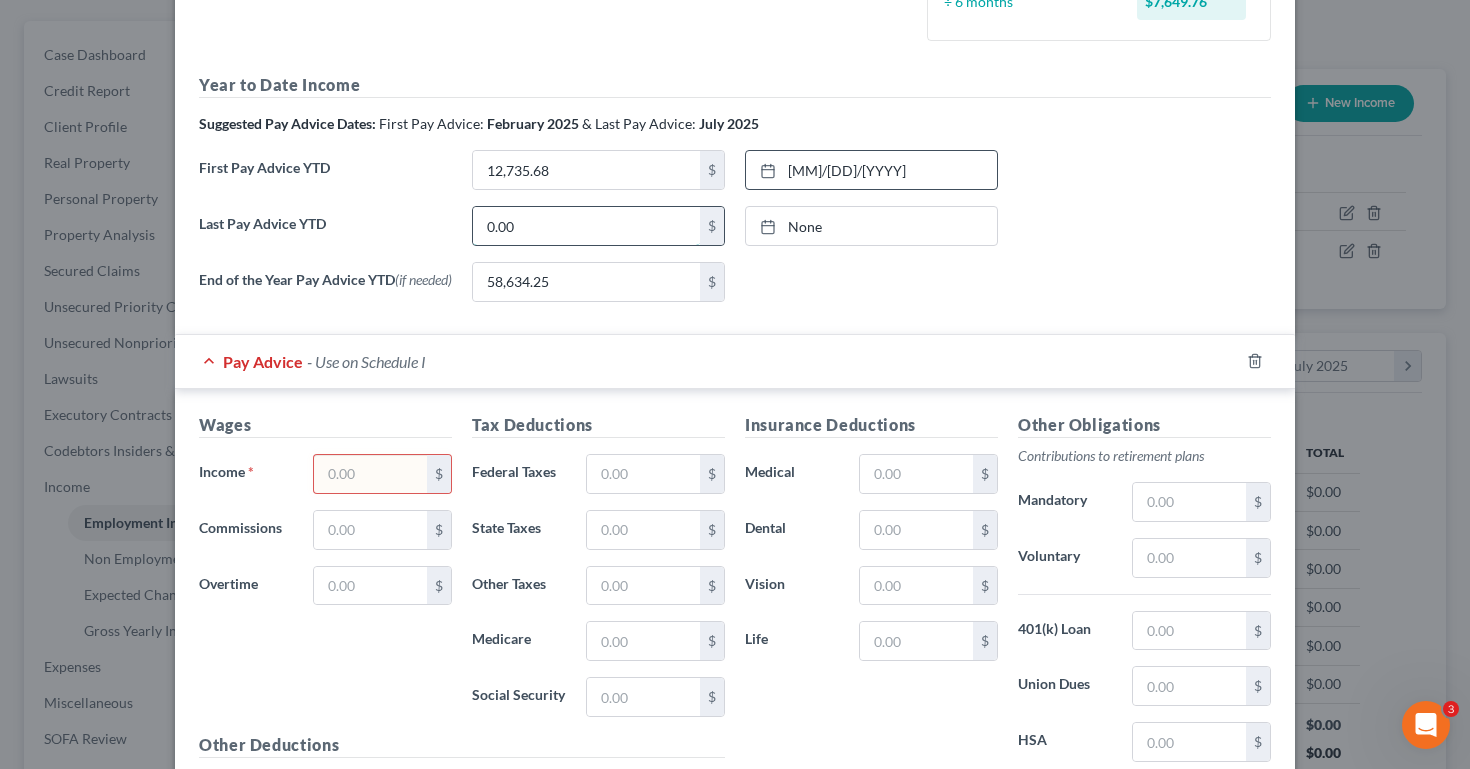 drag, startPoint x: 627, startPoint y: 236, endPoint x: 488, endPoint y: 229, distance: 139.17615 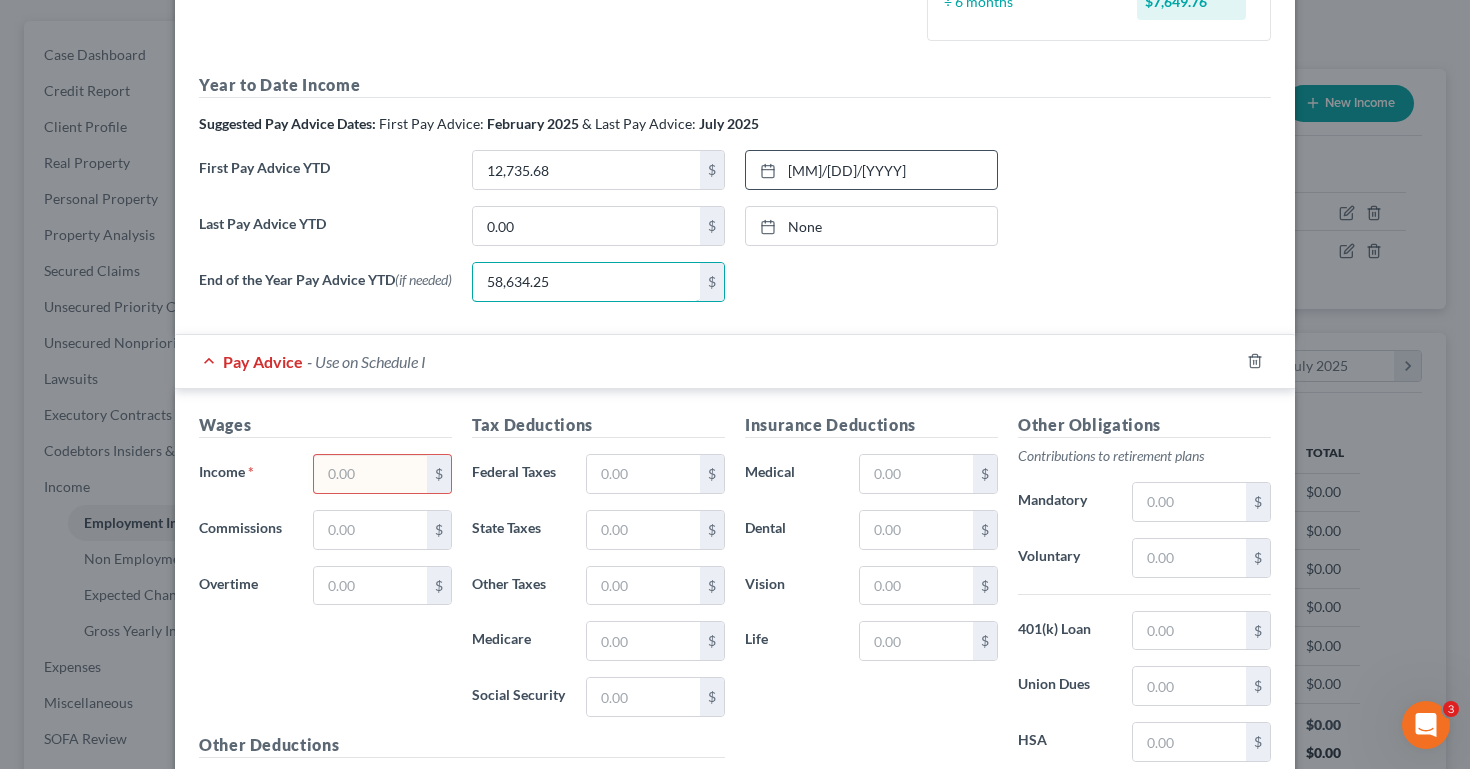drag, startPoint x: 542, startPoint y: 282, endPoint x: 396, endPoint y: 282, distance: 146 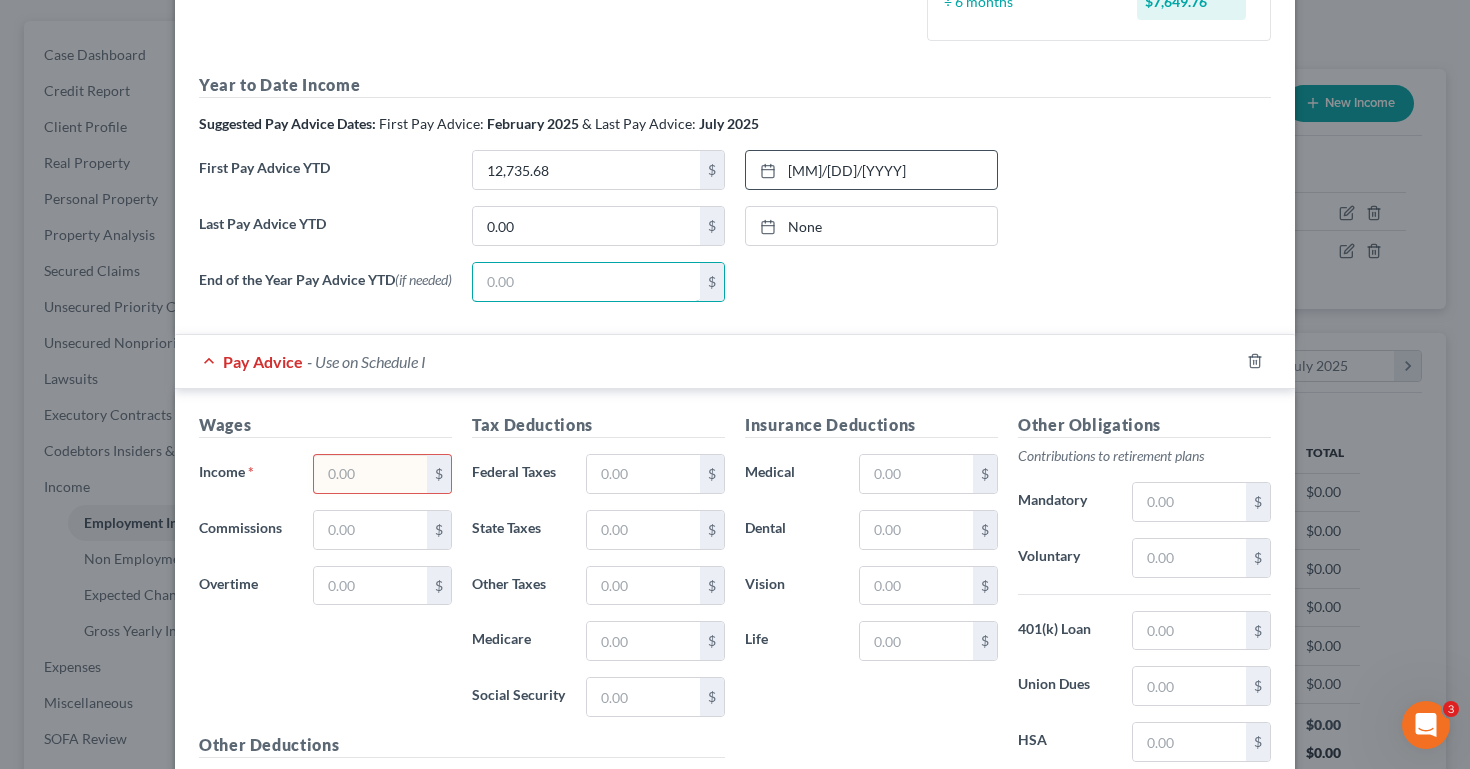 type 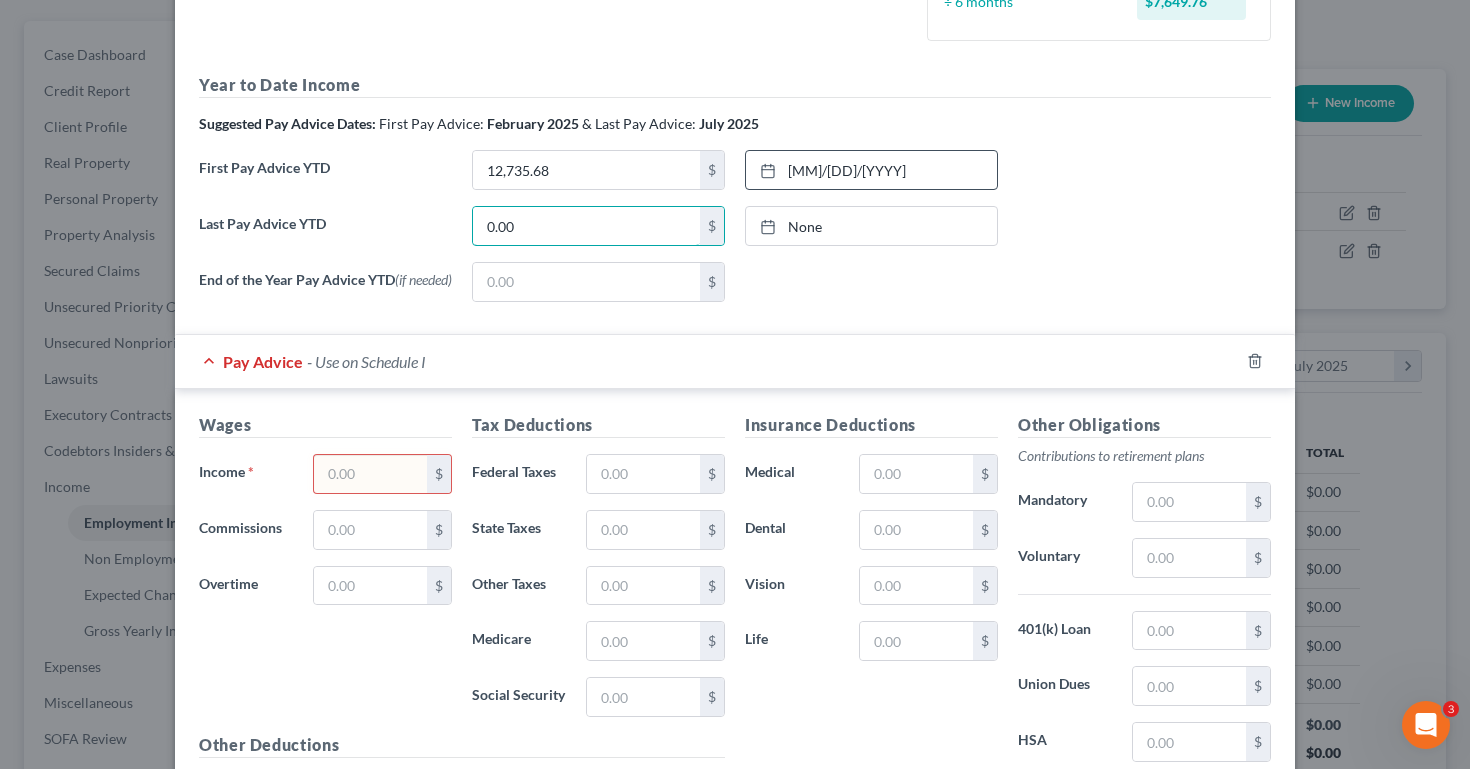 click on "Last Pay Advice YTD 0.00 $
None
close
Date
Time
chevron_left
August 2025
chevron_right
Su M Tu W Th F Sa
27 28 29 30 31 1 2
3 4 5 6 7 8 9
10 11 12 13 14 15 16
17 18 19 20 21 22 23
24 25 26 27 28 29 30
31 1 2 3 4 5 6
Clear" at bounding box center (735, 234) 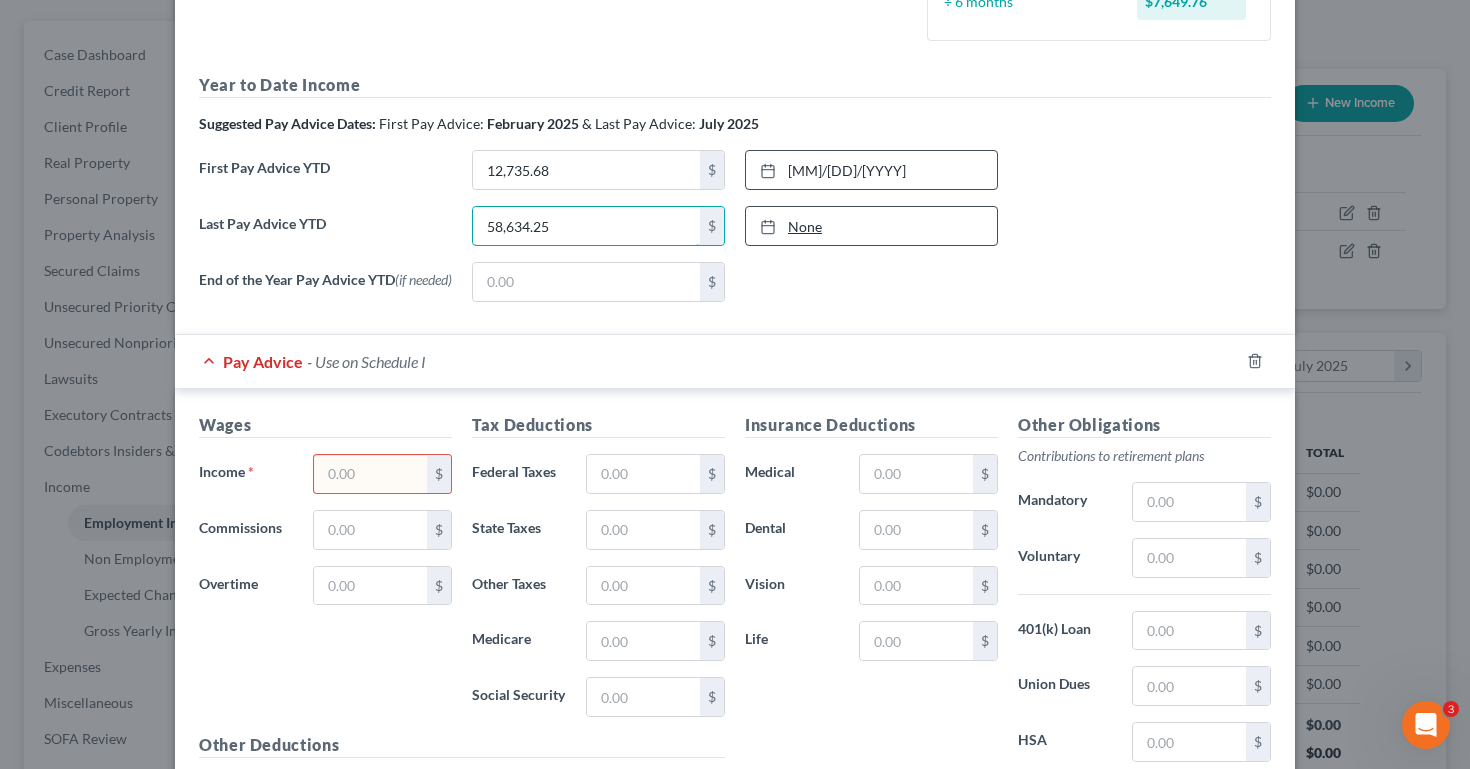 type on "58,634.25" 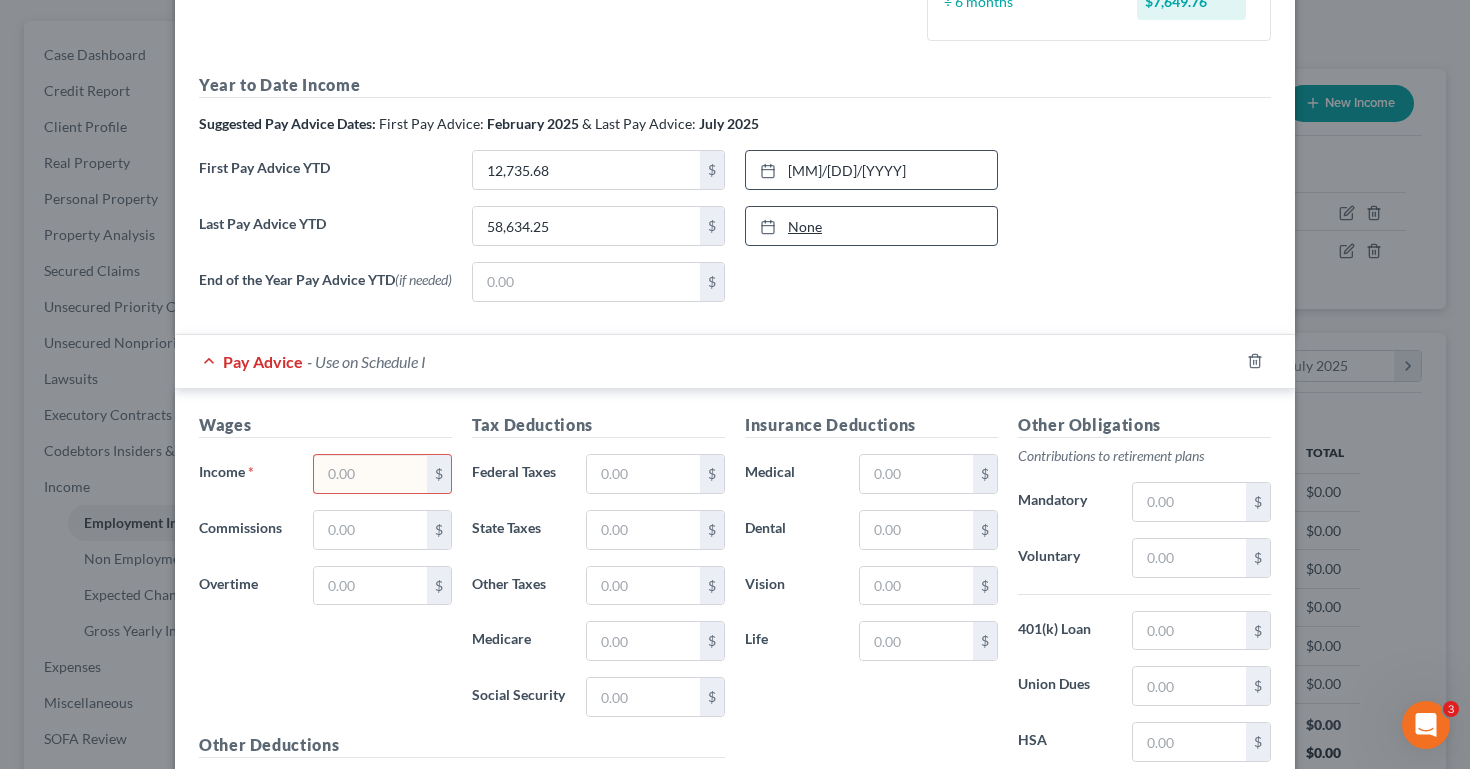 click on "None" at bounding box center [871, 226] 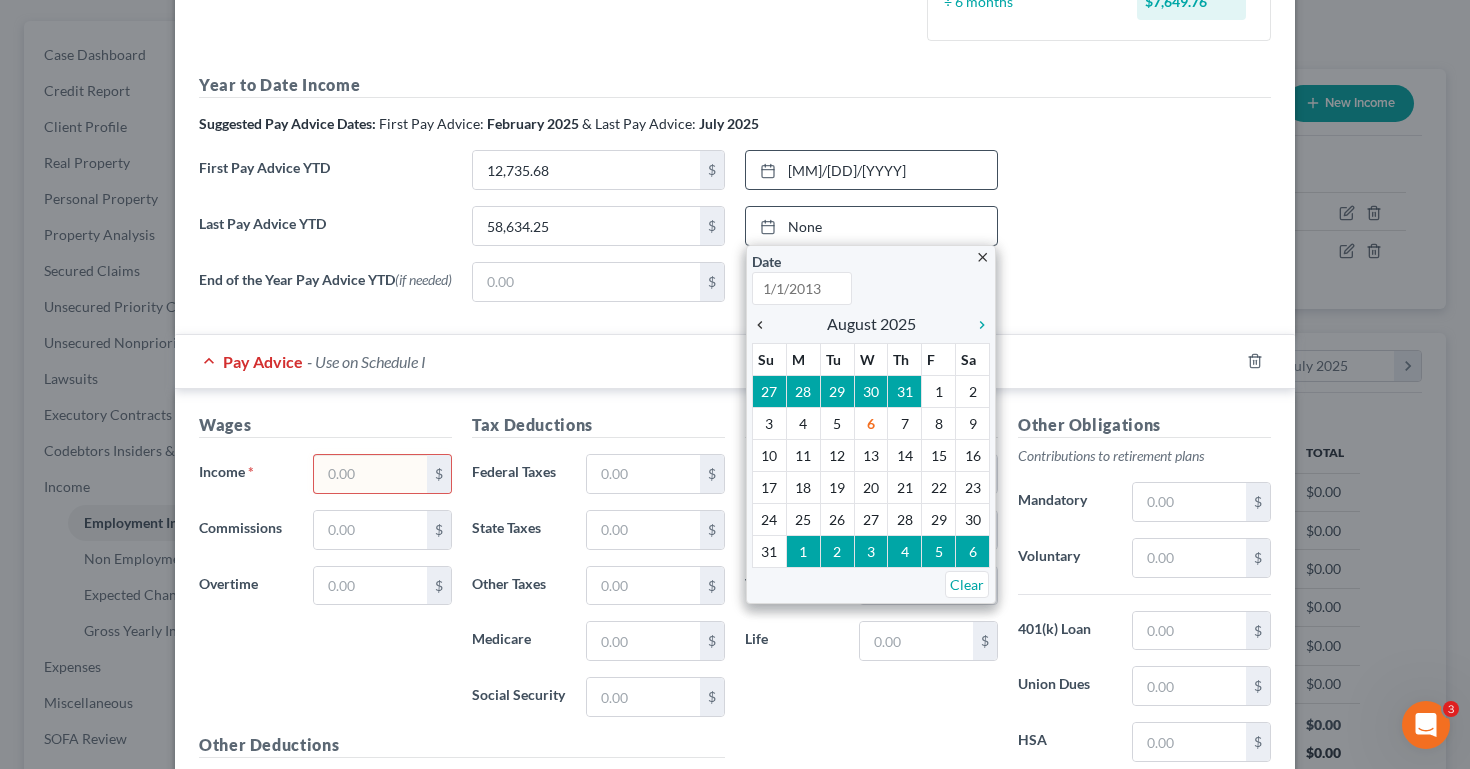 type on "8/6/2025" 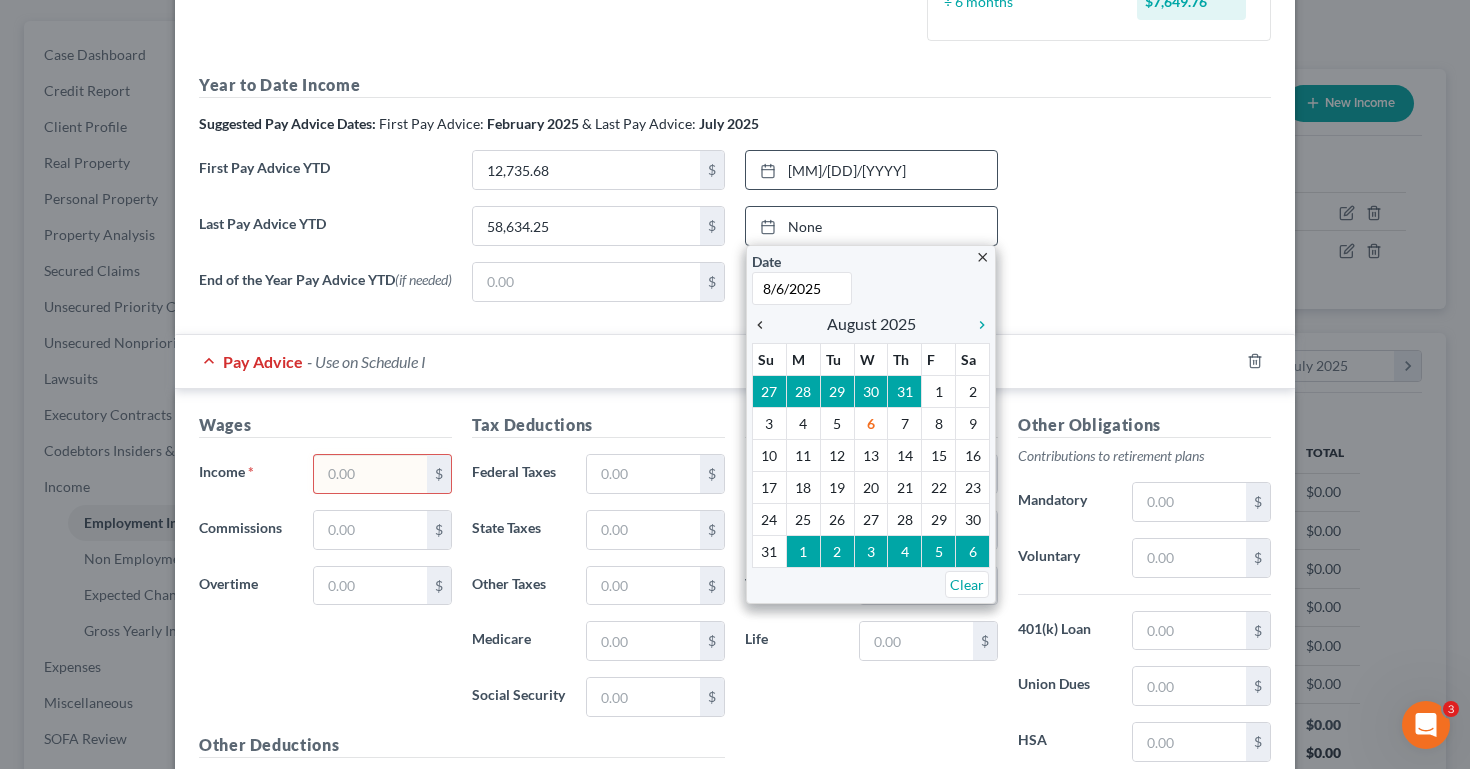 click on "chevron_left" at bounding box center (765, 325) 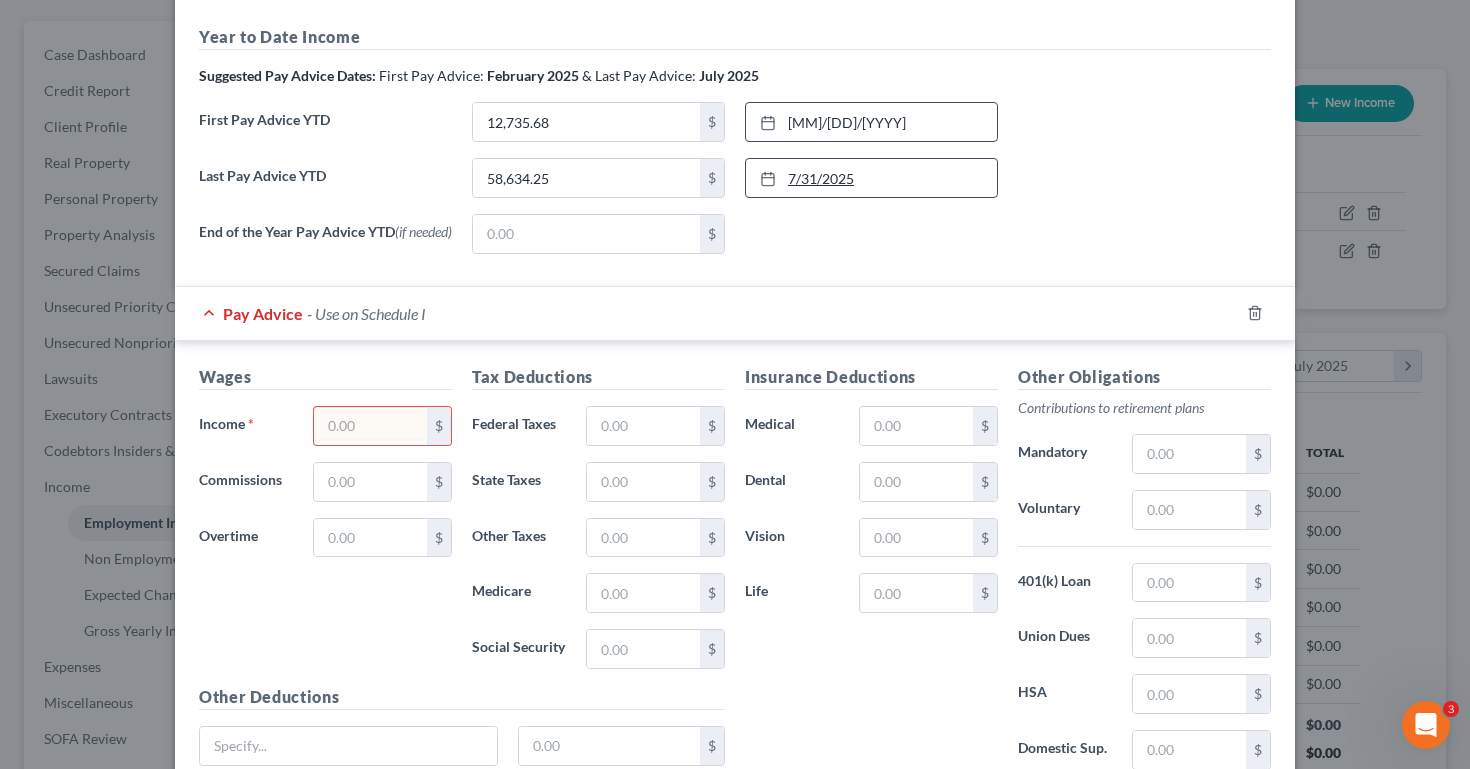 scroll, scrollTop: 853, scrollLeft: 0, axis: vertical 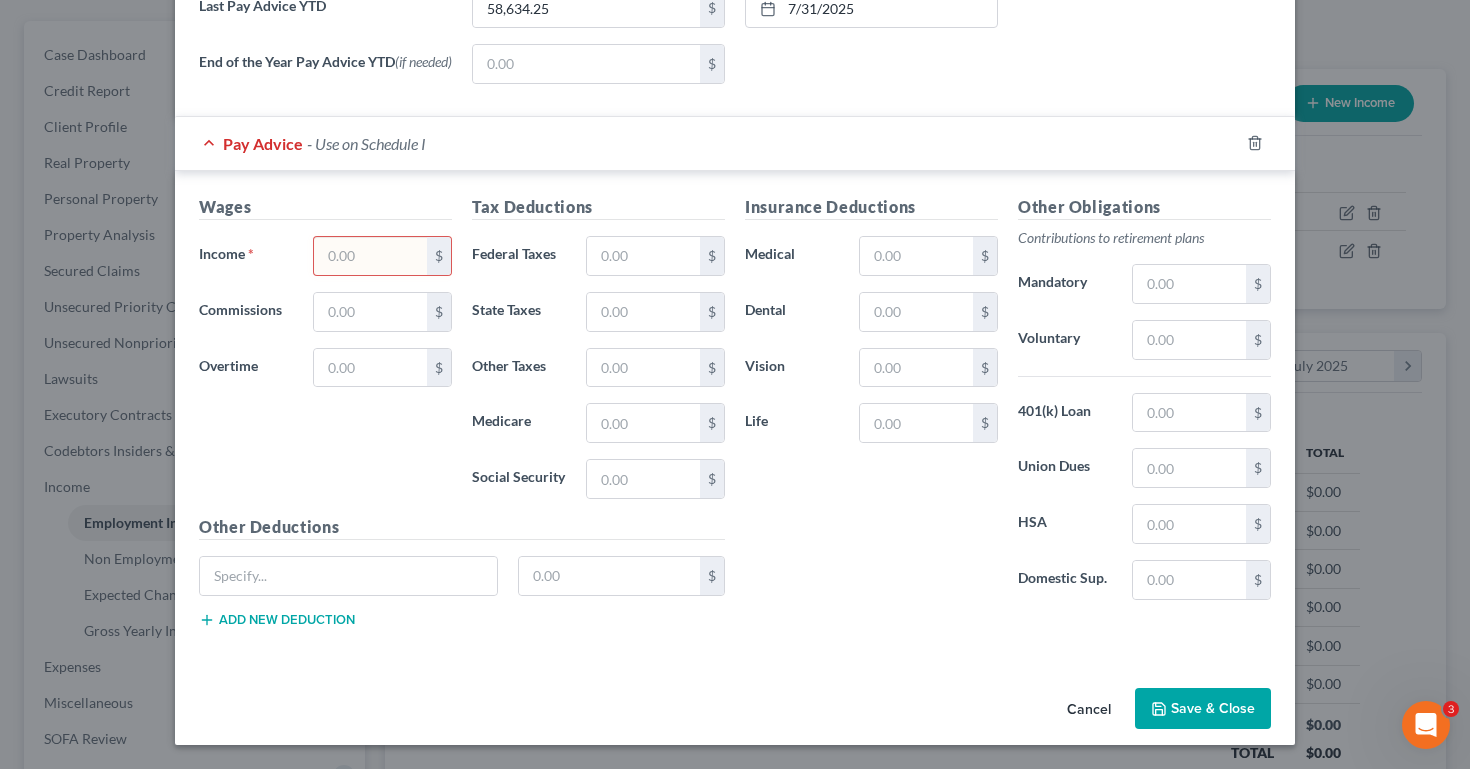 click at bounding box center [370, 256] 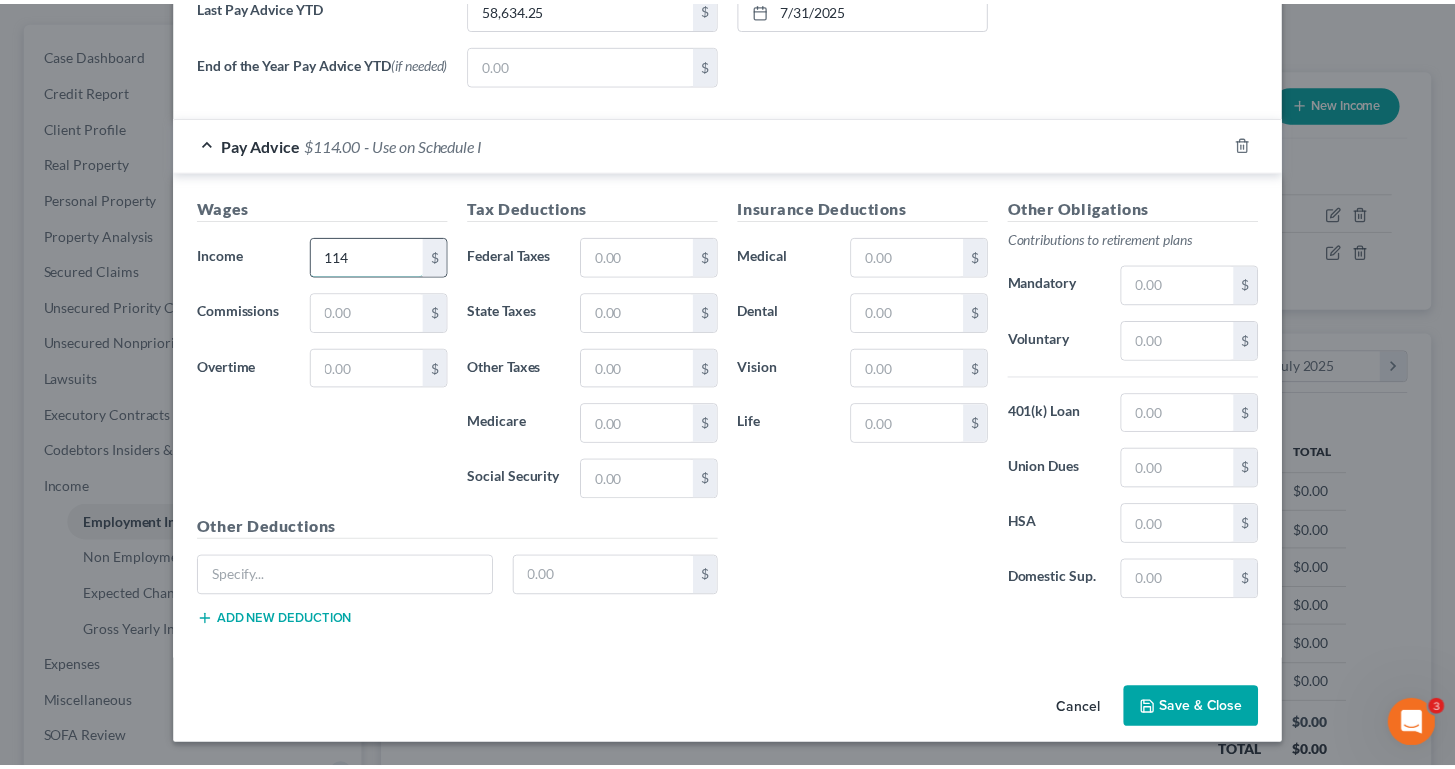 scroll, scrollTop: 0, scrollLeft: 0, axis: both 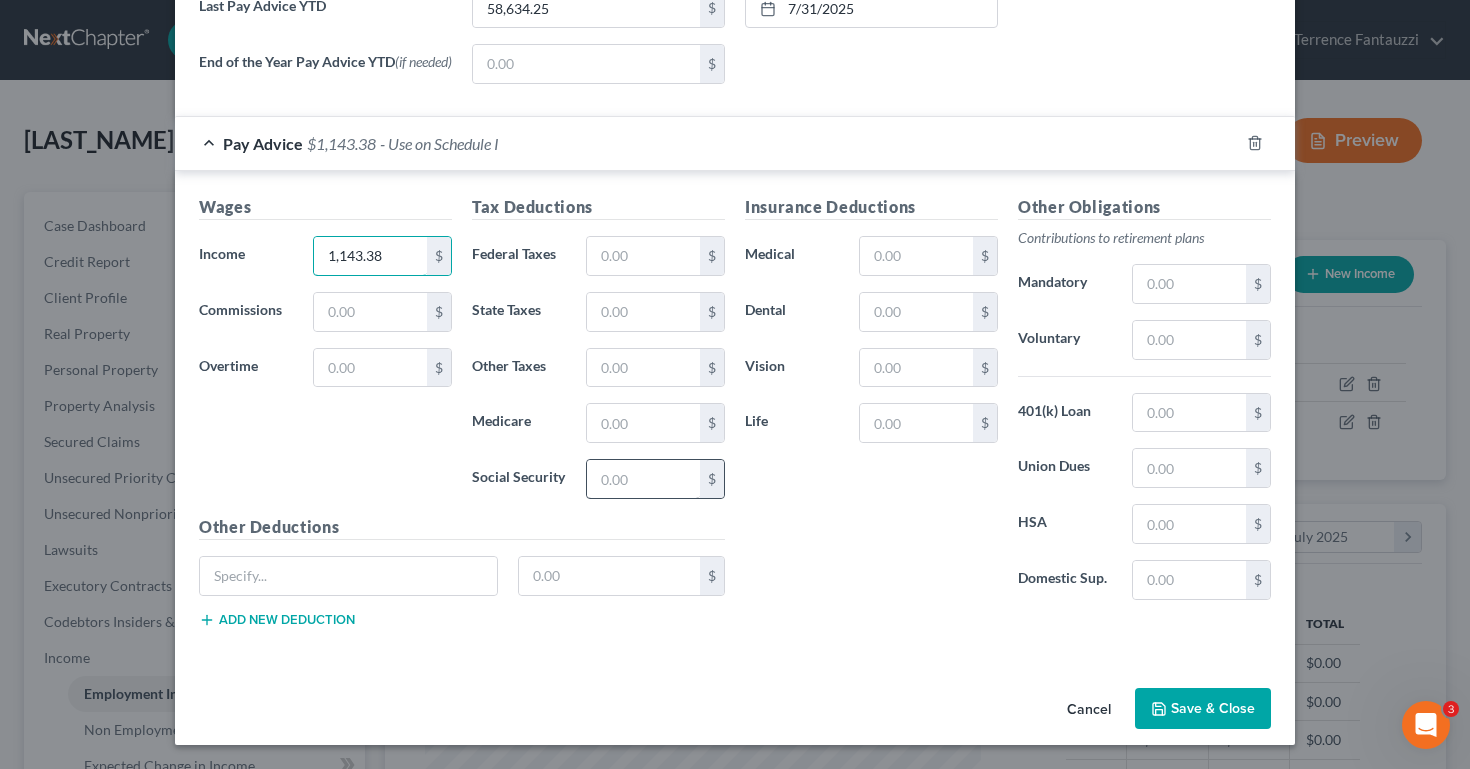 type on "1,143.38" 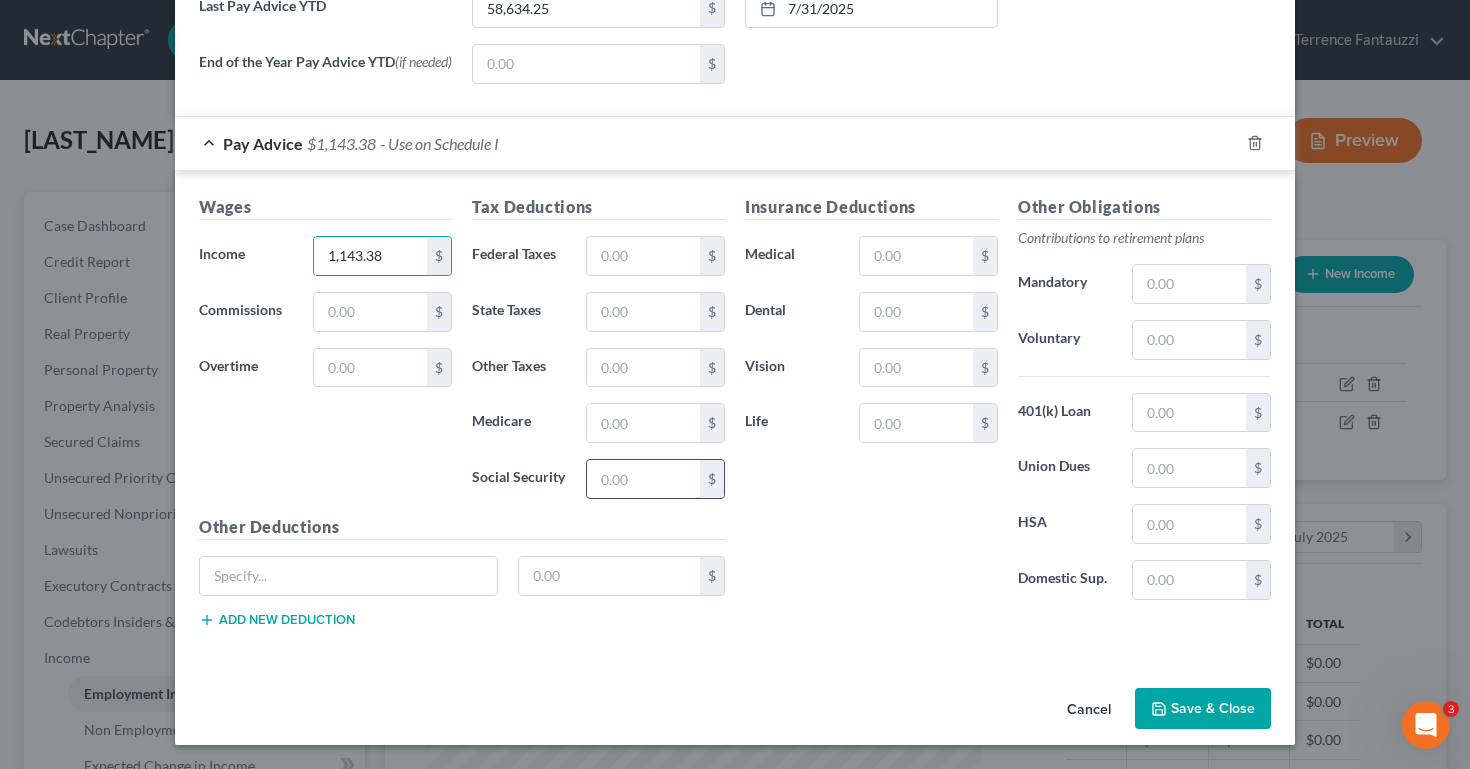 click at bounding box center [643, 479] 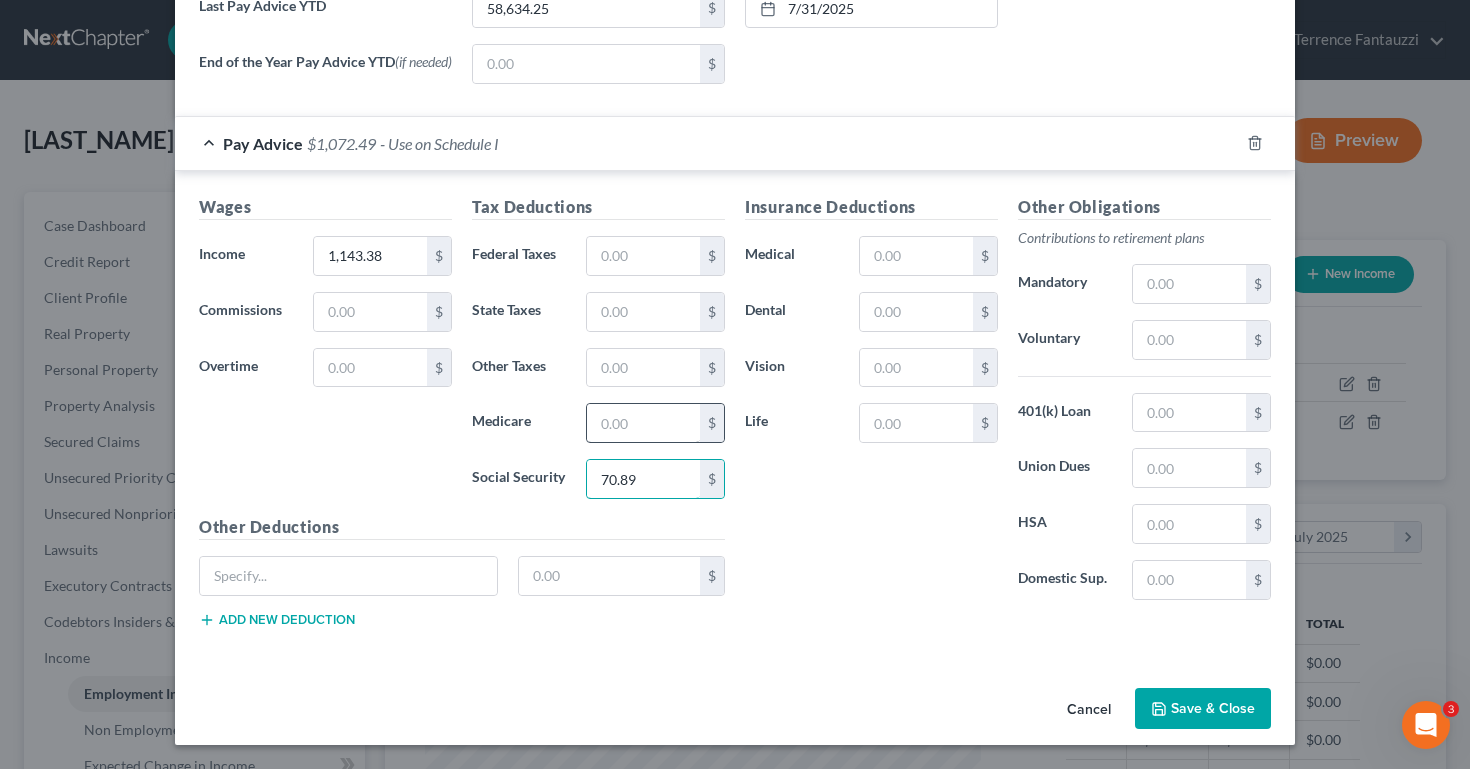 type on "70.89" 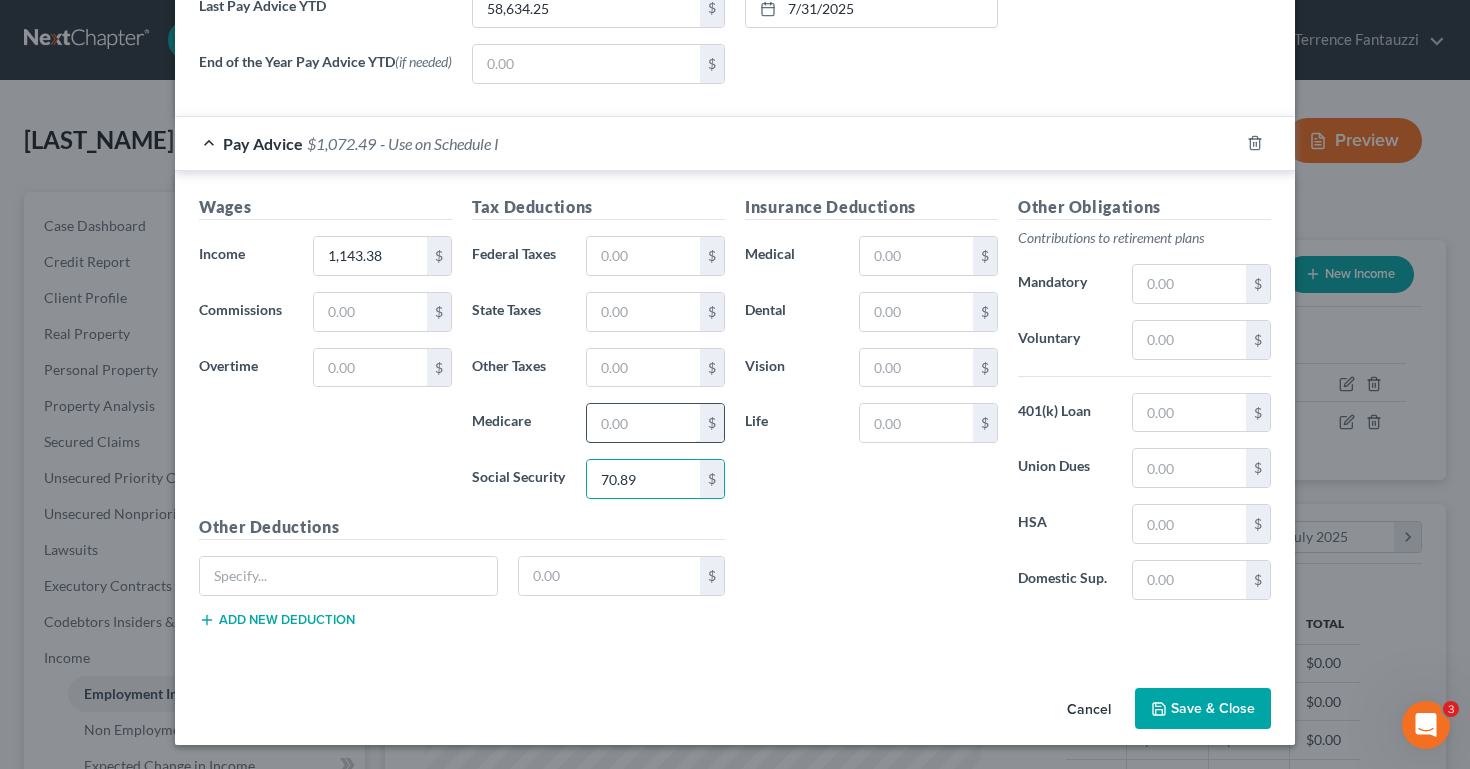 click at bounding box center (643, 423) 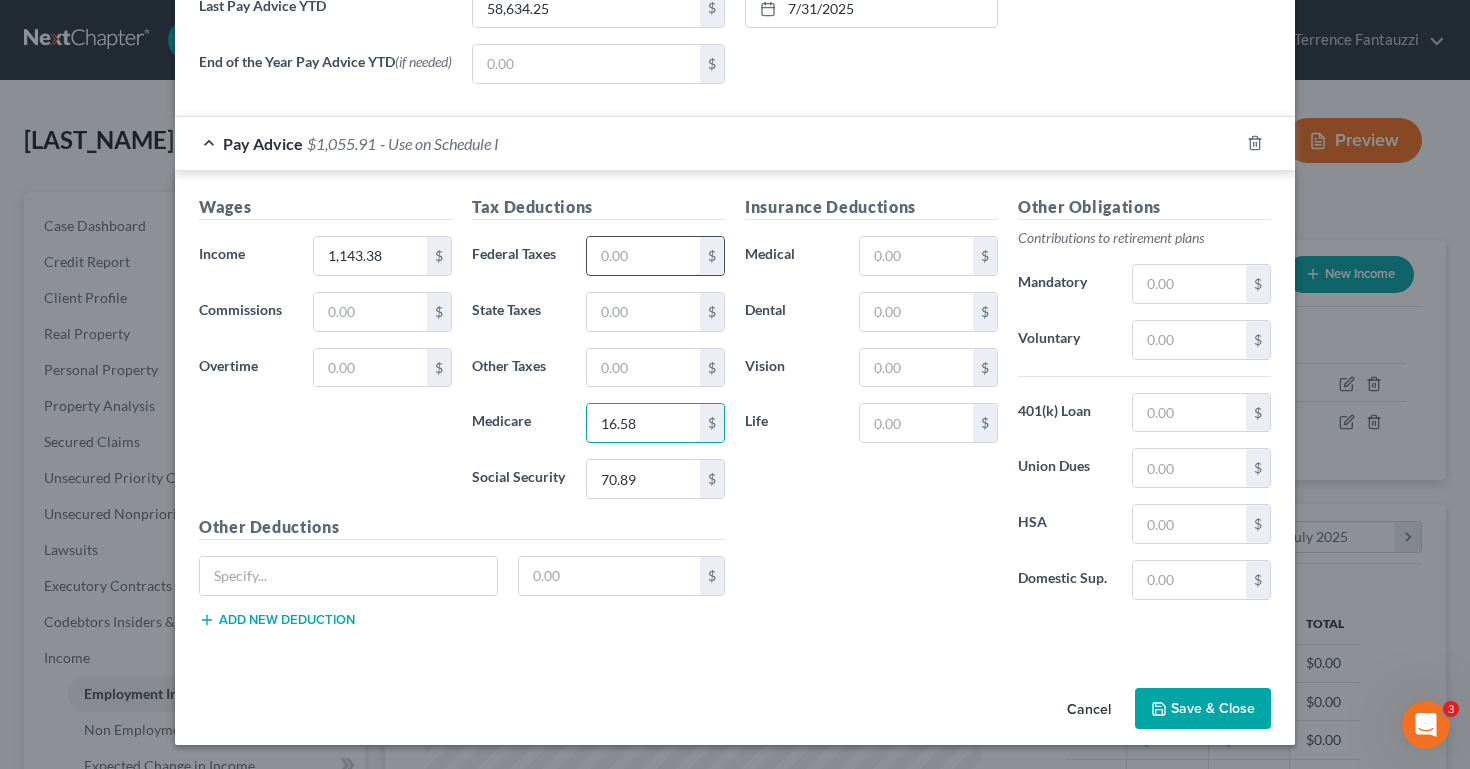 type on "16.58" 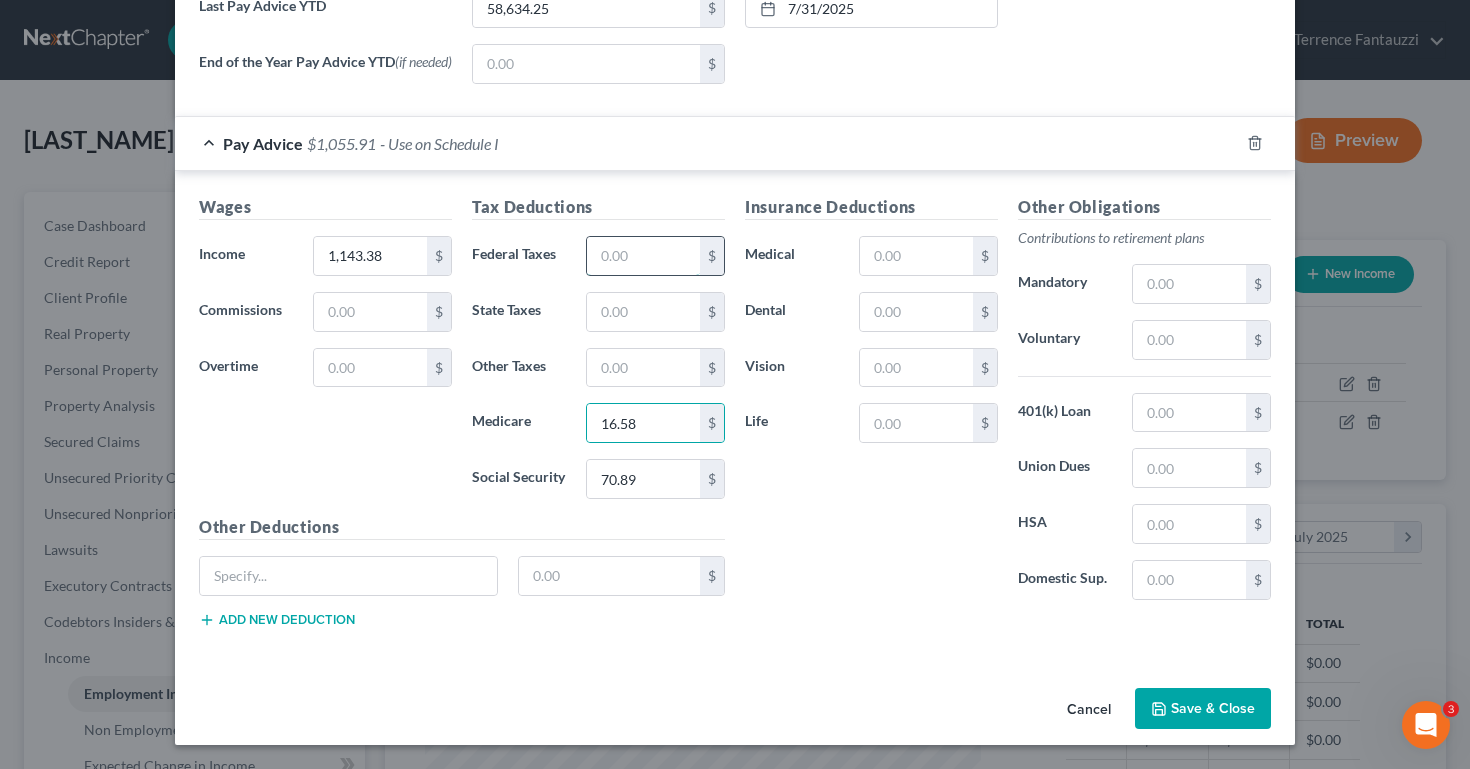 click at bounding box center [643, 256] 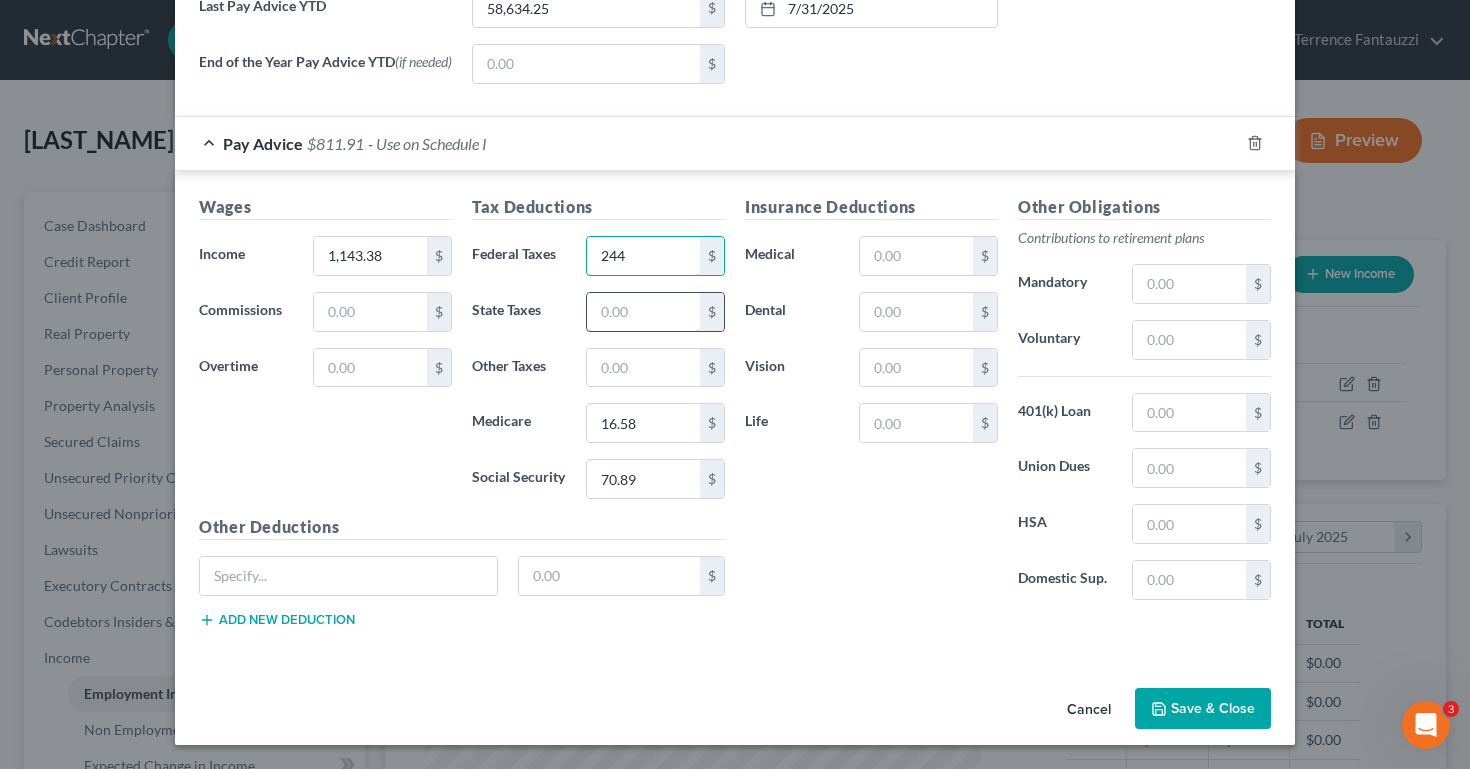 type on "244" 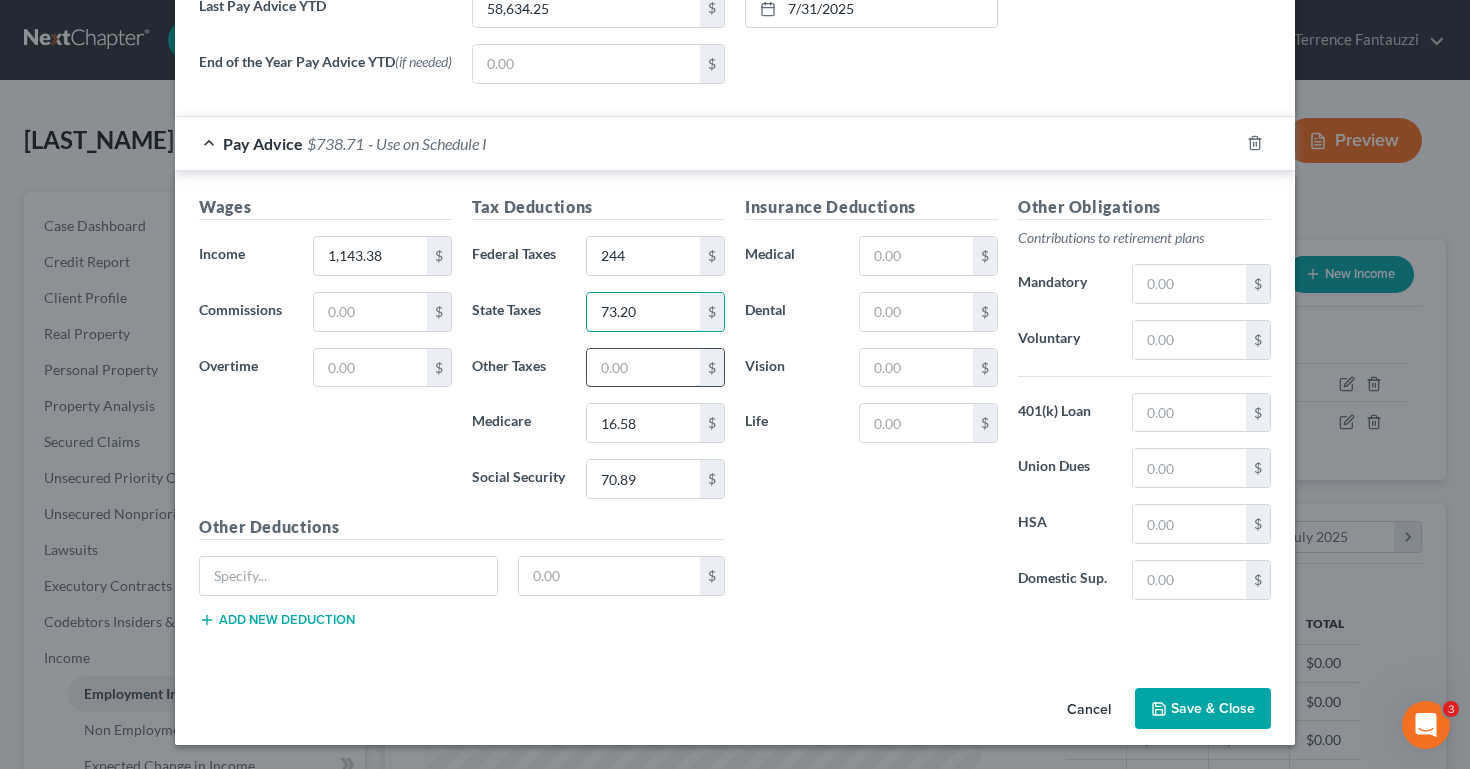 type on "73.20" 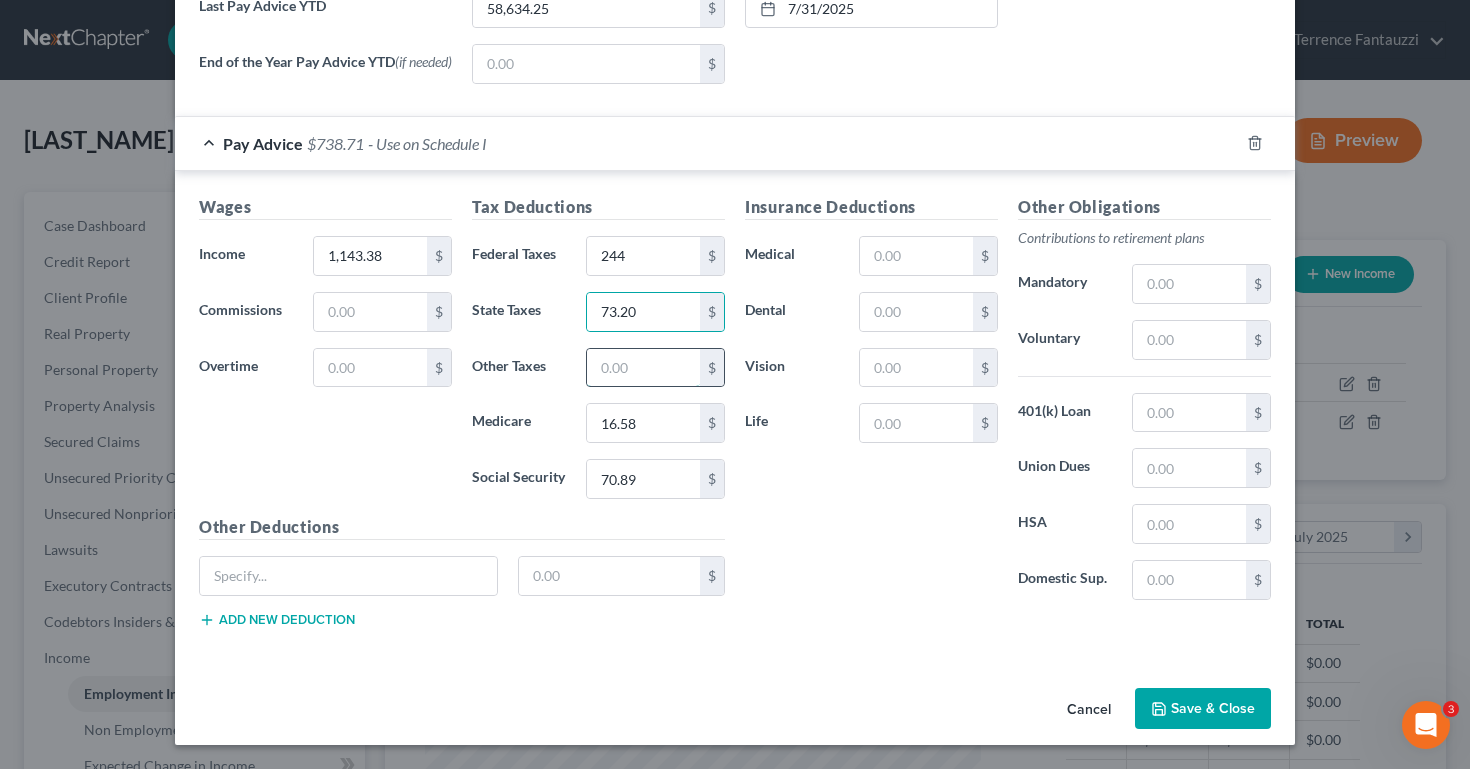 click at bounding box center (643, 368) 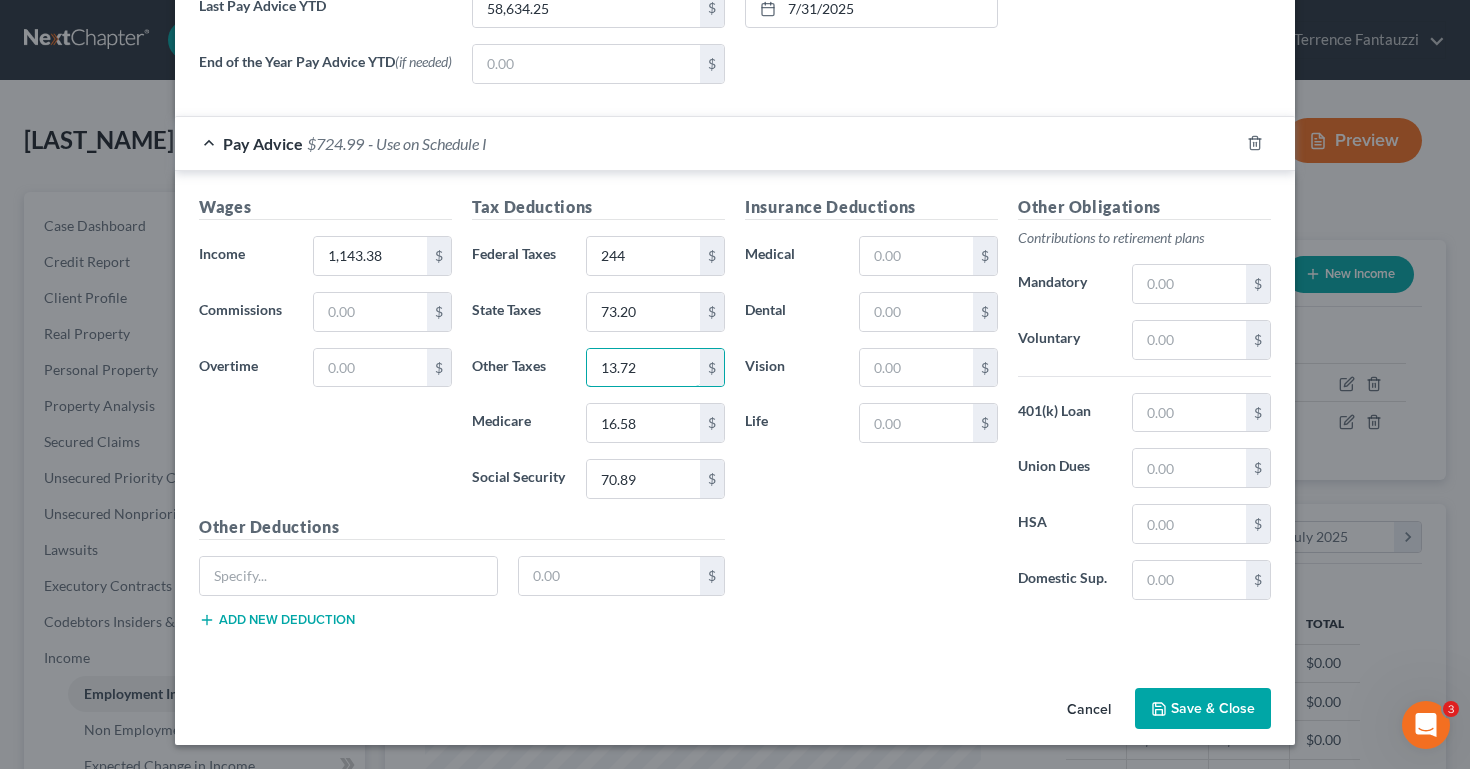 type on "13.72" 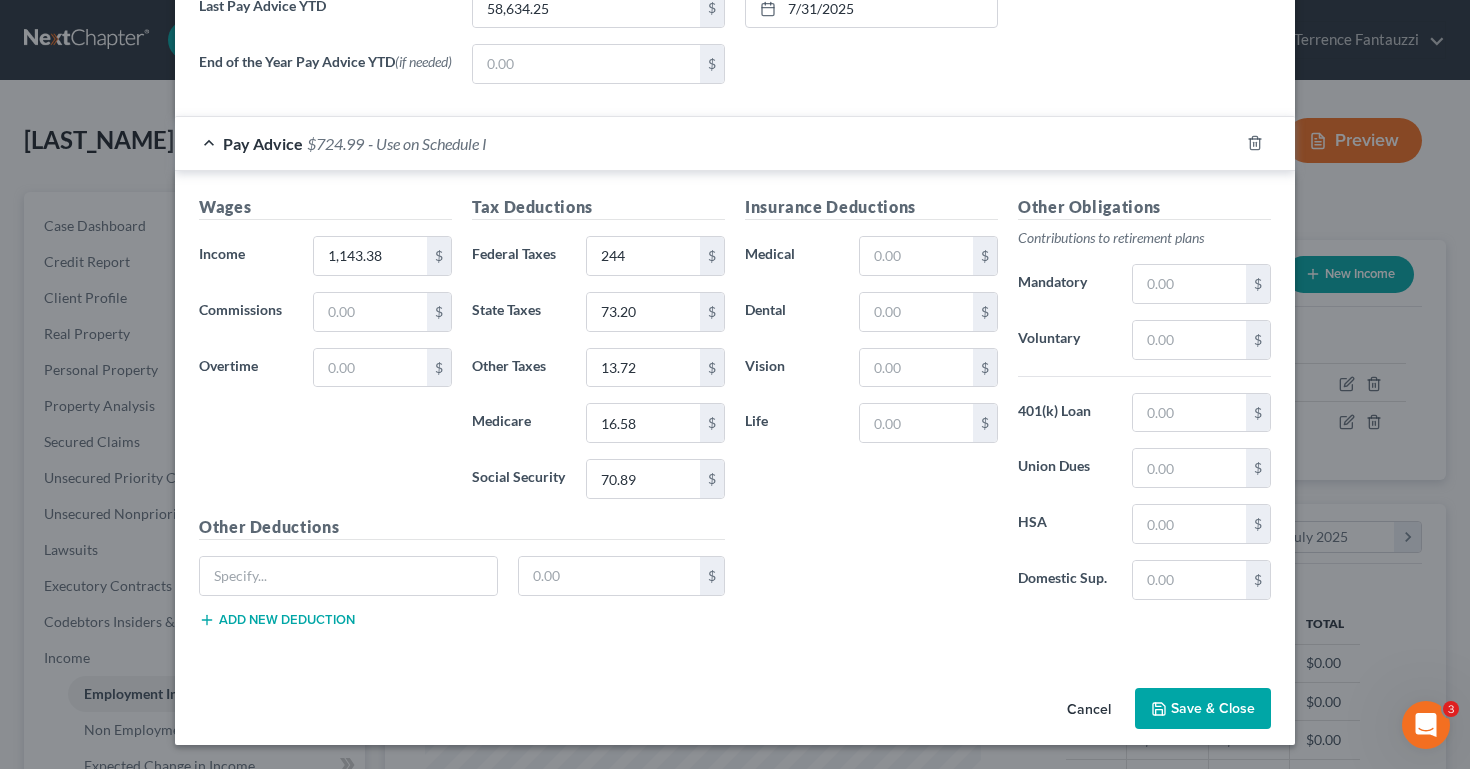 click on "Save & Close" at bounding box center (1203, 709) 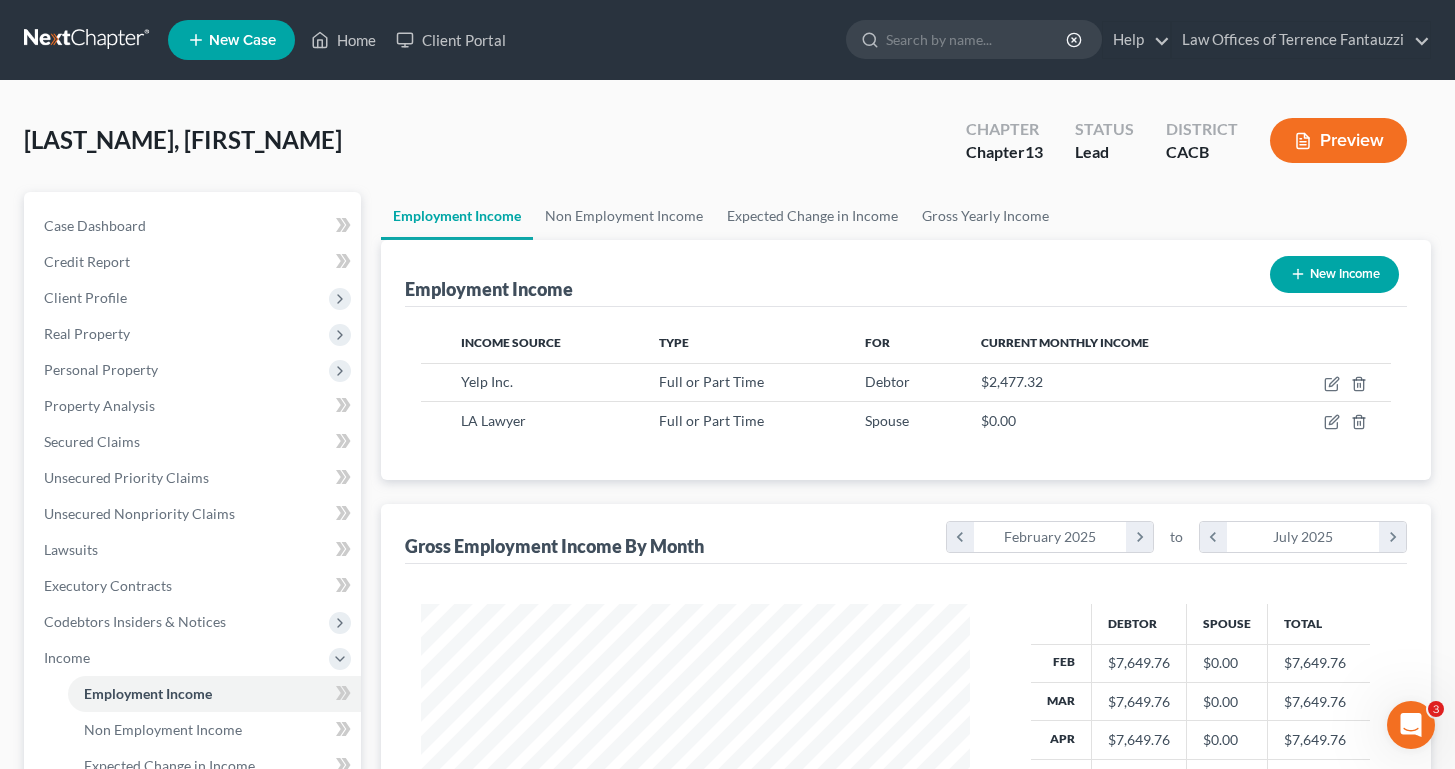scroll, scrollTop: 358, scrollLeft: 590, axis: both 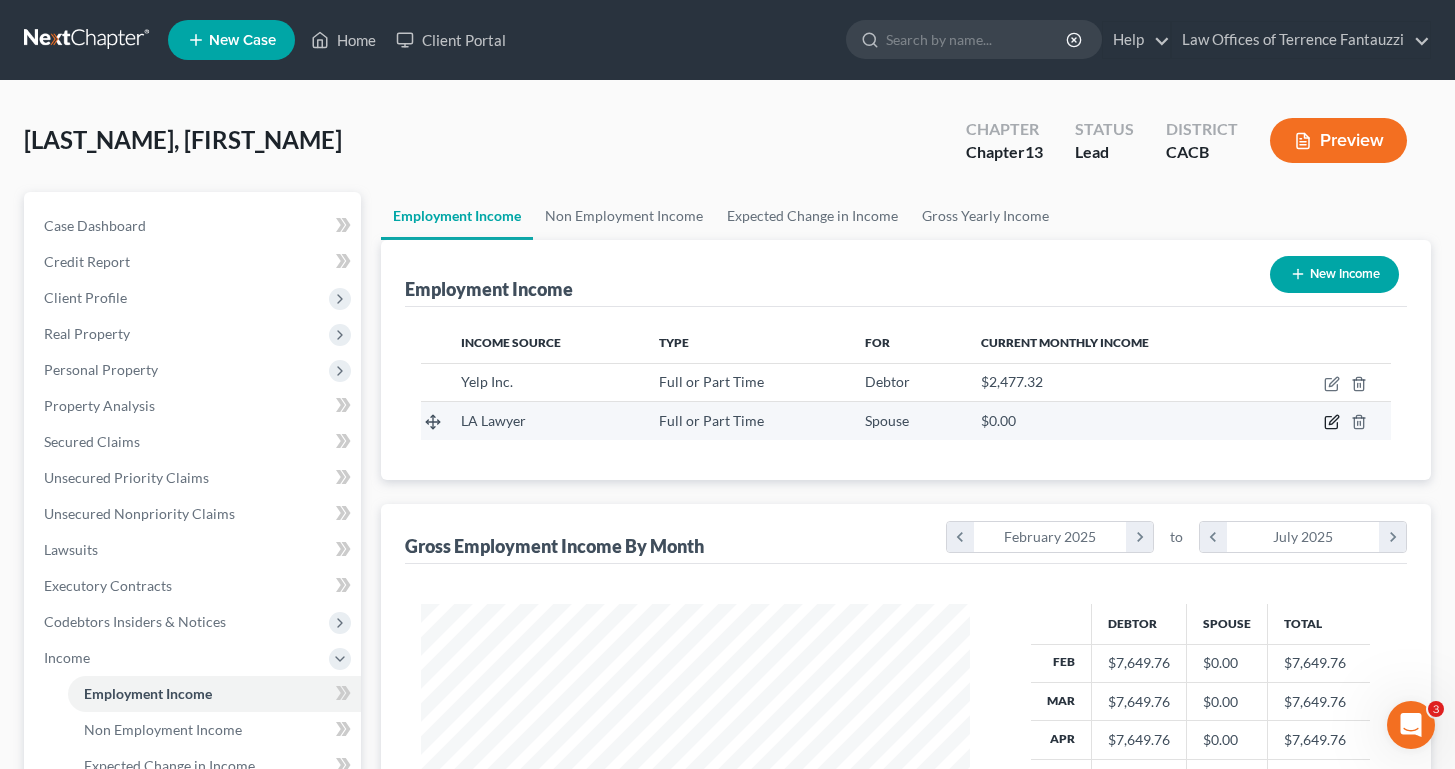 click 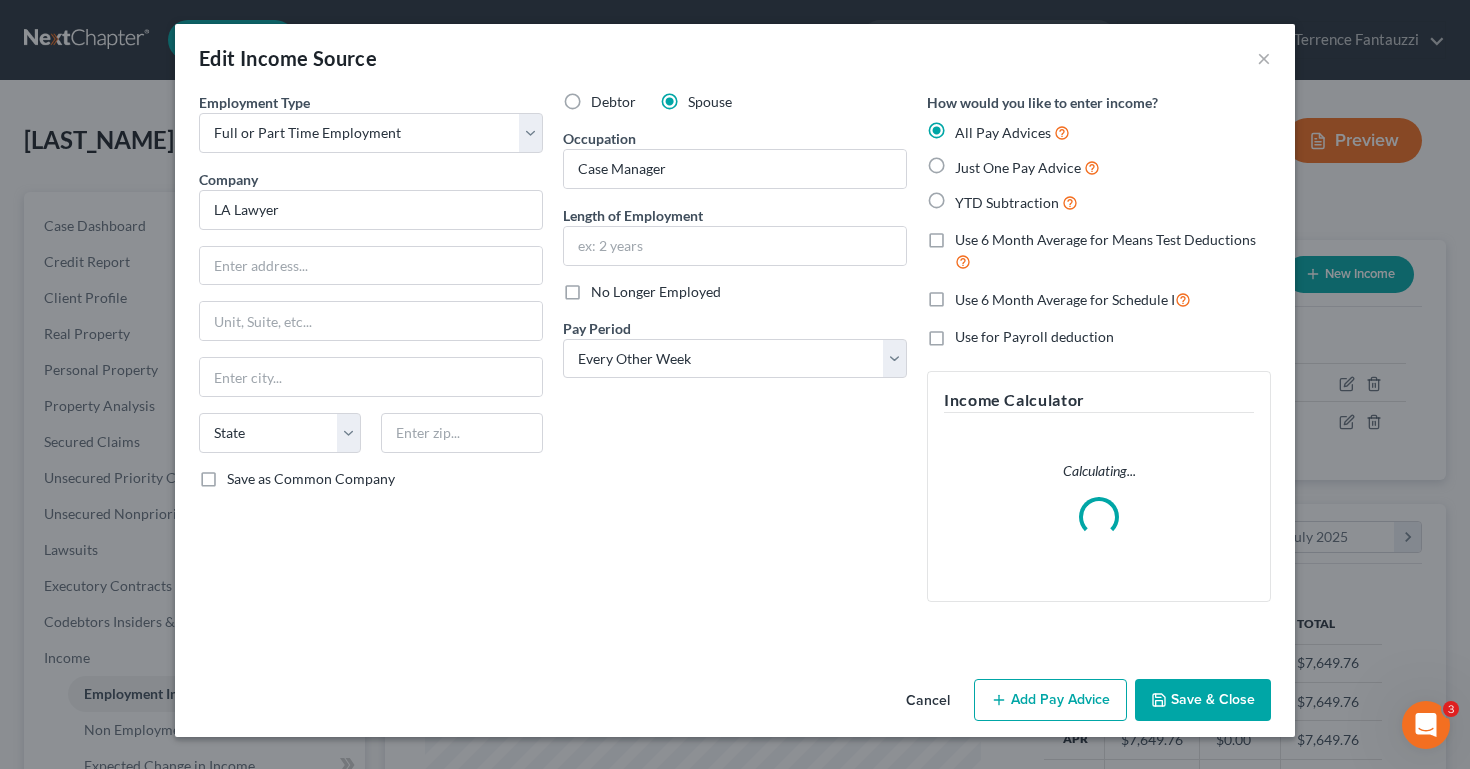 scroll, scrollTop: 999642, scrollLeft: 999404, axis: both 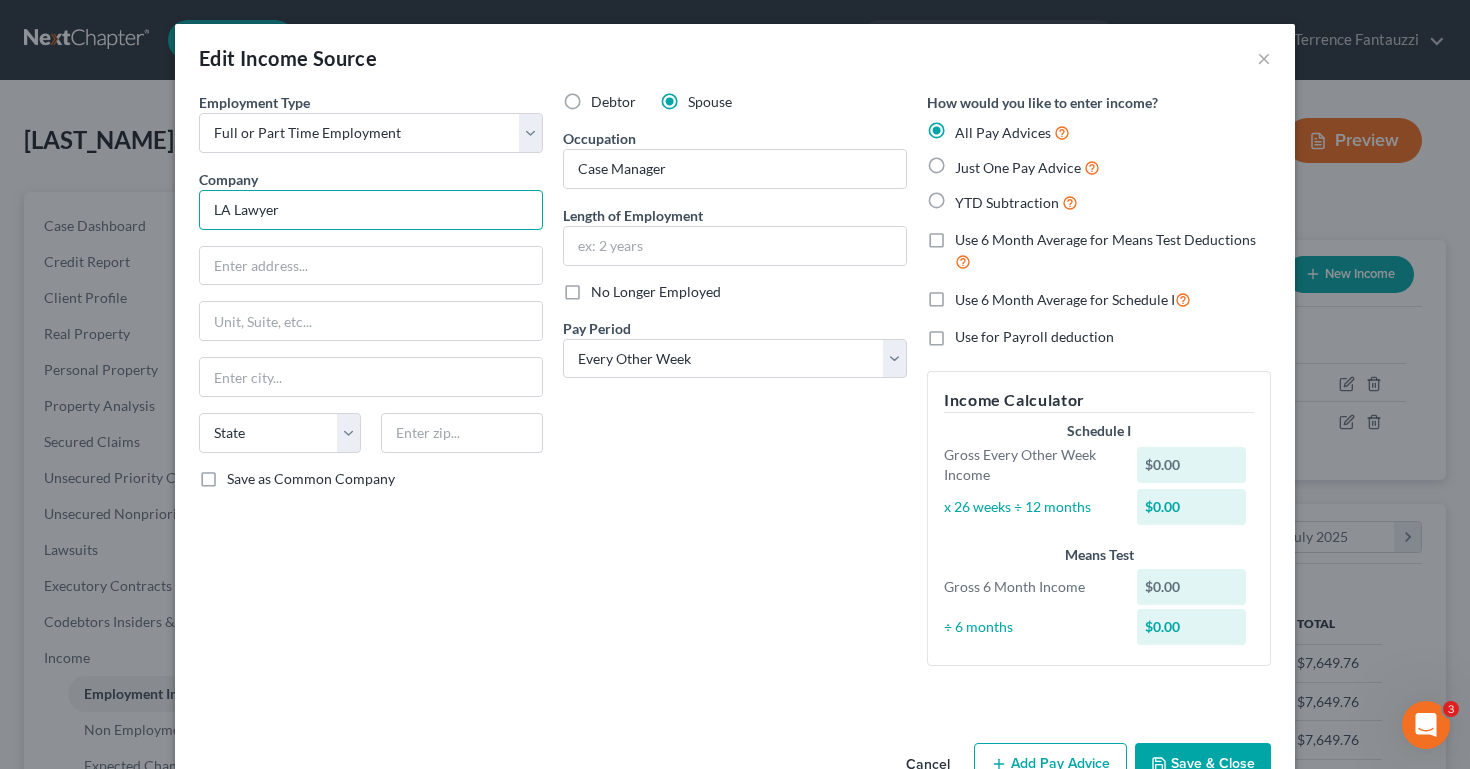 click on "LA Lawyer" at bounding box center (371, 210) 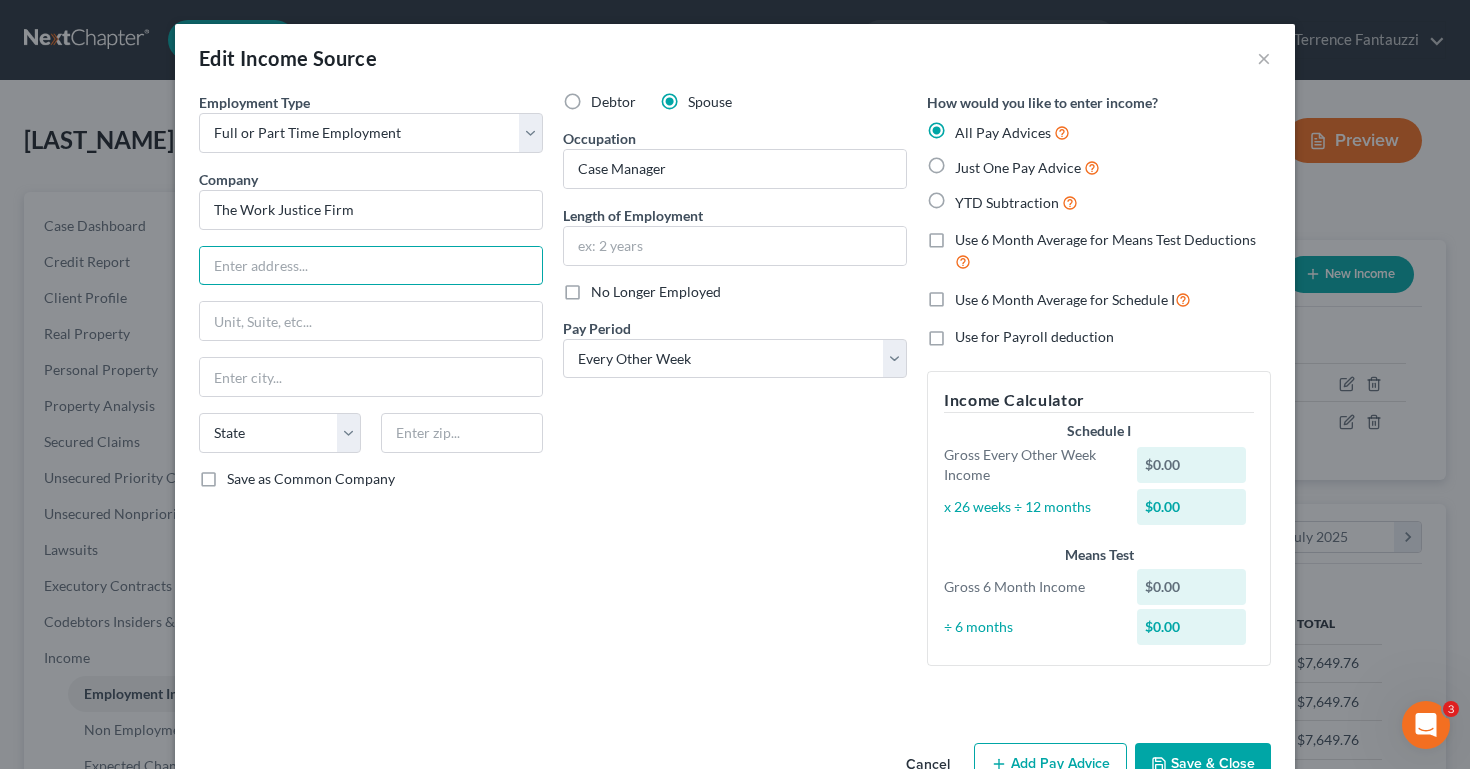 type on "The Work Justice Firm" 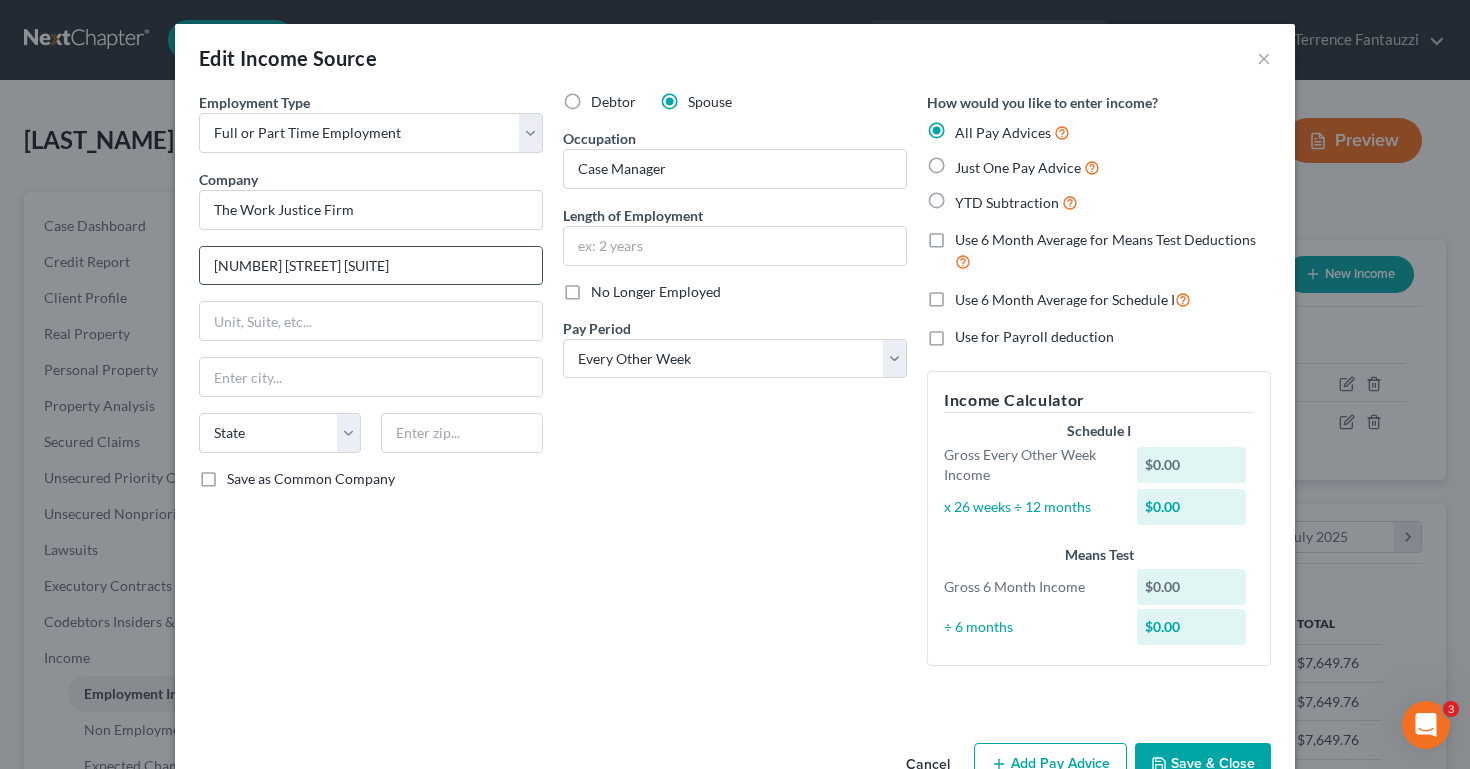 type on "[NUMBER] [STREET] [SUITE]" 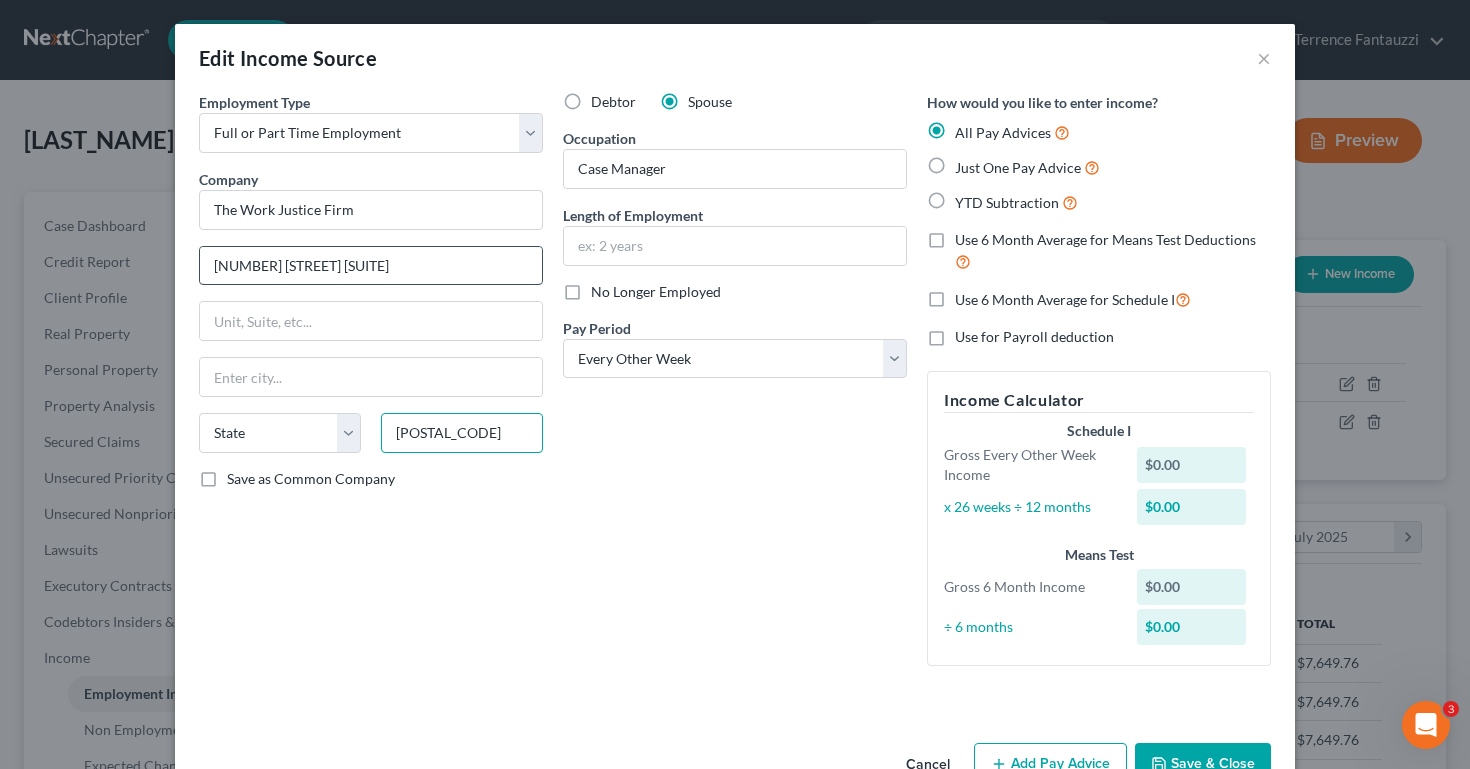 type on "[POSTAL_CODE]" 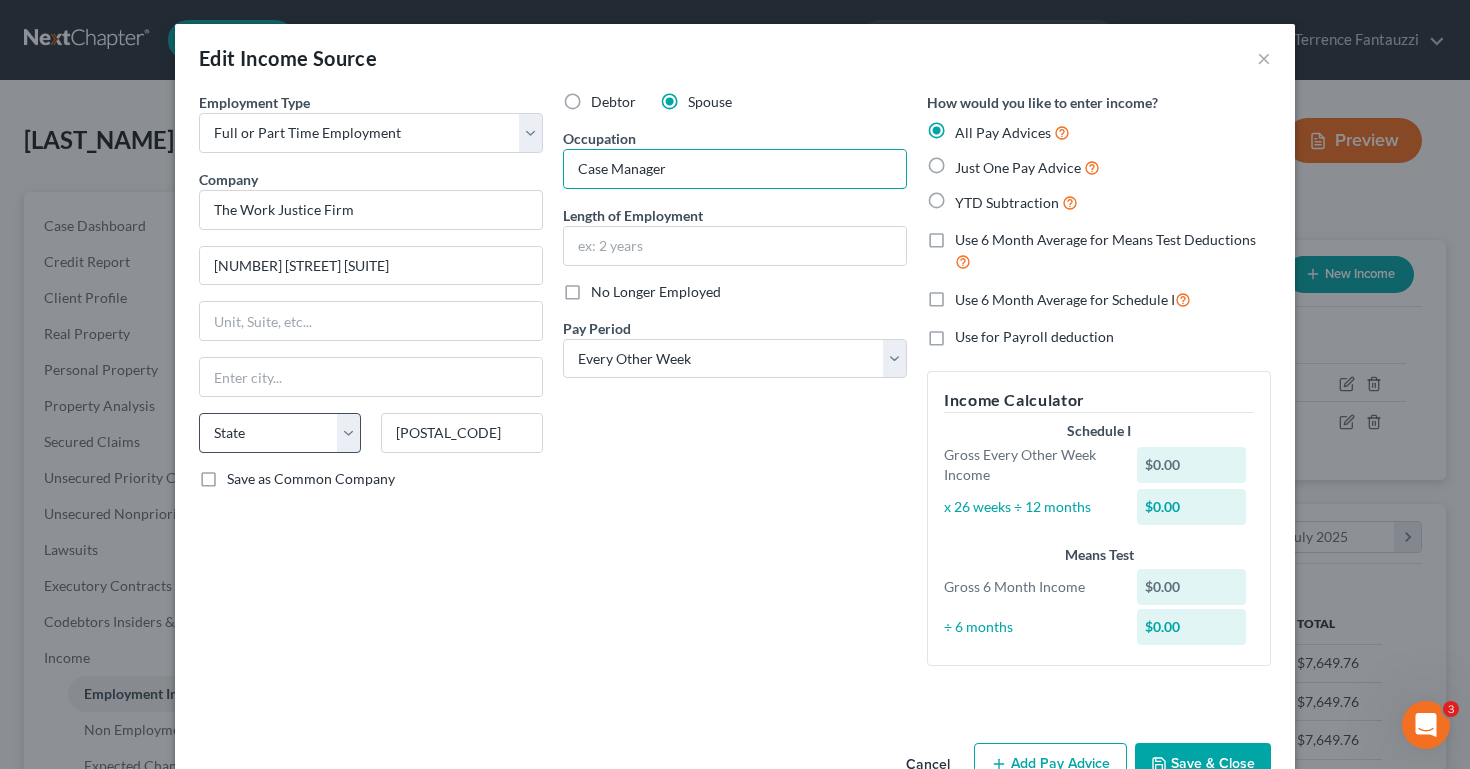 type on "Los Angeles" 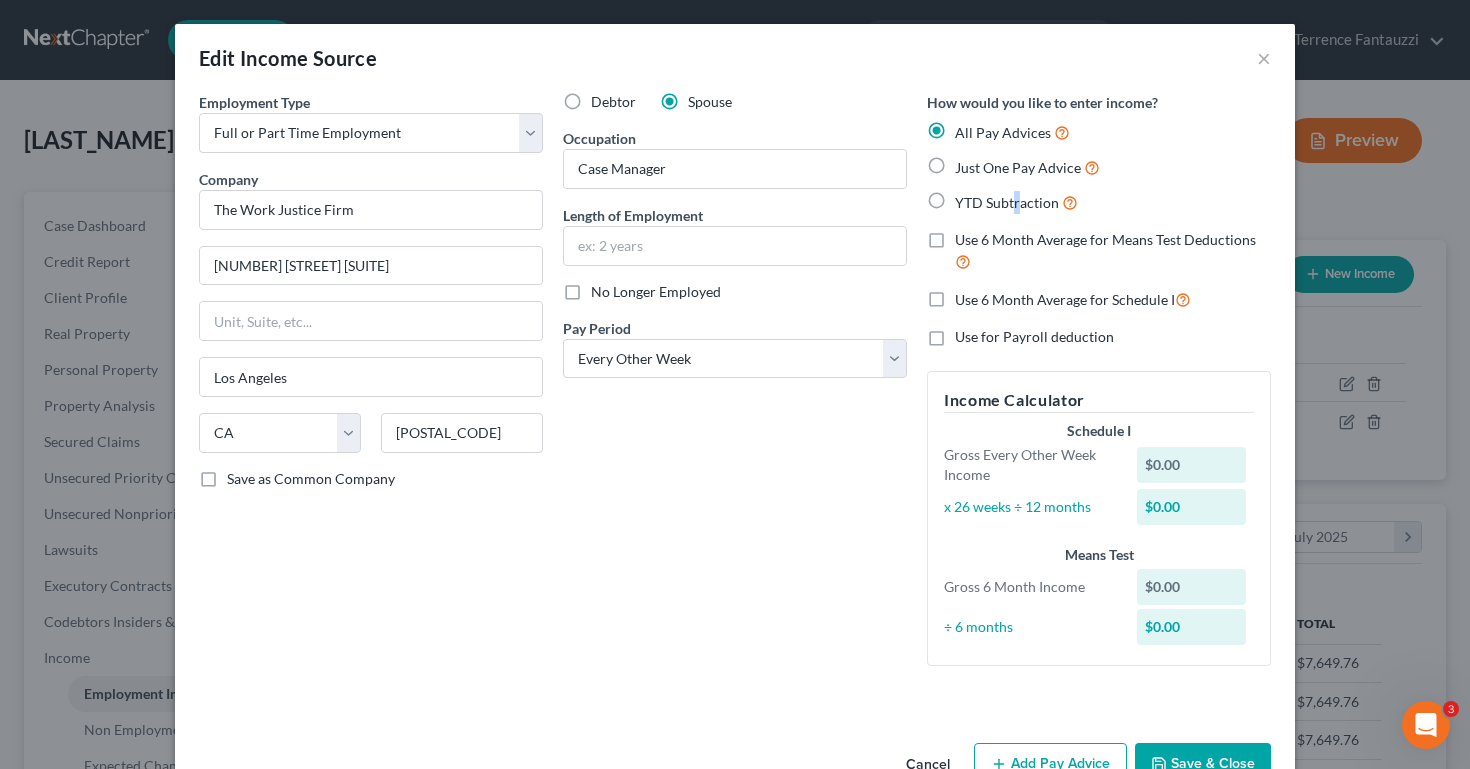 click on "YTD Subtraction" at bounding box center [1007, 202] 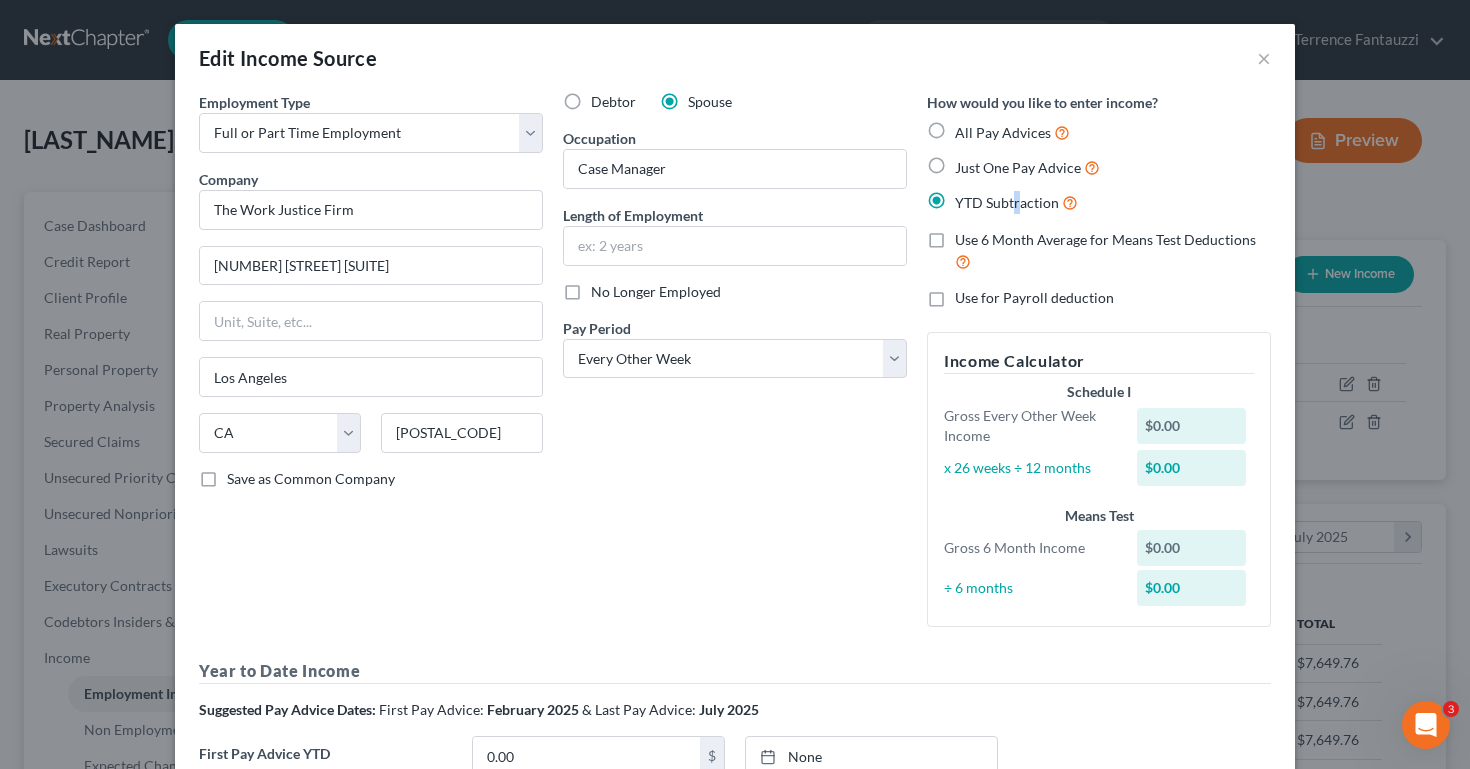 click on "Use 6 Month Average for Means Test Deductions" at bounding box center (1113, 251) 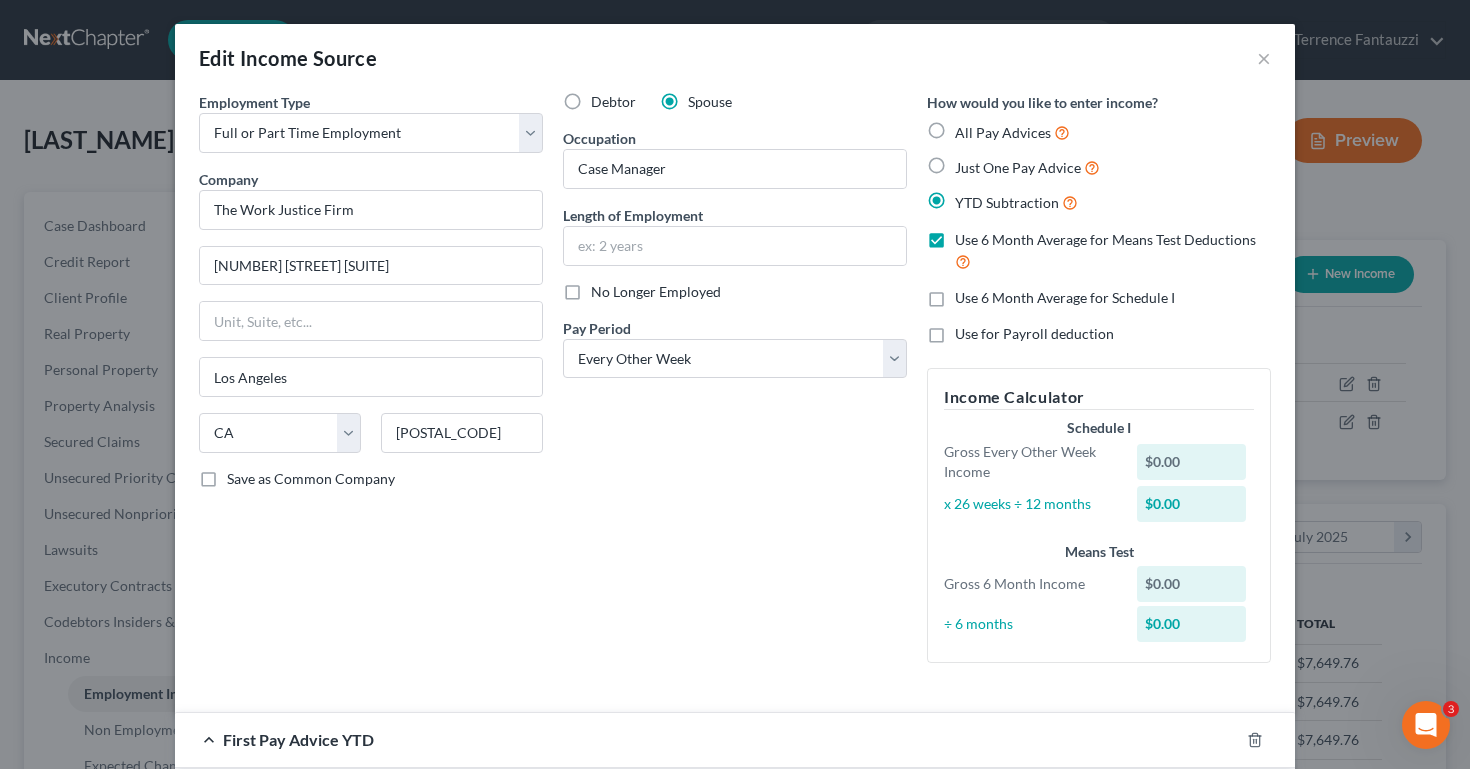 scroll, scrollTop: 1297, scrollLeft: 0, axis: vertical 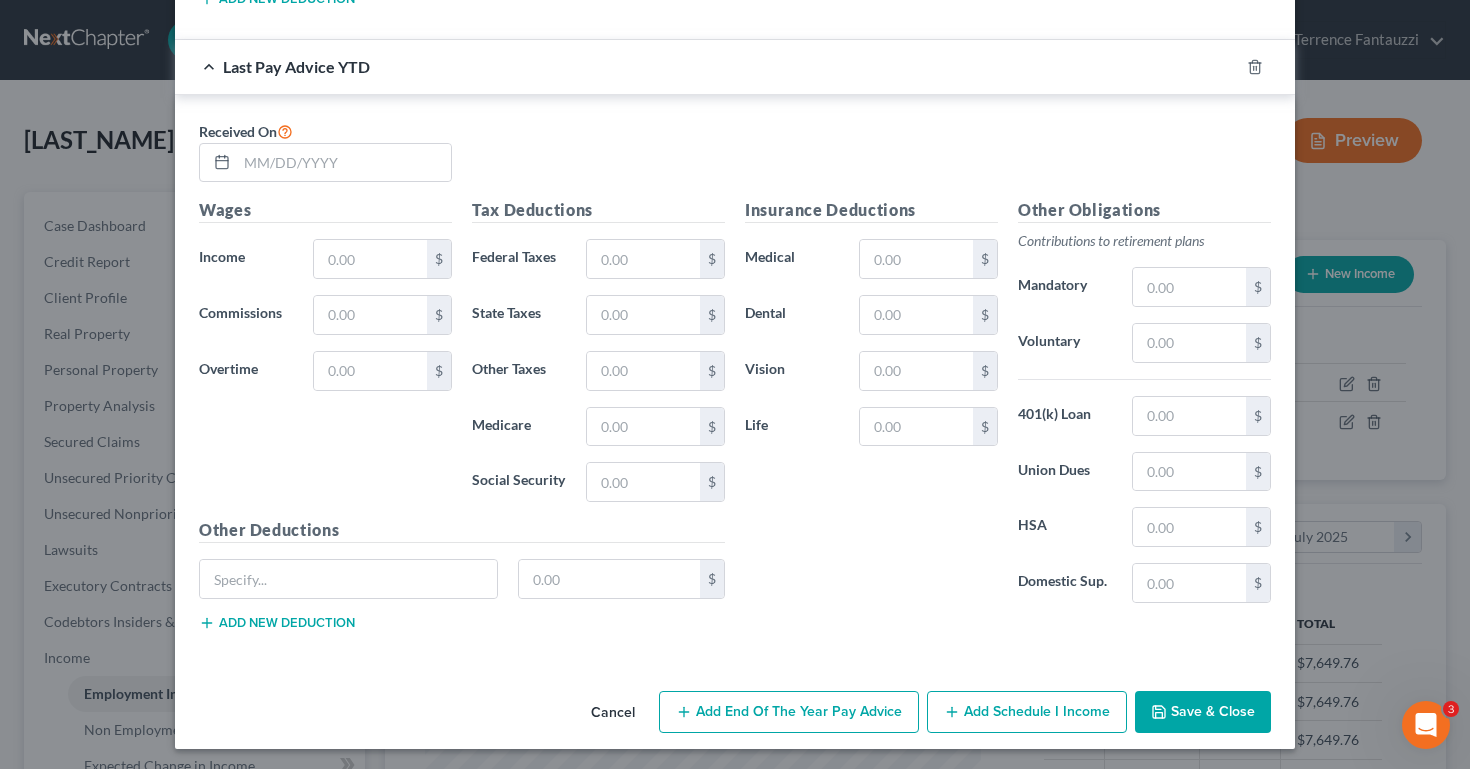 click on "Use 6 Month Average for Means Test Deductions" at bounding box center (1113, -1046) 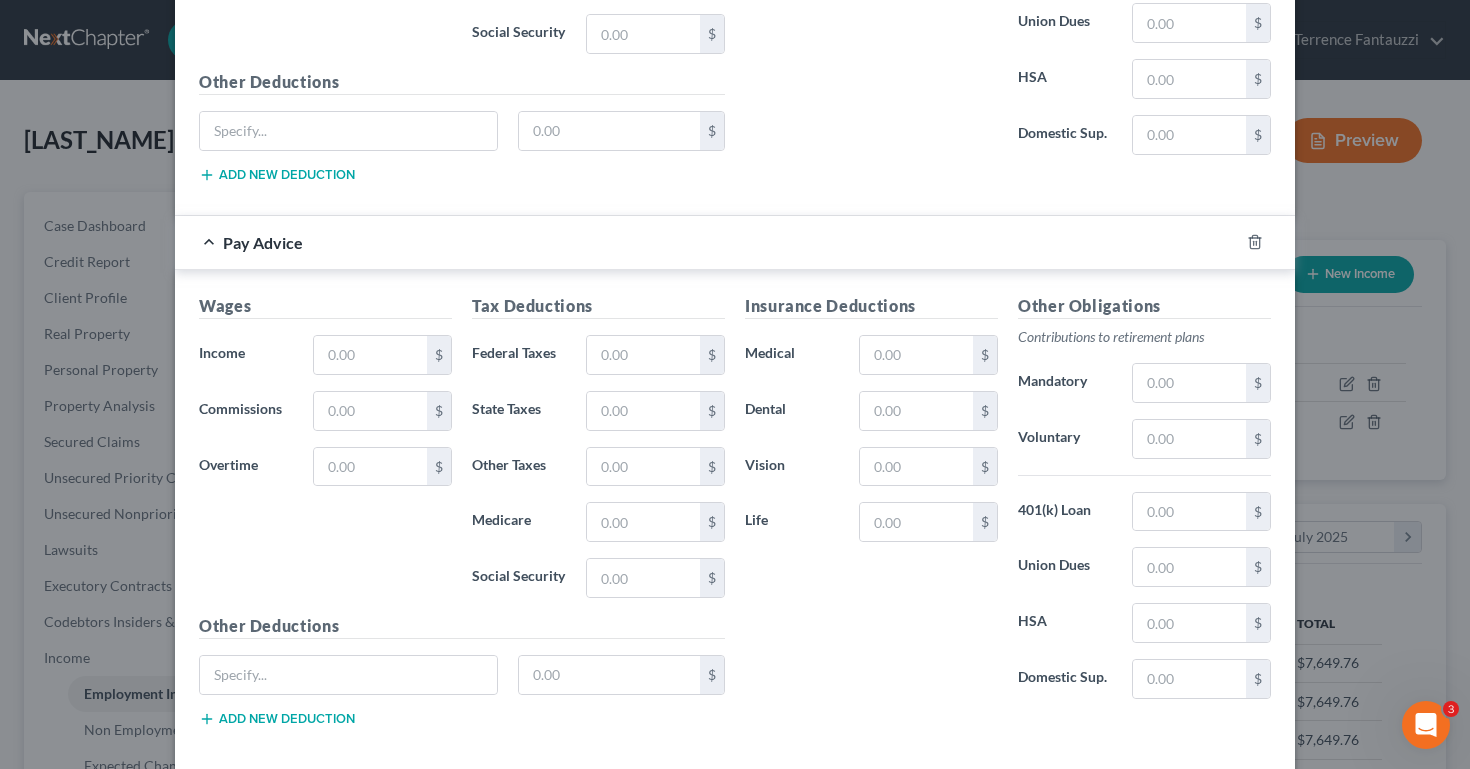scroll, scrollTop: 465, scrollLeft: 0, axis: vertical 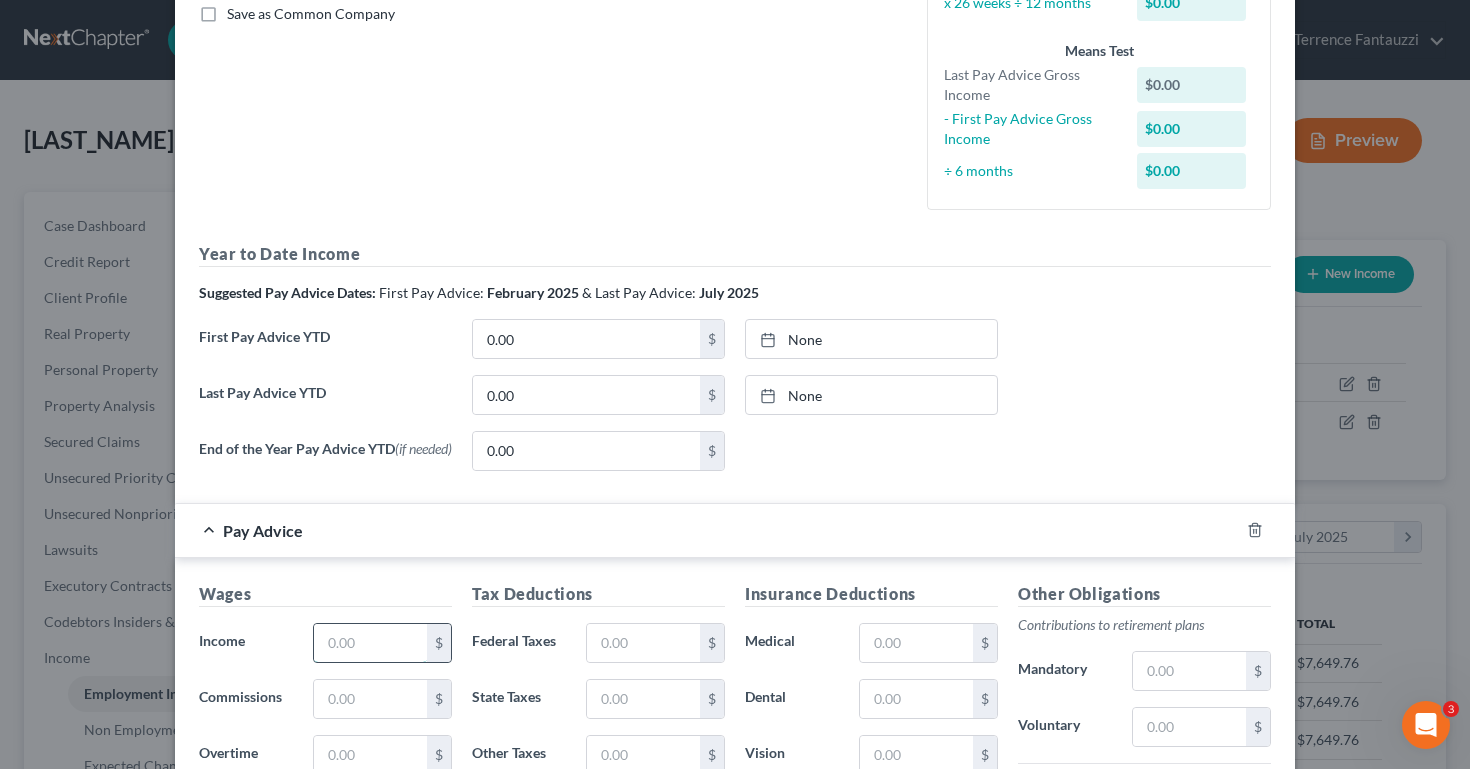 click at bounding box center (370, 643) 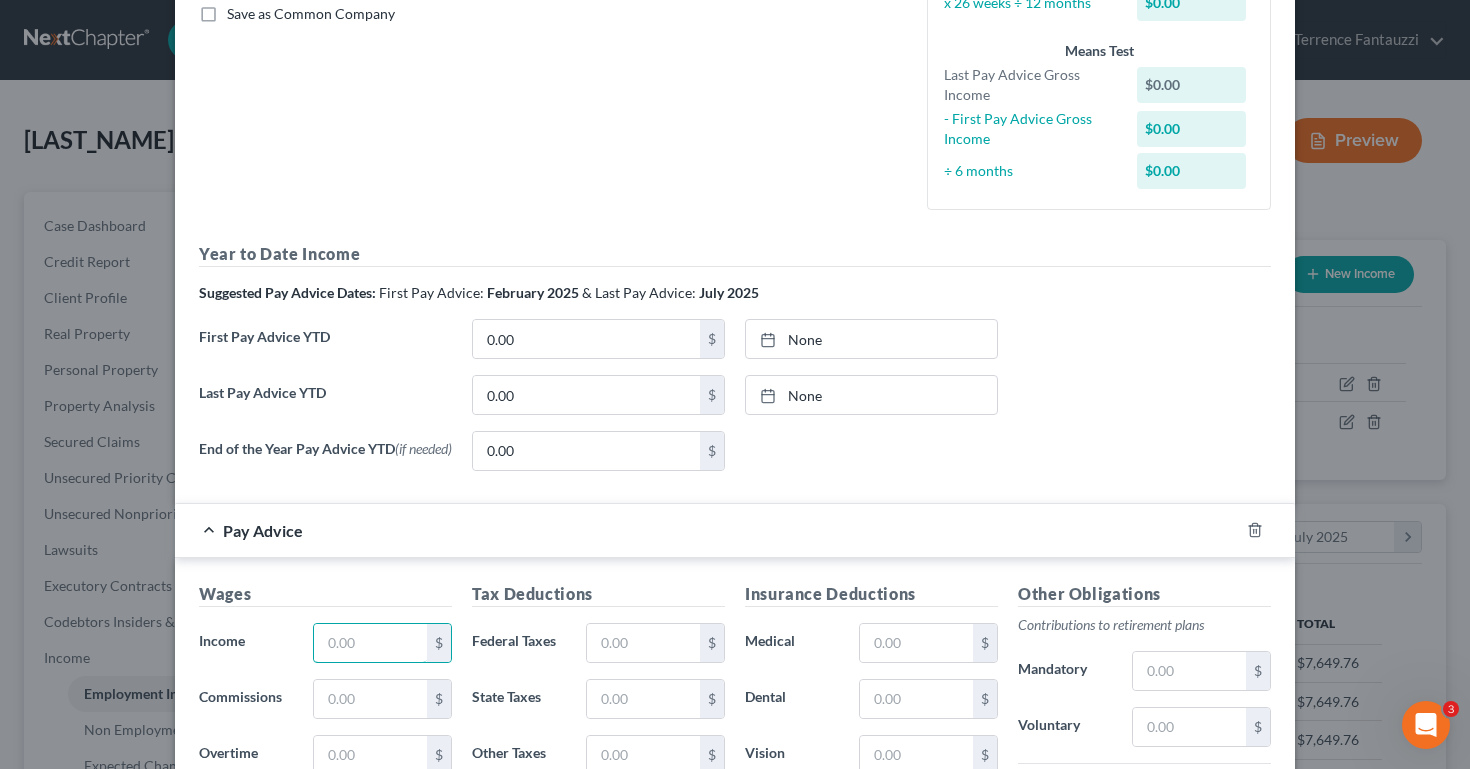 scroll, scrollTop: 931, scrollLeft: 0, axis: vertical 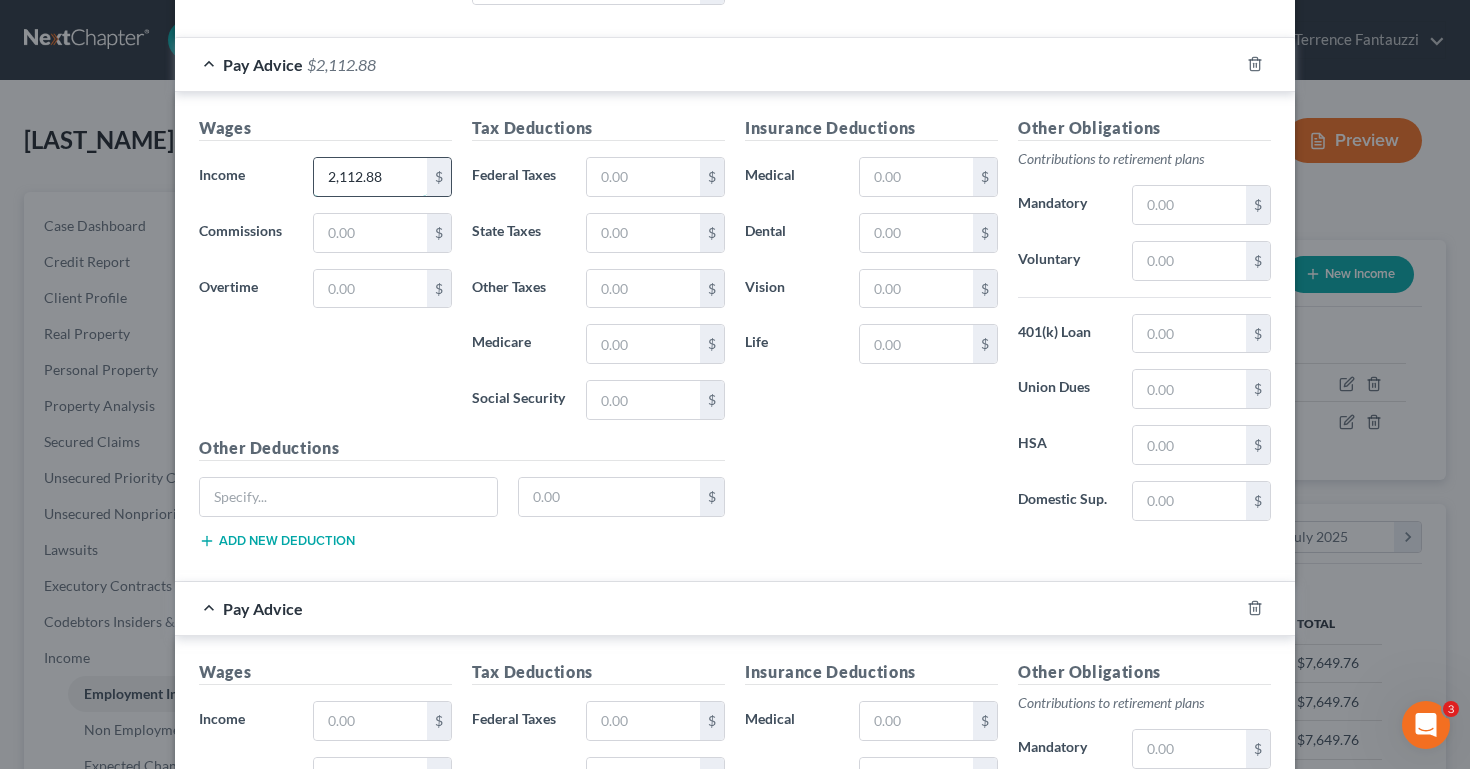 type on "2,112.88" 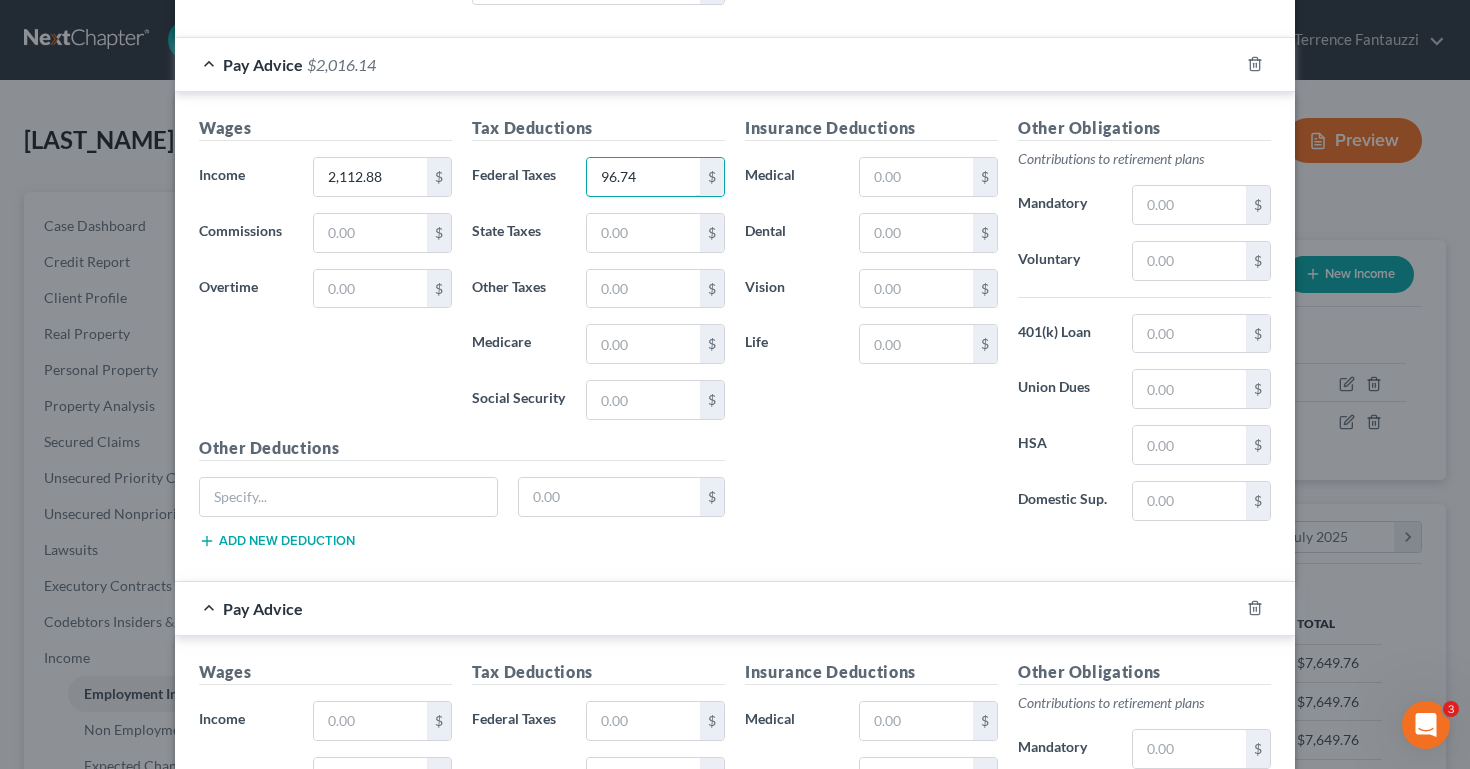 type on "96.74" 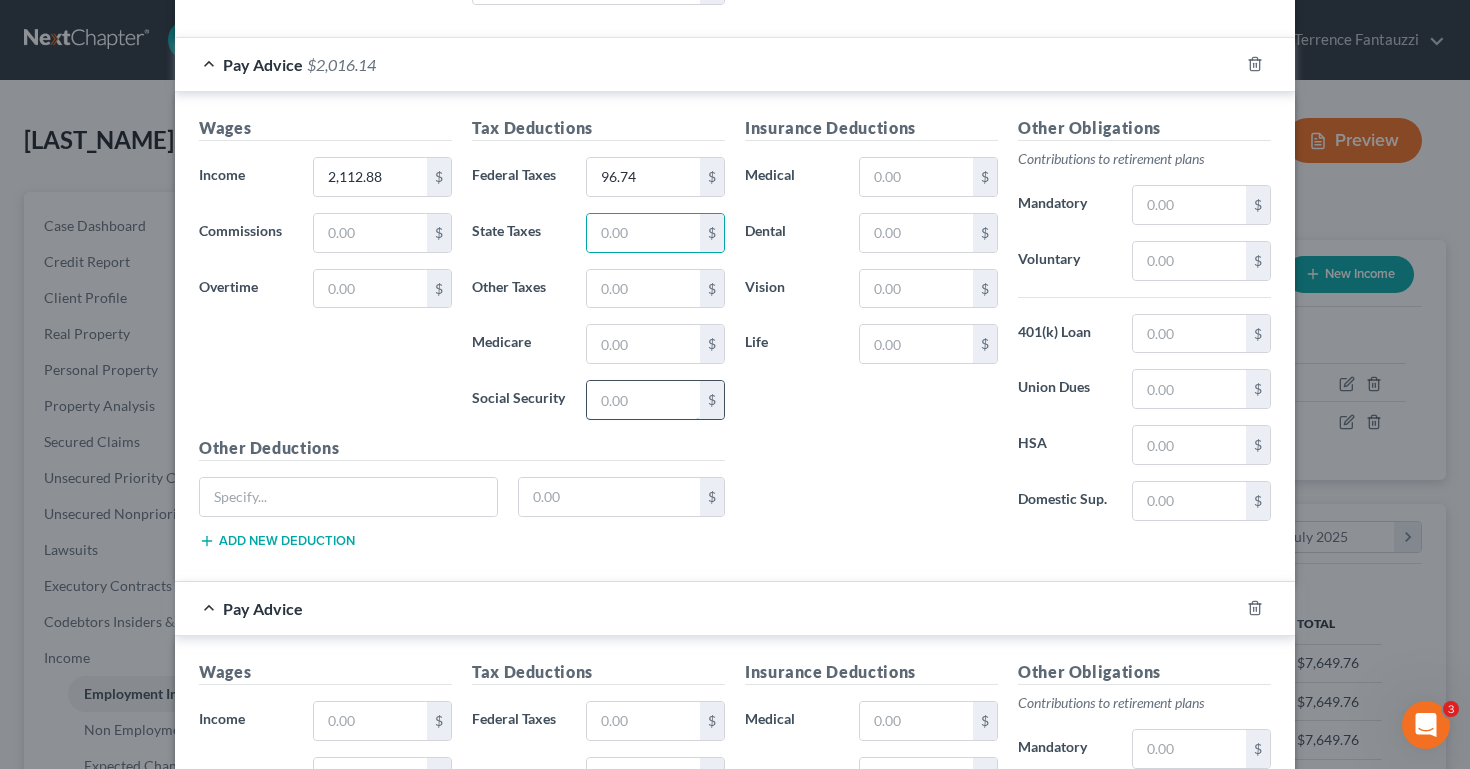 click at bounding box center (643, 400) 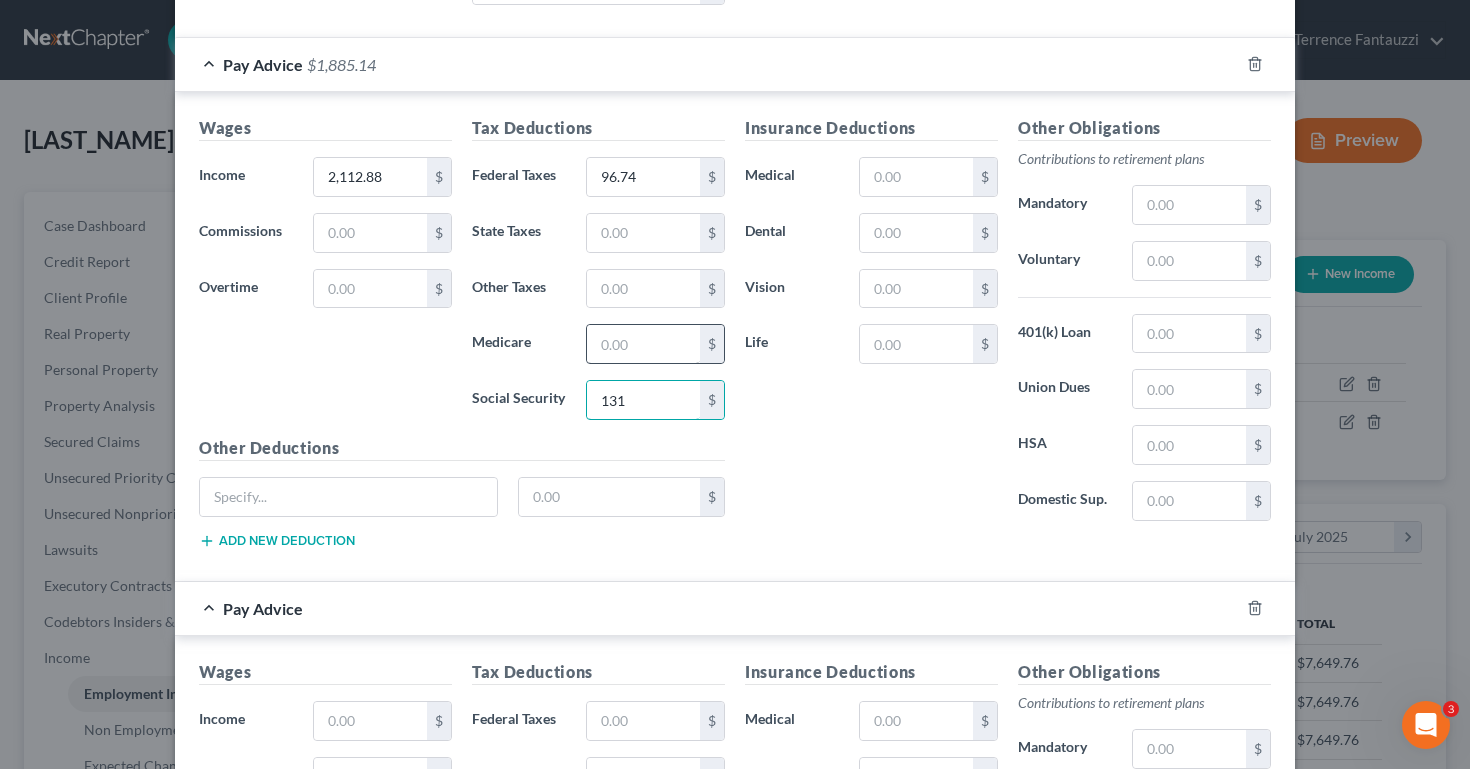 type on "131" 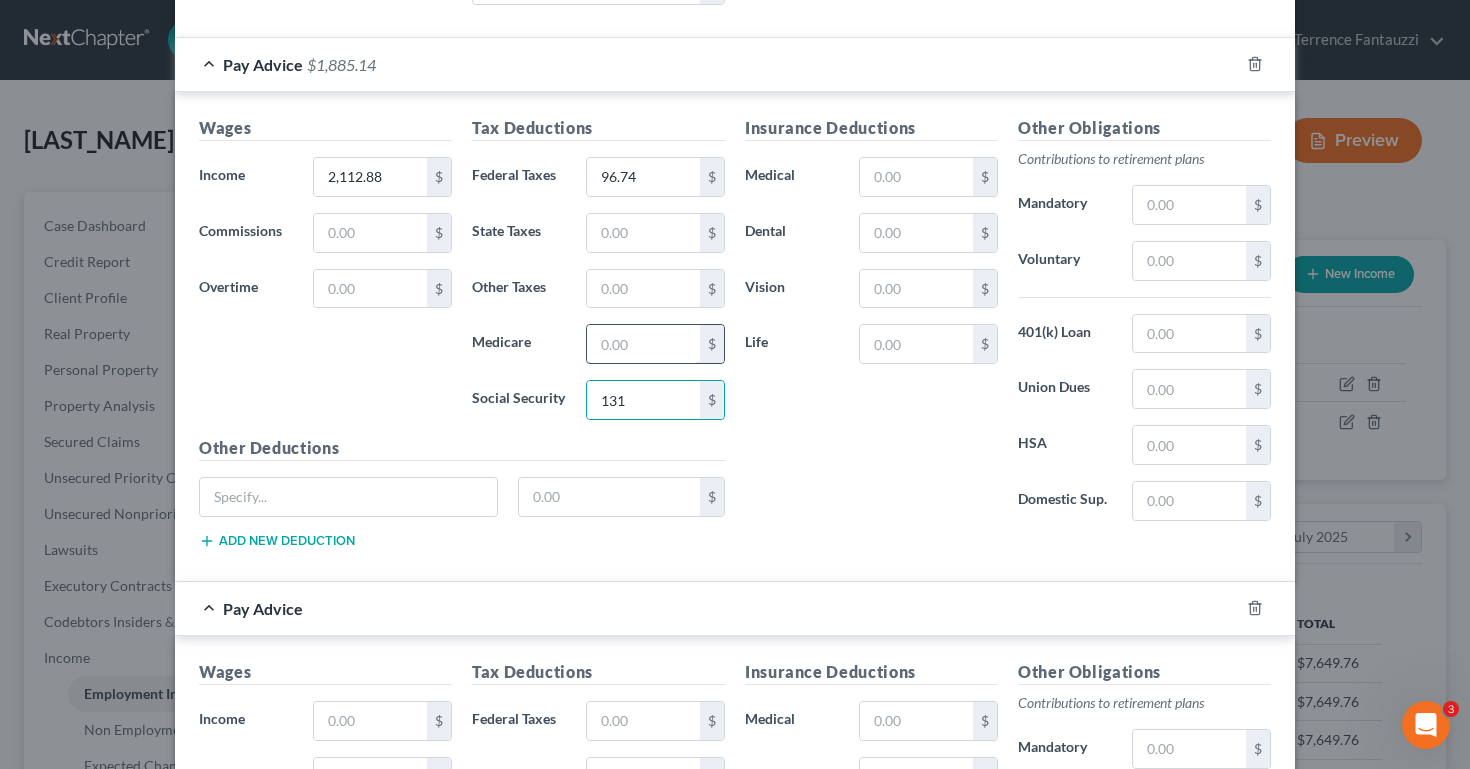 click at bounding box center [643, 344] 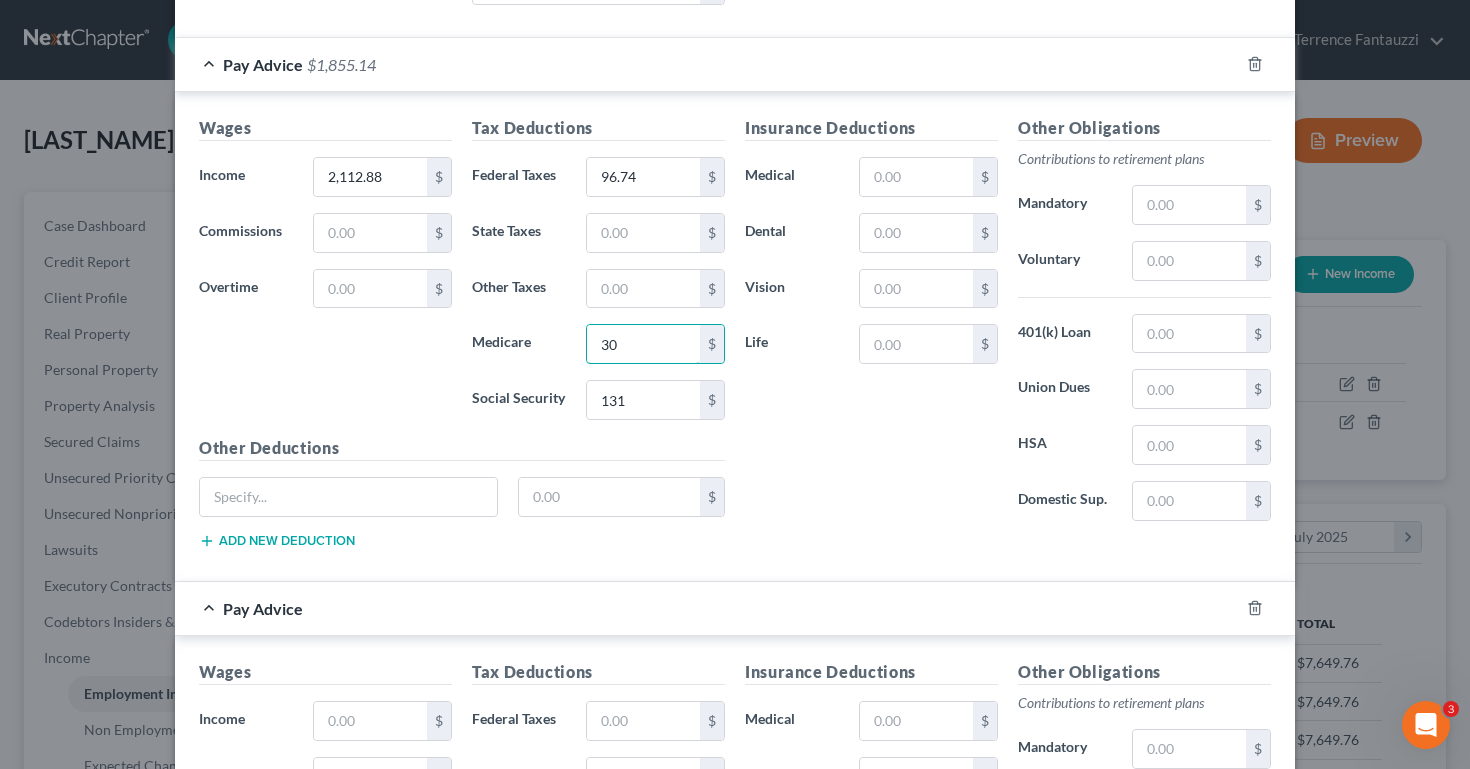 type on "3" 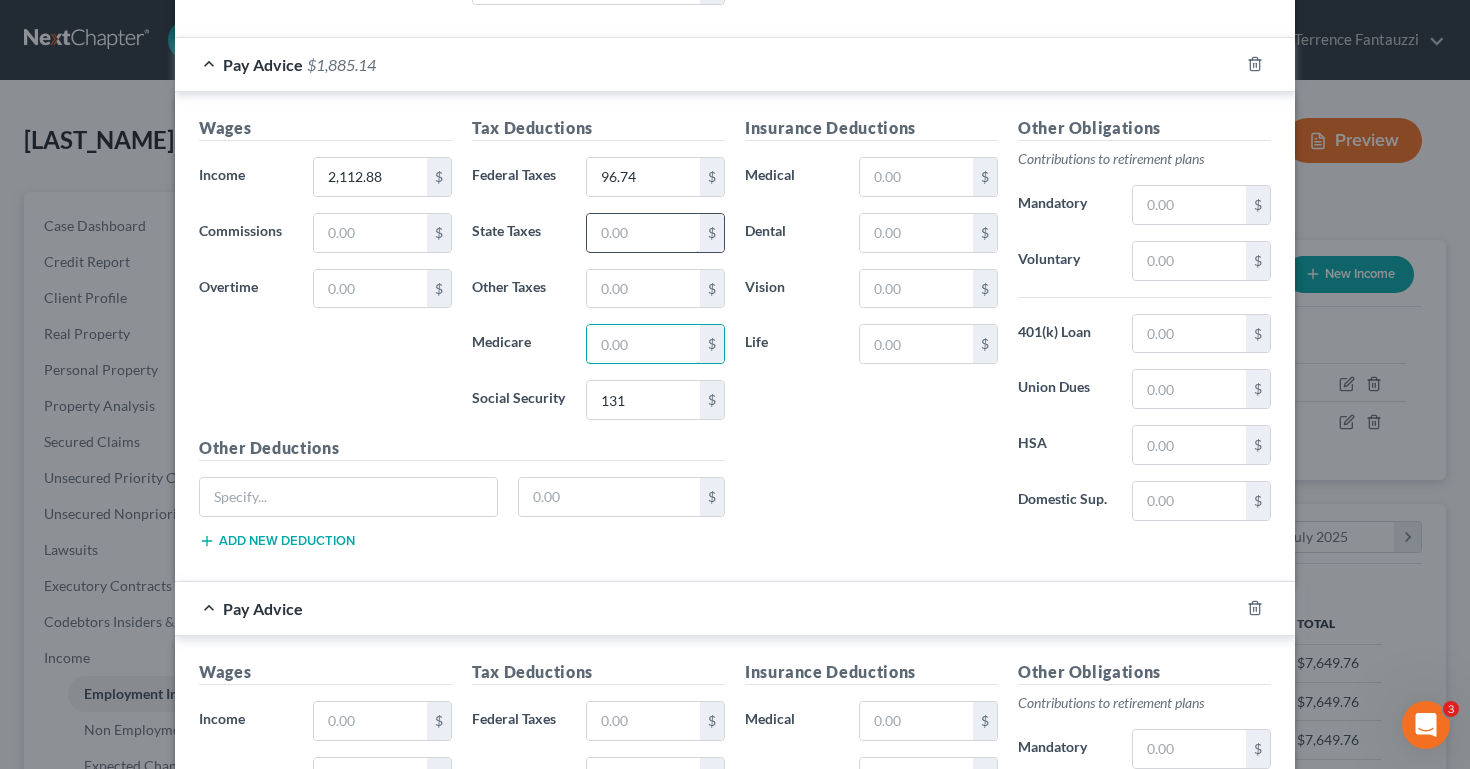 type 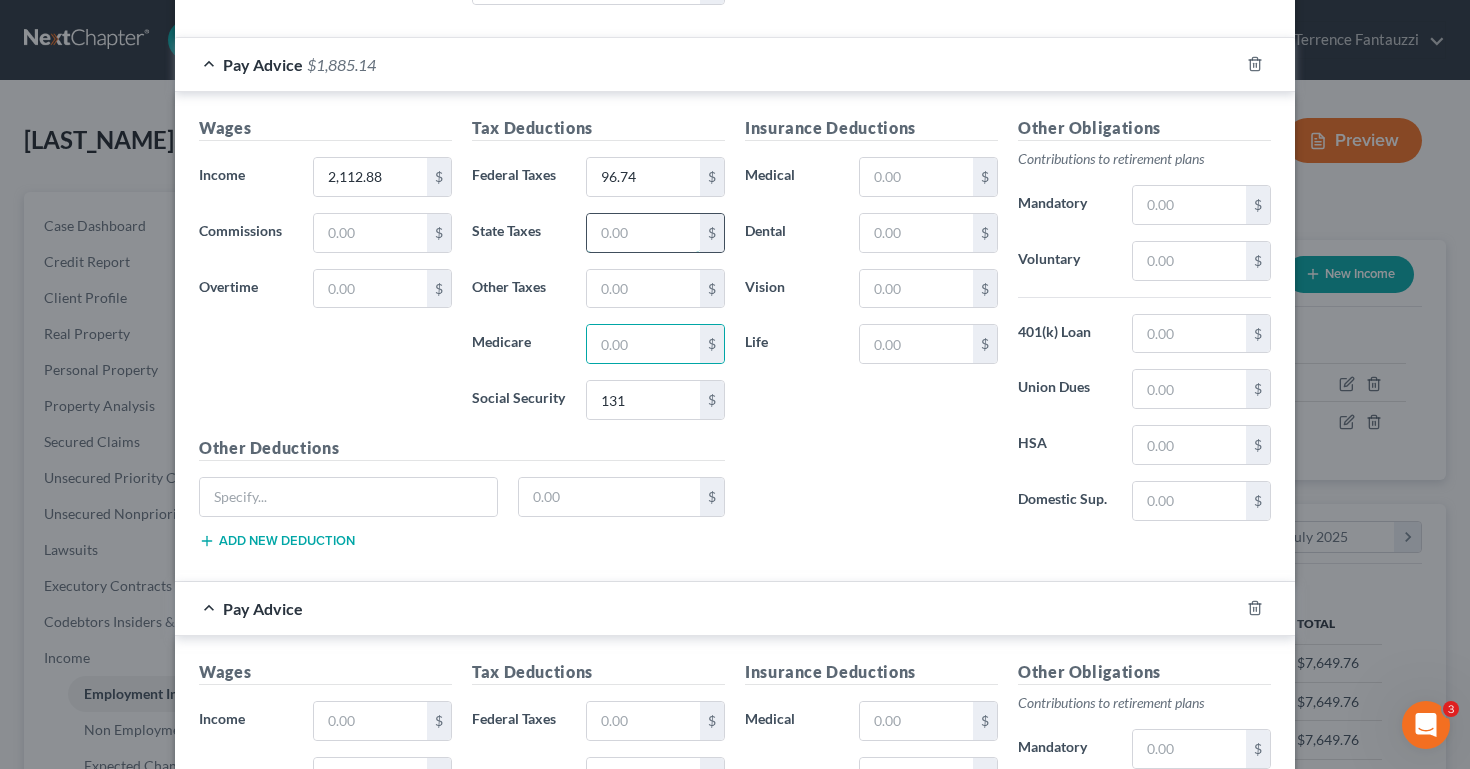 click at bounding box center [643, 233] 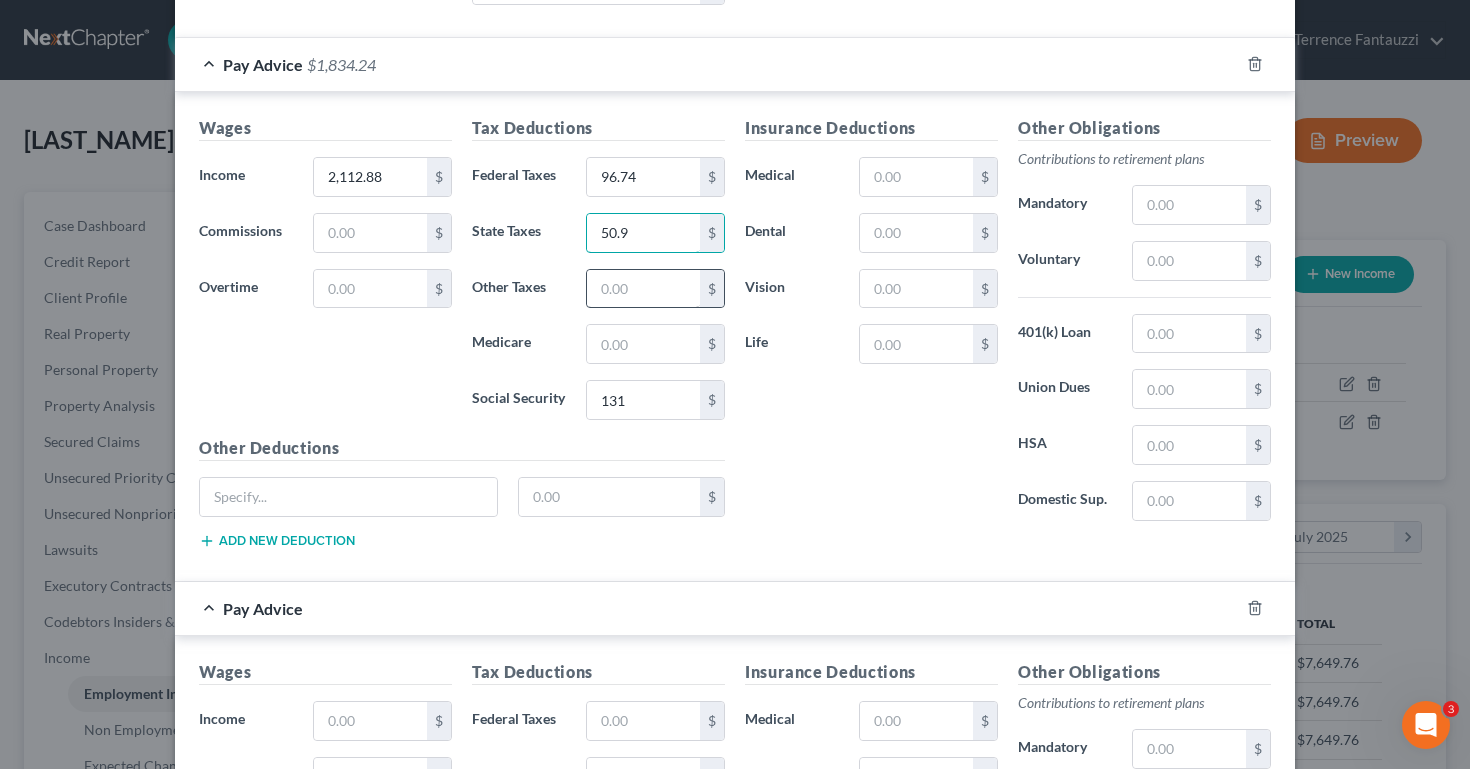 type on "50.9" 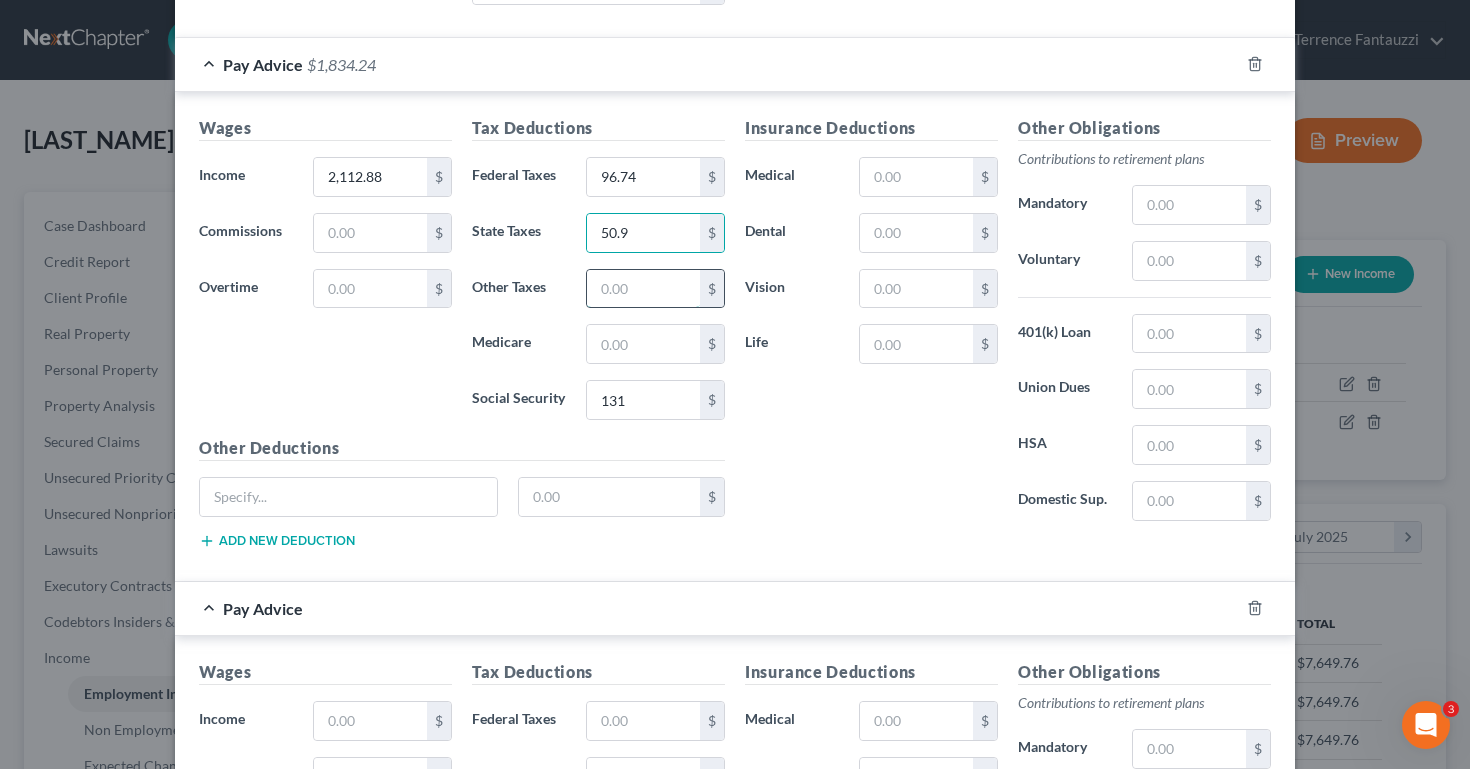 click at bounding box center (643, 289) 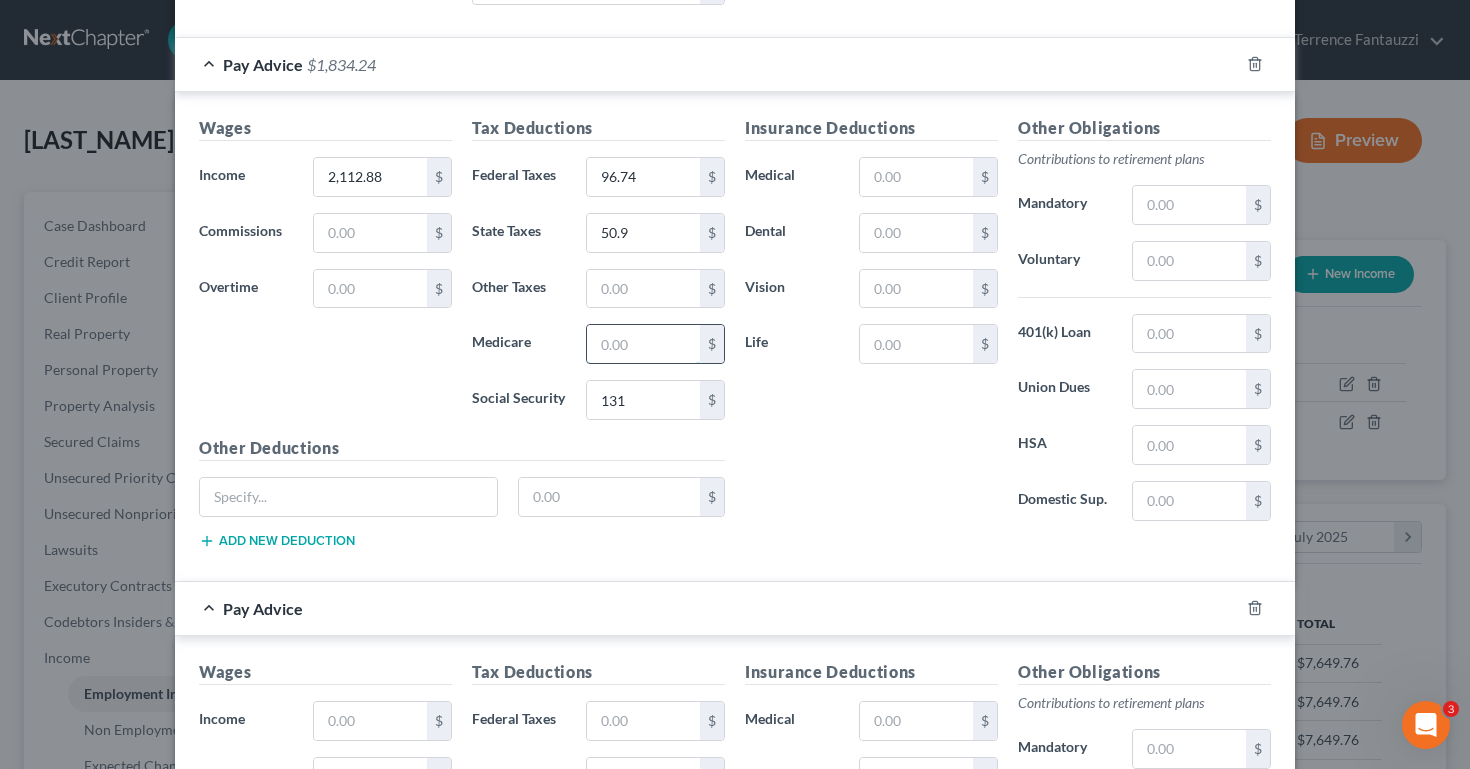 click at bounding box center [643, 344] 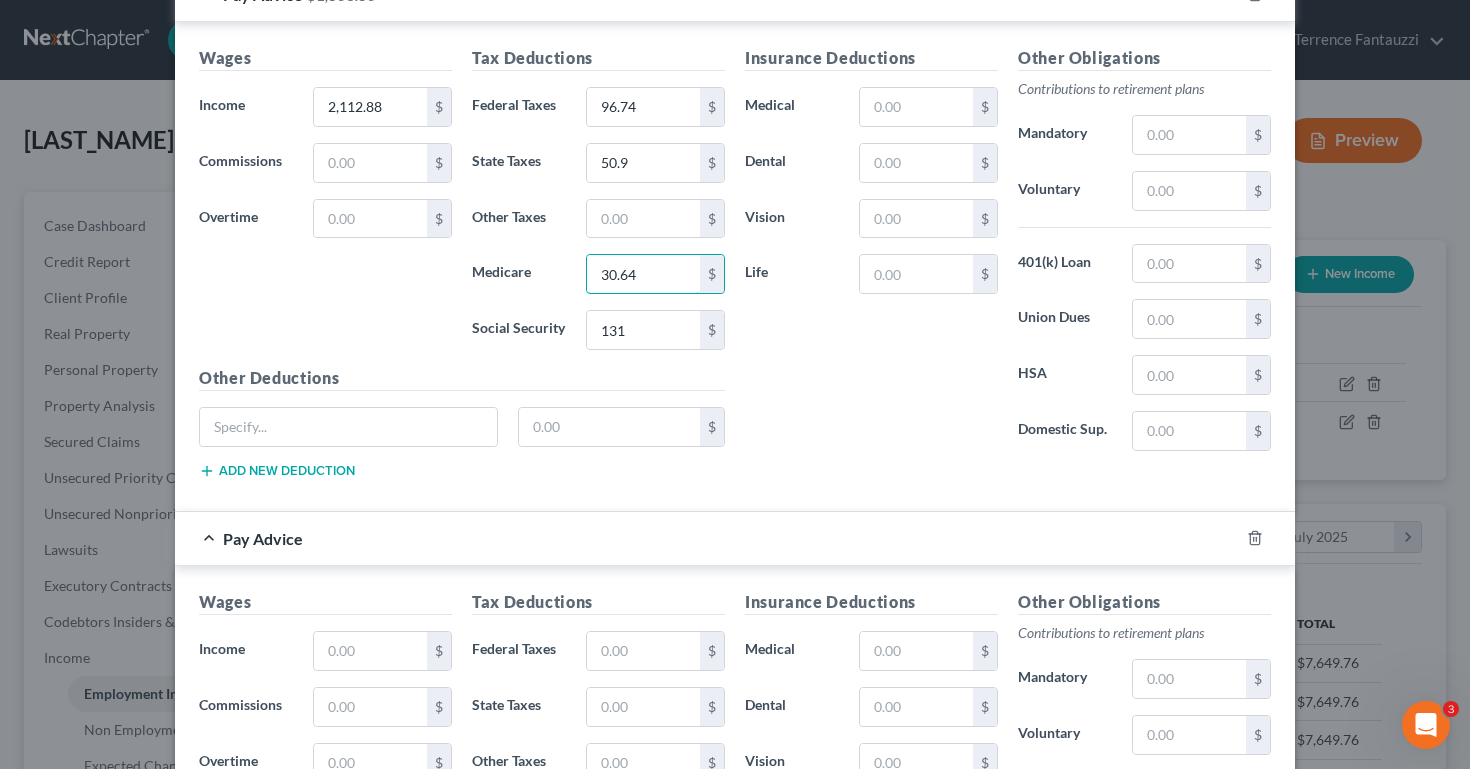 scroll, scrollTop: 1397, scrollLeft: 0, axis: vertical 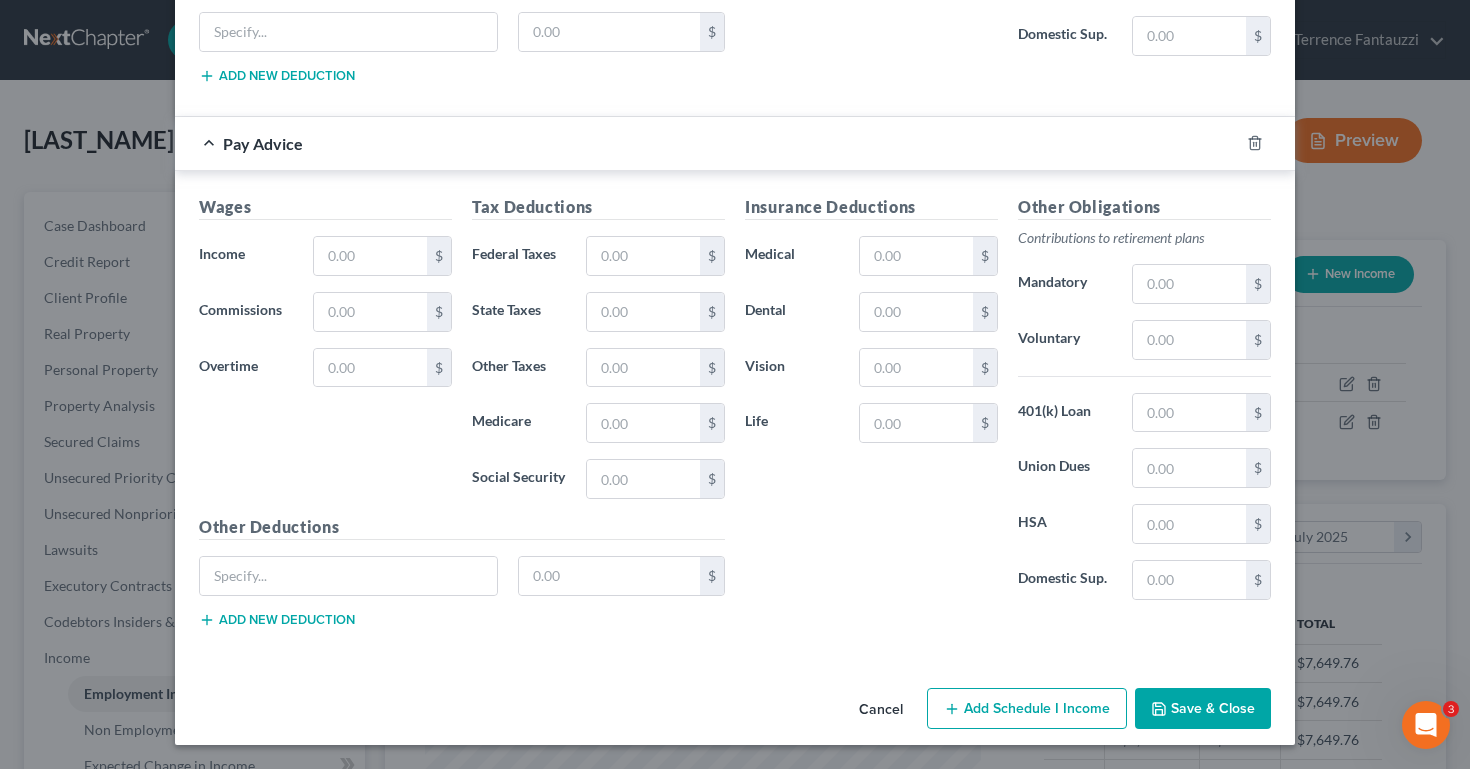 type on "30.64" 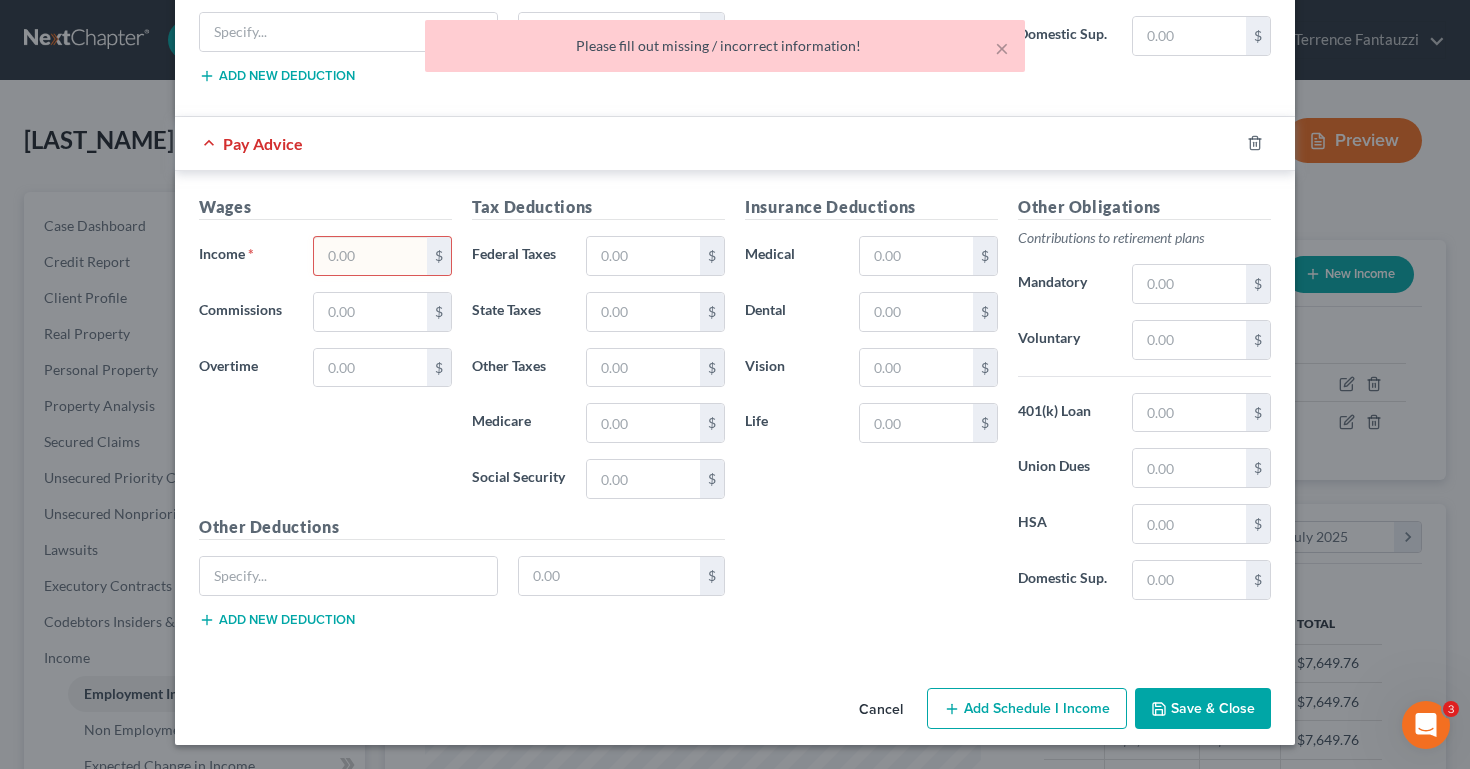 scroll, scrollTop: 1397, scrollLeft: 0, axis: vertical 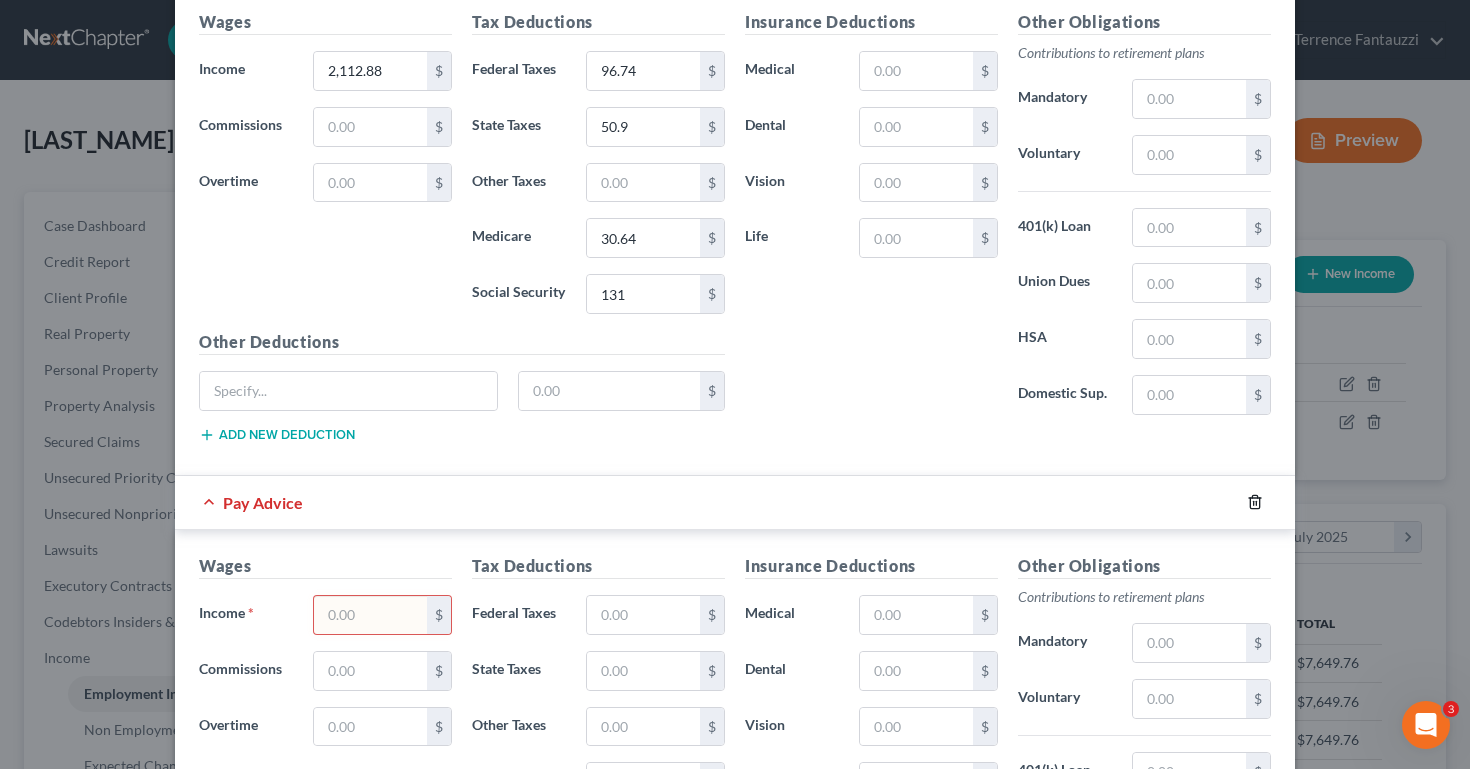 click at bounding box center (1267, 502) 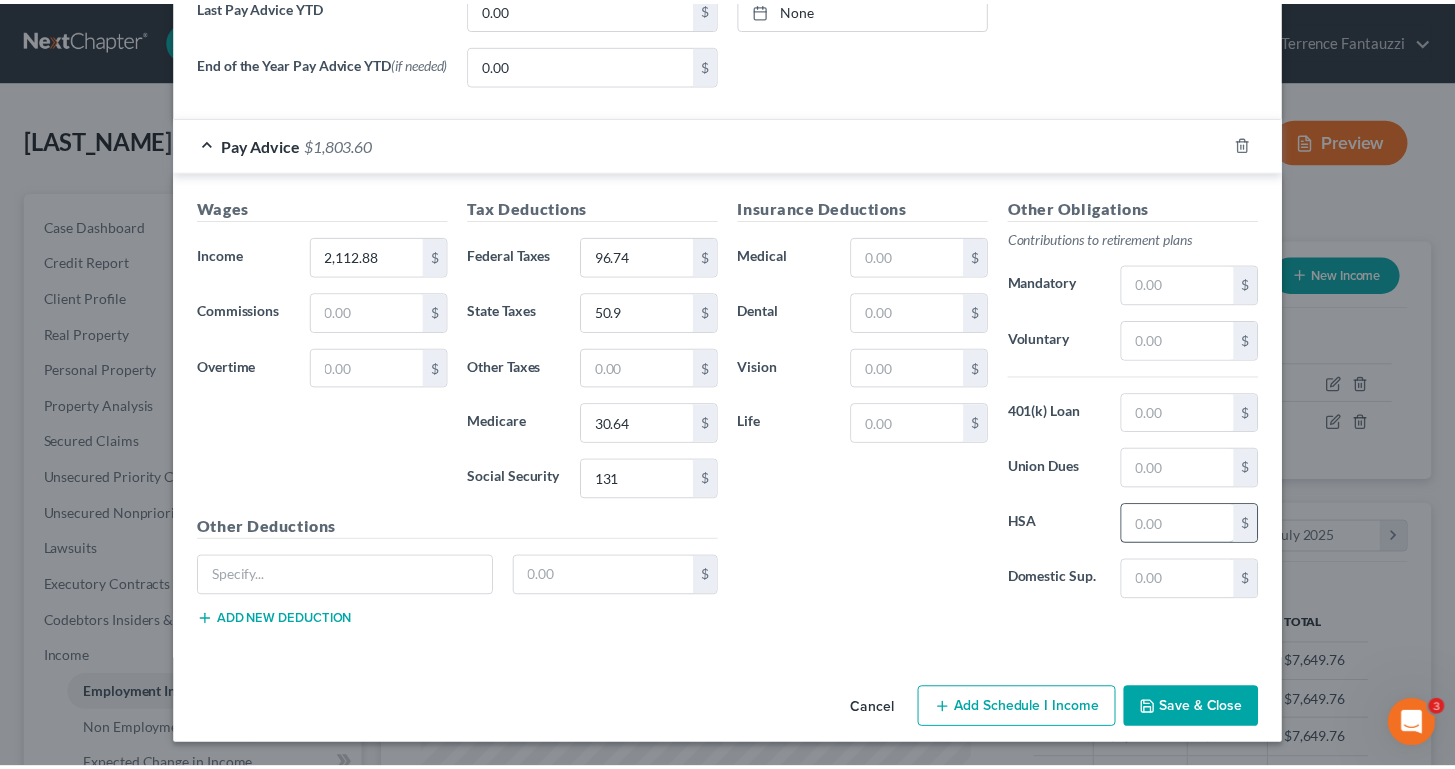 scroll, scrollTop: 853, scrollLeft: 0, axis: vertical 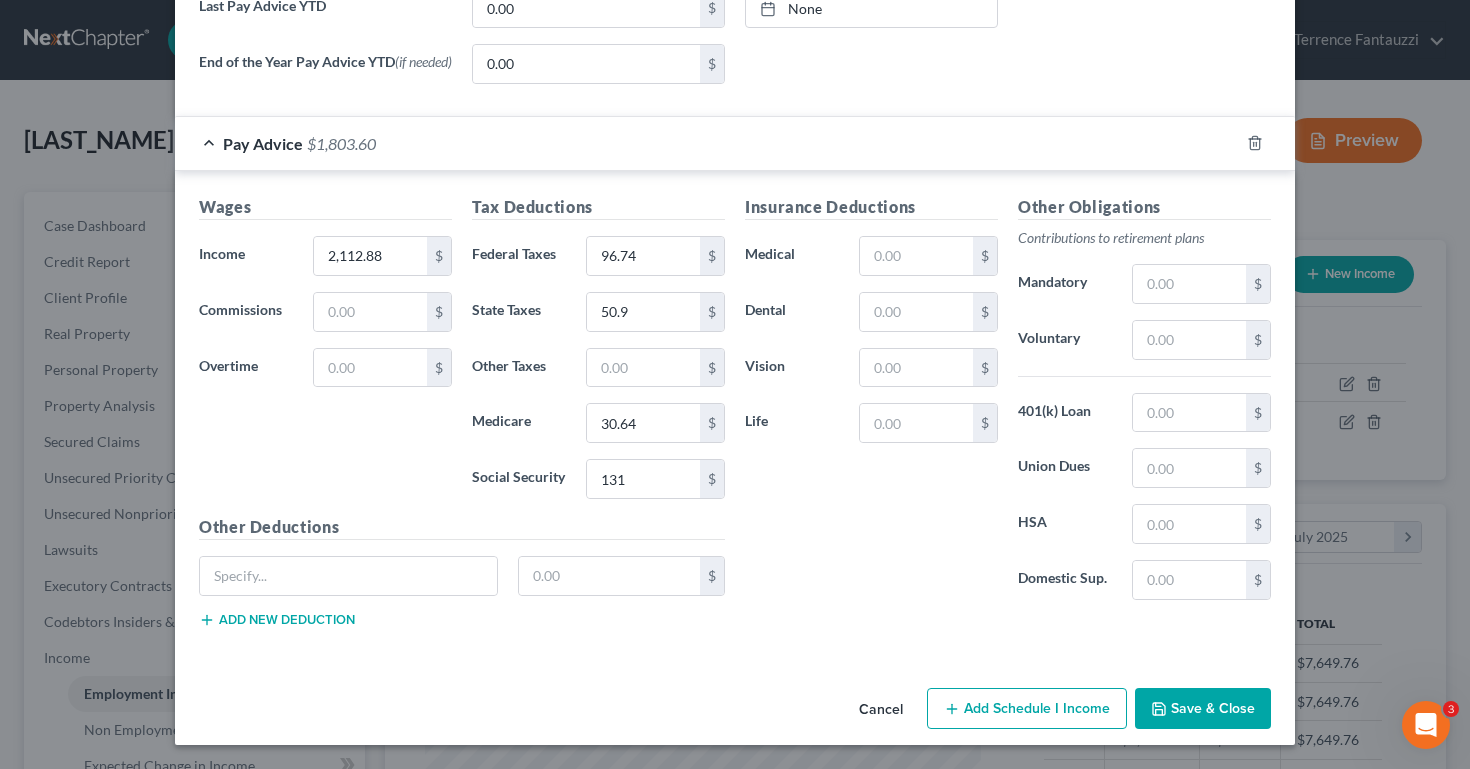 click on "Save & Close" at bounding box center [1203, 709] 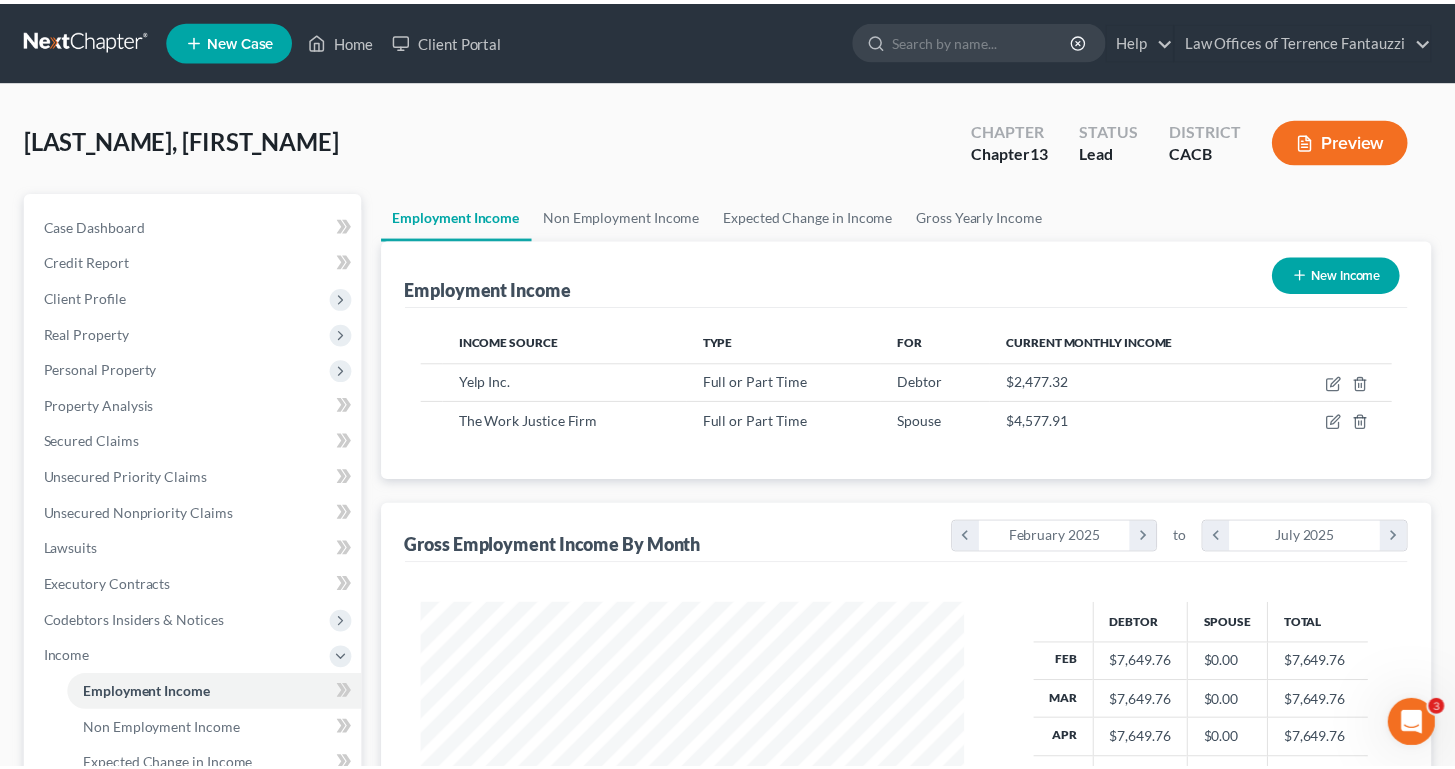 scroll, scrollTop: 358, scrollLeft: 590, axis: both 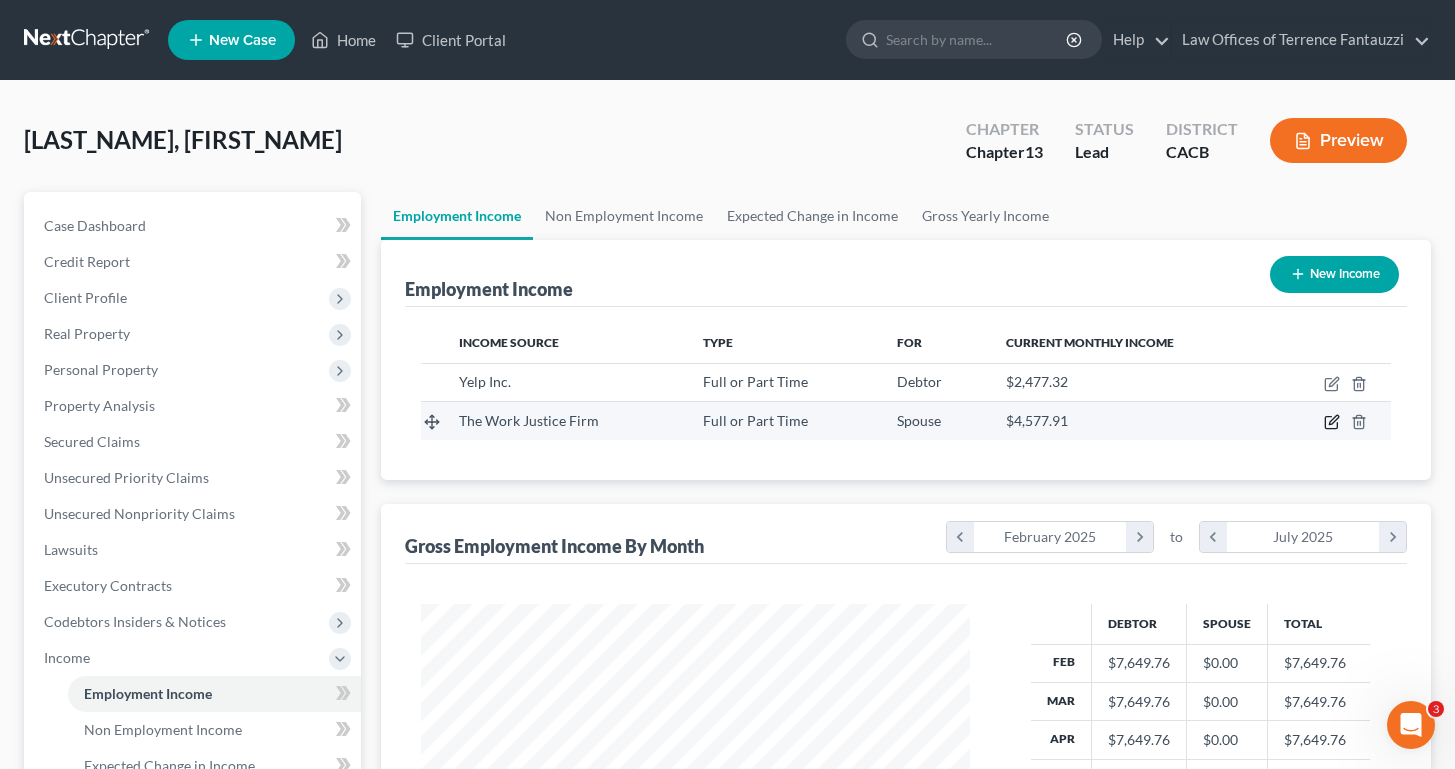 click 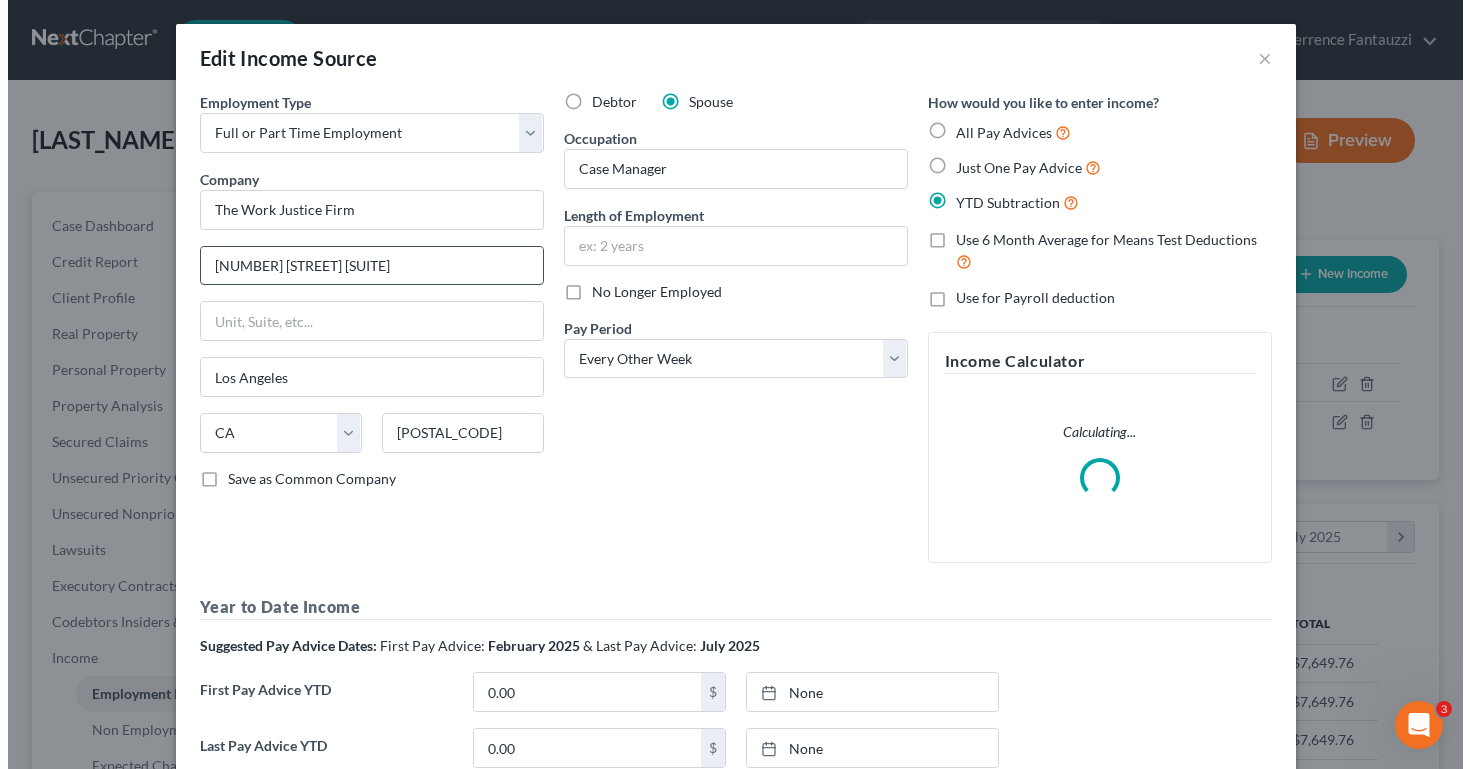 scroll, scrollTop: 999642, scrollLeft: 999404, axis: both 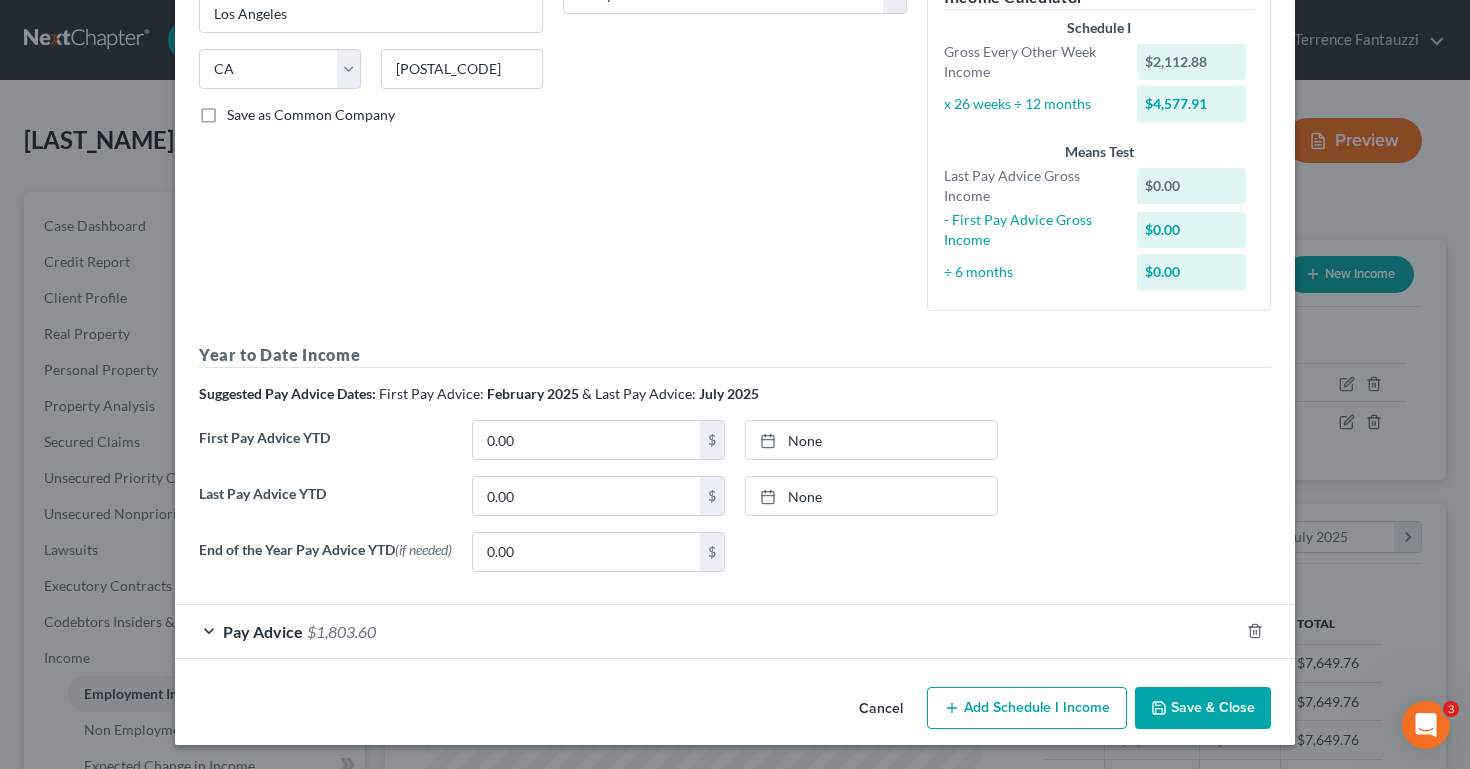 click on "Save & Close" at bounding box center (1203, 708) 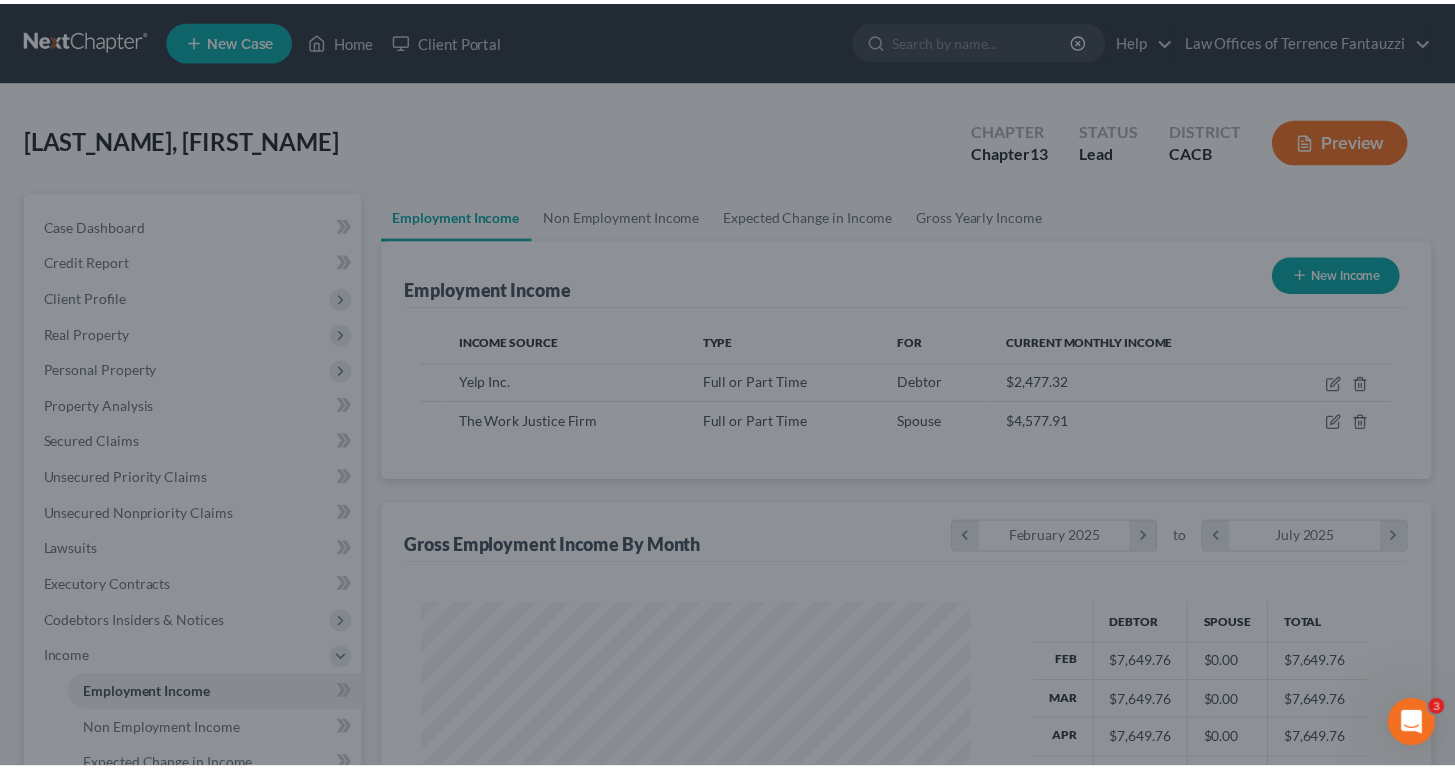 scroll, scrollTop: 358, scrollLeft: 590, axis: both 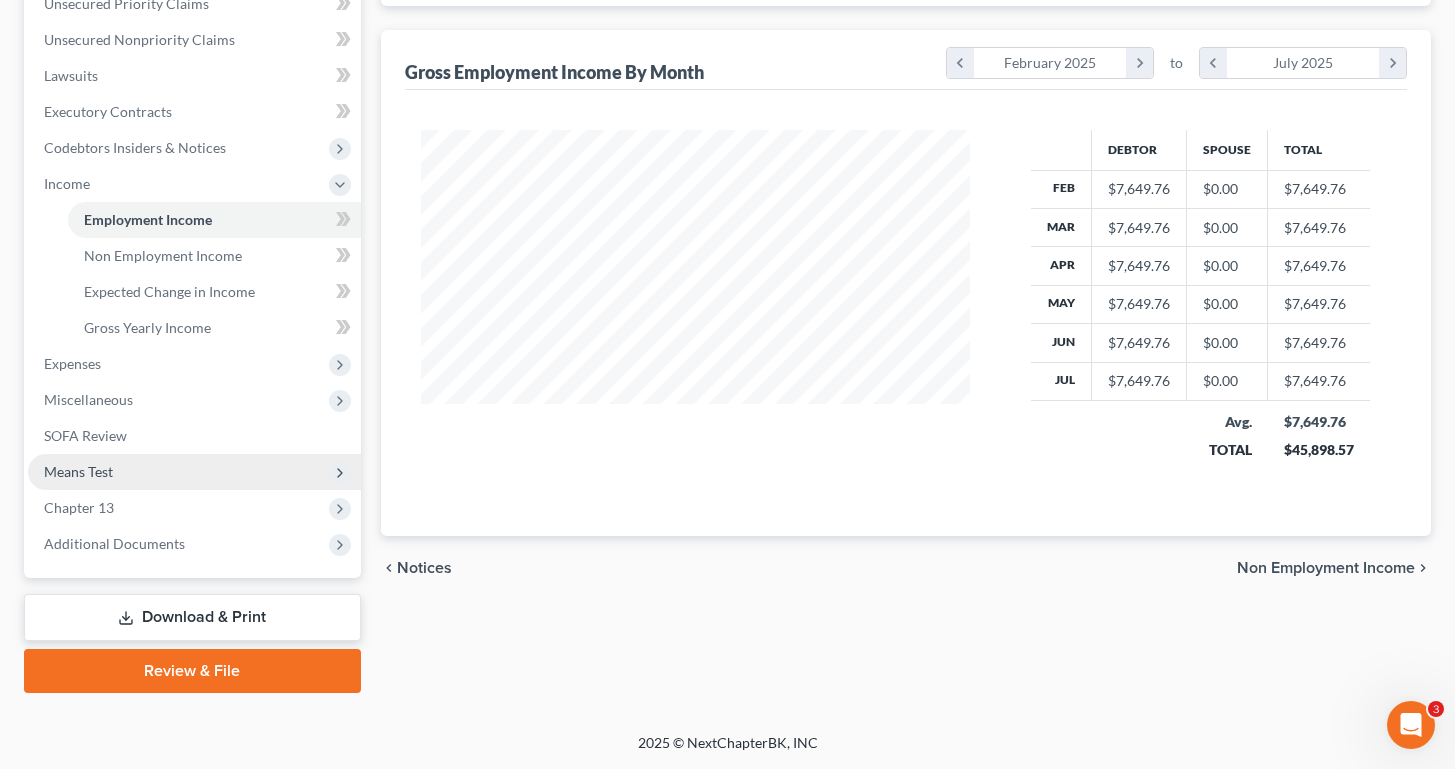 click on "Means Test" at bounding box center [78, 471] 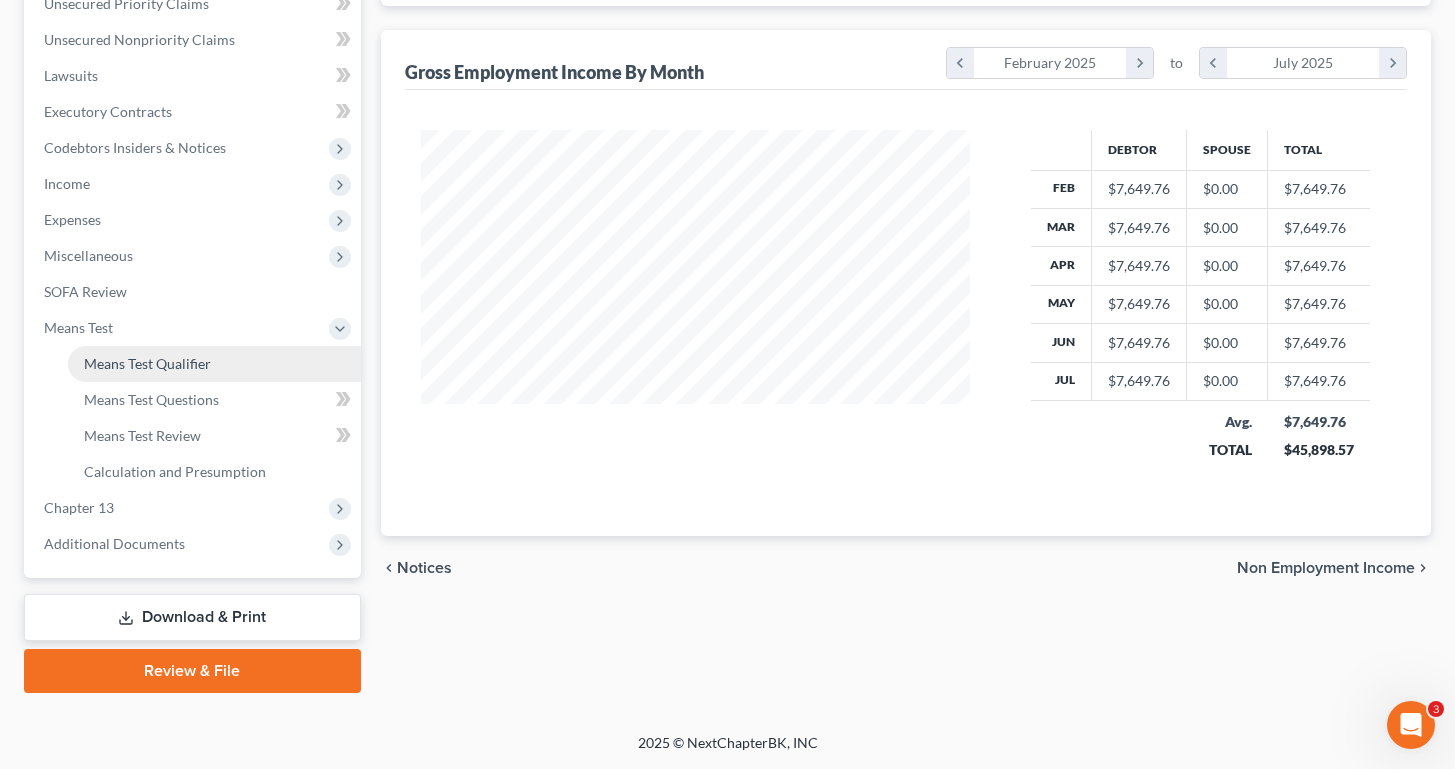 click on "Means Test Qualifier" at bounding box center (147, 363) 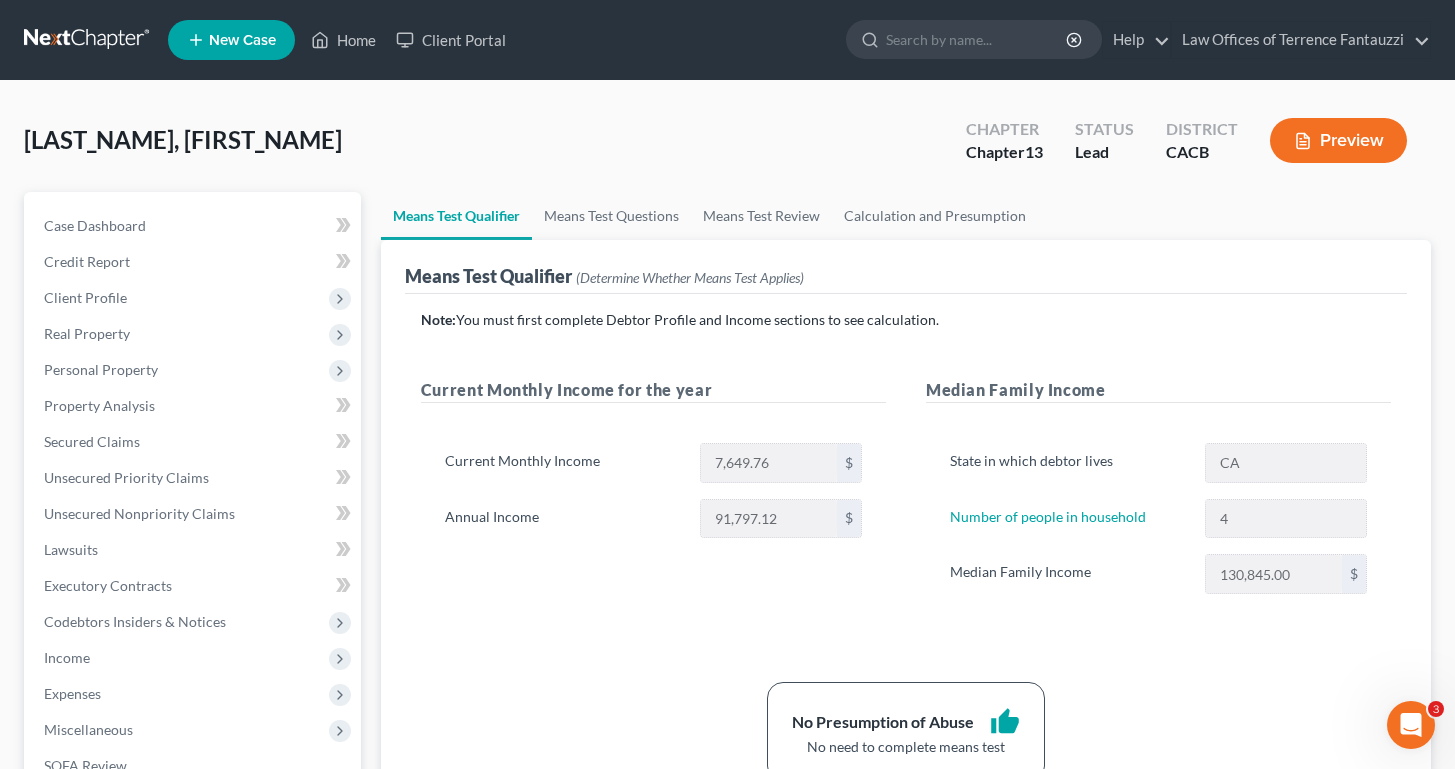 scroll, scrollTop: 382, scrollLeft: 0, axis: vertical 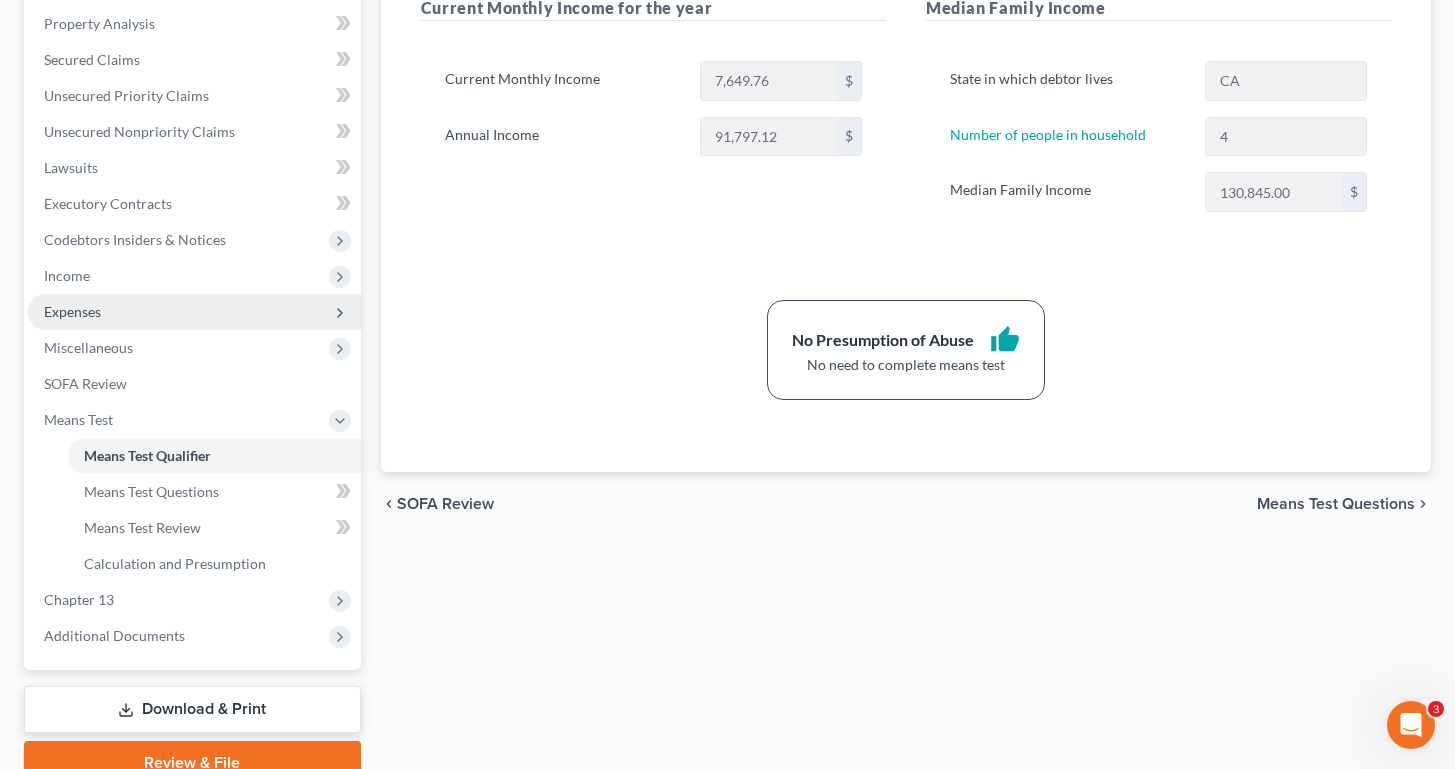 click on "Expenses" at bounding box center (72, 311) 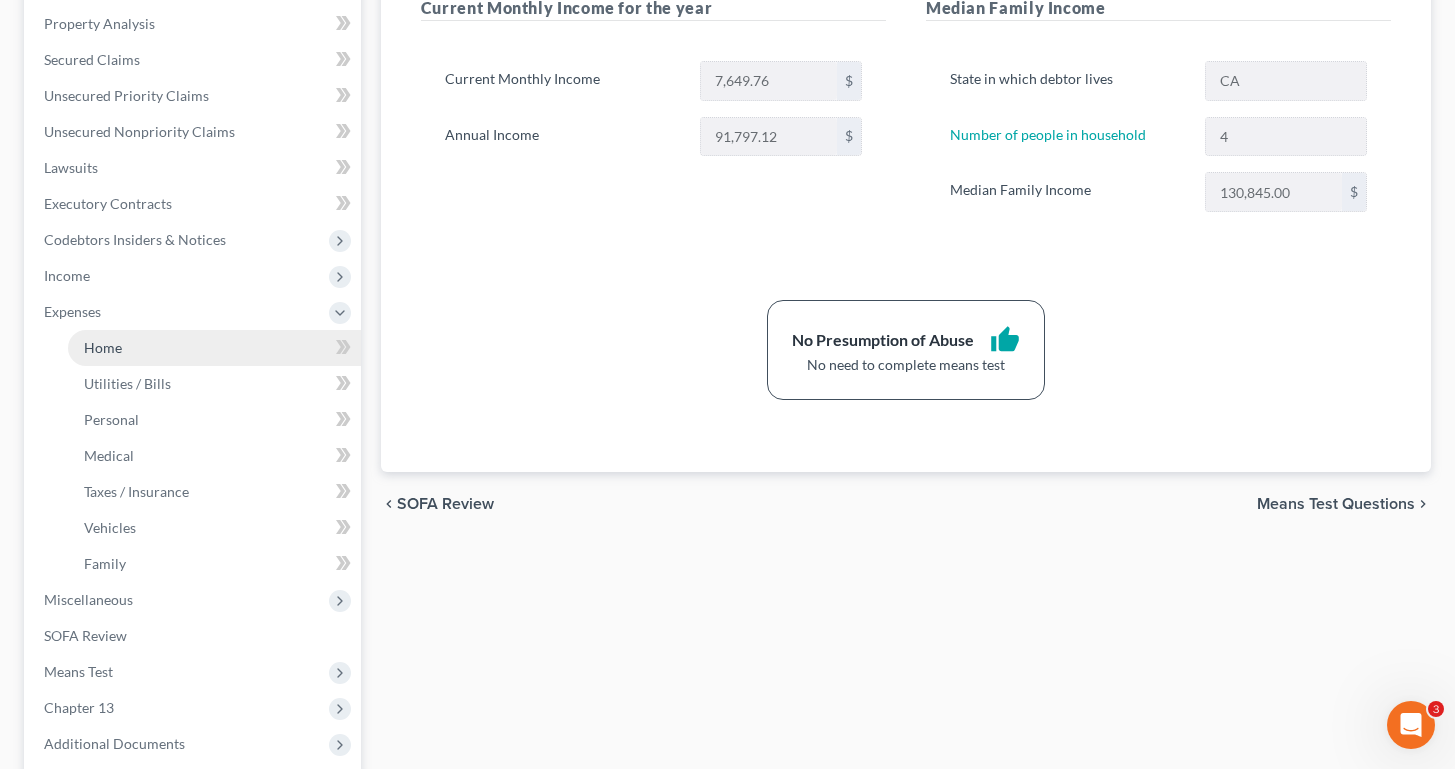click on "Home" at bounding box center [103, 347] 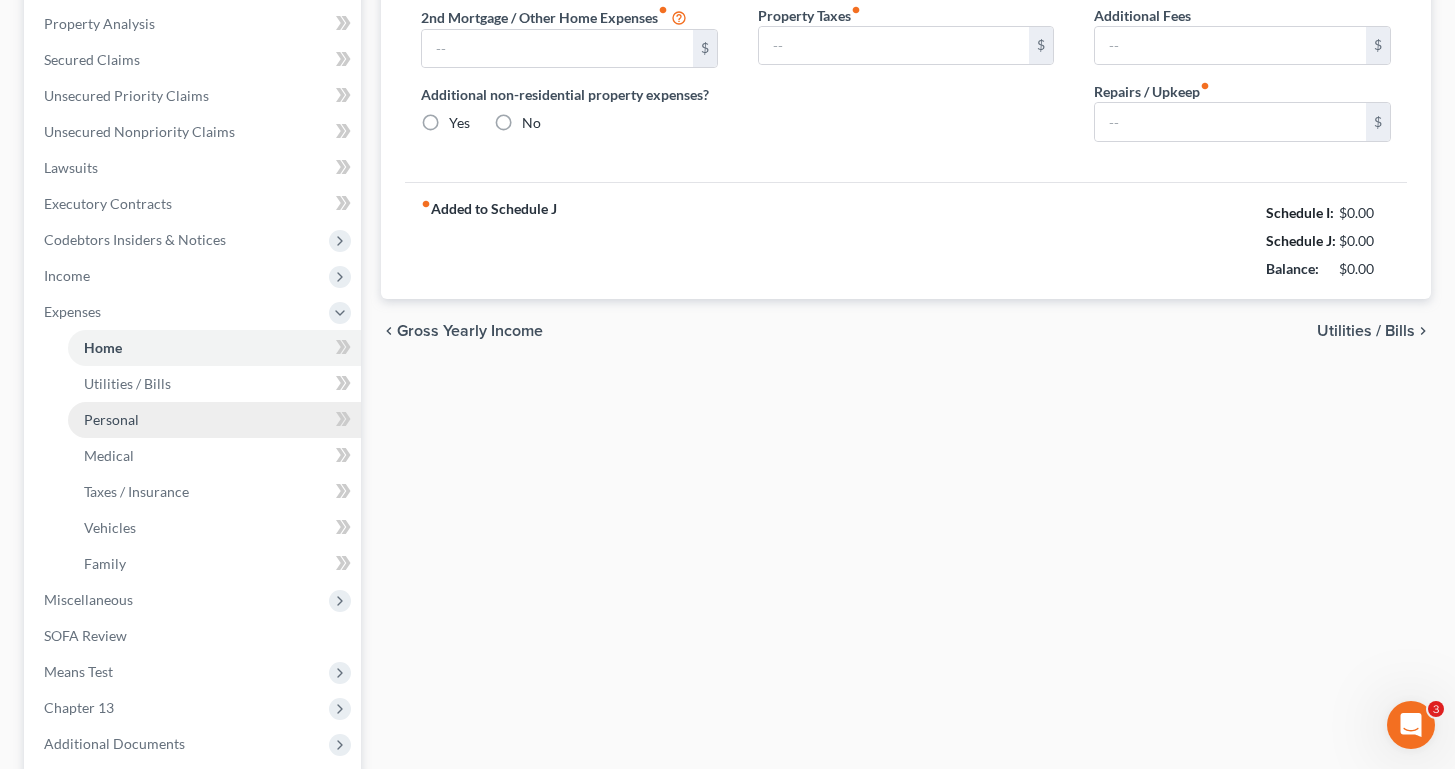 scroll, scrollTop: 148, scrollLeft: 0, axis: vertical 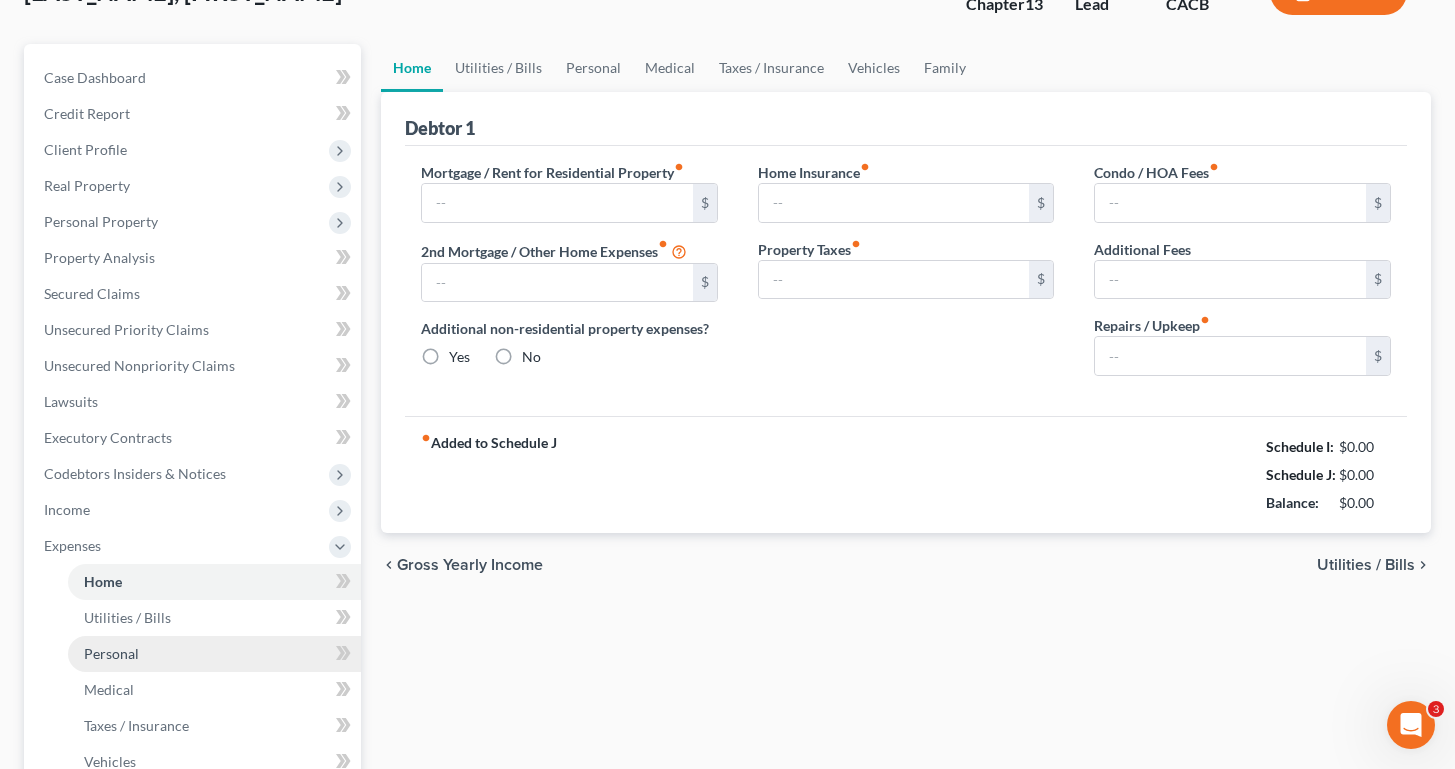 type on "1,060.00" 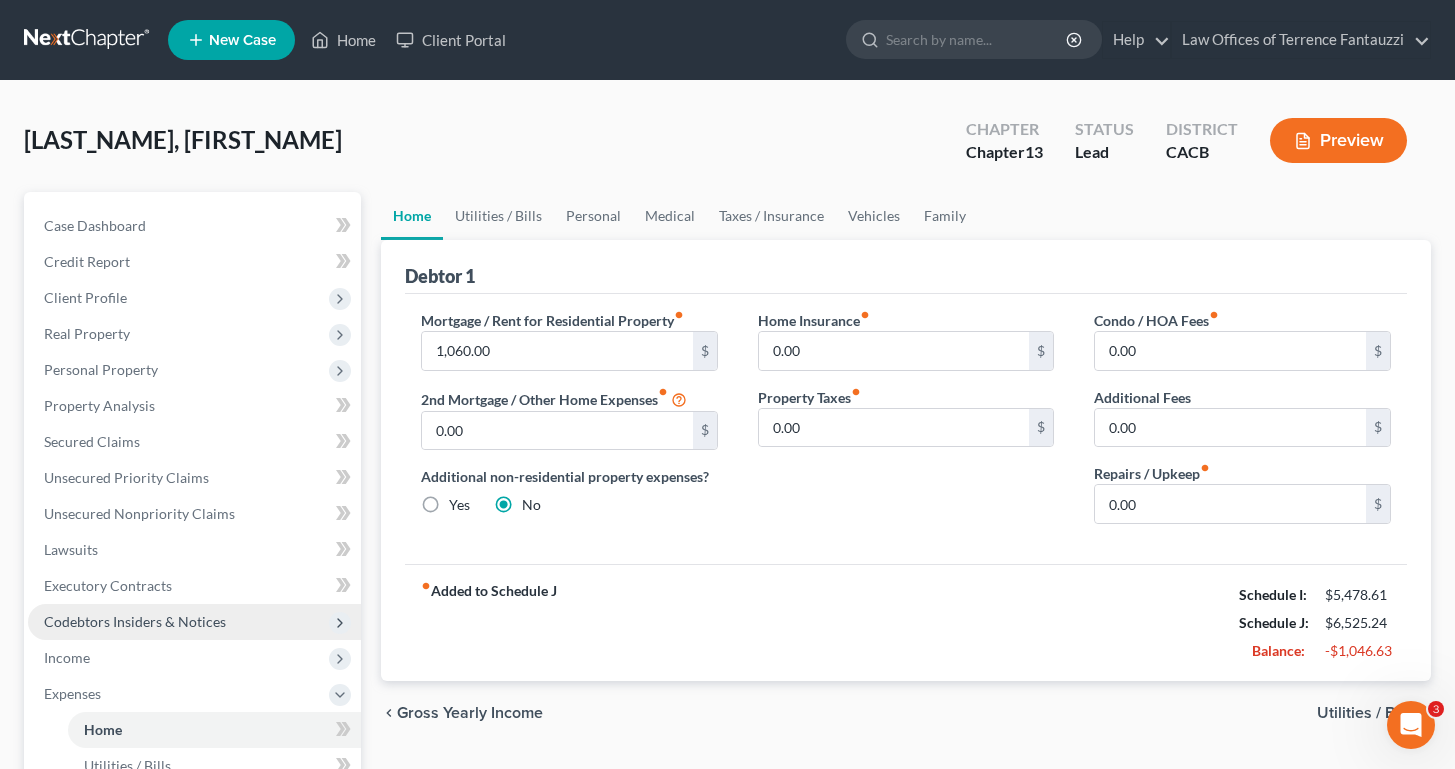 scroll, scrollTop: 165, scrollLeft: 0, axis: vertical 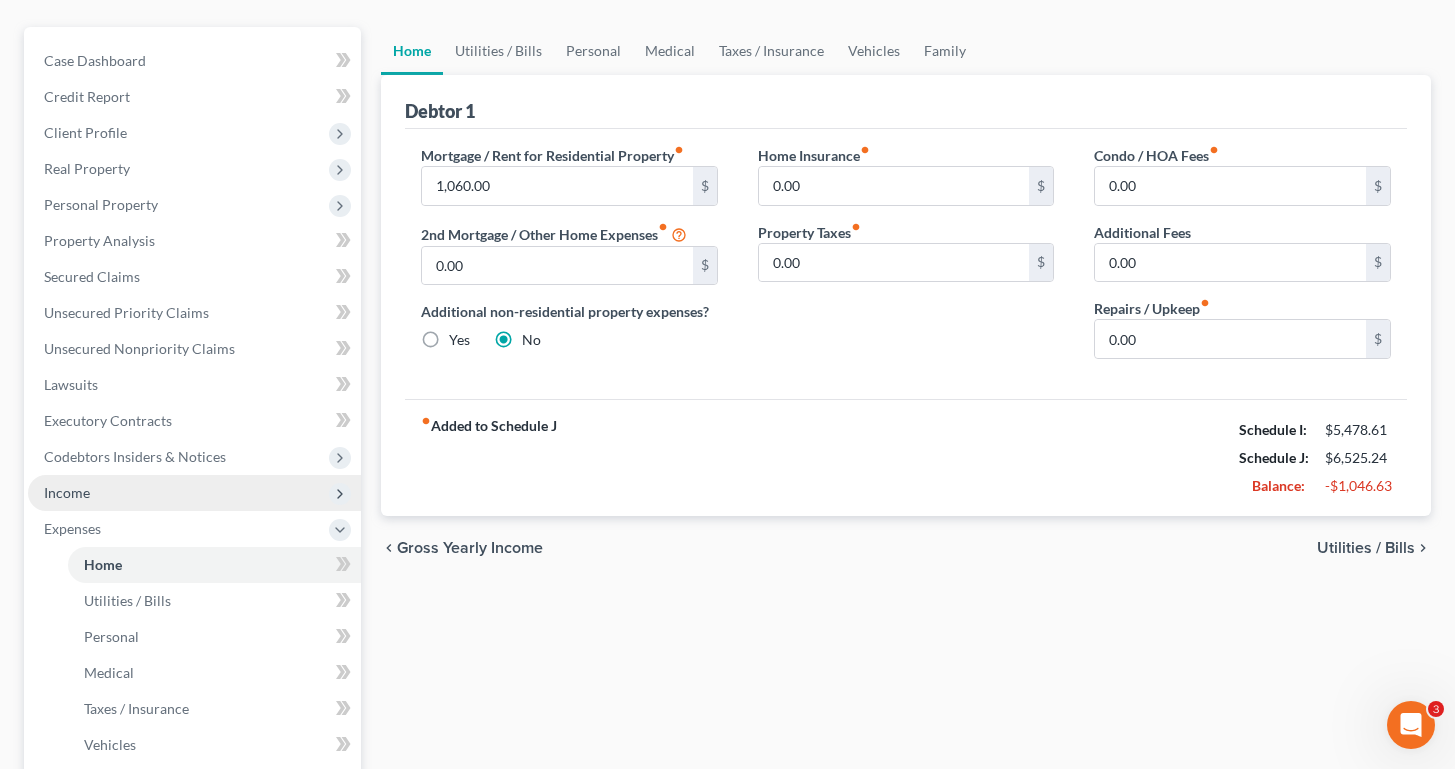 click on "Income" at bounding box center [67, 492] 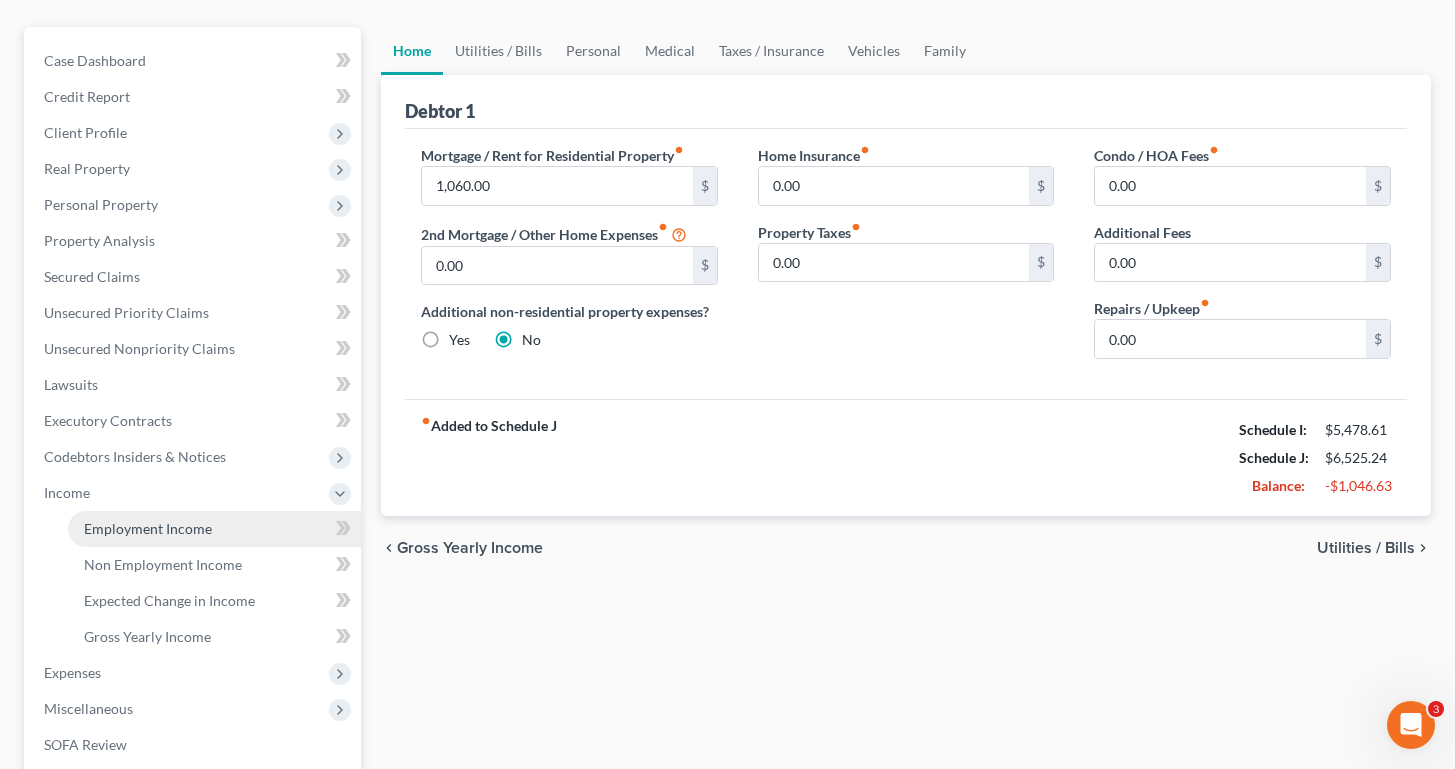 click on "Employment Income" at bounding box center (148, 528) 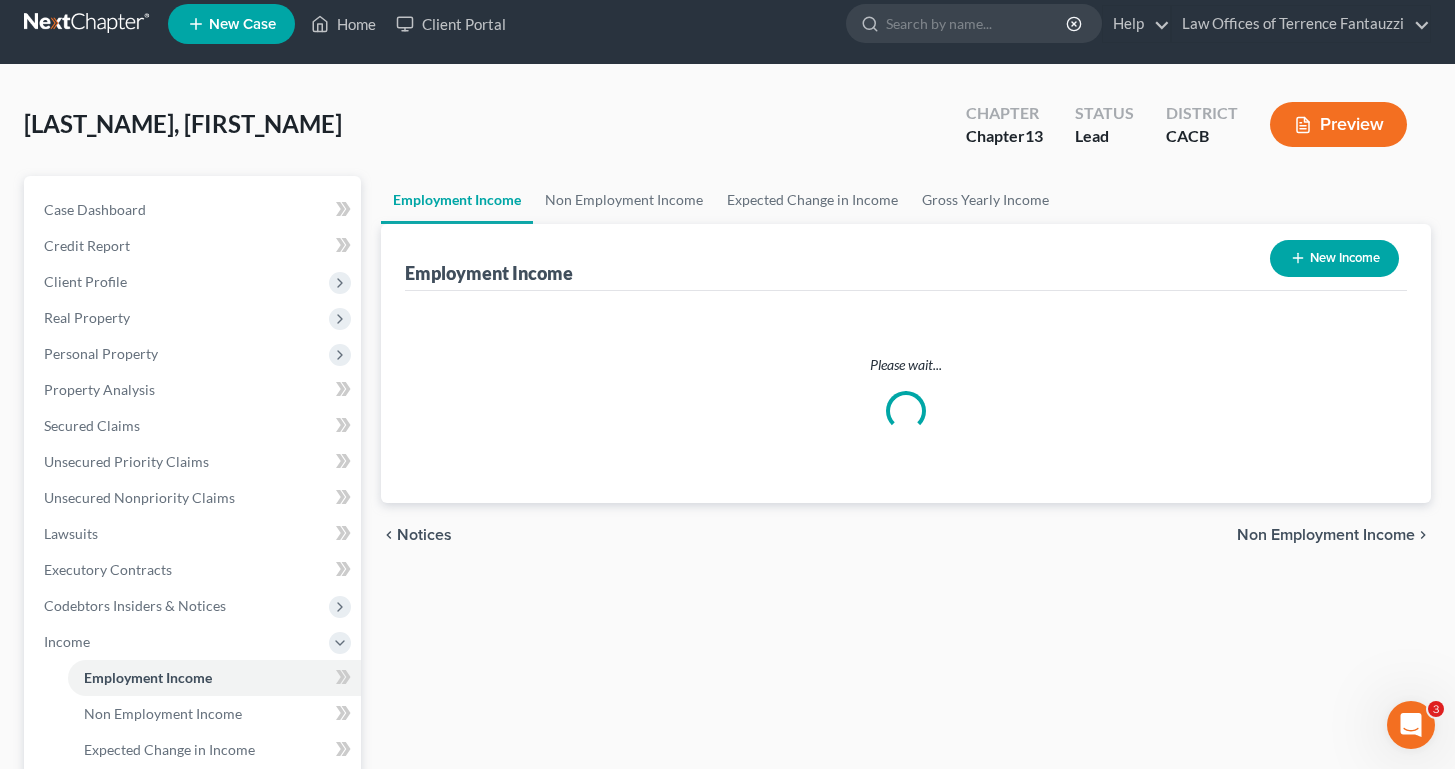 scroll, scrollTop: 0, scrollLeft: 0, axis: both 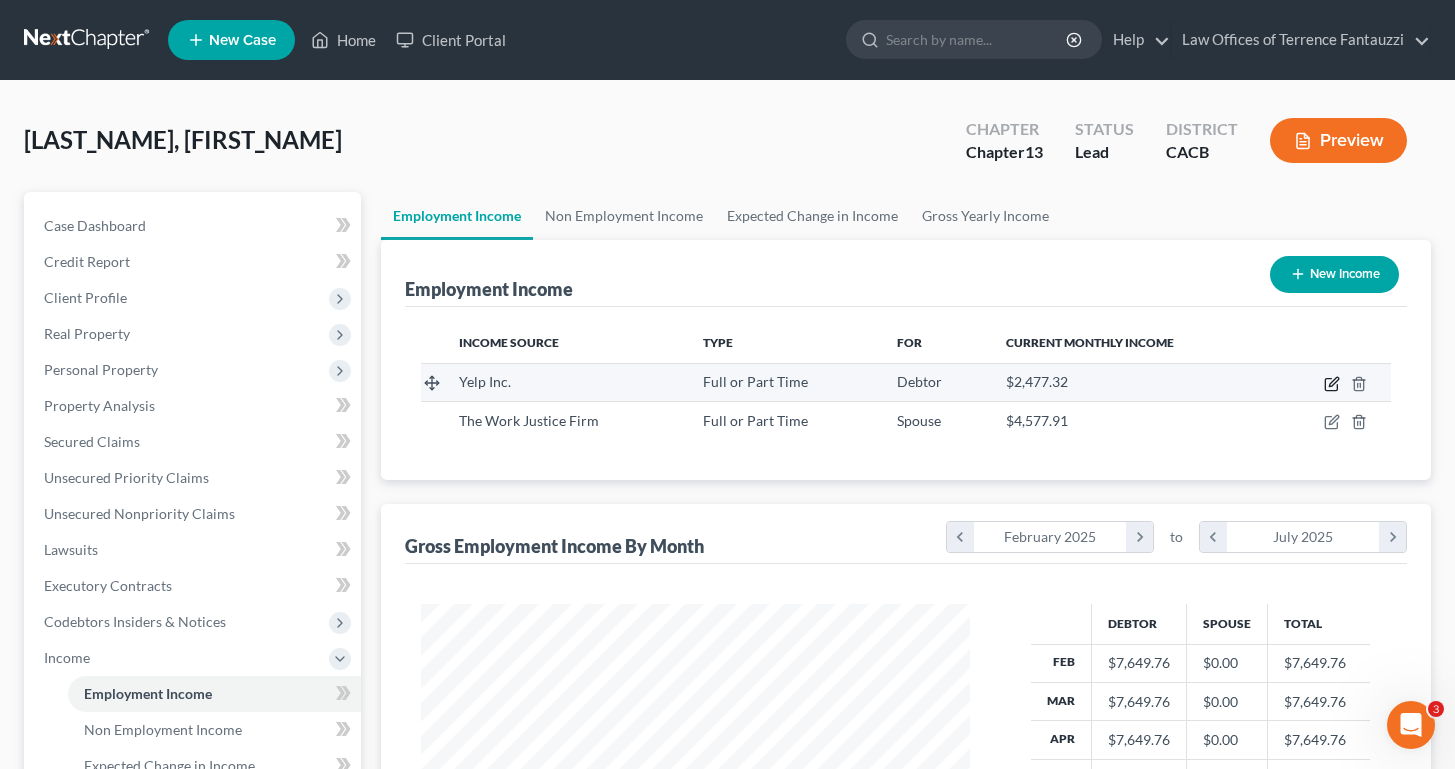 click 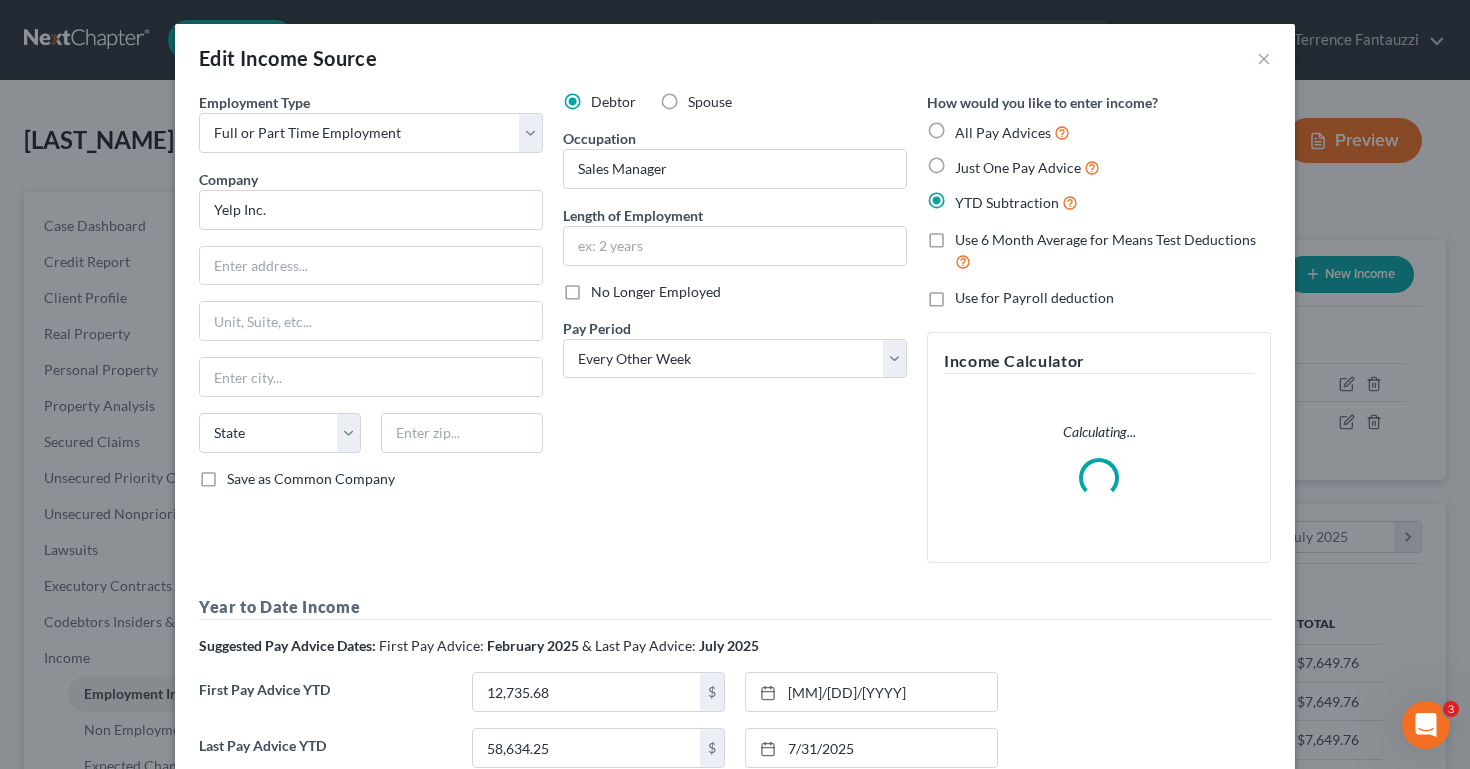 scroll, scrollTop: 999642, scrollLeft: 999404, axis: both 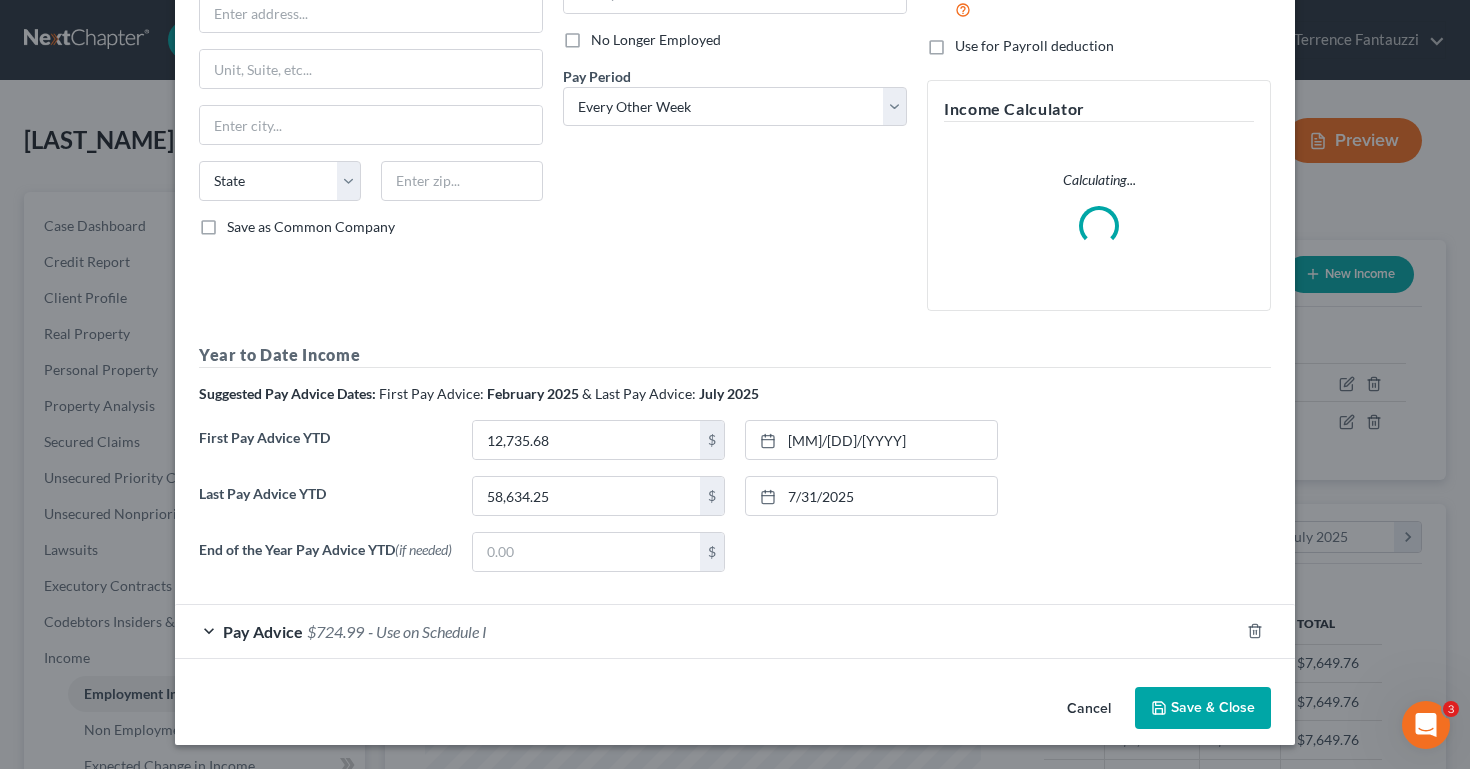 click on "Pay Advice $724.99 - Use on Schedule I" at bounding box center [707, 631] 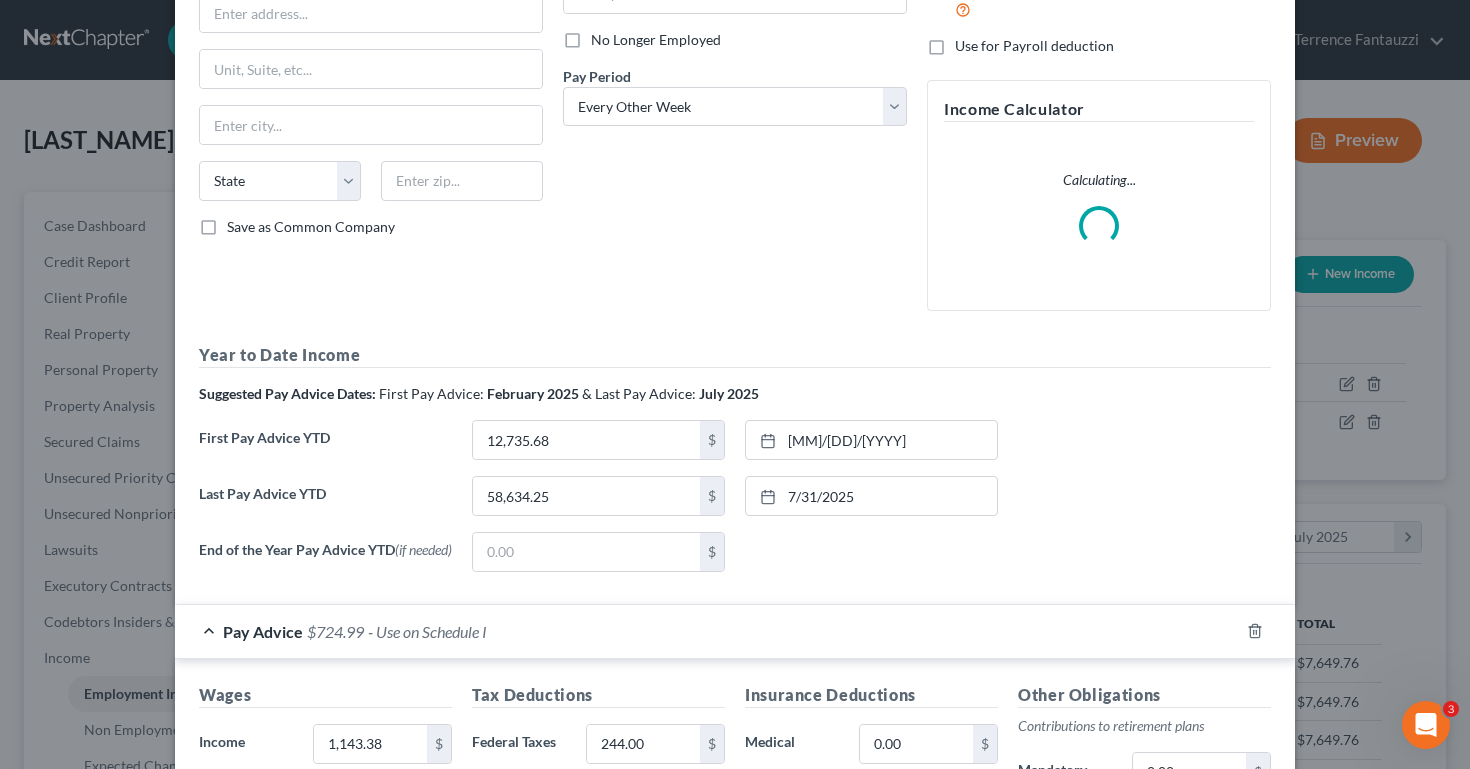scroll, scrollTop: 741, scrollLeft: 0, axis: vertical 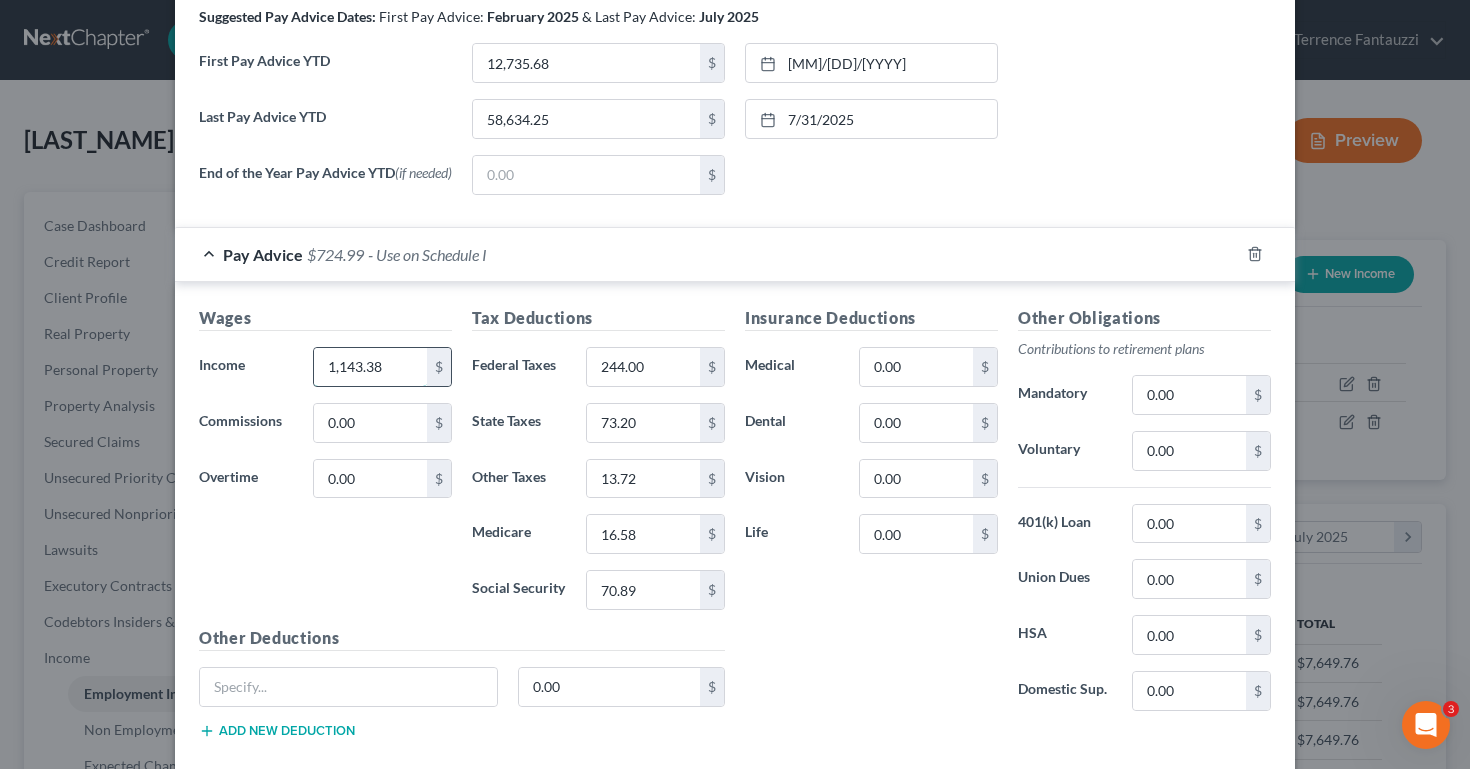 click on "1,143.38" at bounding box center (370, 367) 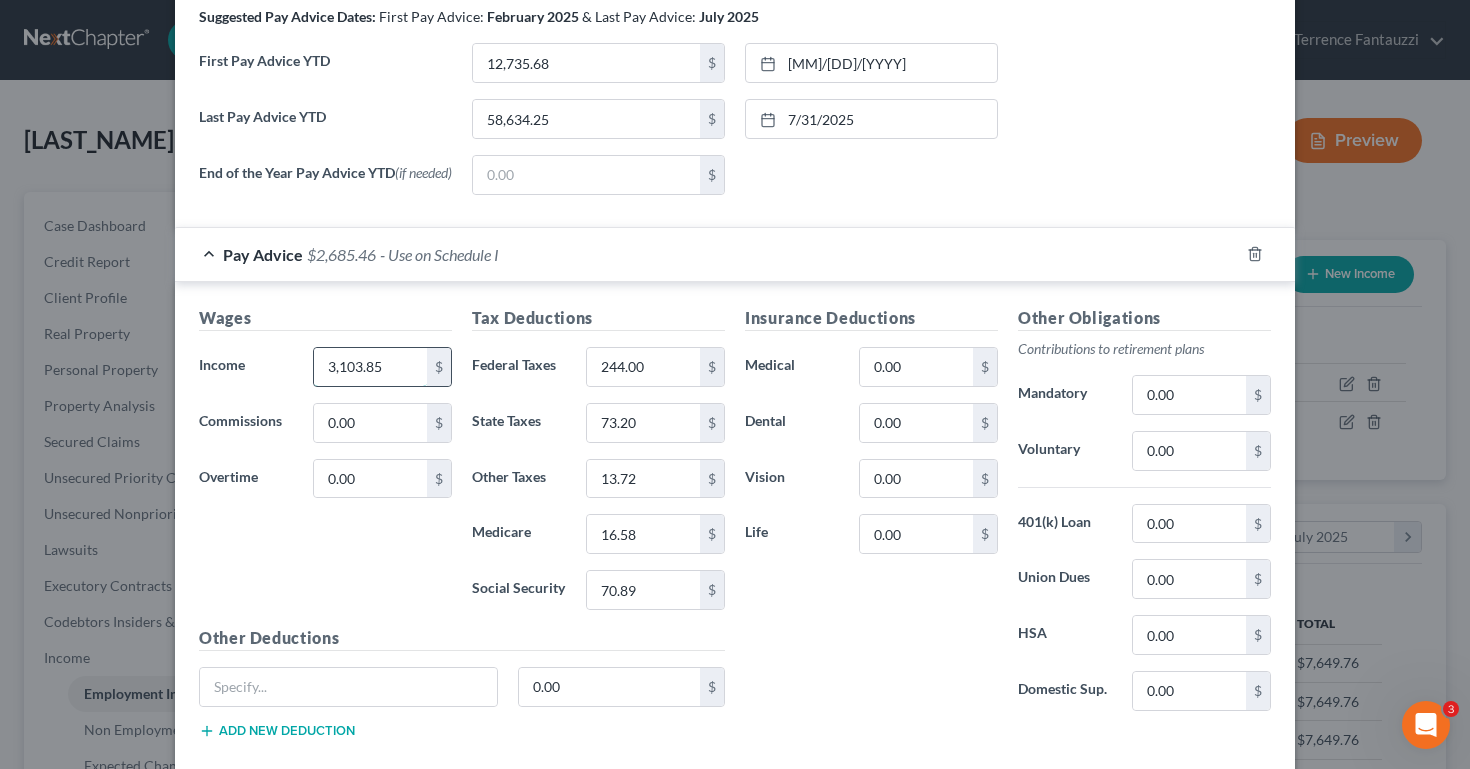 type on "3,103.85" 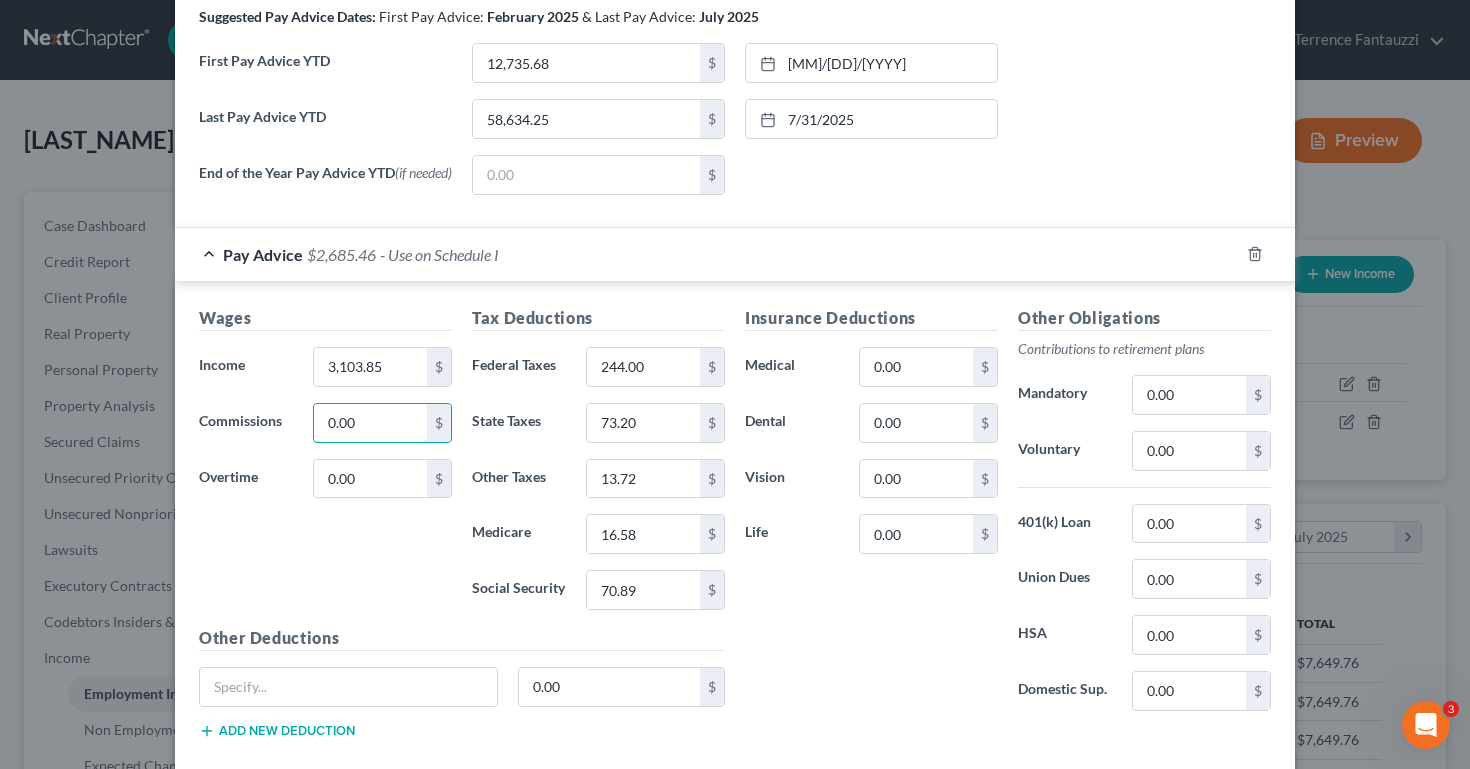 scroll, scrollTop: 750, scrollLeft: 0, axis: vertical 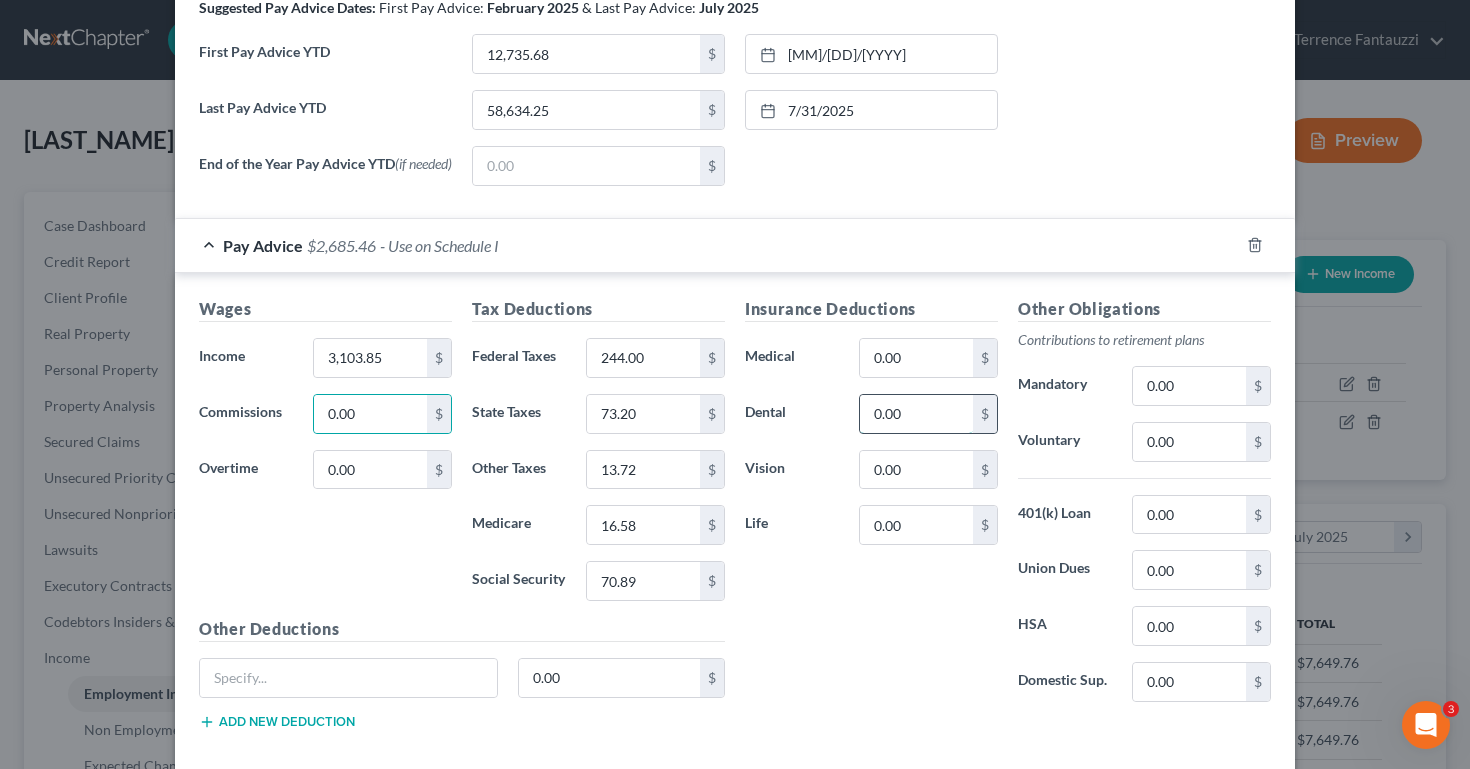 click on "0.00" at bounding box center [916, 414] 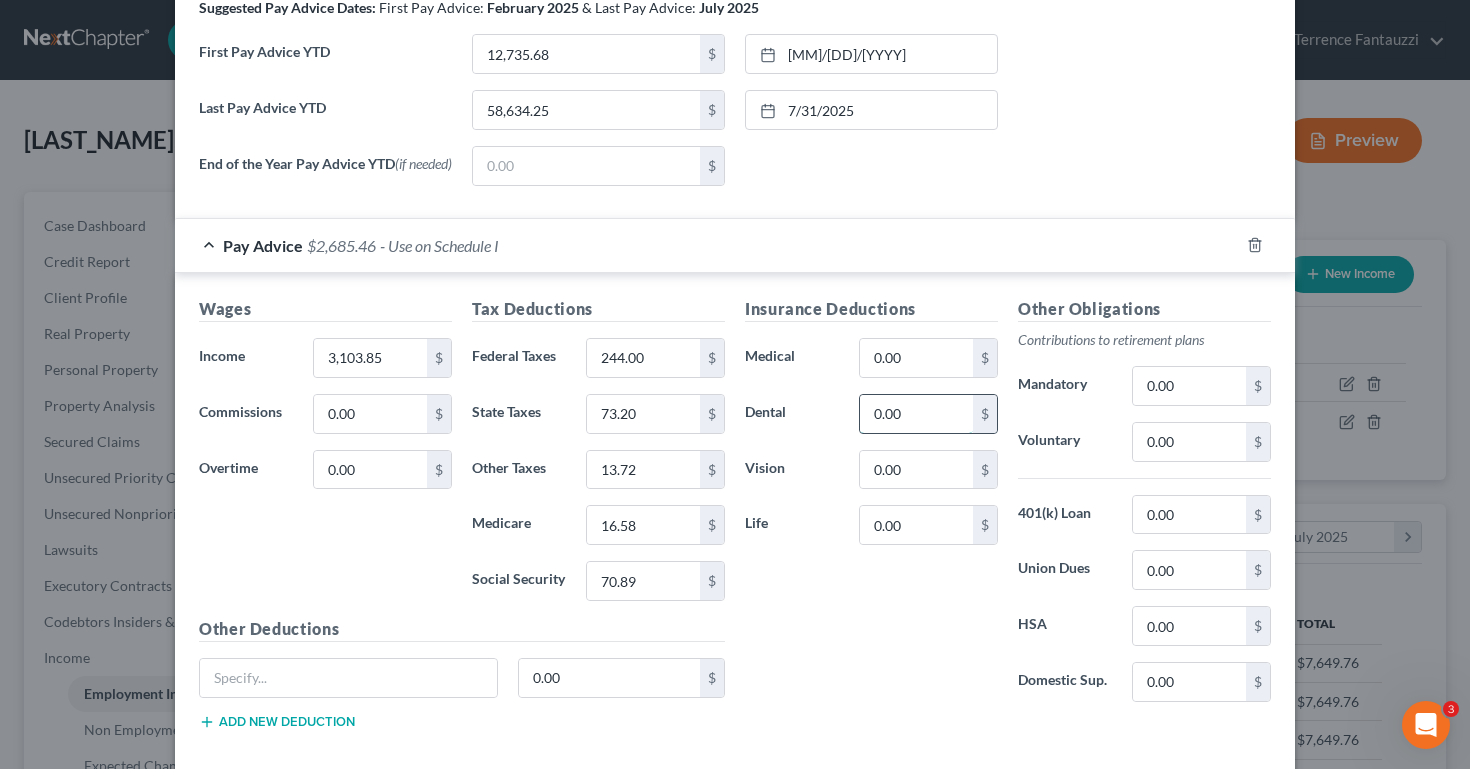 click on "0.00" at bounding box center (916, 414) 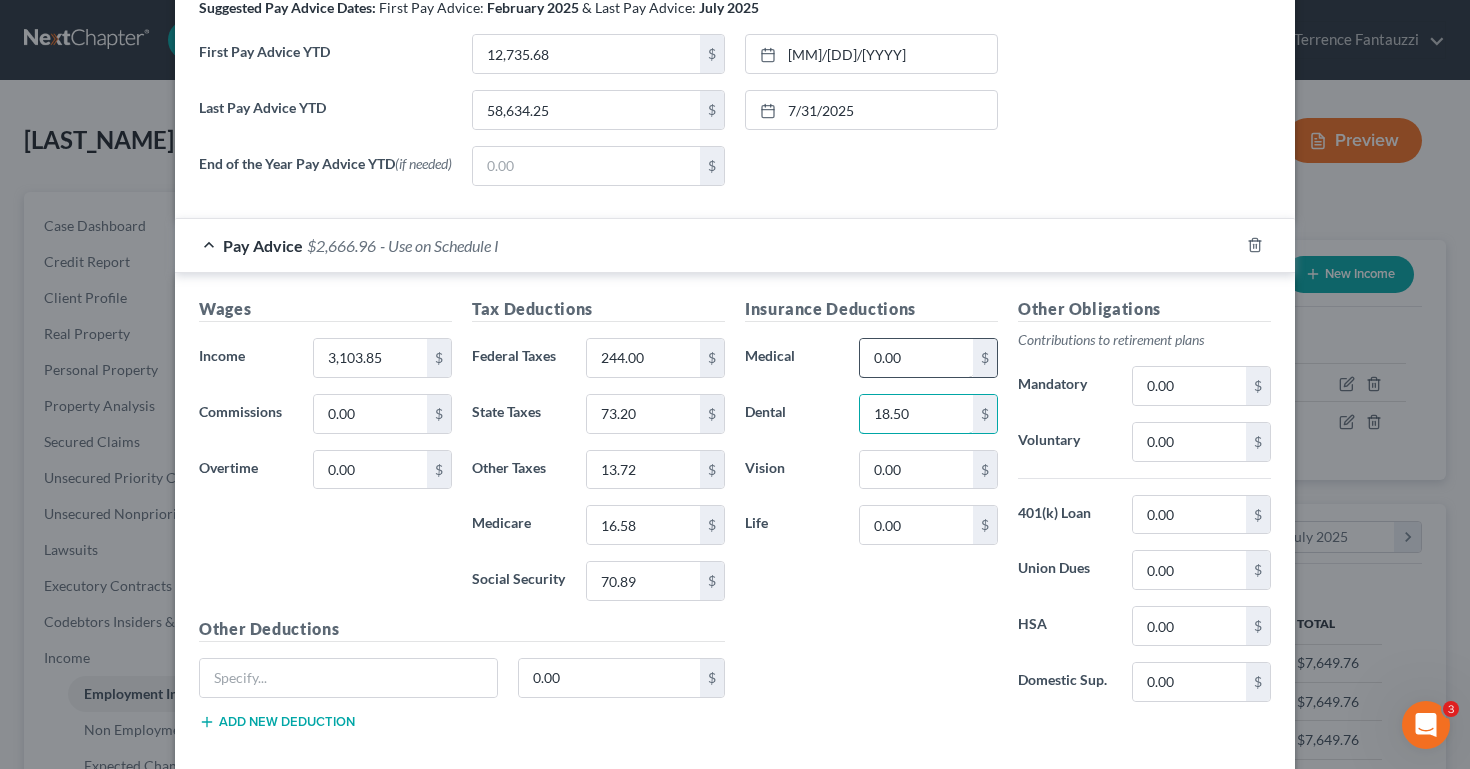 type on "18.50" 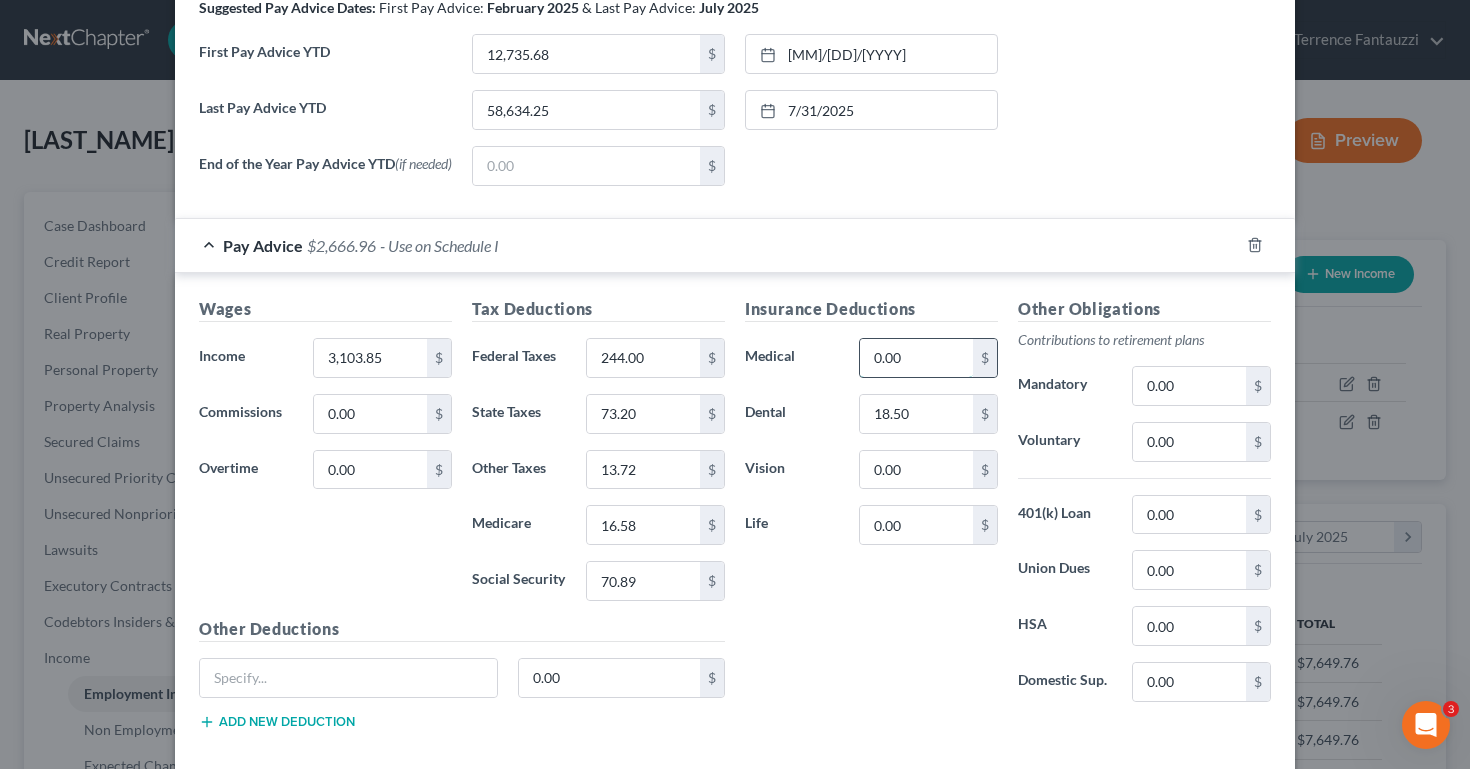 click on "0.00" at bounding box center [916, 358] 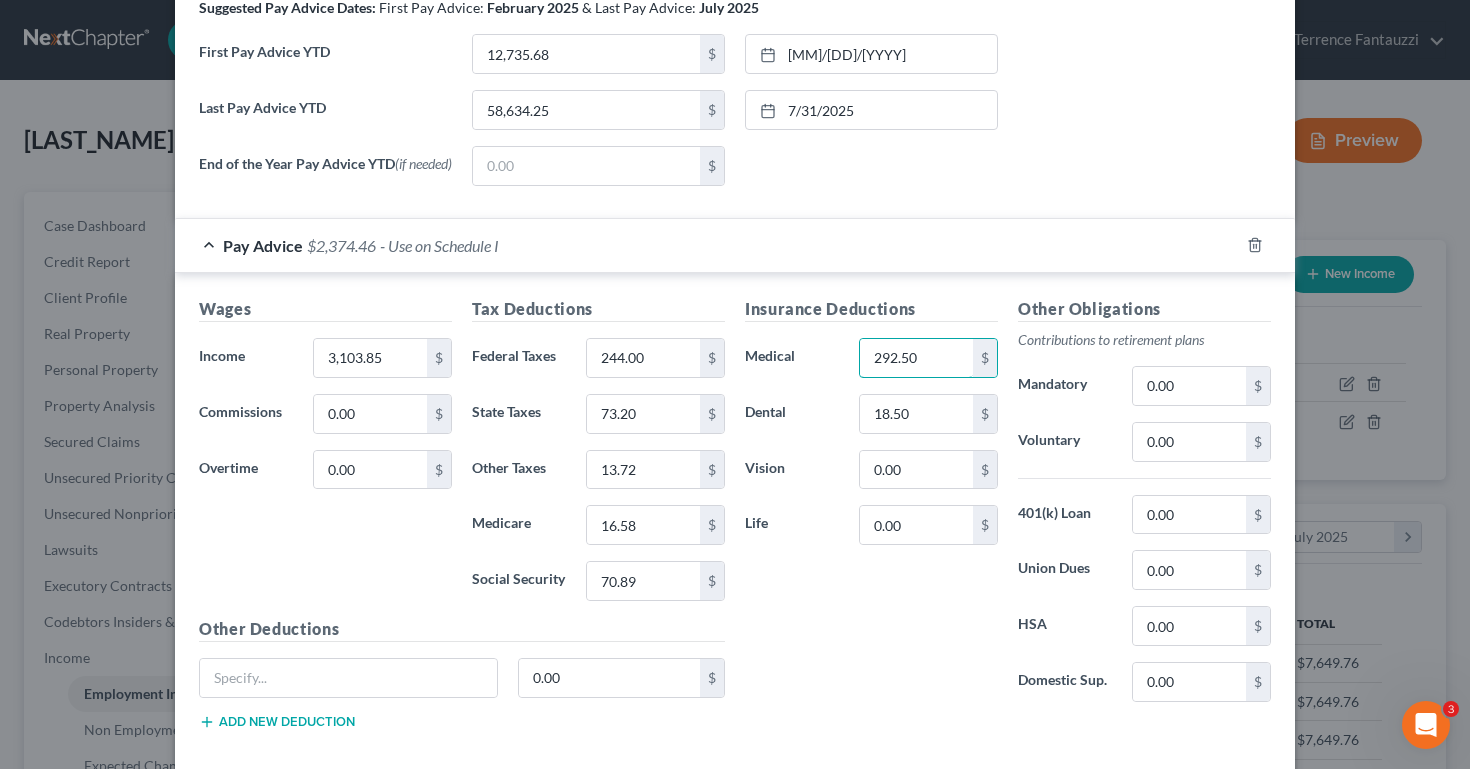 type on "292.50" 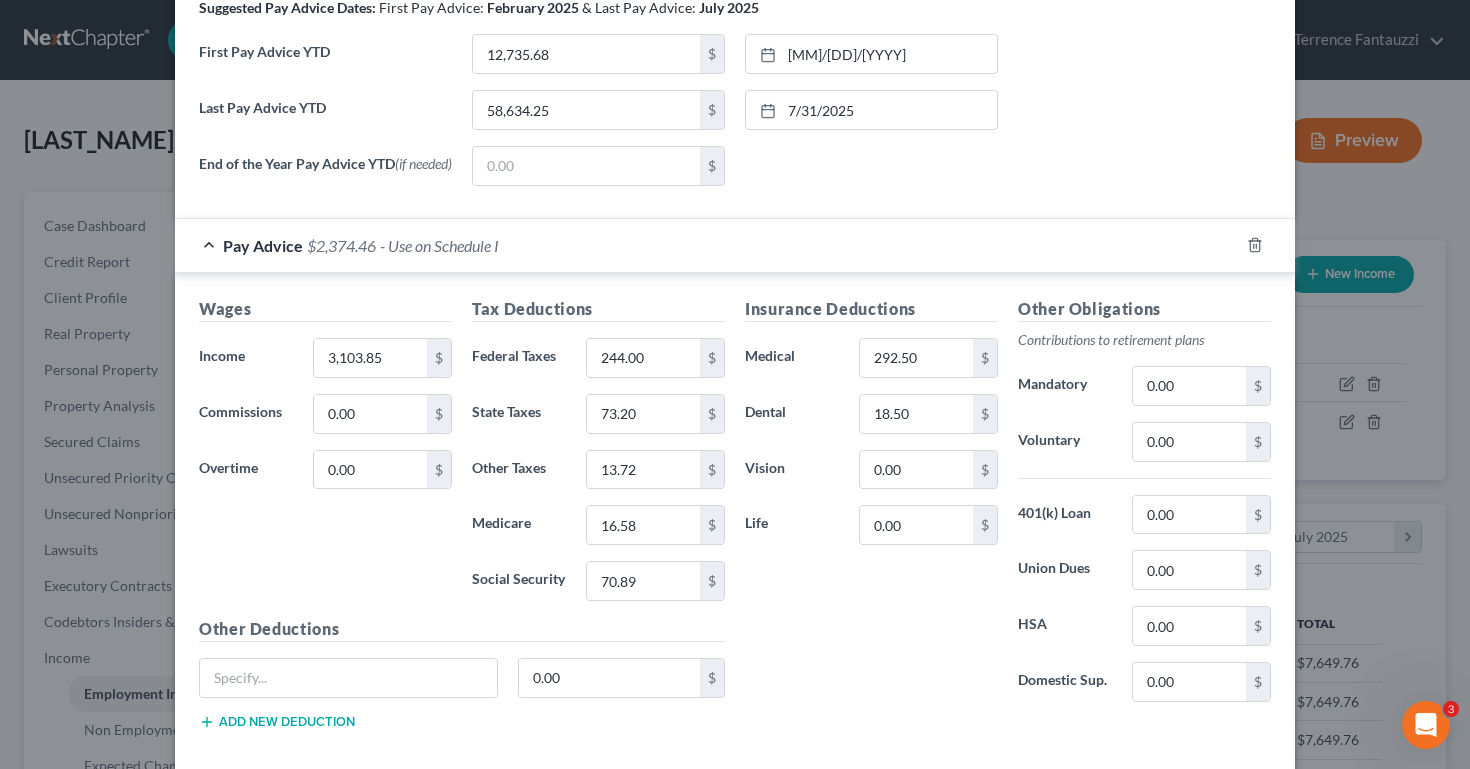 click on "Insurance Deductions Medical 292.50 $ Dental 18.50 $ Vision 0.00 $ Life 0.00 $" at bounding box center (871, 507) 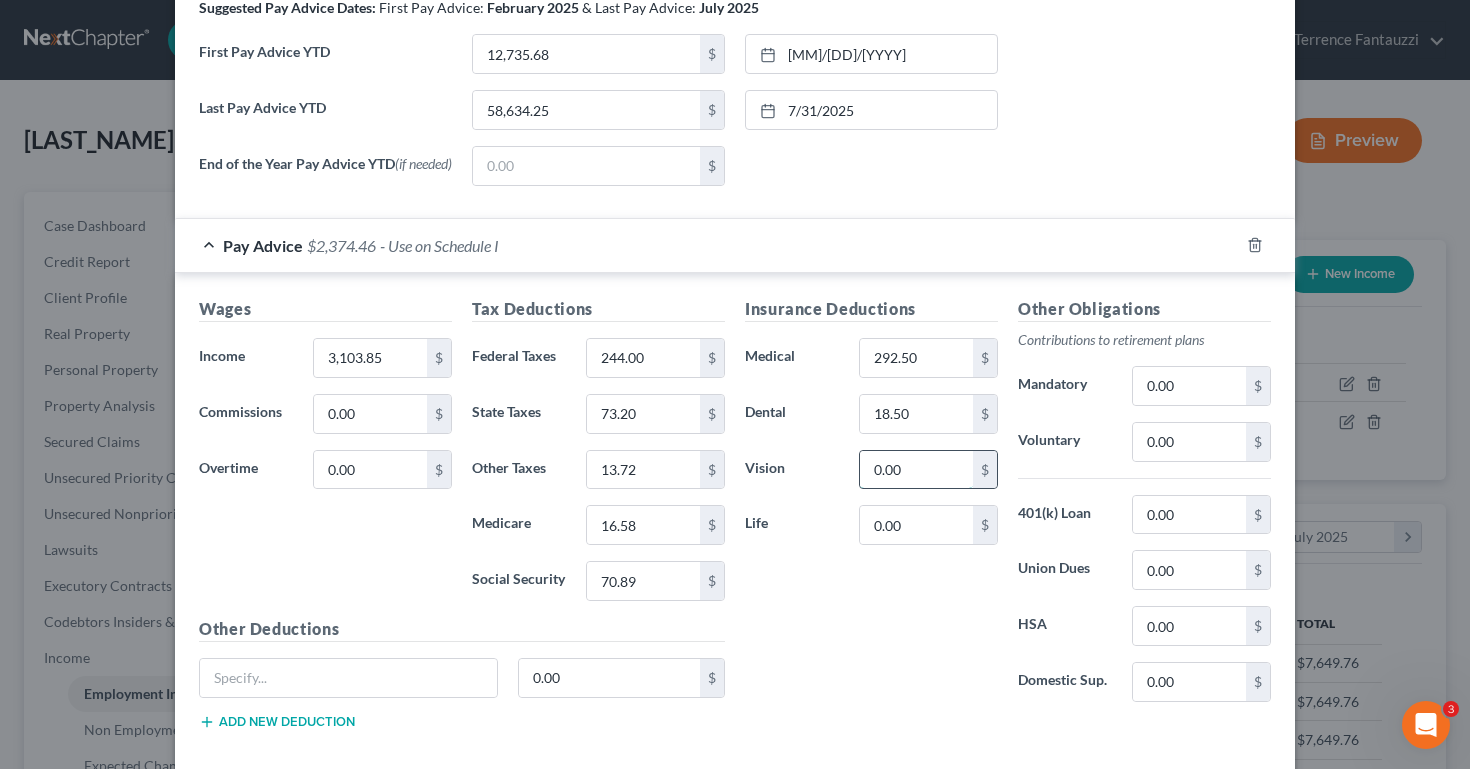 click on "0.00" at bounding box center (916, 470) 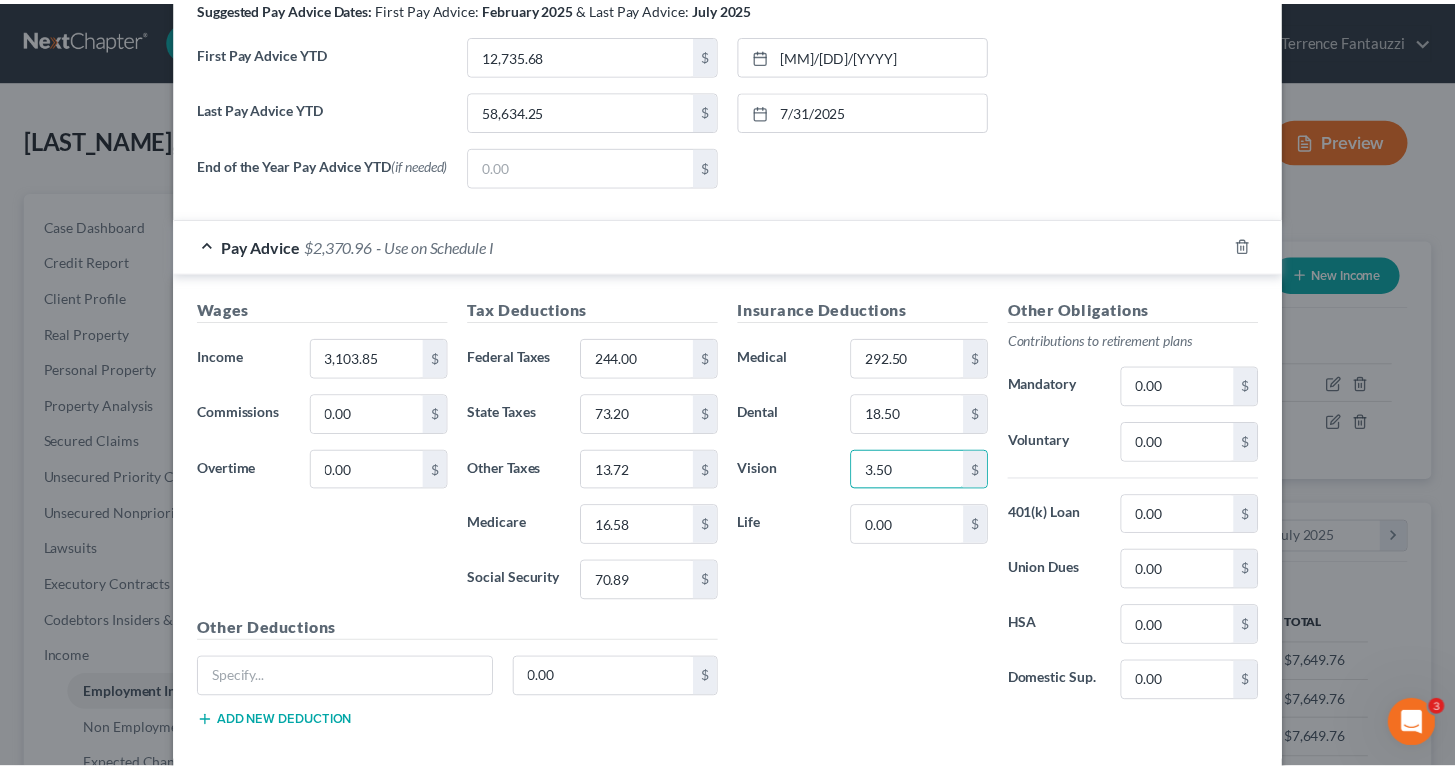 scroll, scrollTop: 853, scrollLeft: 0, axis: vertical 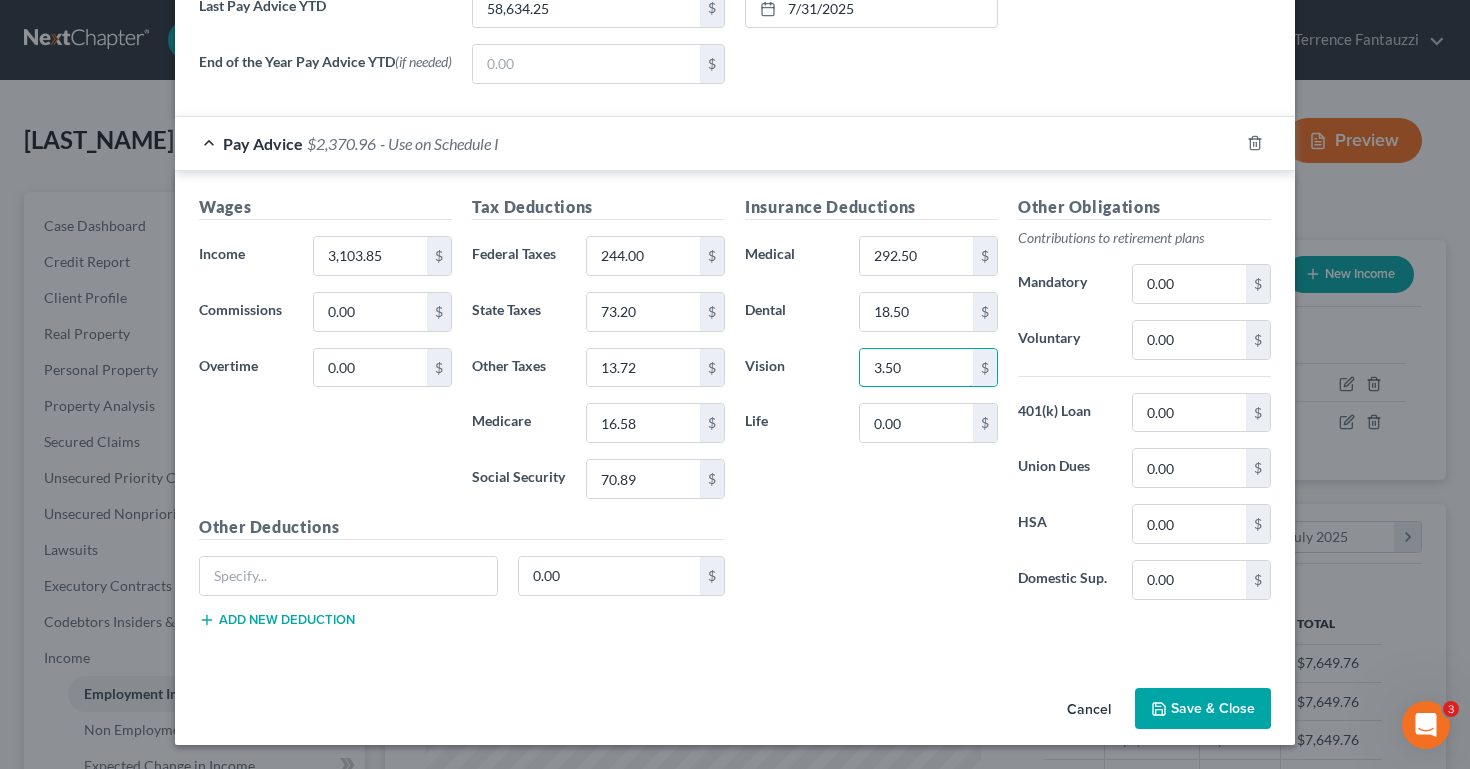 type on "3.50" 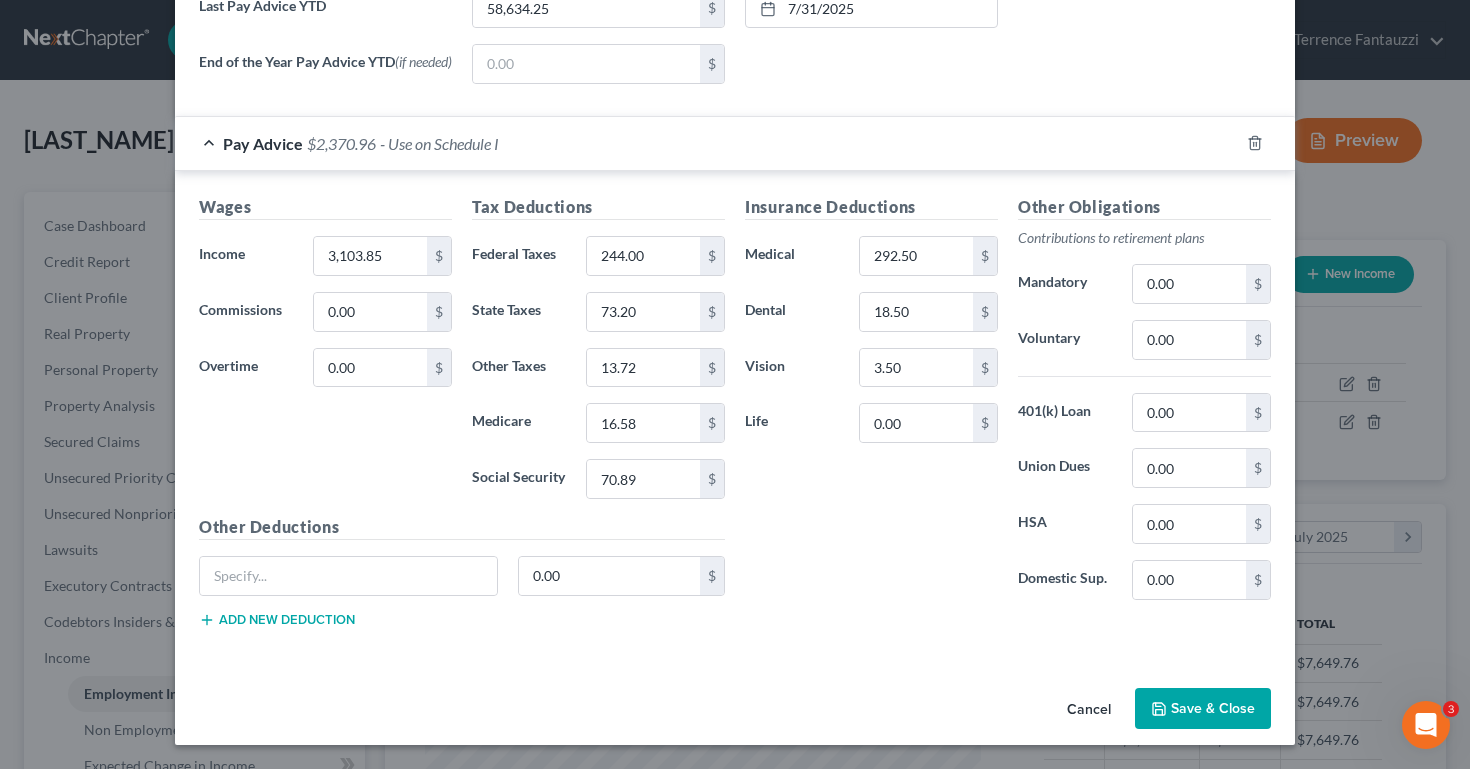 click on "Other Deductions 0.00 $ Add new deduction" at bounding box center [462, 579] 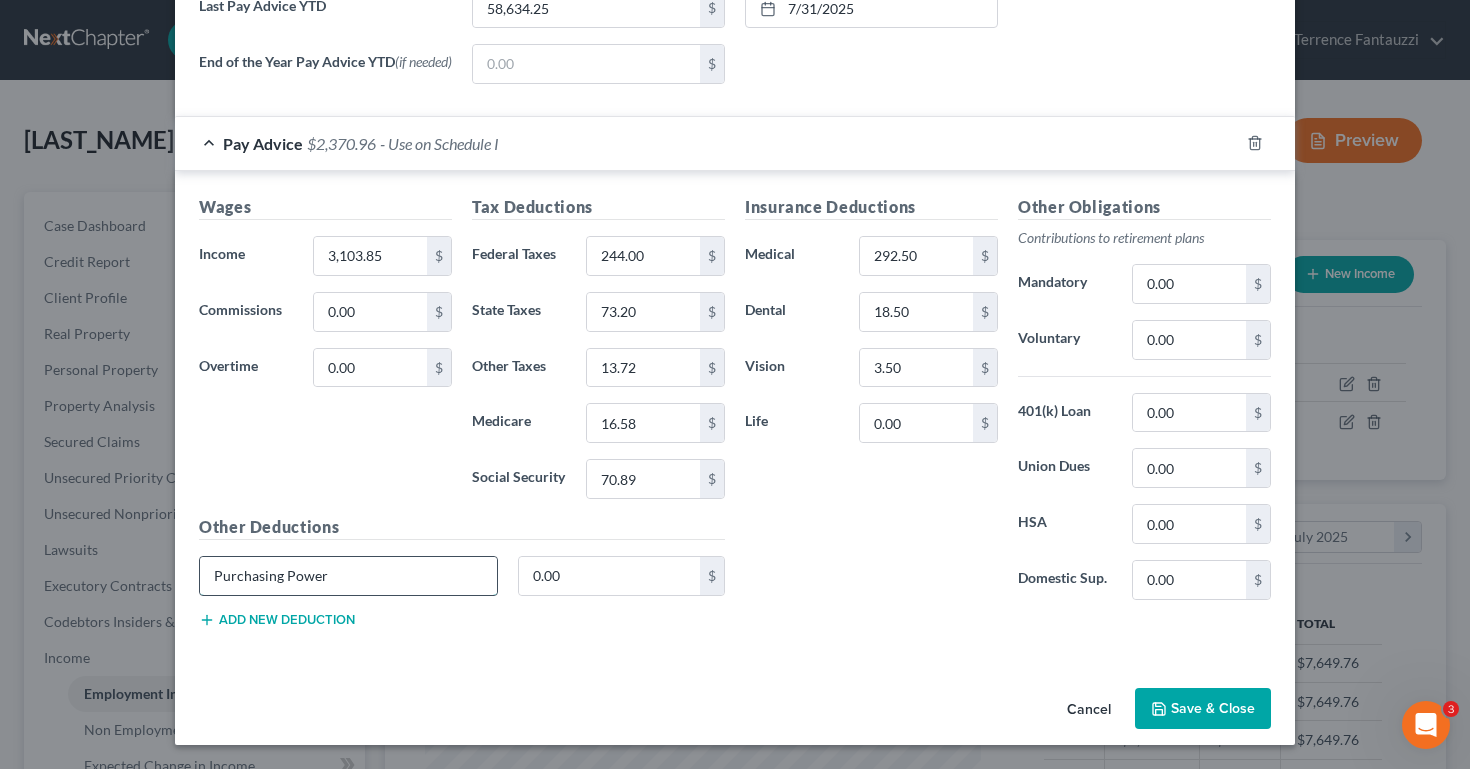 type on "Purchasing Power" 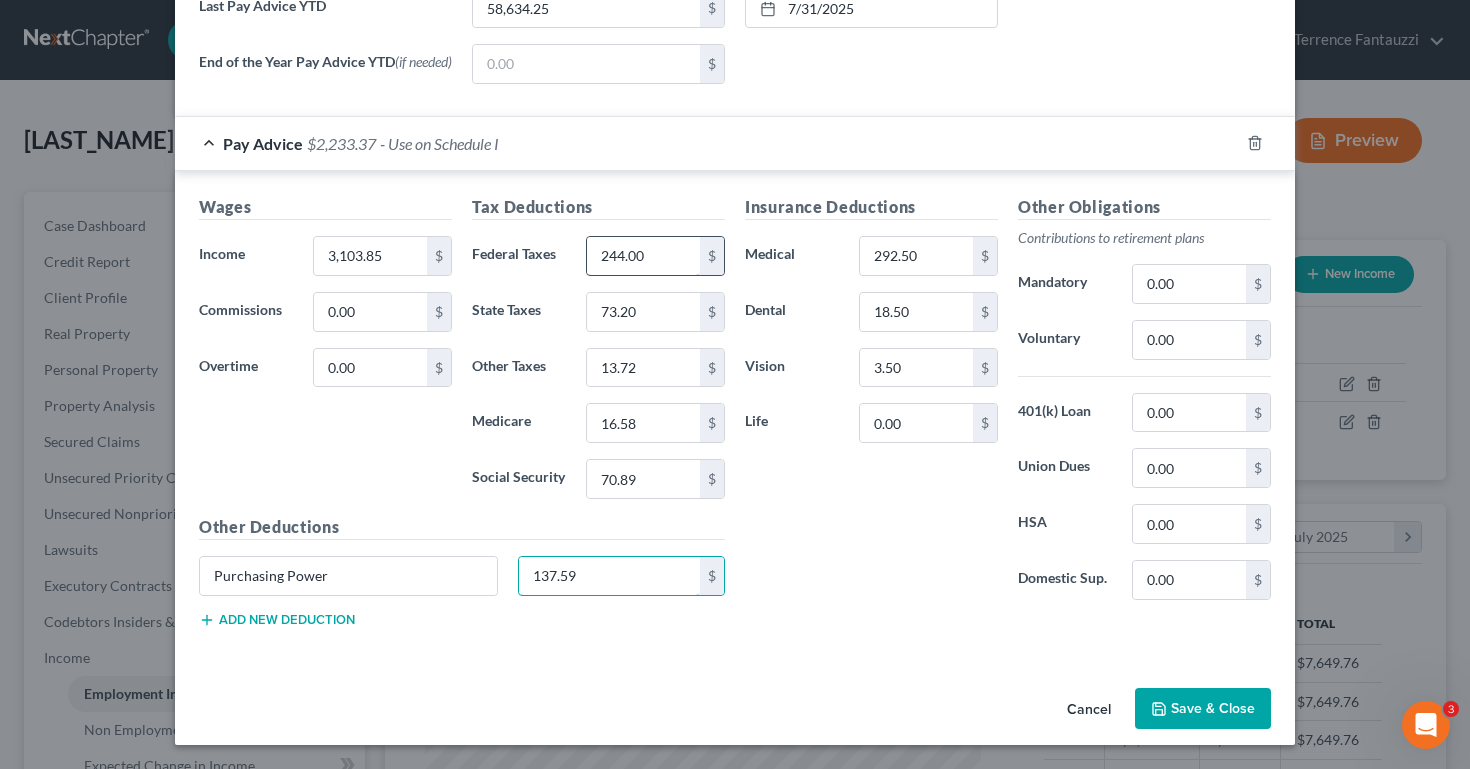 type on "137.59" 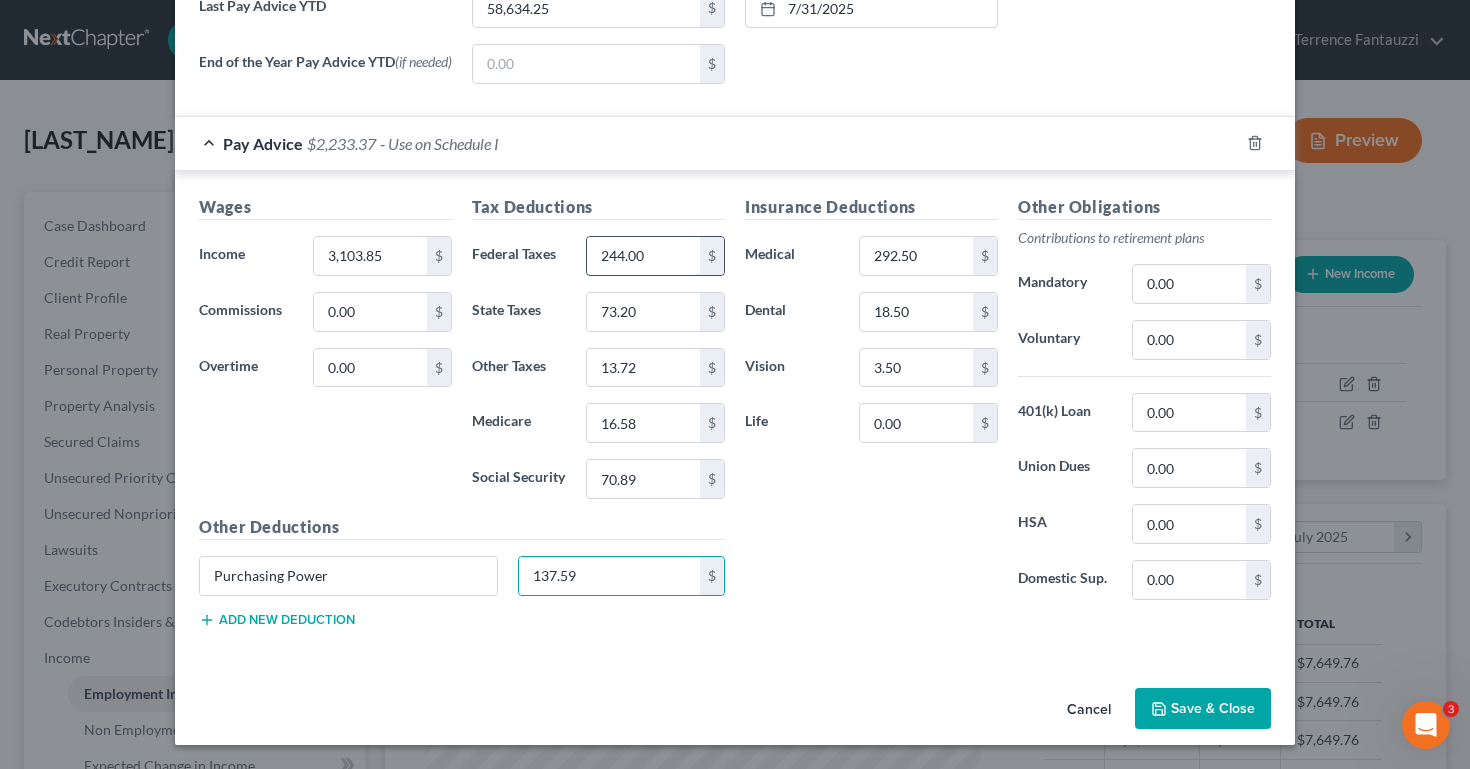 click on "244.00" at bounding box center (643, 256) 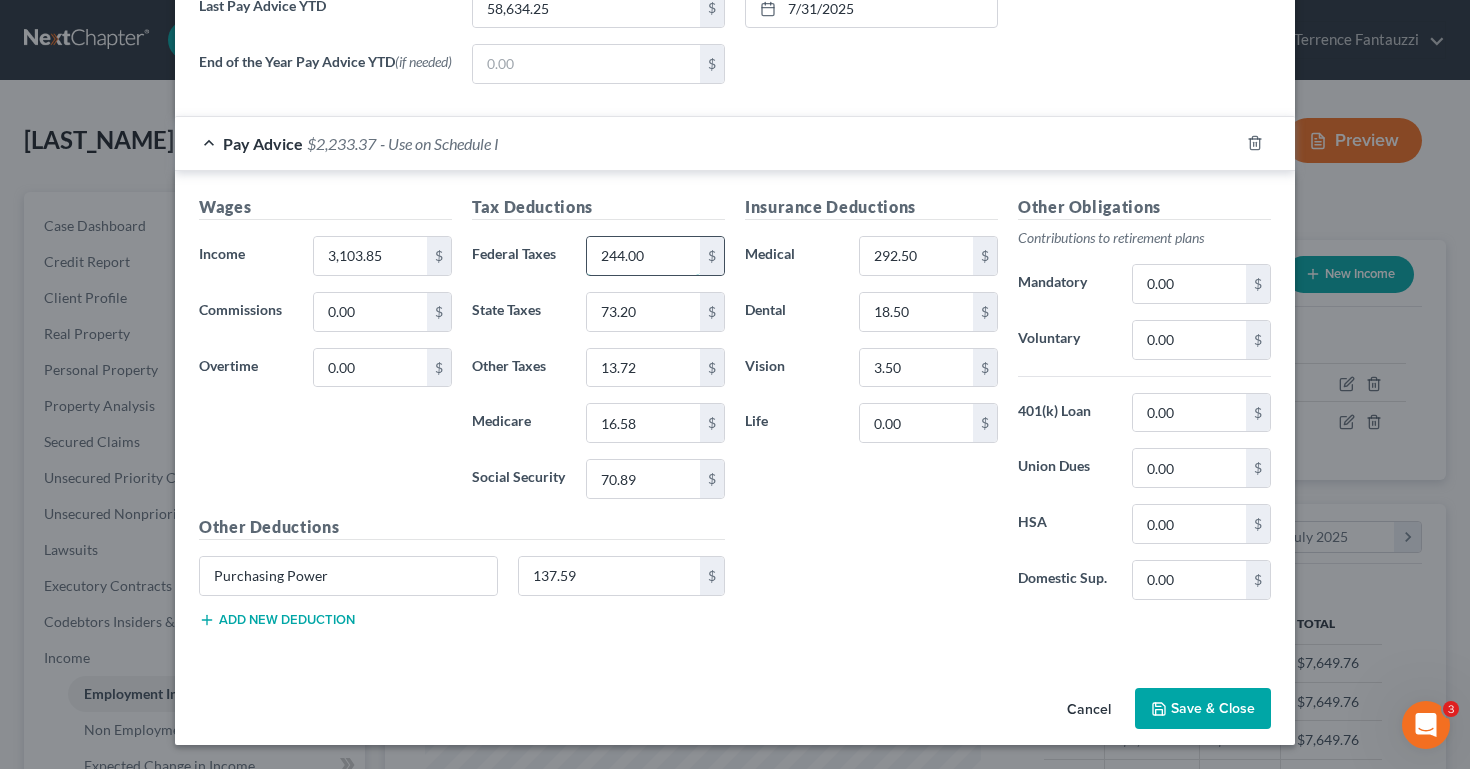 click on "244.00" at bounding box center (643, 256) 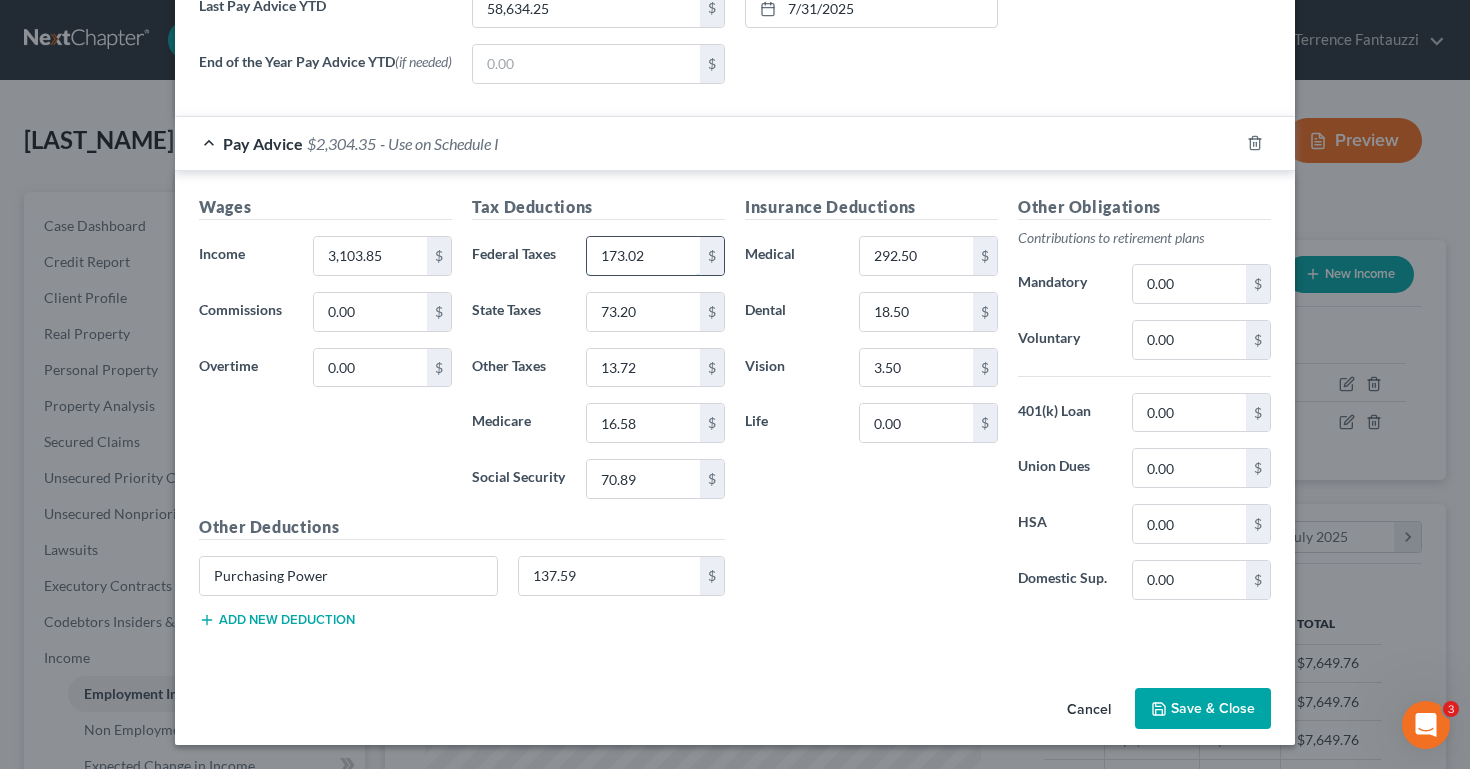 type on "173.02" 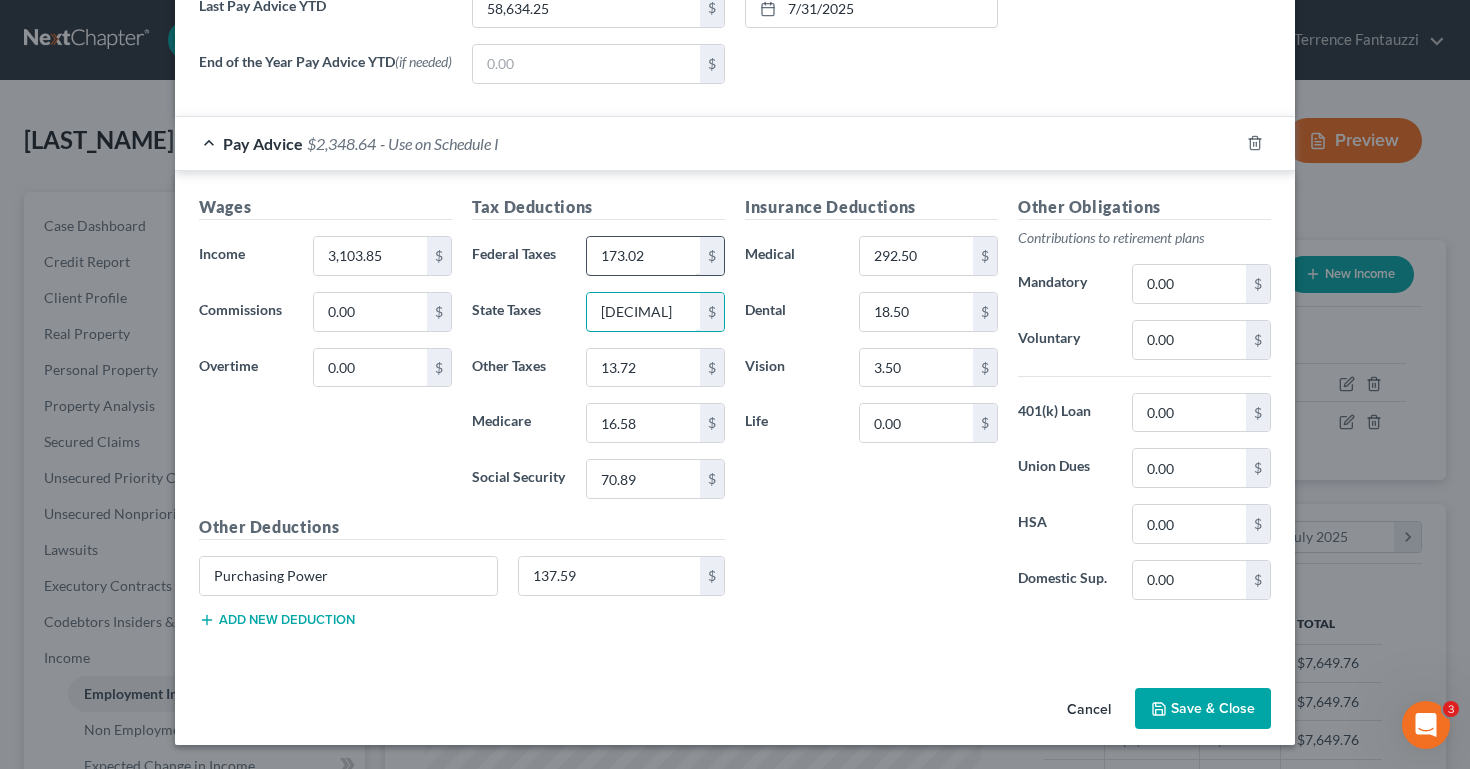 type on "[DECIMAL]" 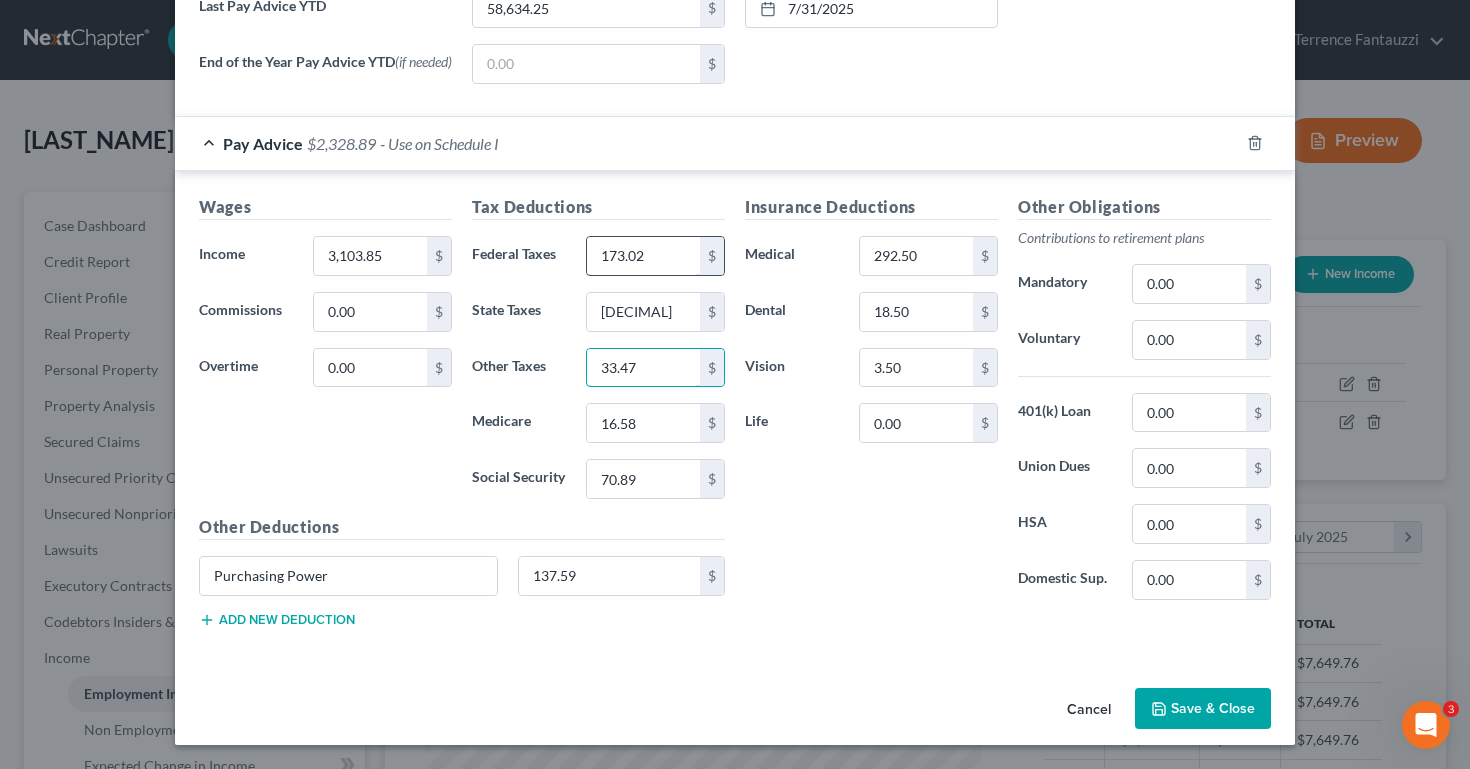 type on "33.47" 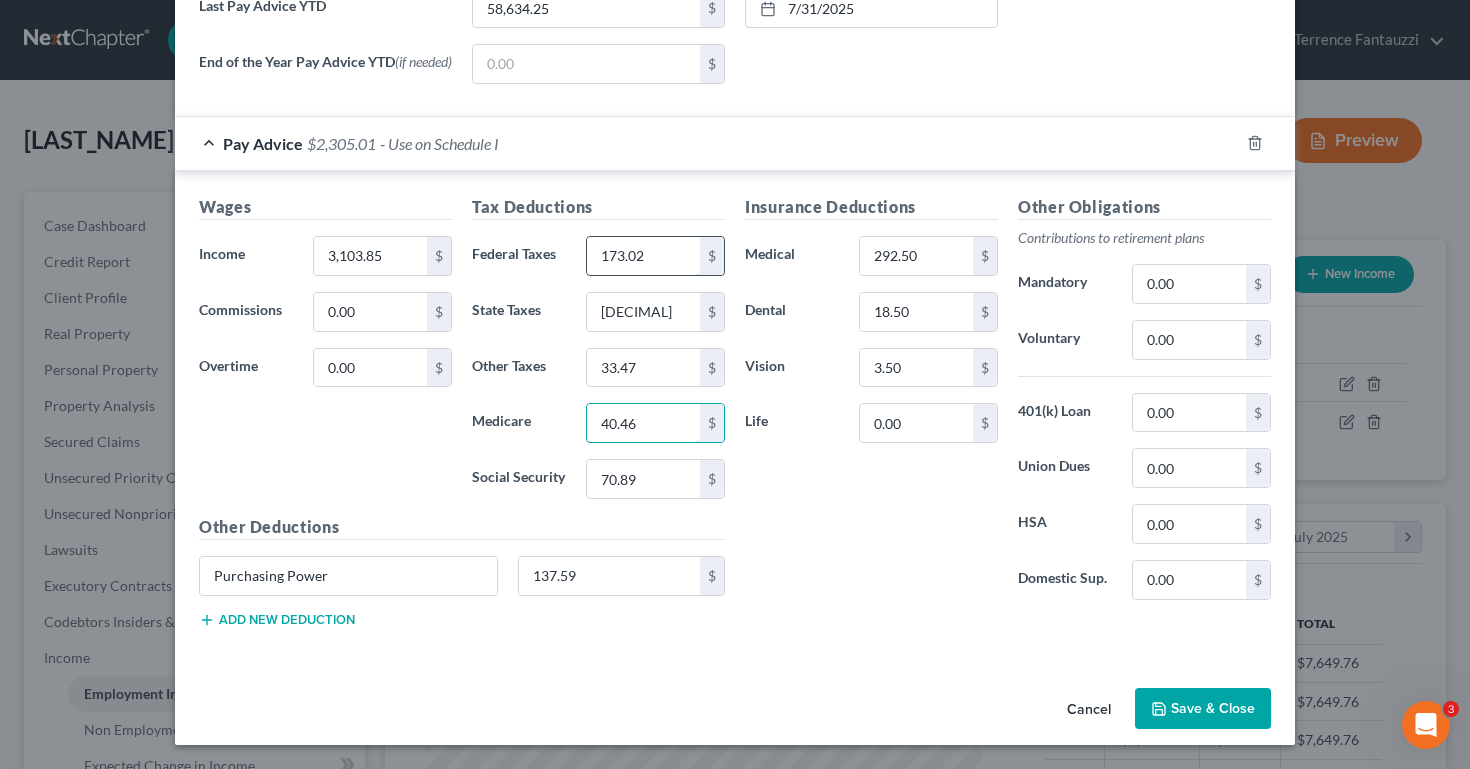 type on "40.46" 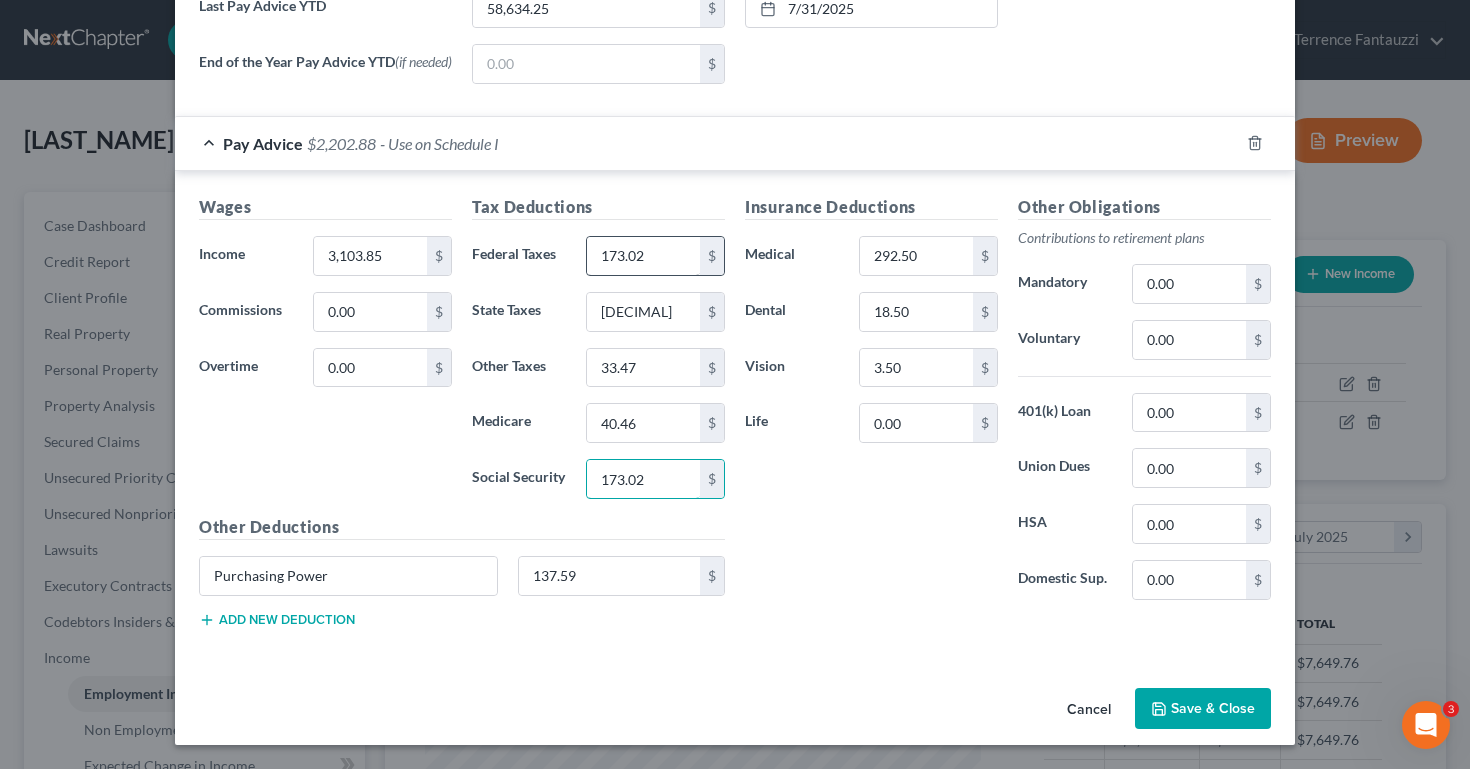 type on "173.02" 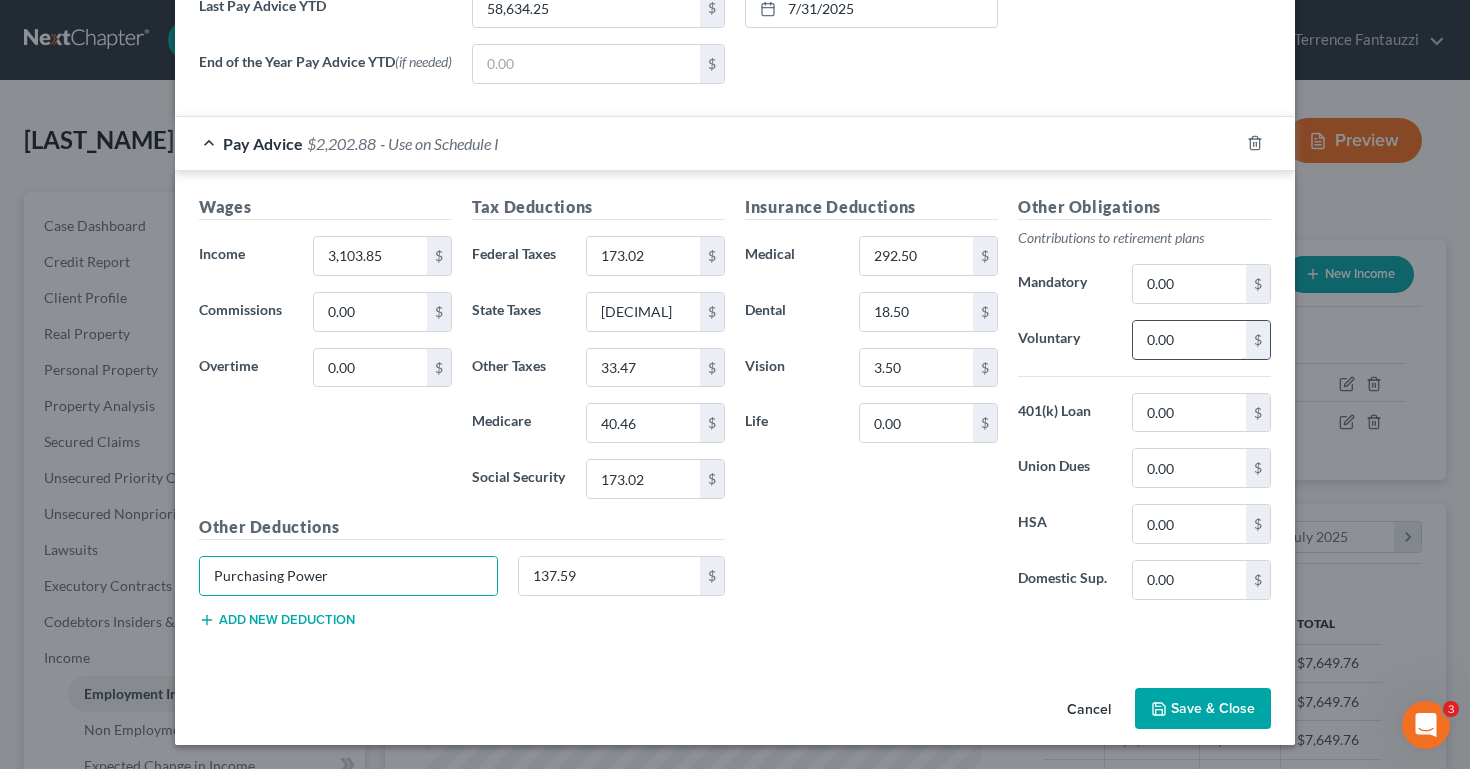 click on "0.00" at bounding box center [1189, 340] 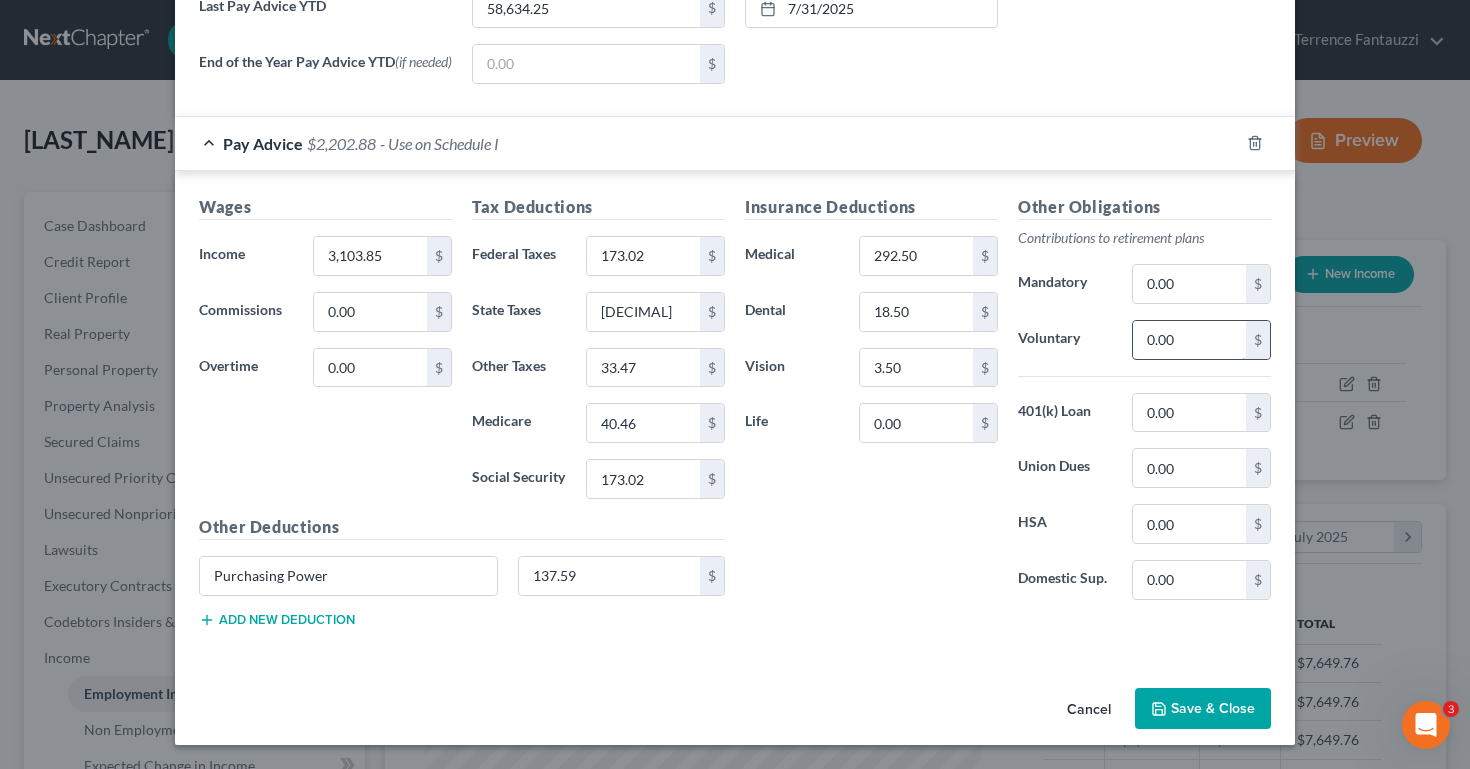 click on "0.00" at bounding box center [1189, 340] 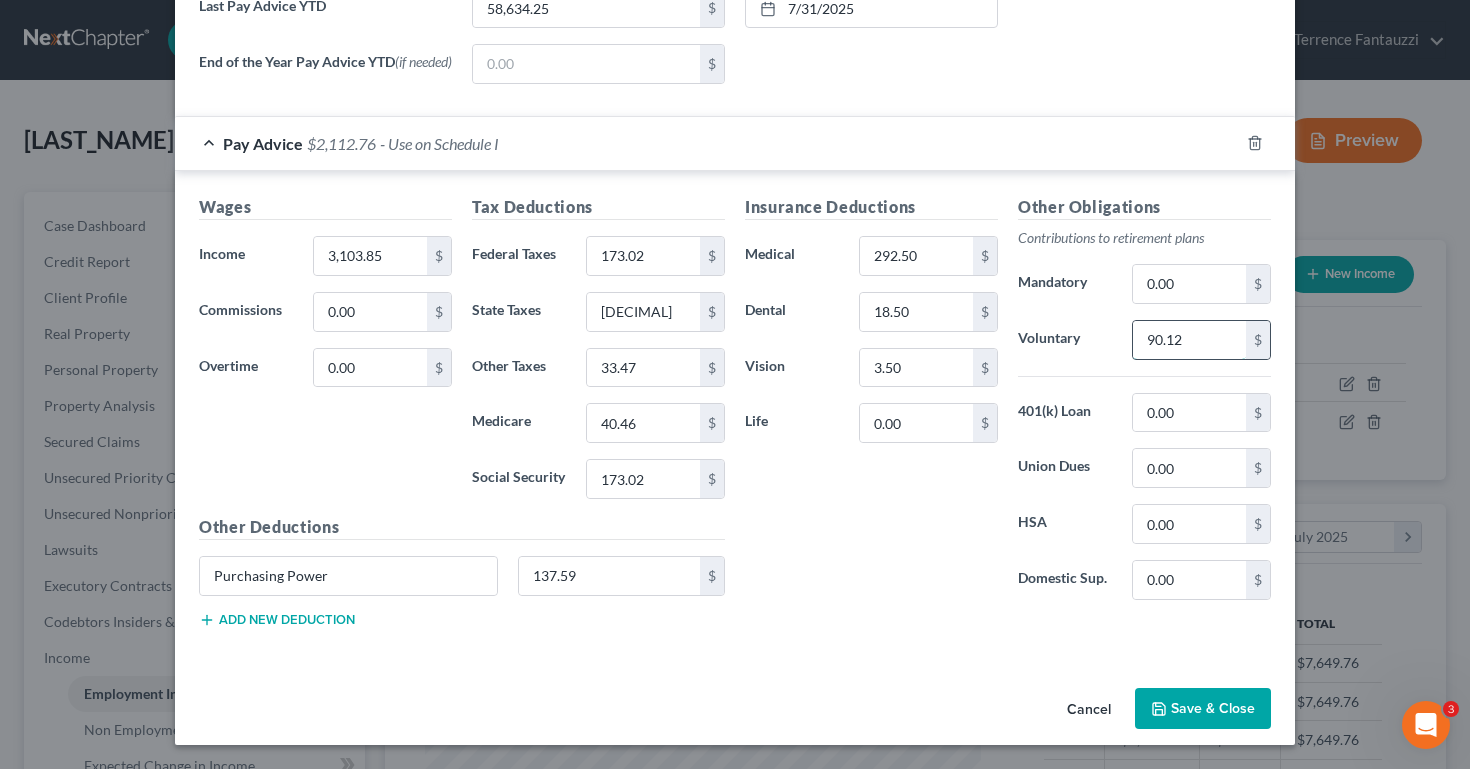 type on "90.12" 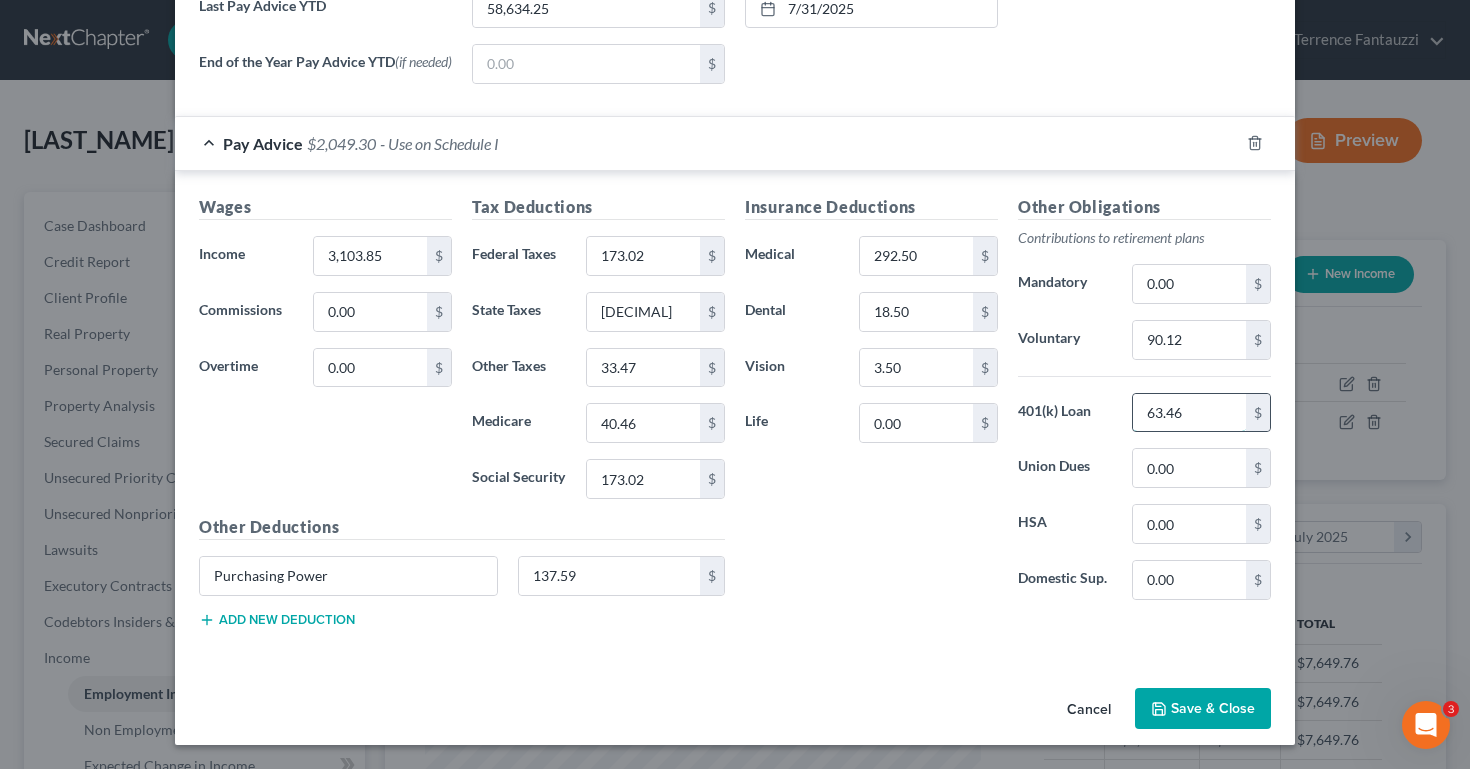type on "63.46" 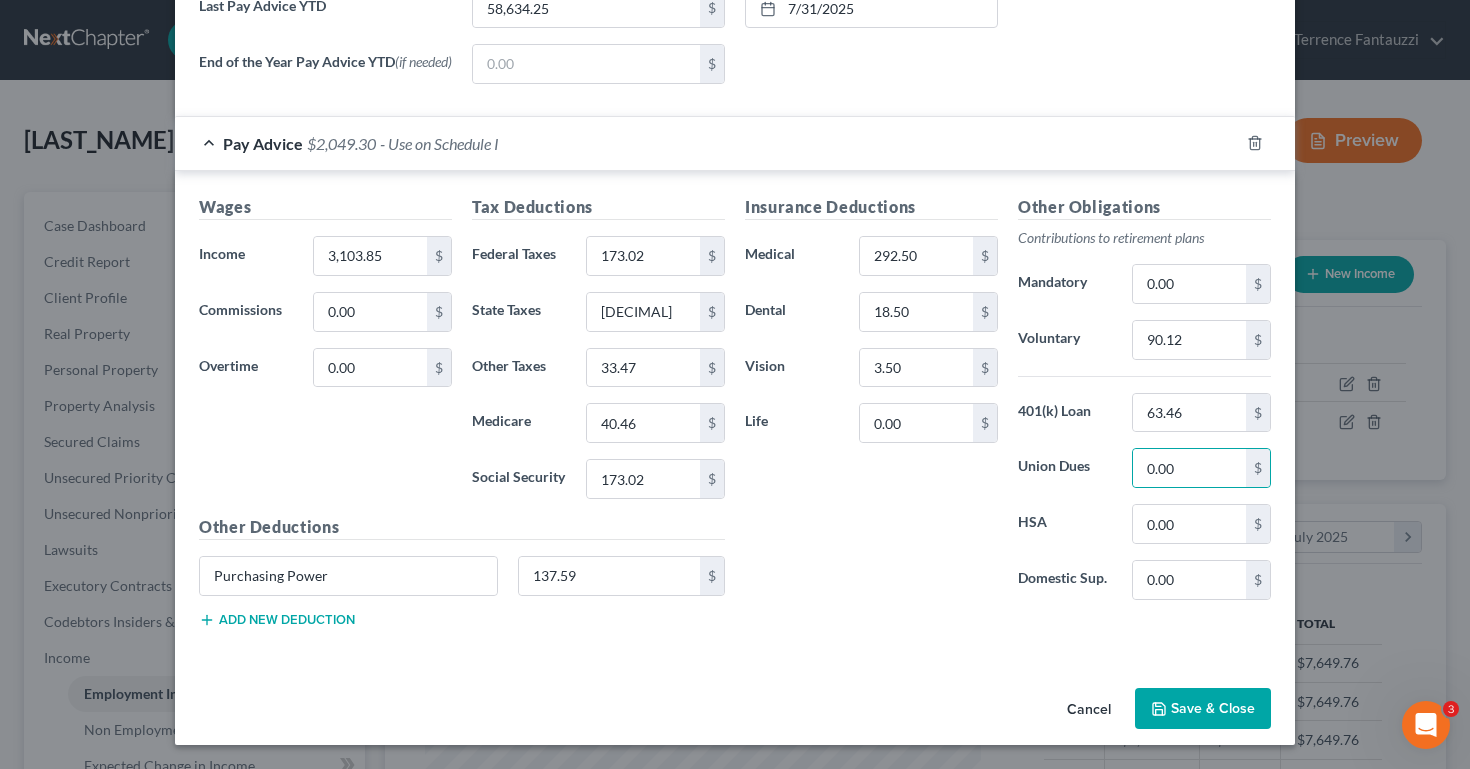 click on "Save & Close" at bounding box center (1203, 709) 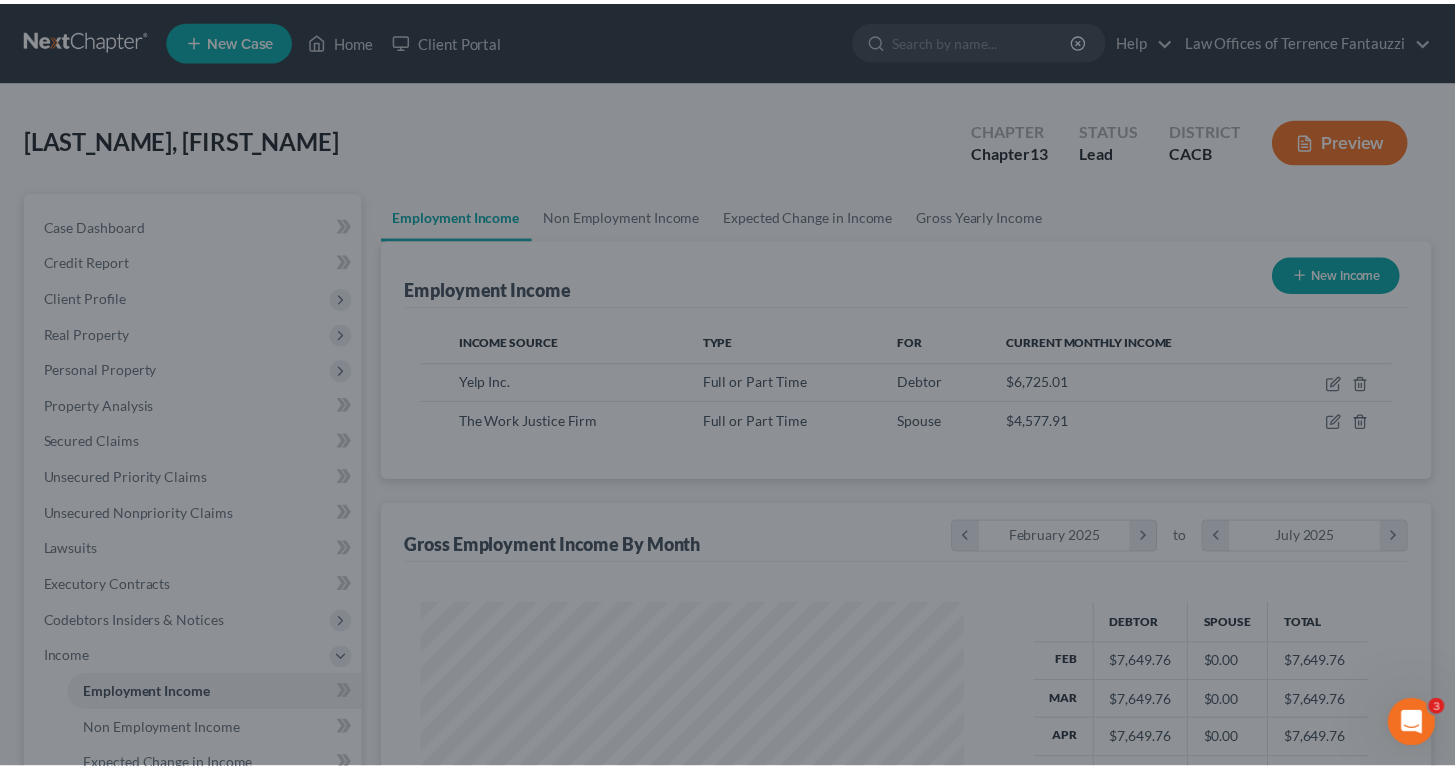 scroll, scrollTop: 358, scrollLeft: 590, axis: both 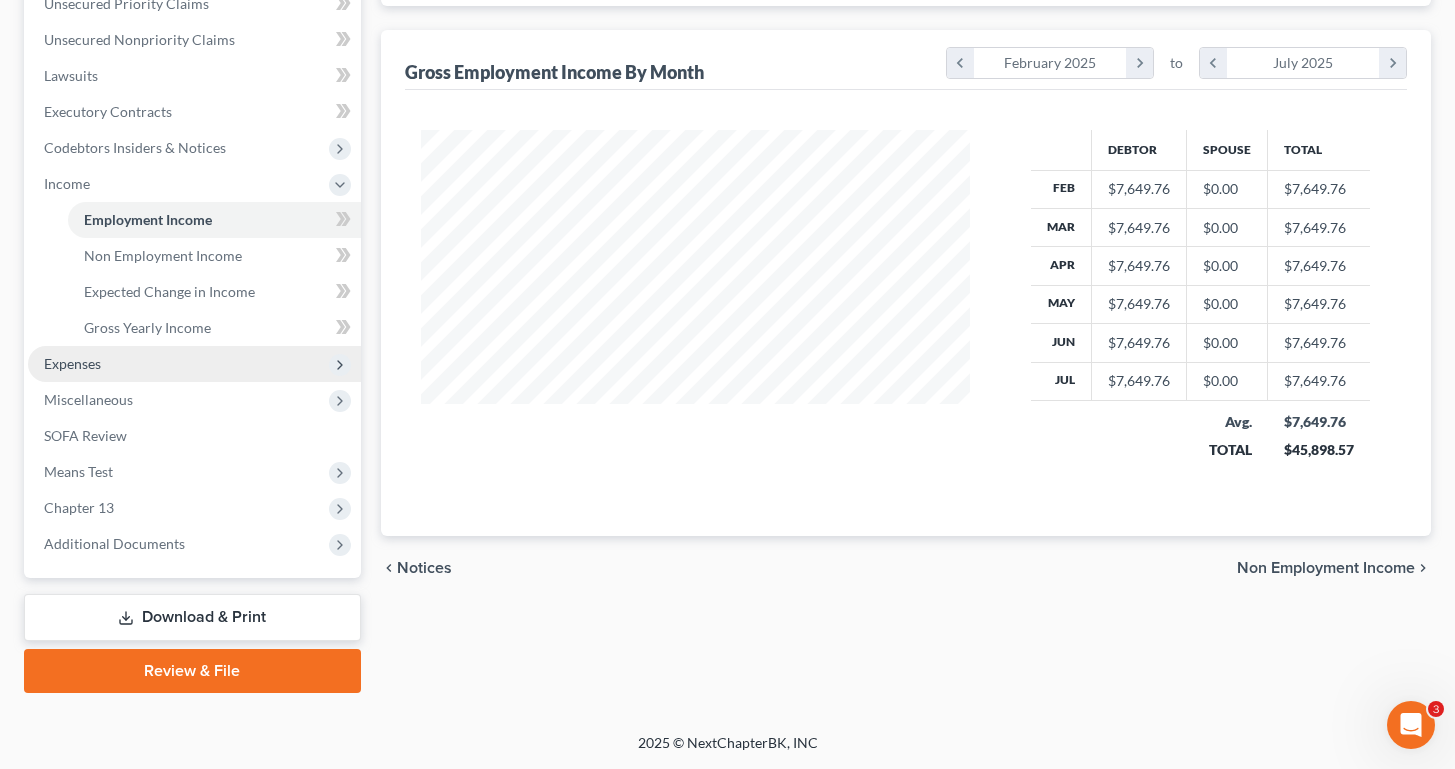 click on "Expenses" at bounding box center (194, 364) 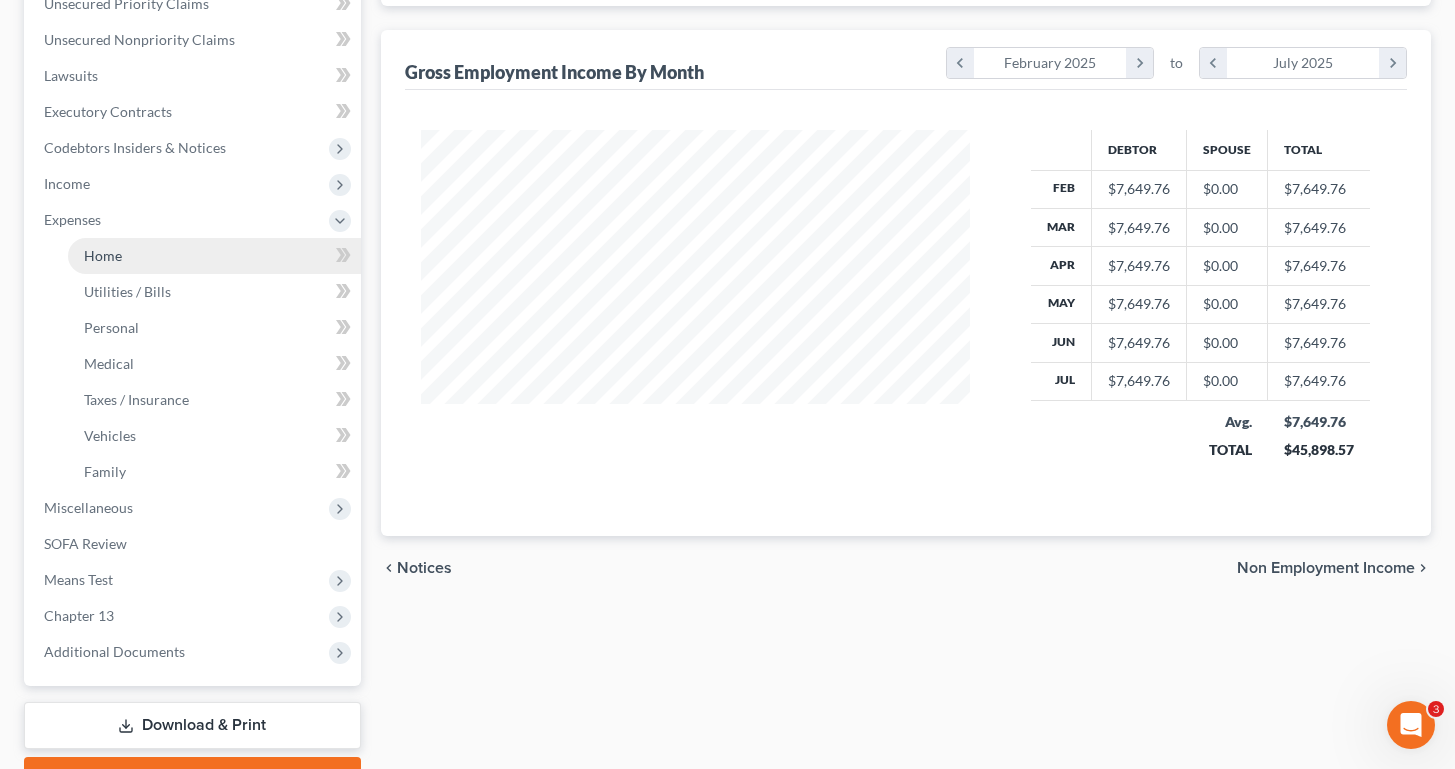 click on "Home" at bounding box center (214, 256) 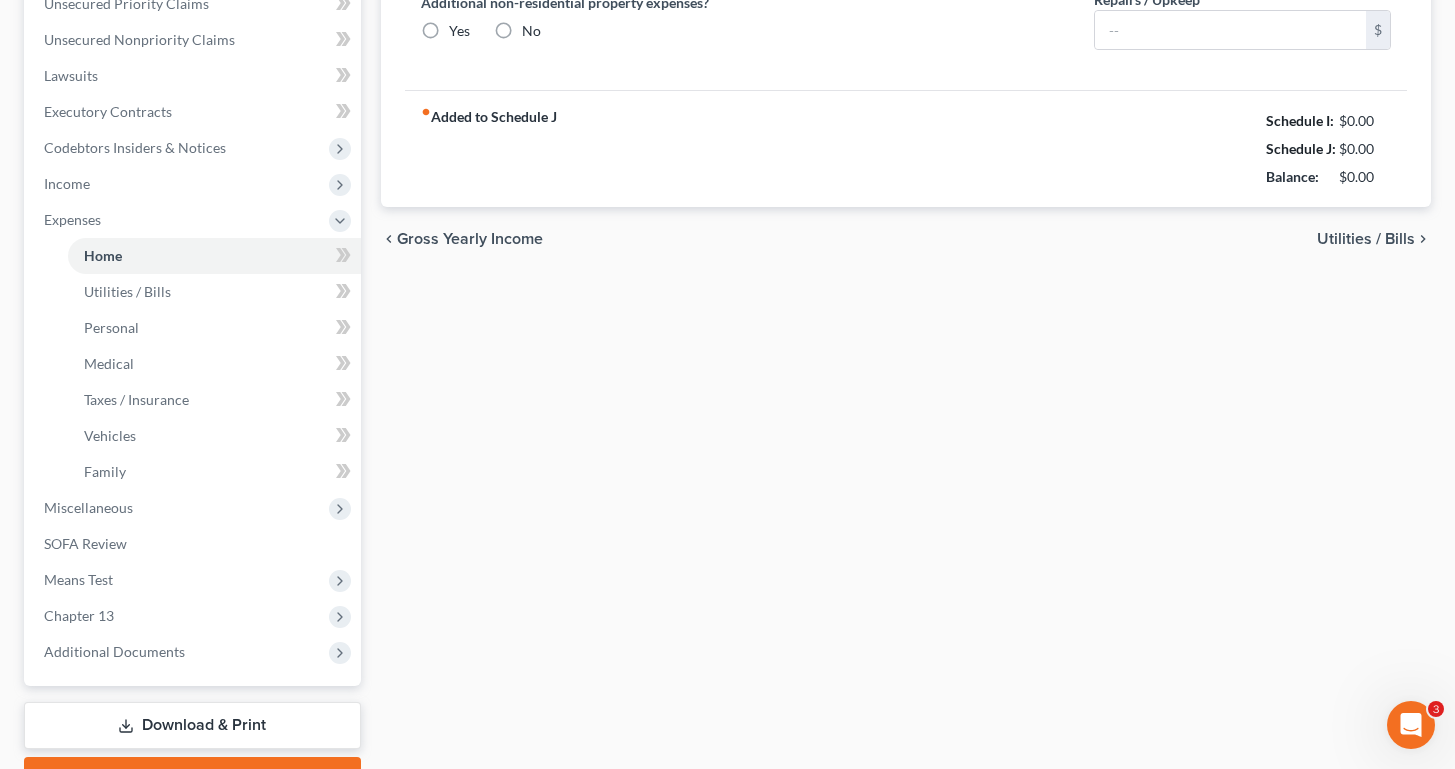type on "1,060.00" 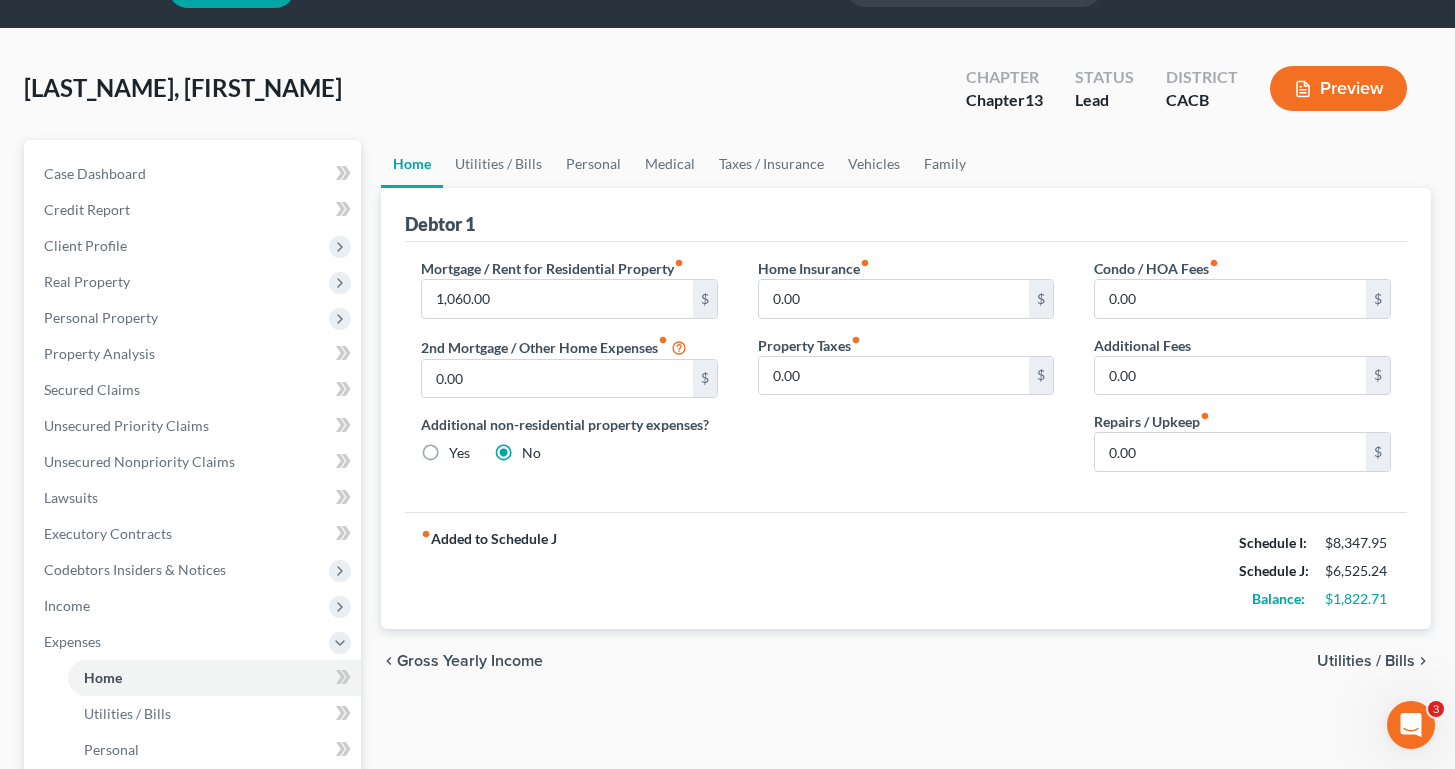 scroll, scrollTop: 56, scrollLeft: 0, axis: vertical 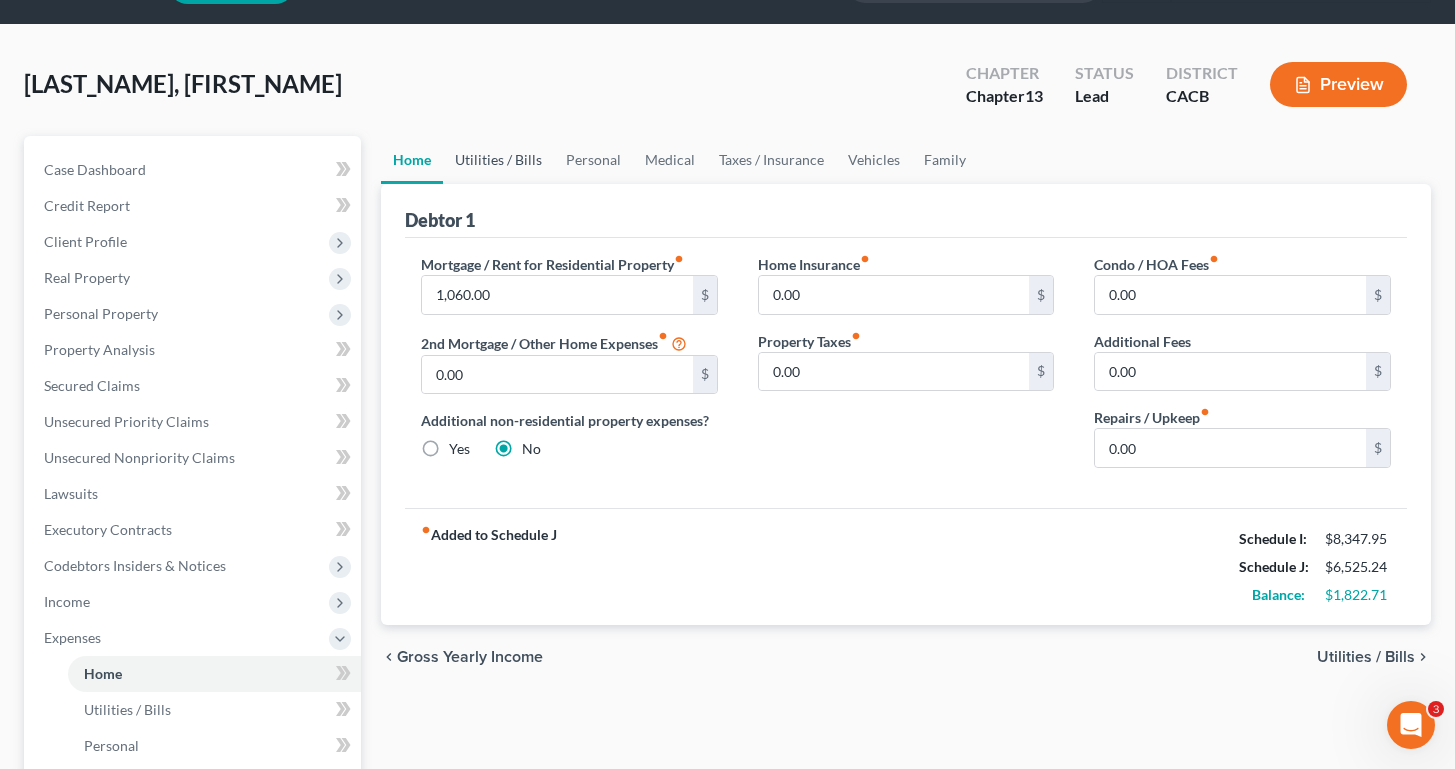 click on "Utilities / Bills" at bounding box center [498, 160] 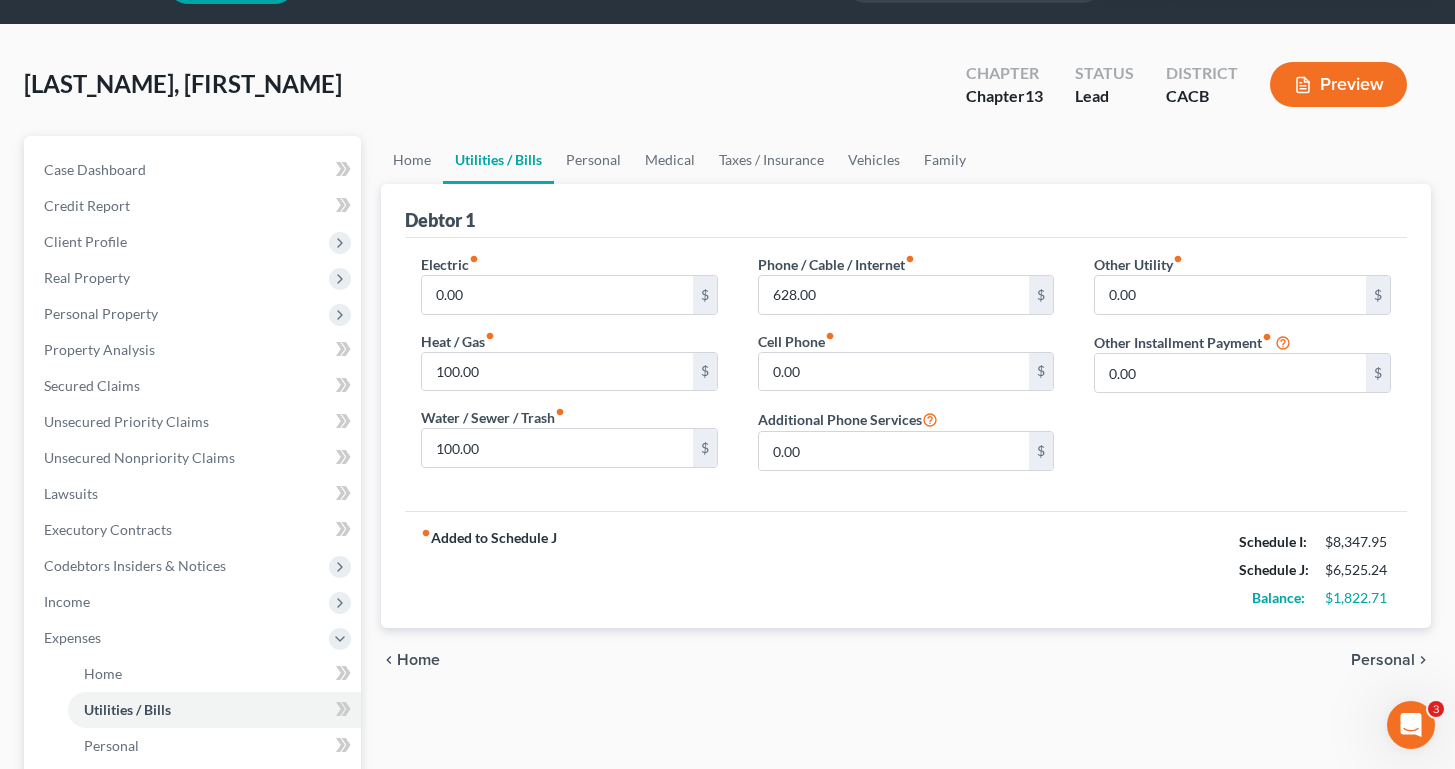 scroll, scrollTop: 0, scrollLeft: 0, axis: both 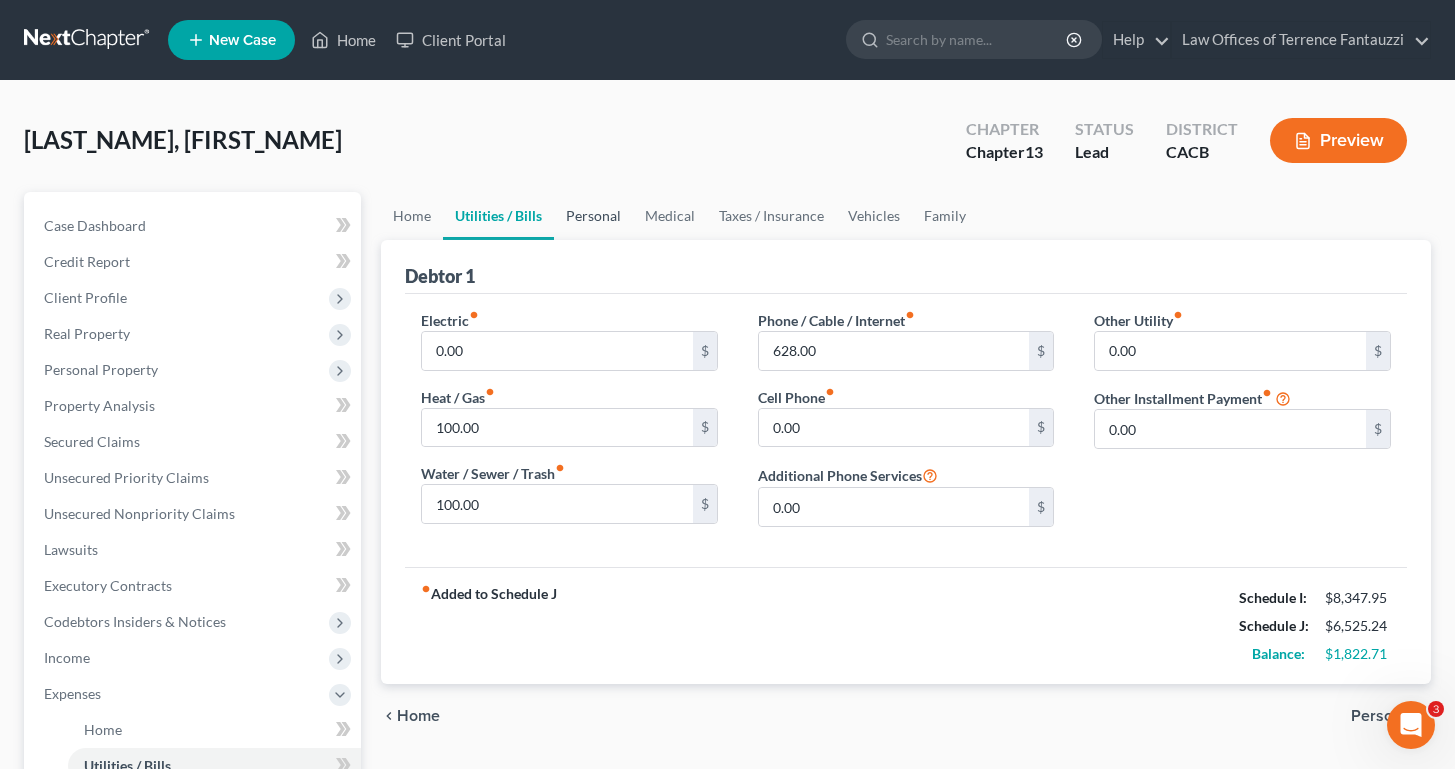 click on "Personal" at bounding box center (593, 216) 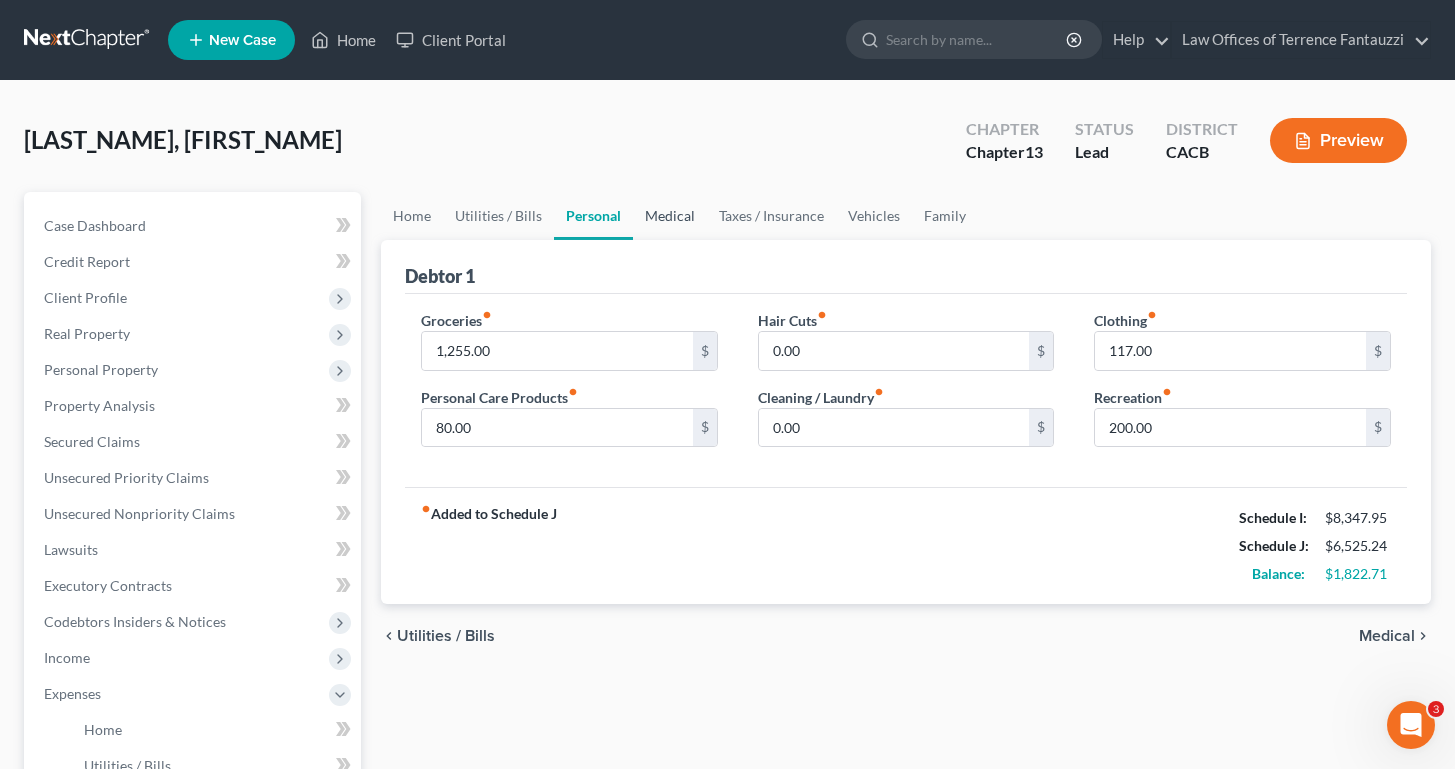 click on "Medical" at bounding box center (670, 216) 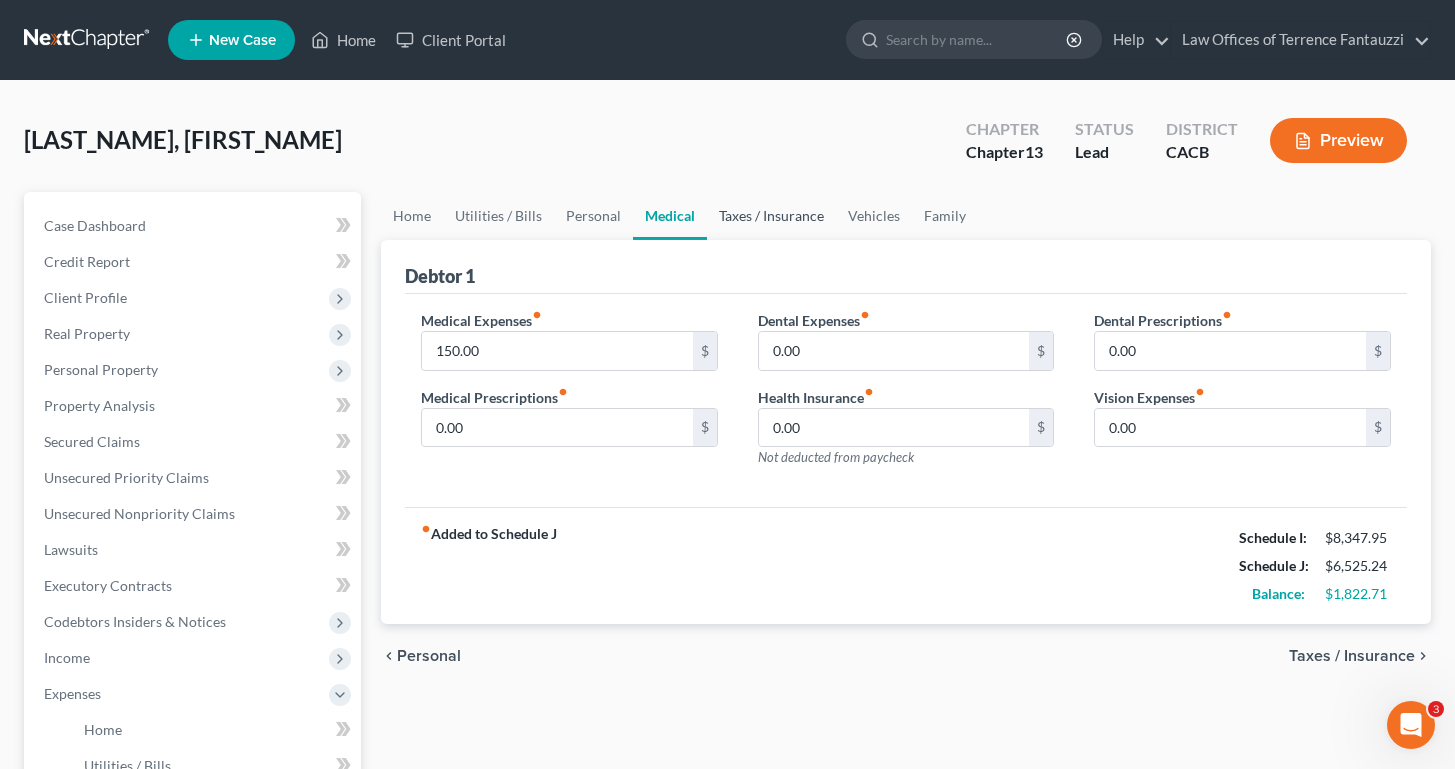 click on "Taxes / Insurance" at bounding box center (771, 216) 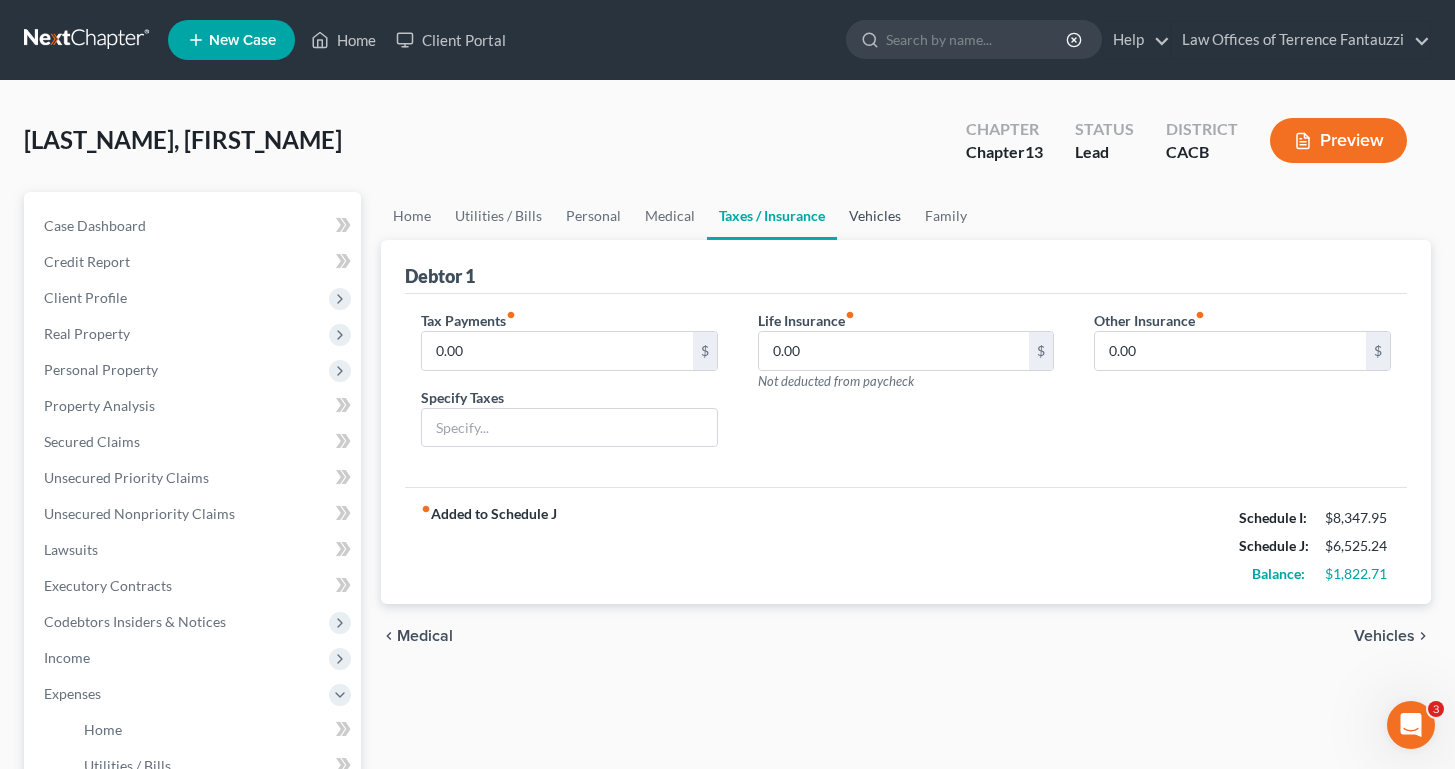 click on "Vehicles" at bounding box center [875, 216] 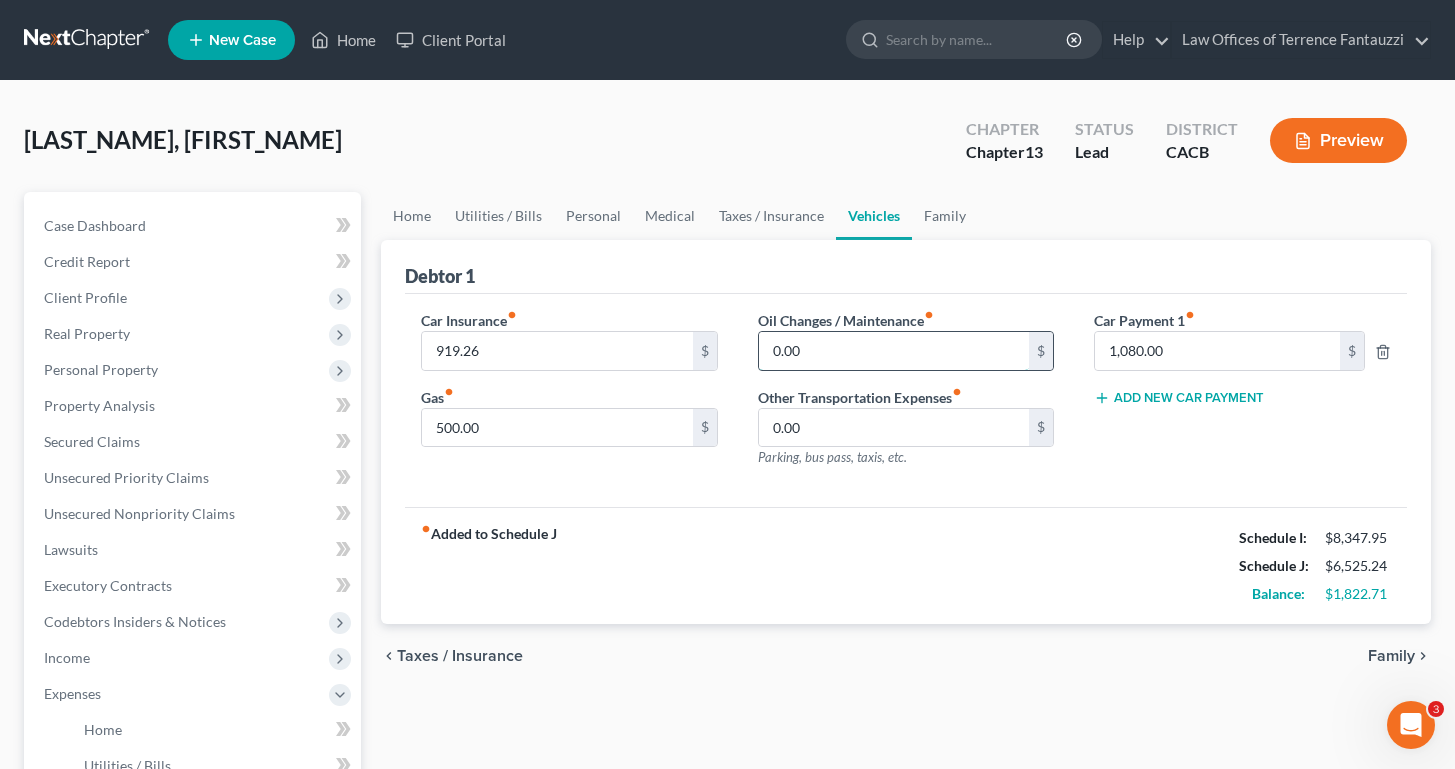 click on "0.00" at bounding box center [894, 351] 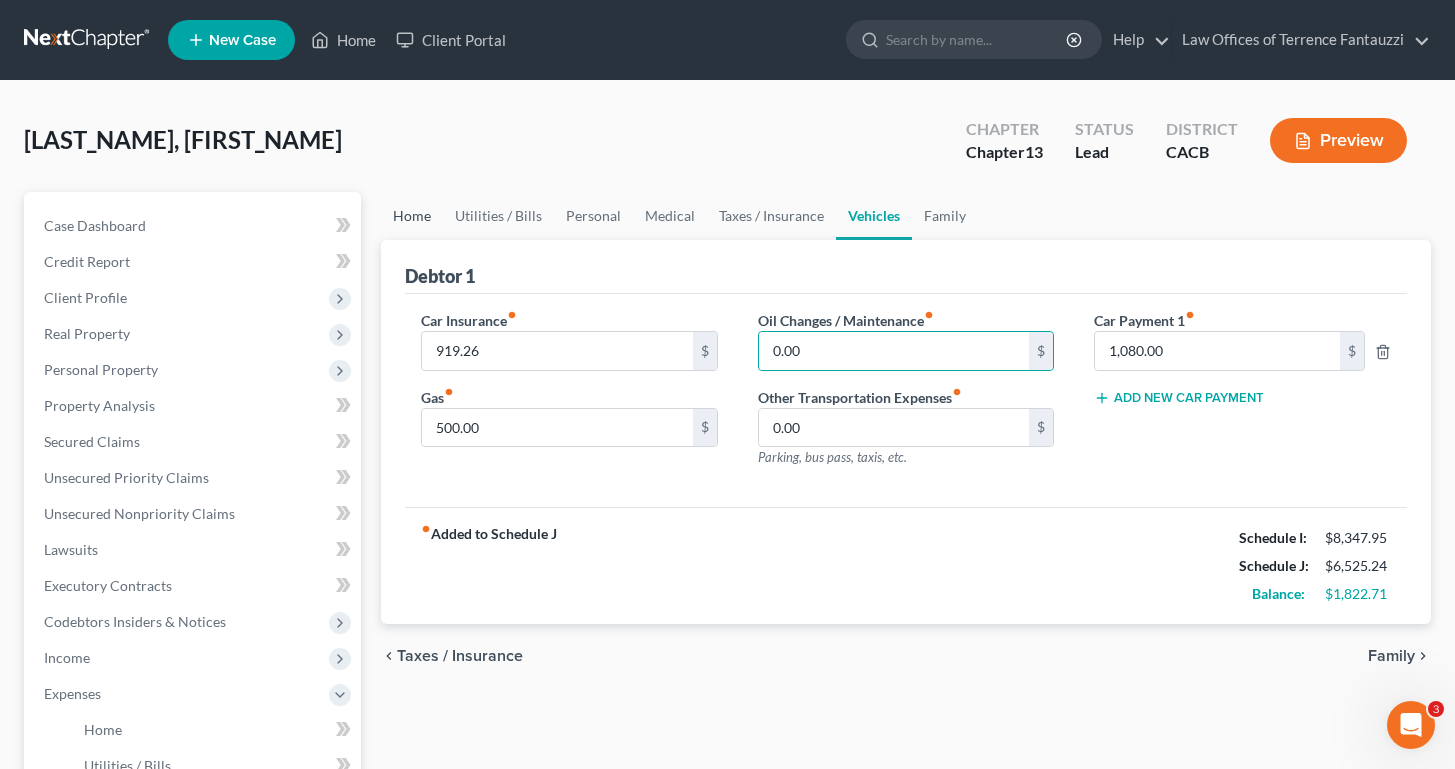 click on "Home" at bounding box center (412, 216) 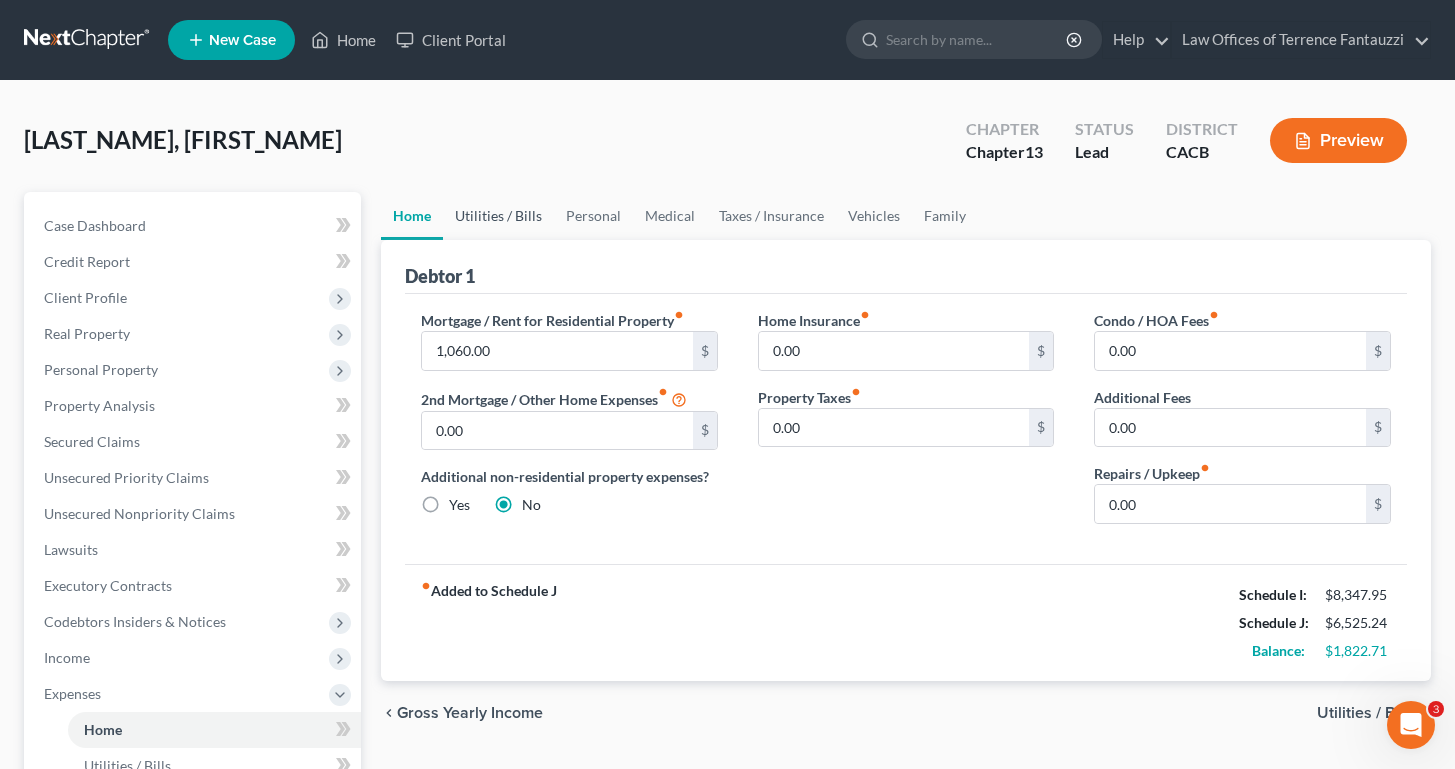 click on "Utilities / Bills" at bounding box center [498, 216] 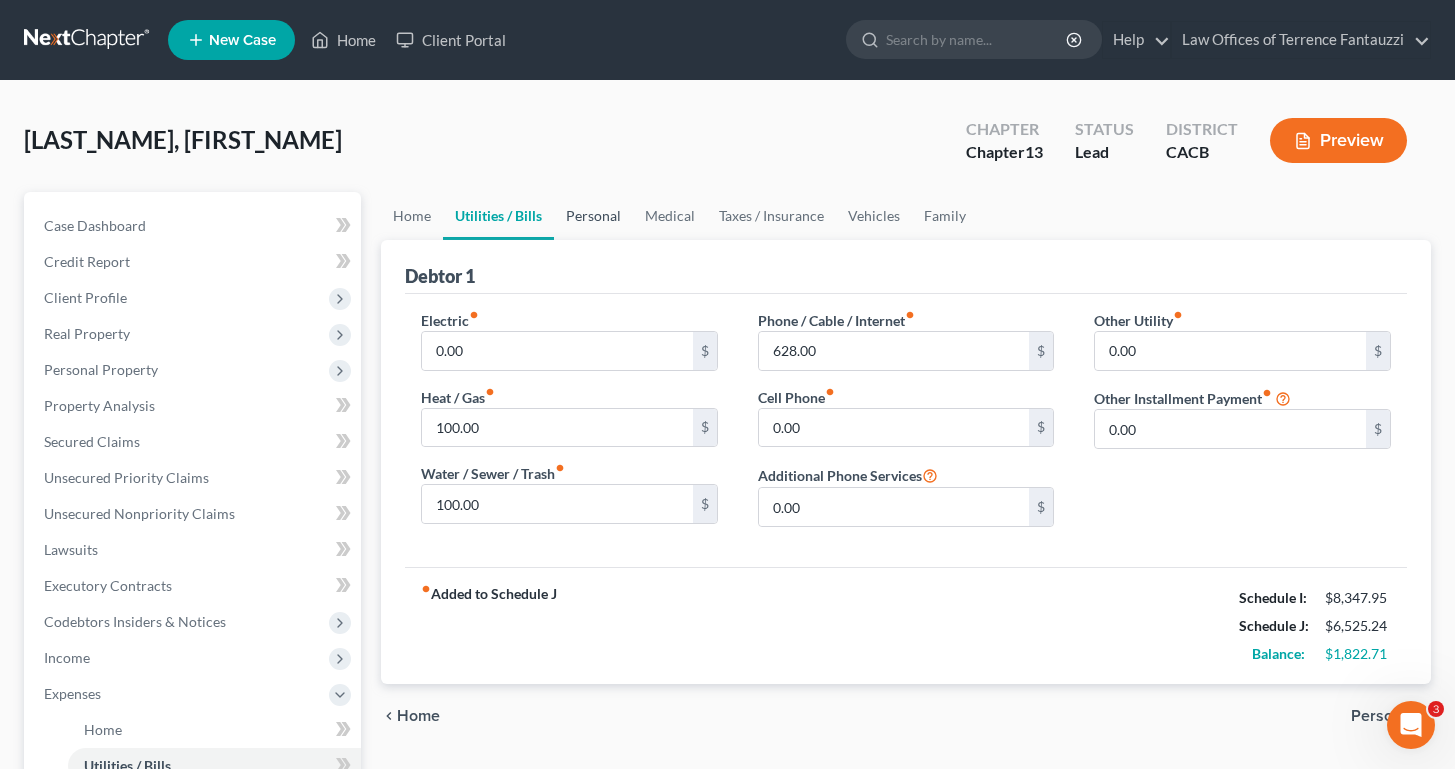 click on "Personal" at bounding box center (593, 216) 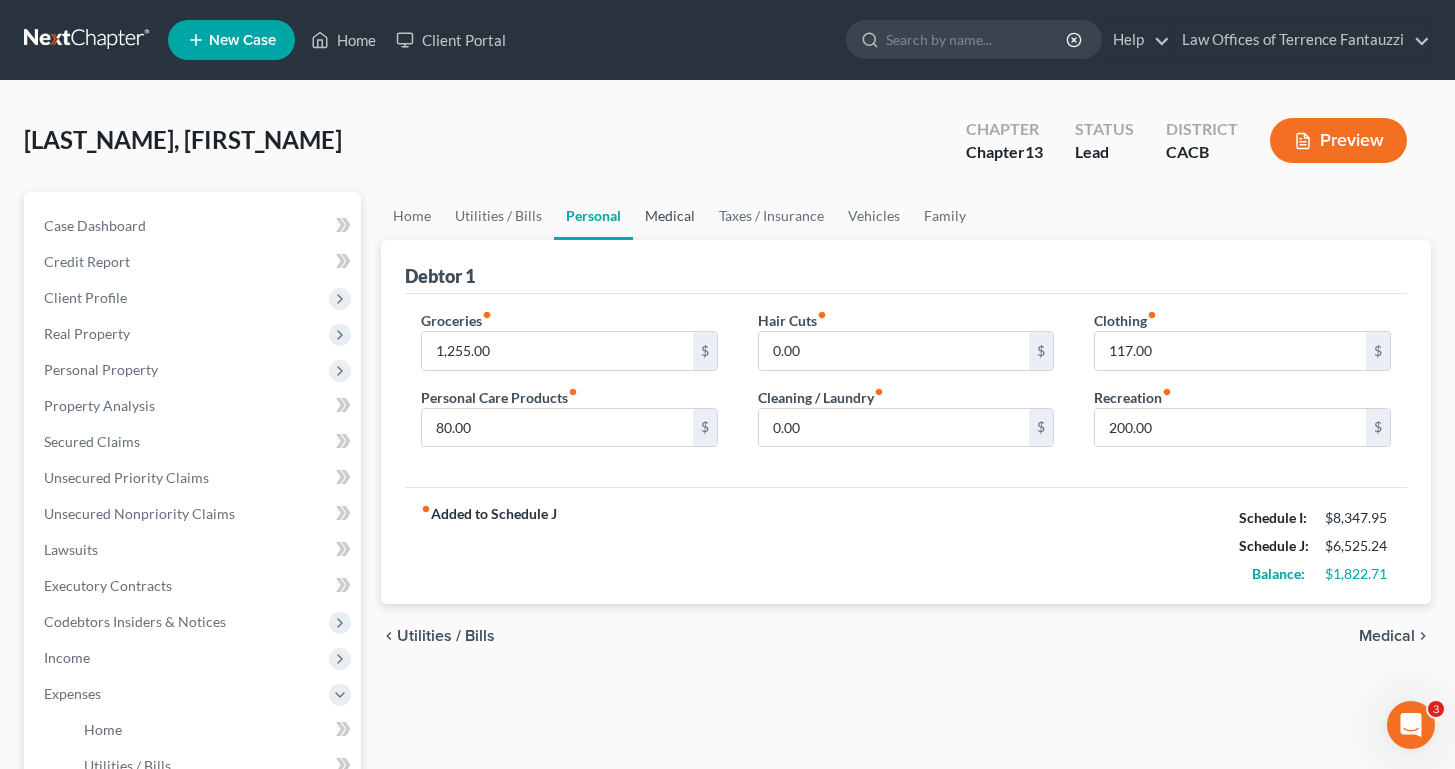 click on "Medical" at bounding box center (670, 216) 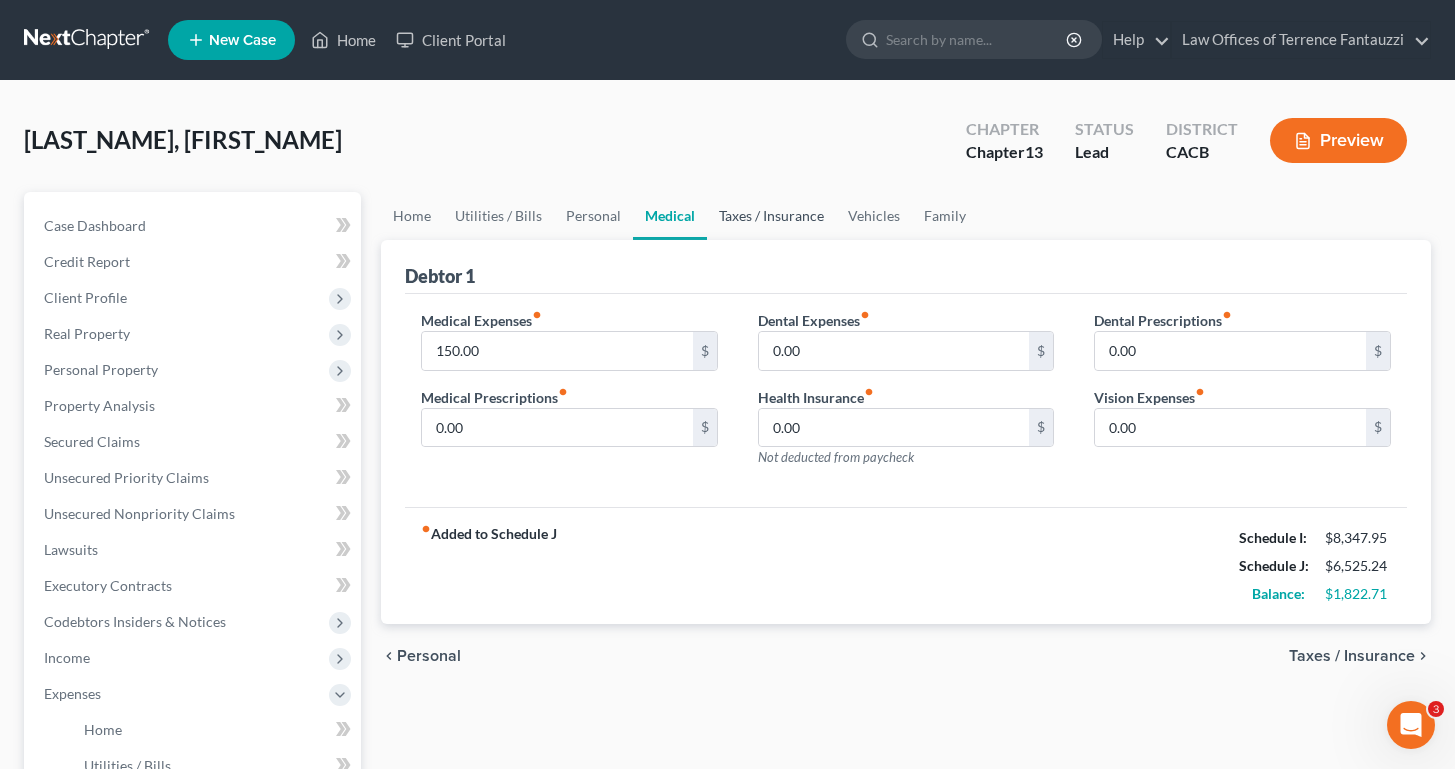 click on "Taxes / Insurance" at bounding box center [771, 216] 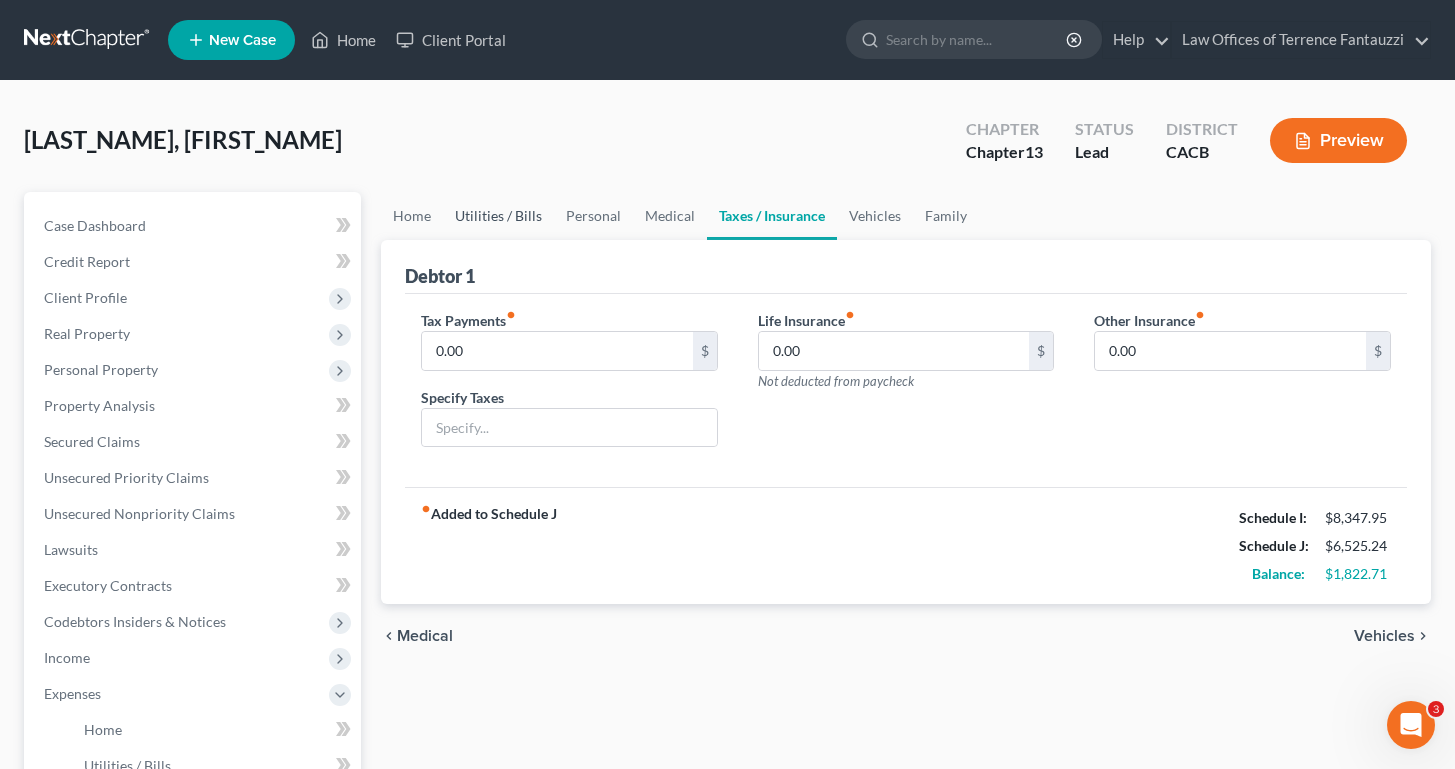click on "Utilities / Bills" at bounding box center (498, 216) 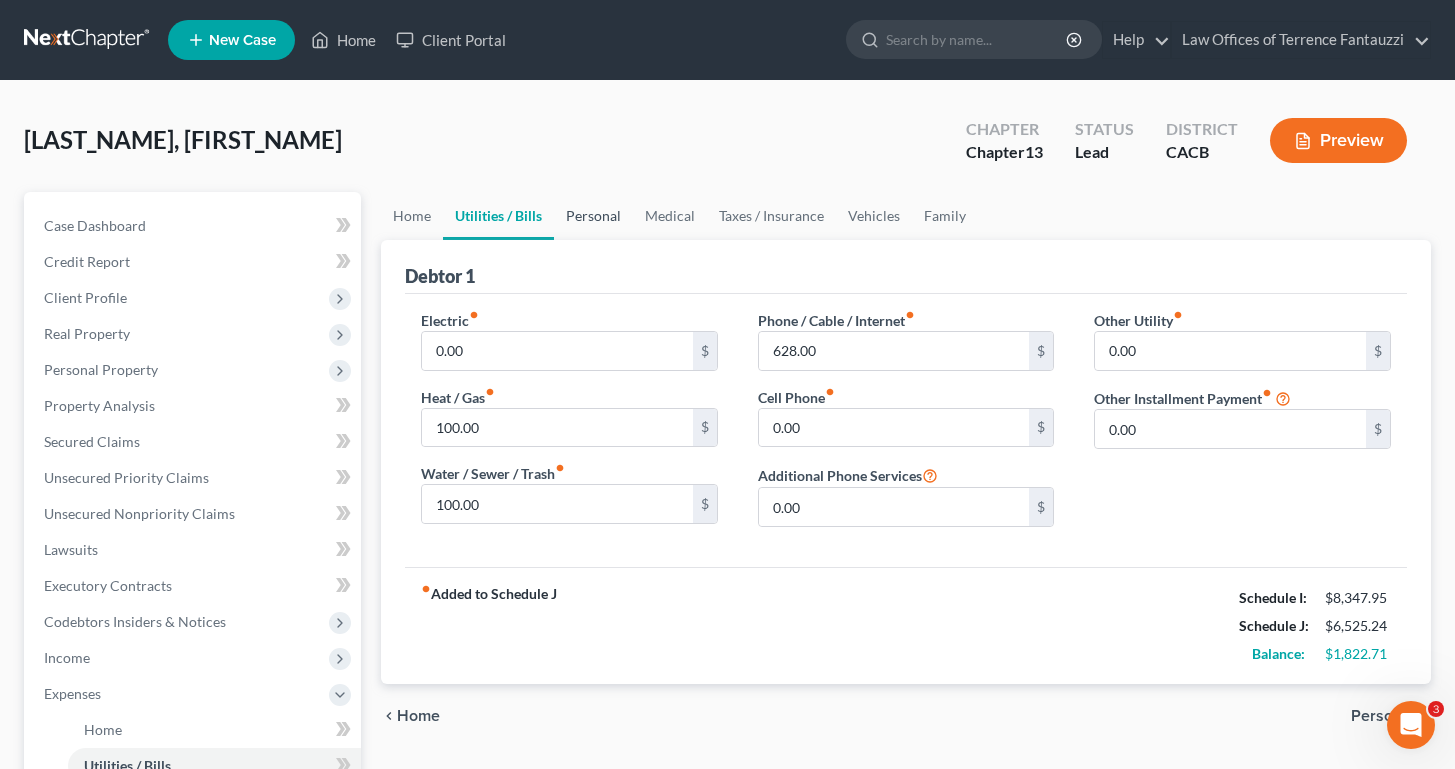 click on "Personal" at bounding box center [593, 216] 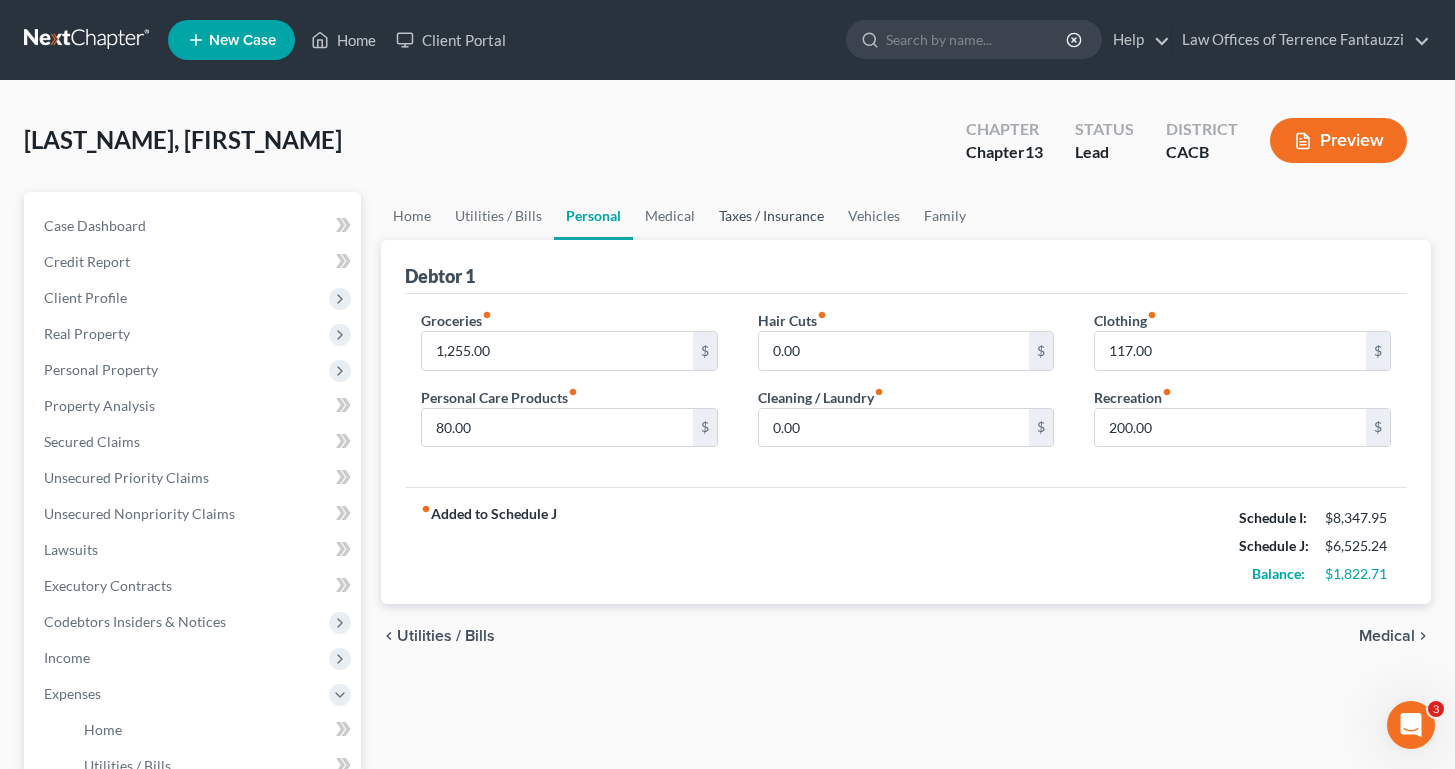 scroll, scrollTop: 182, scrollLeft: 0, axis: vertical 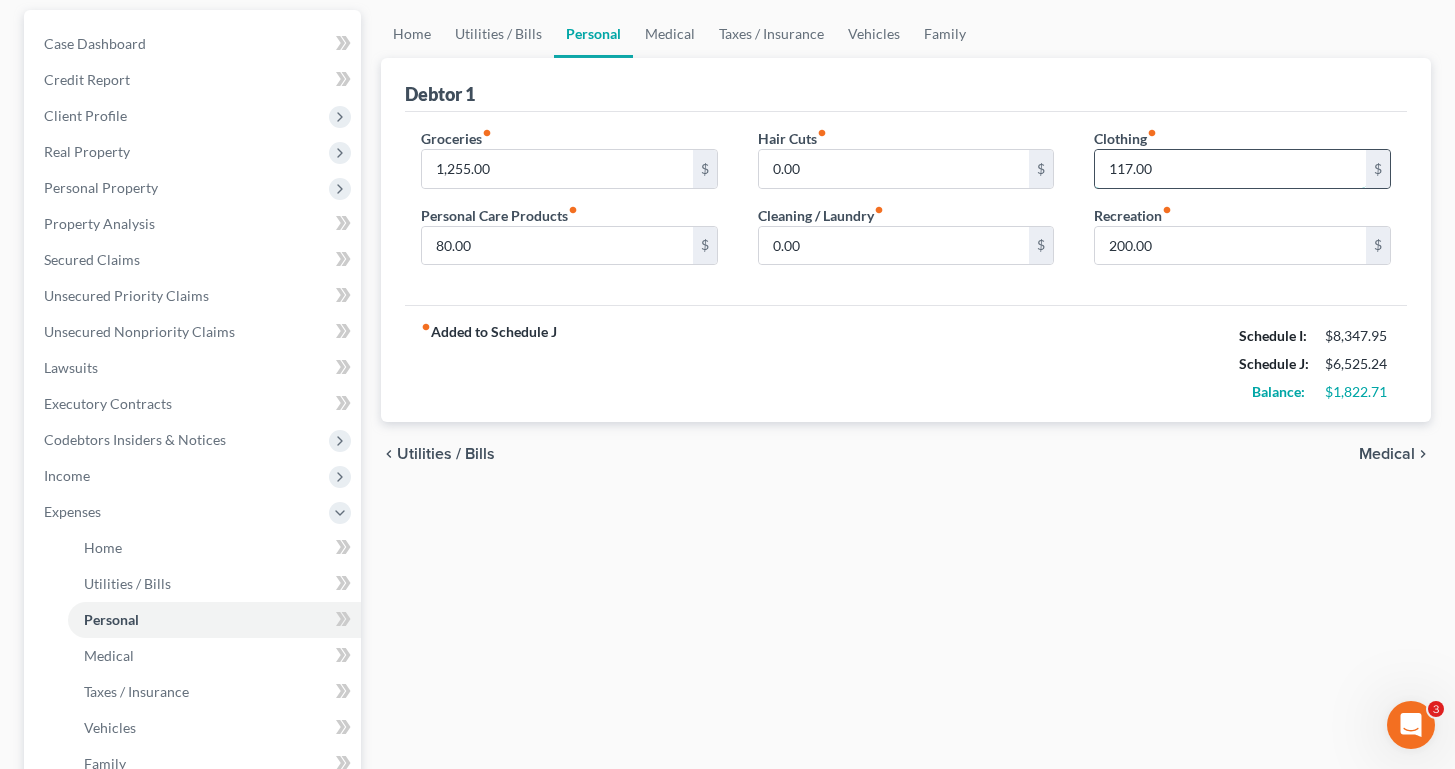click on "117.00" at bounding box center (1230, 169) 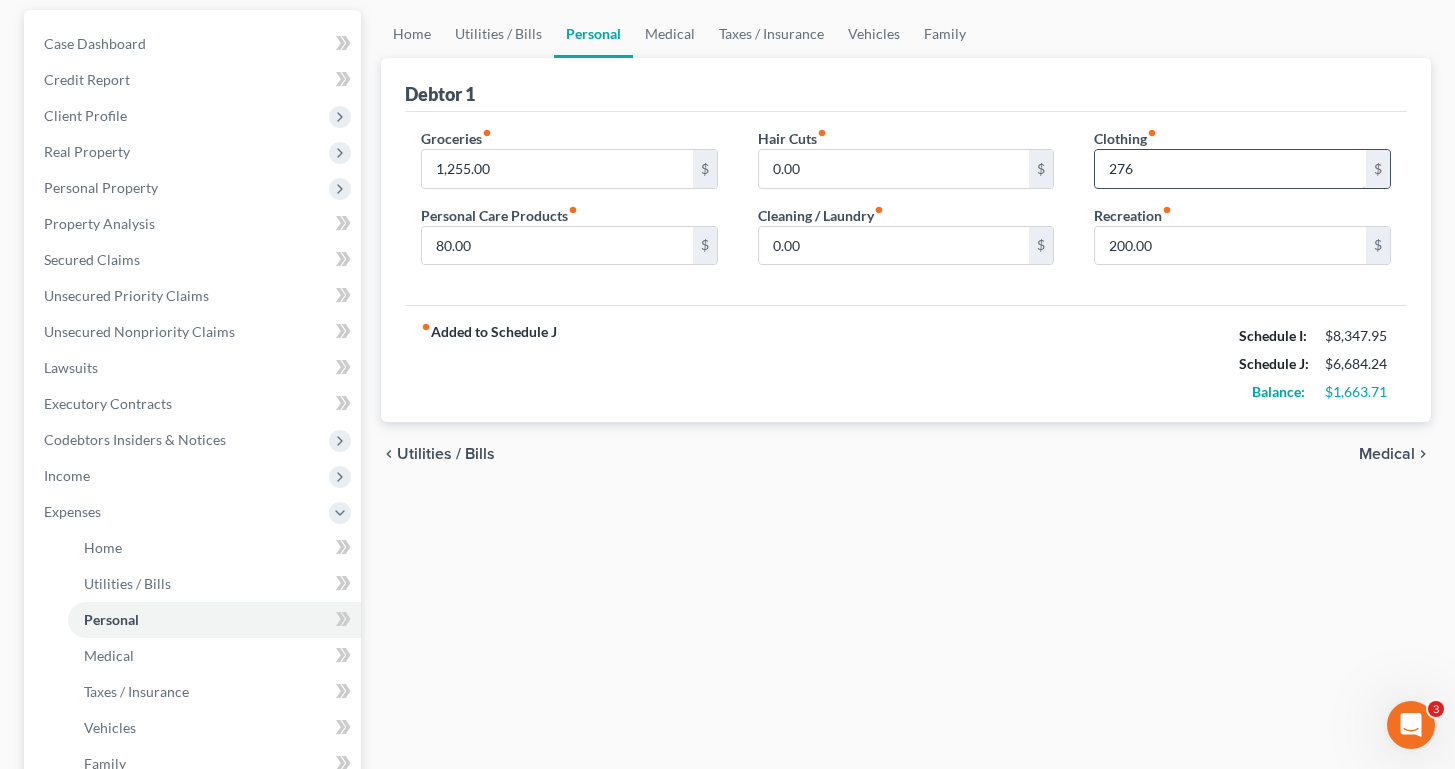 type on "276" 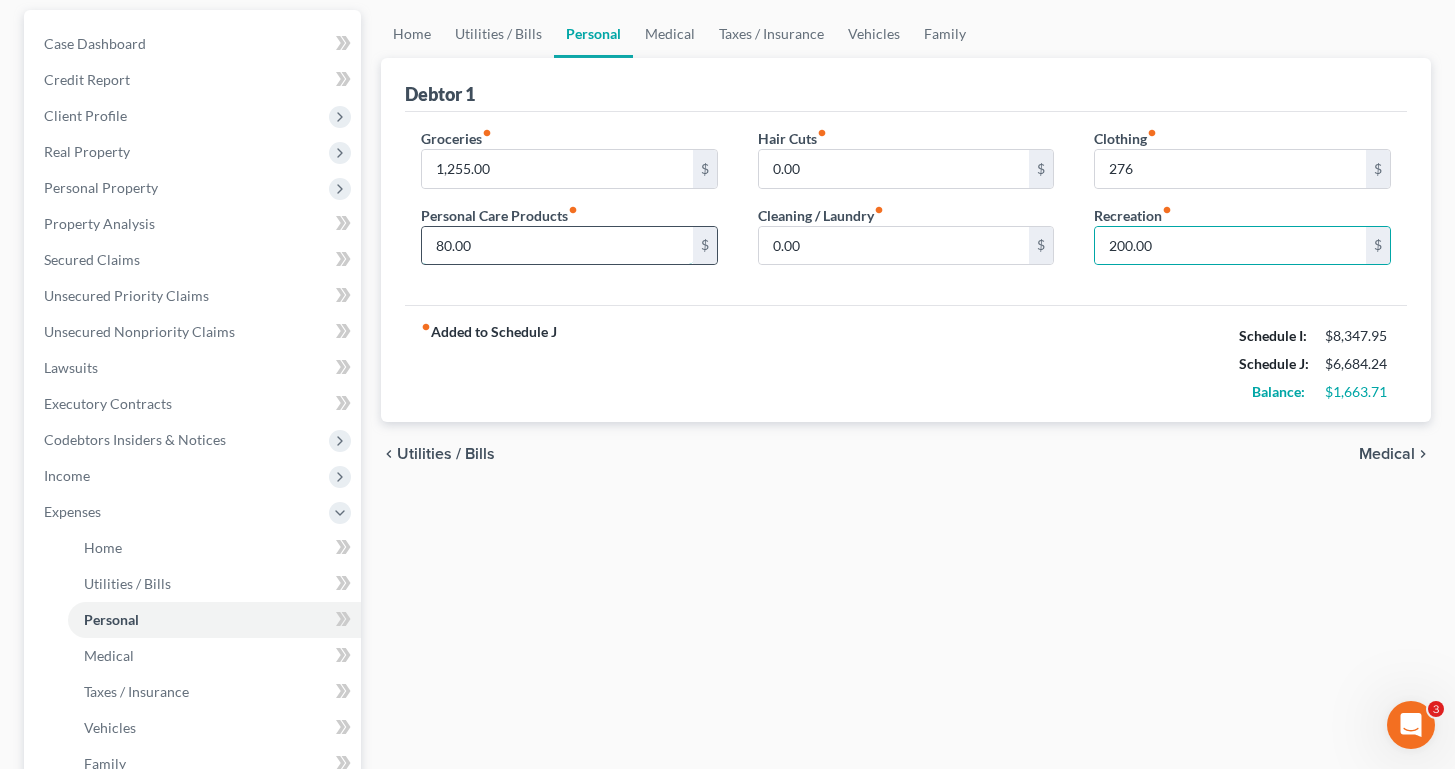 click on "80.00" at bounding box center (557, 246) 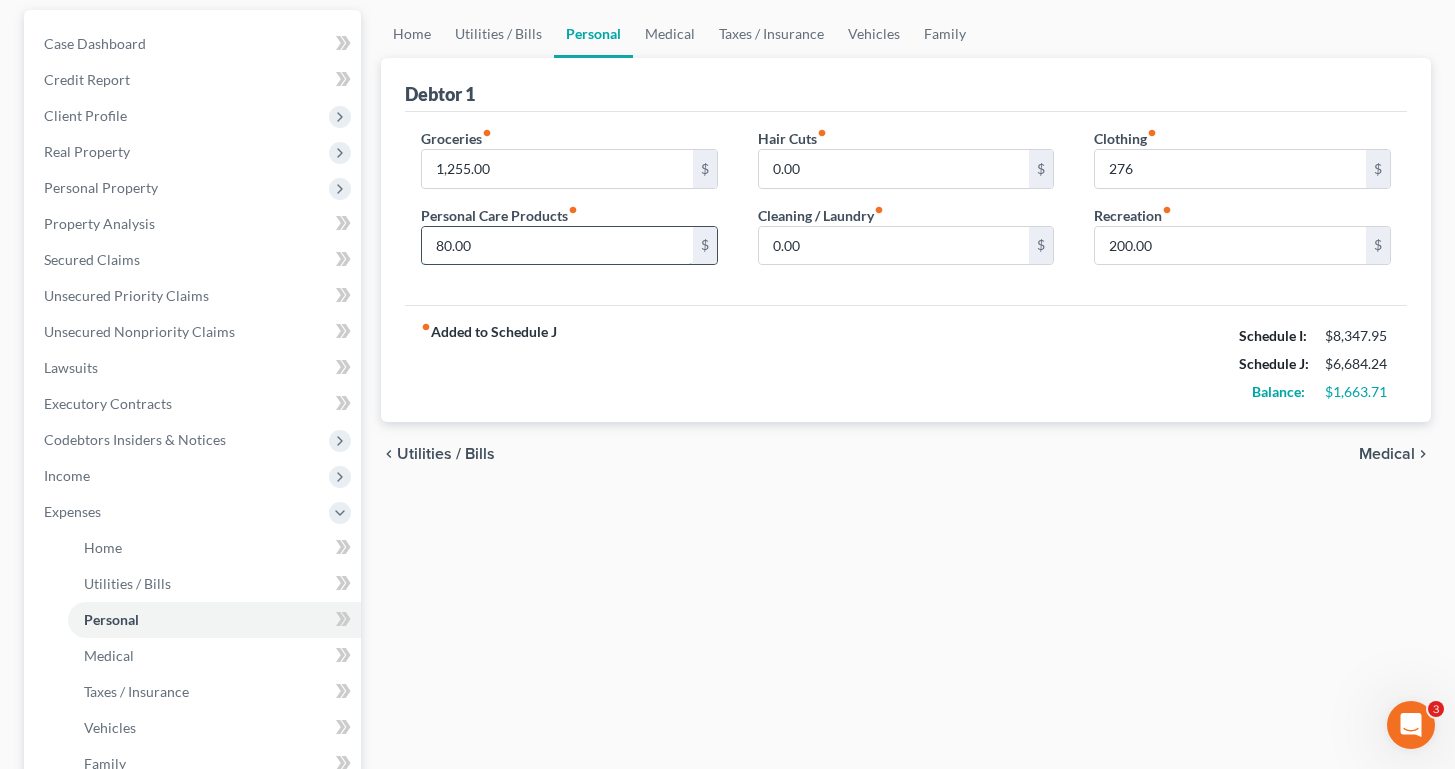 click on "80.00" at bounding box center (557, 246) 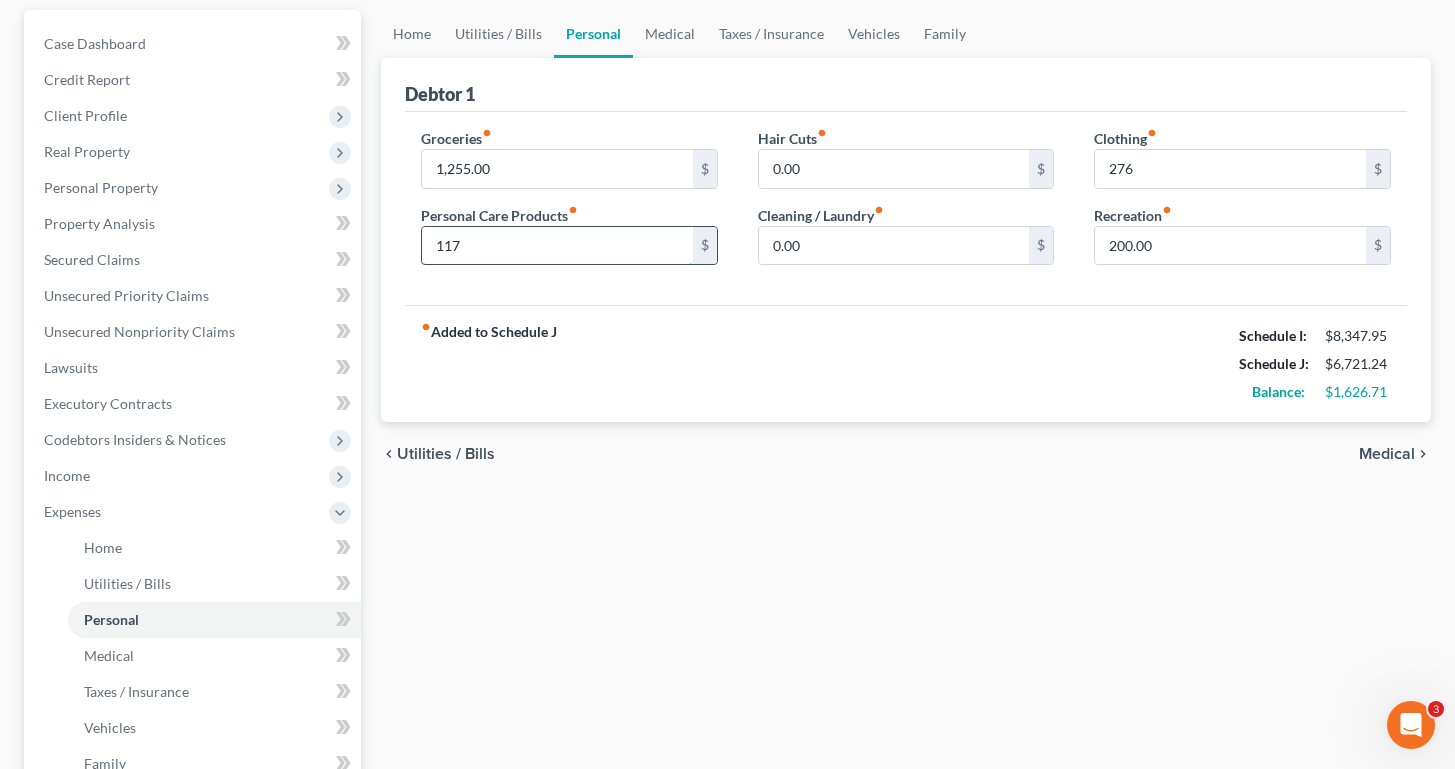 type on "117" 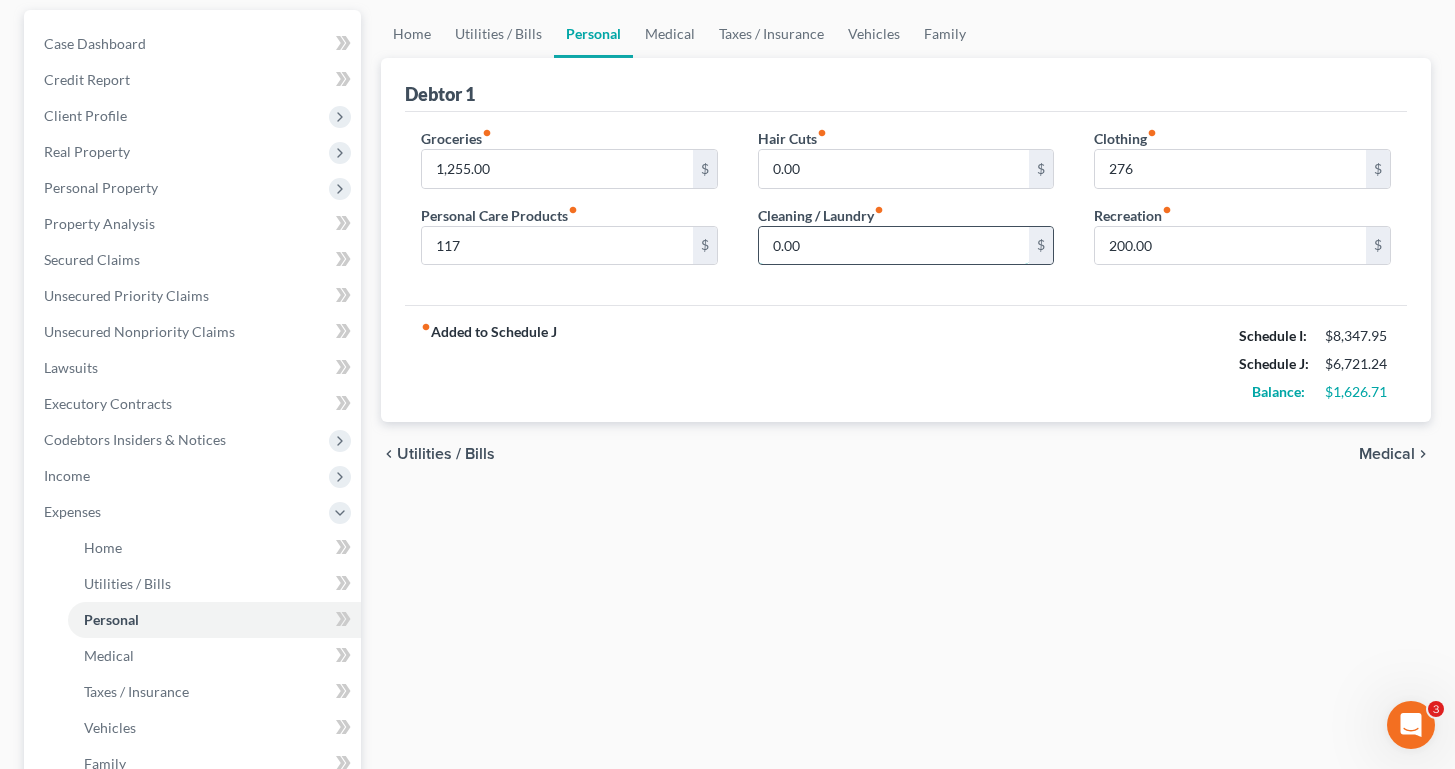 click on "0.00" at bounding box center [894, 246] 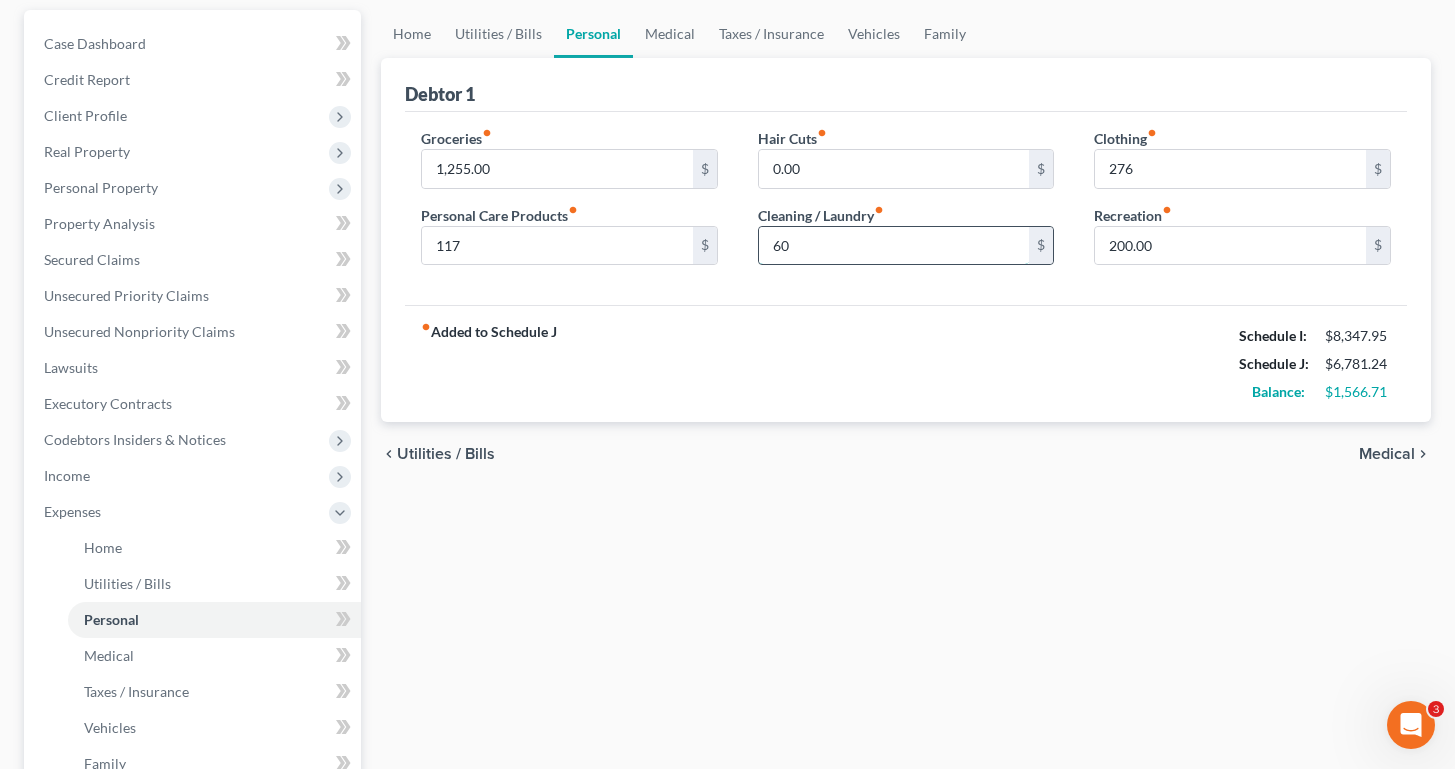 type on "60" 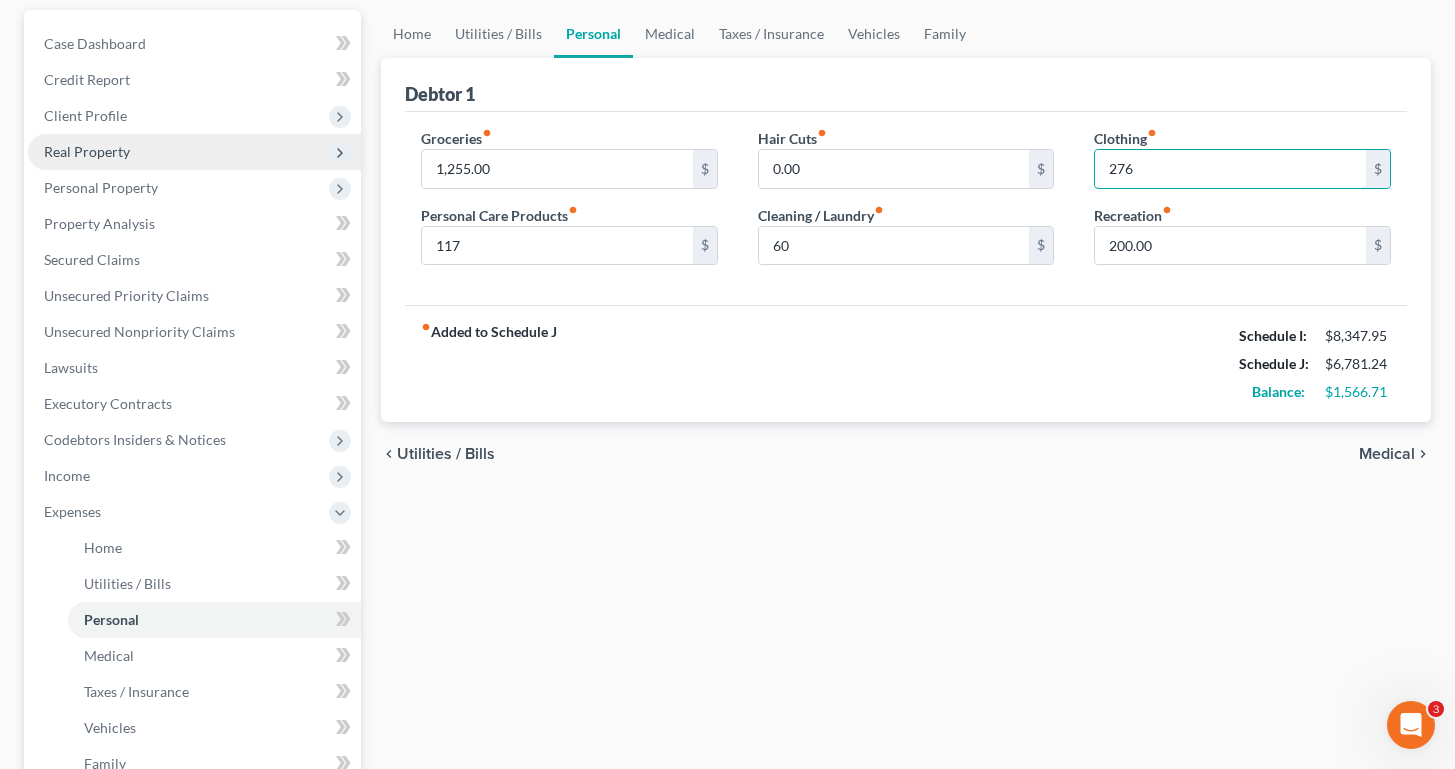 scroll, scrollTop: 178, scrollLeft: 0, axis: vertical 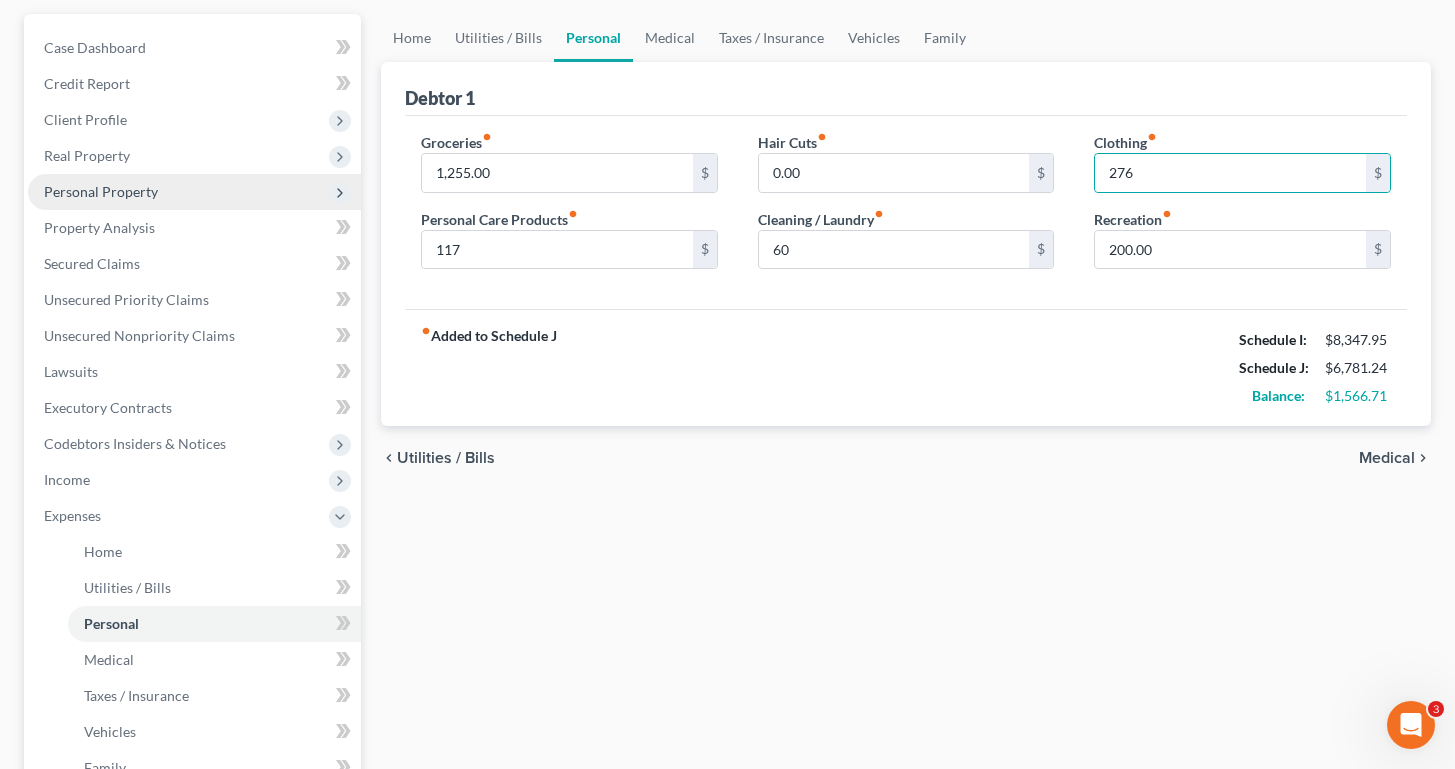 click on "Personal Property" at bounding box center (194, 192) 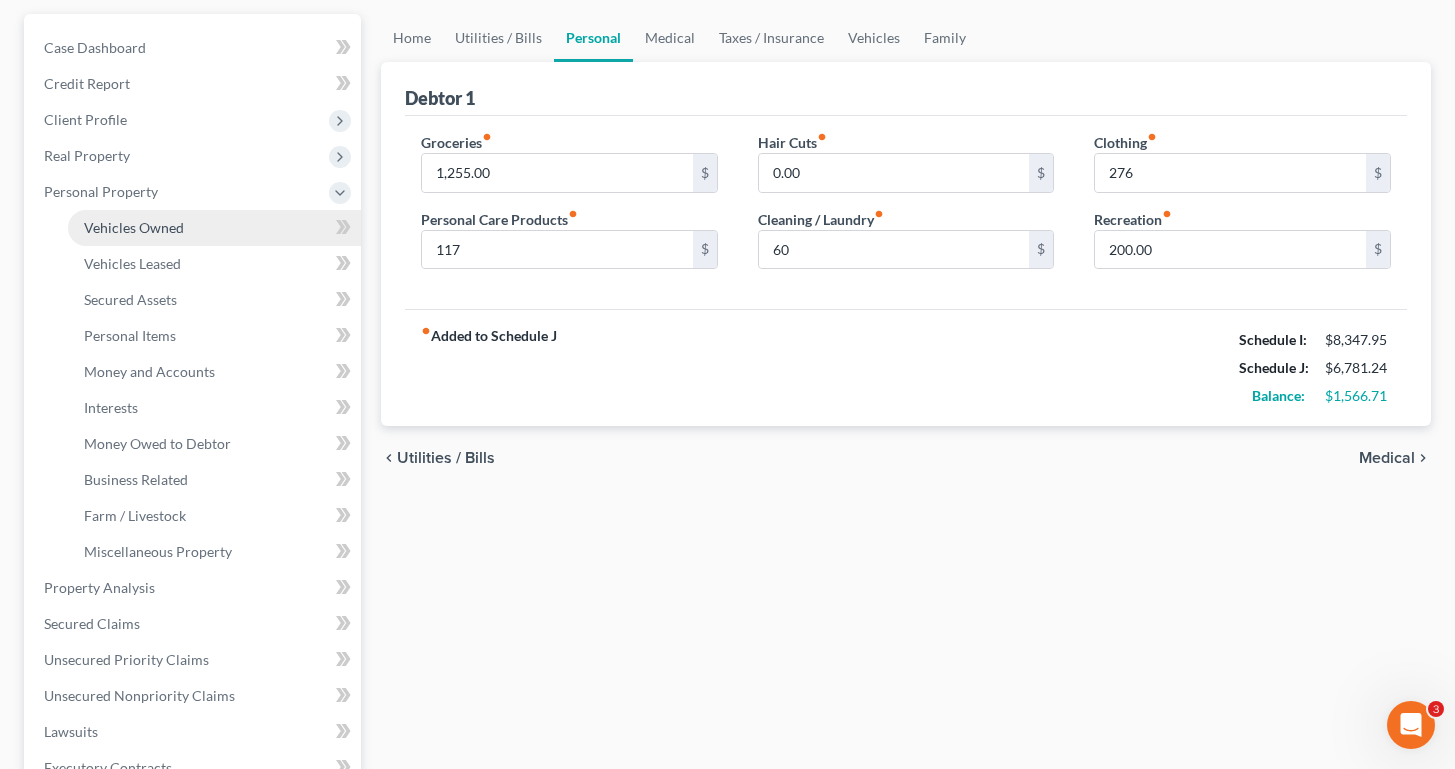 click on "Vehicles Owned" at bounding box center [134, 227] 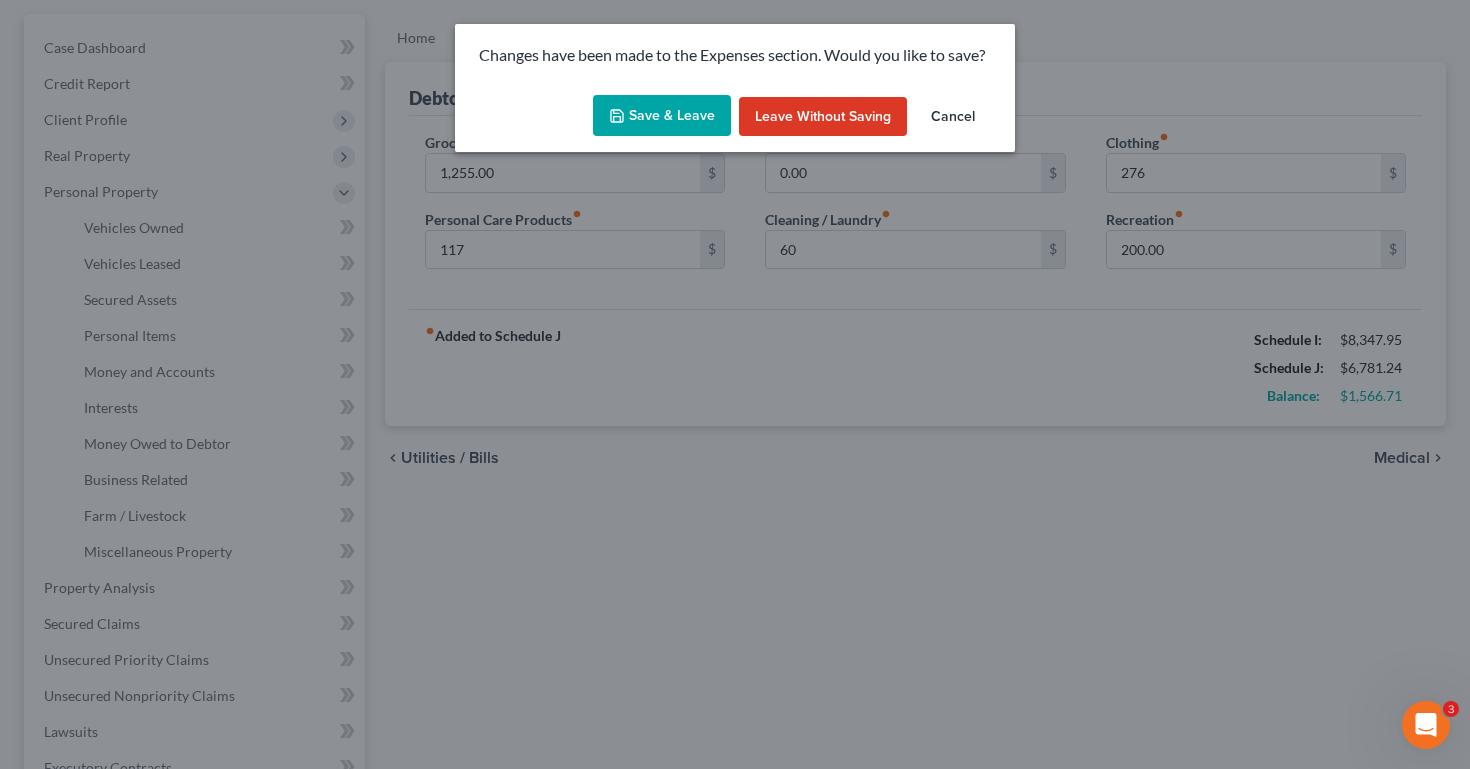 click on "Save & Leave" at bounding box center [662, 116] 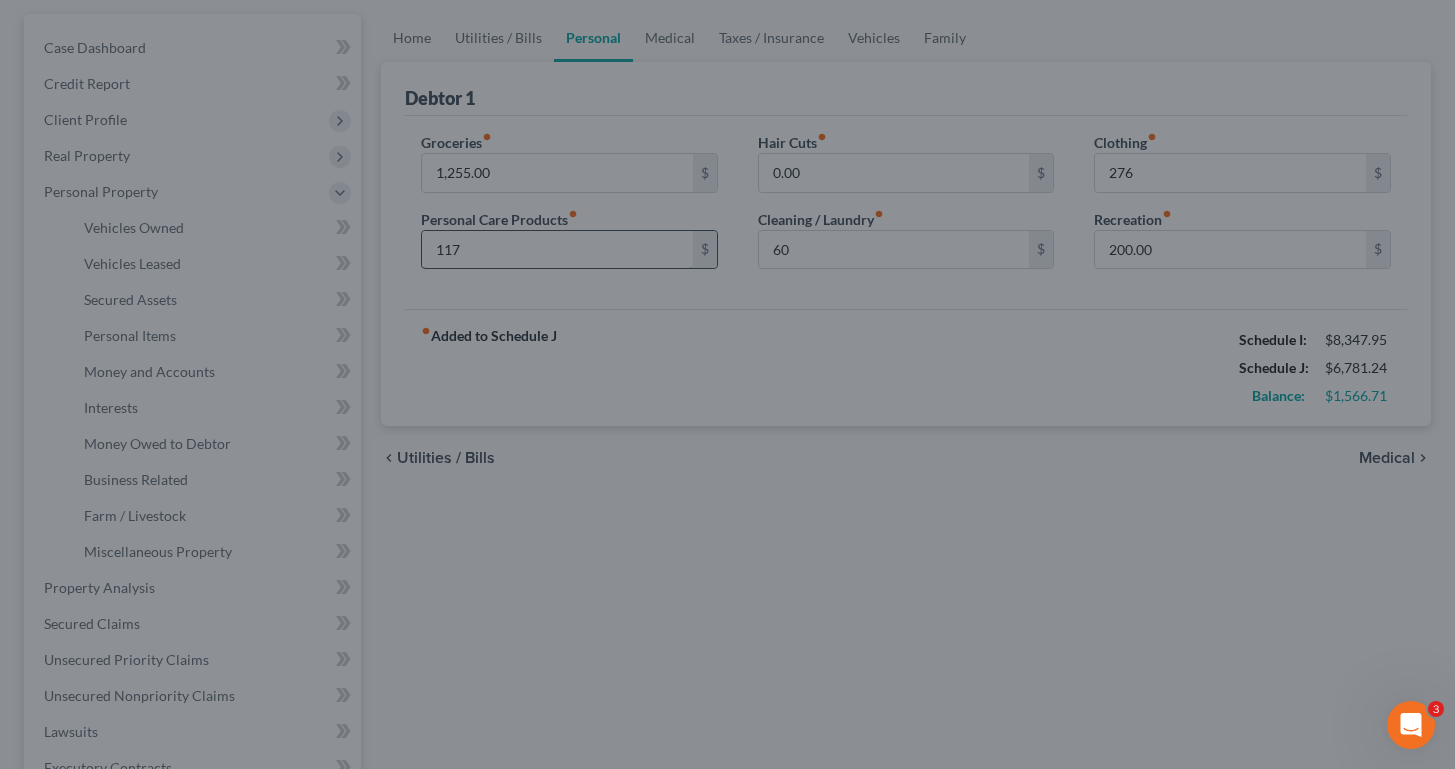 type on "117.00" 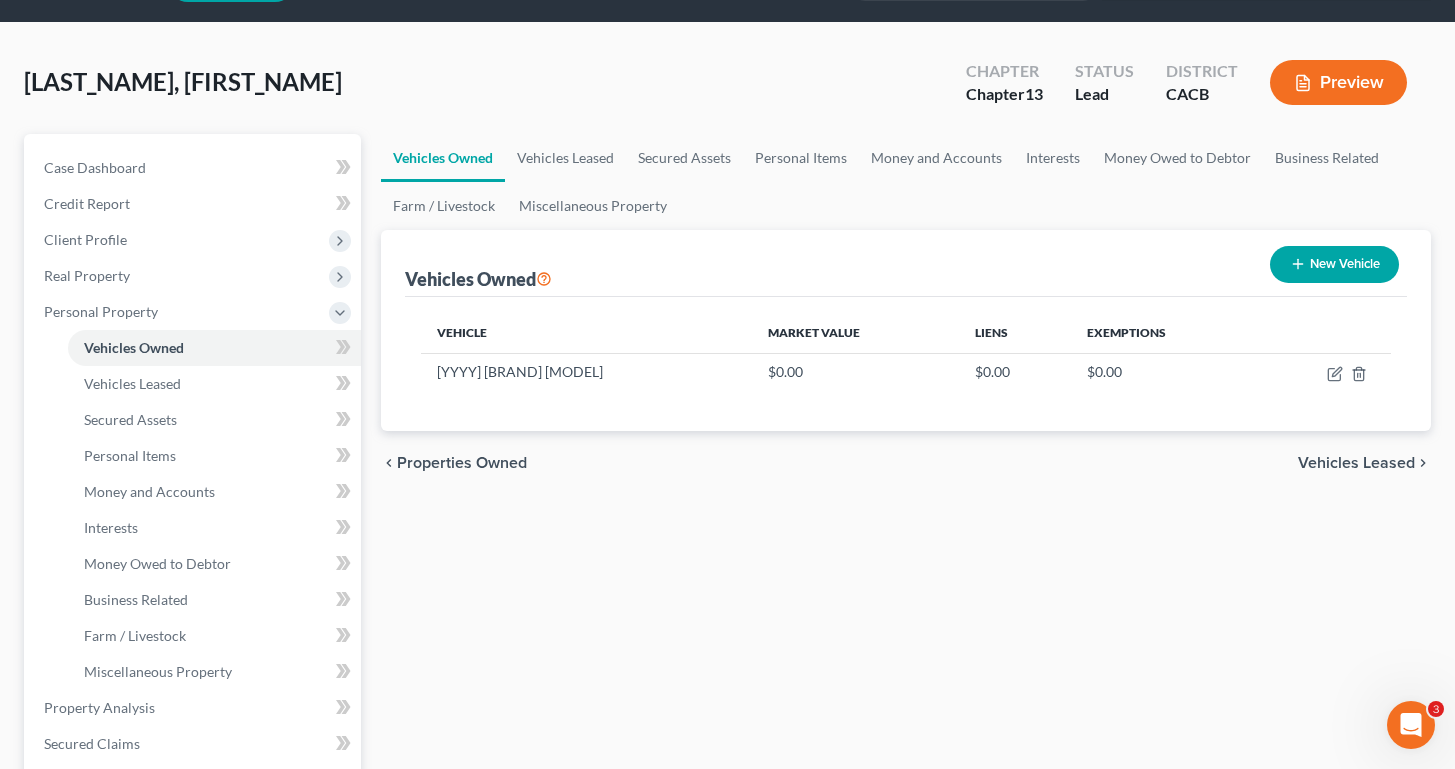 scroll, scrollTop: 74, scrollLeft: 0, axis: vertical 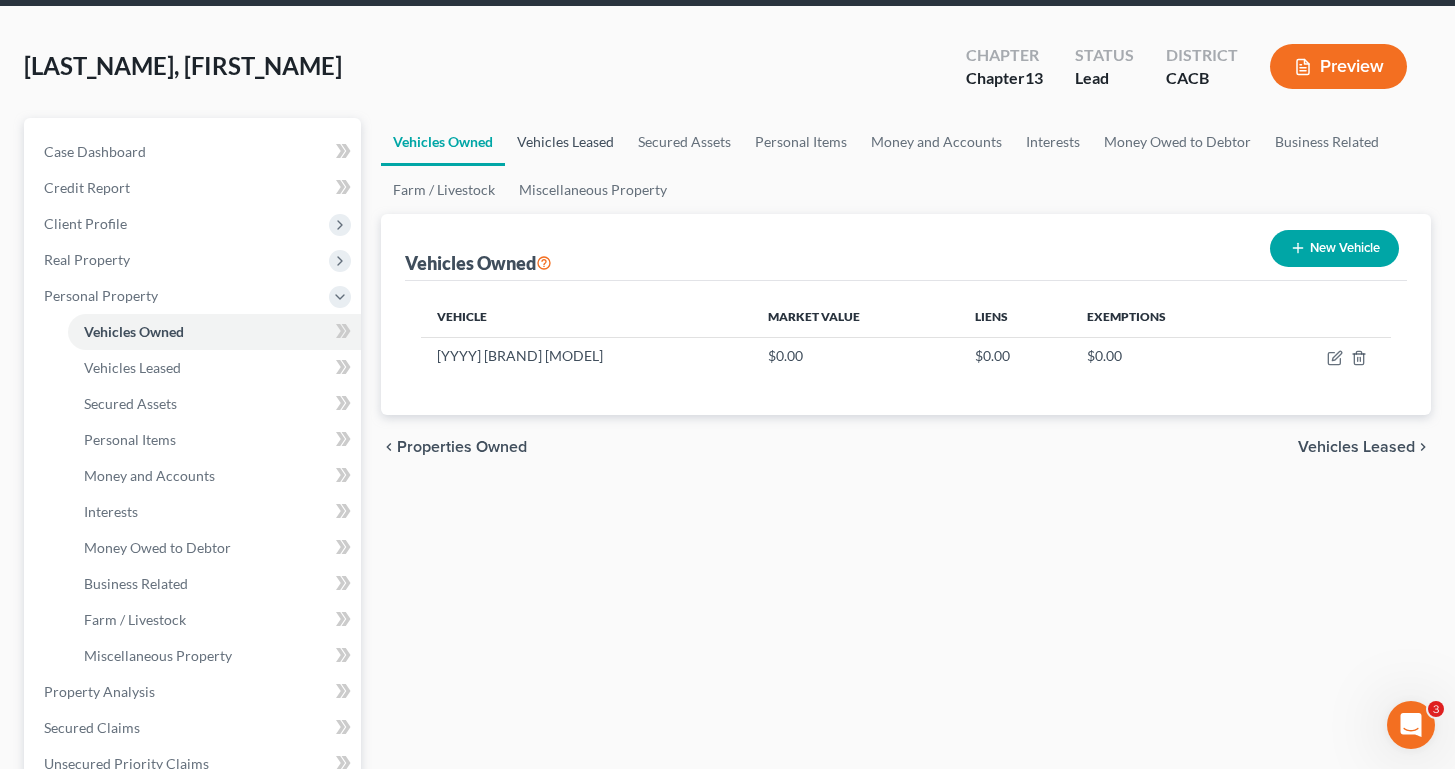 click on "Vehicles Leased" at bounding box center (565, 142) 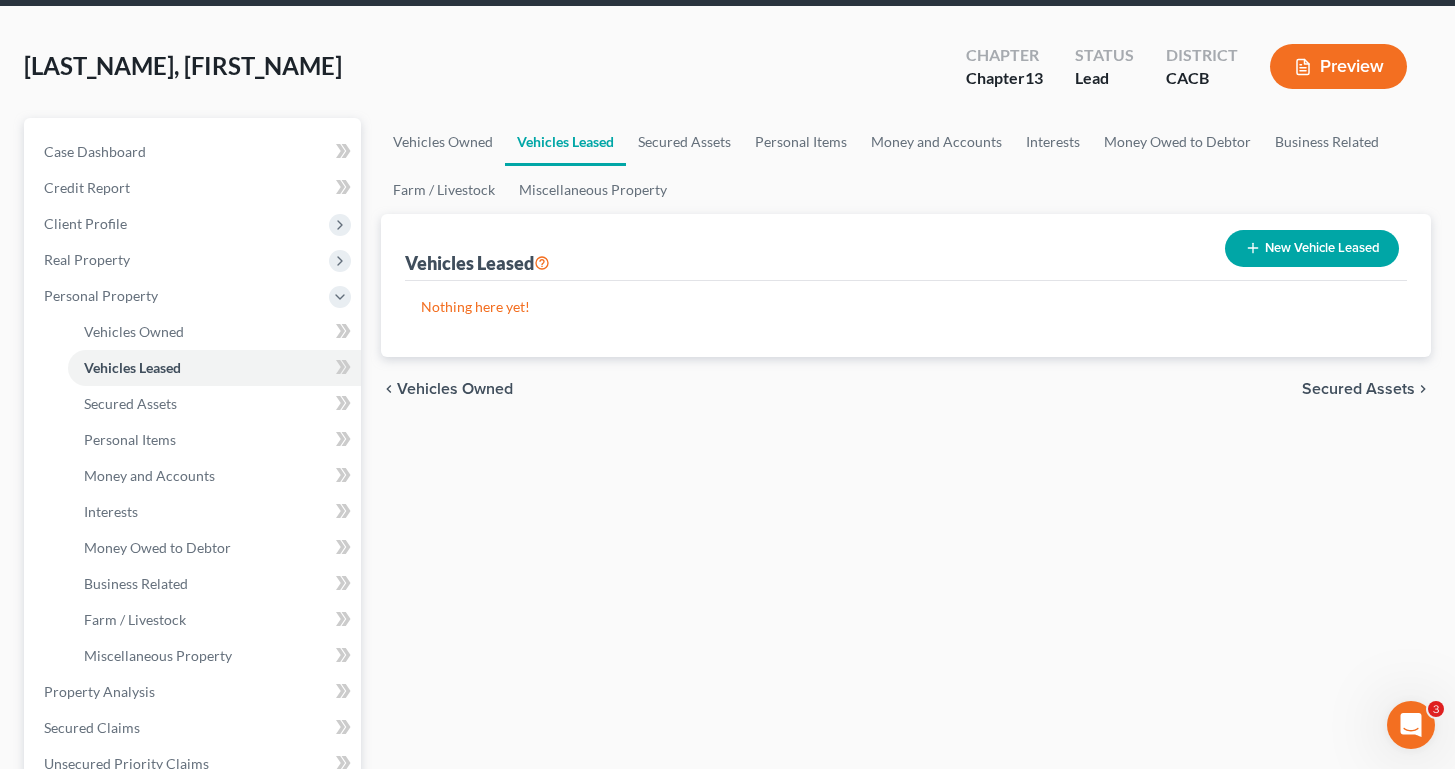 scroll, scrollTop: 0, scrollLeft: 0, axis: both 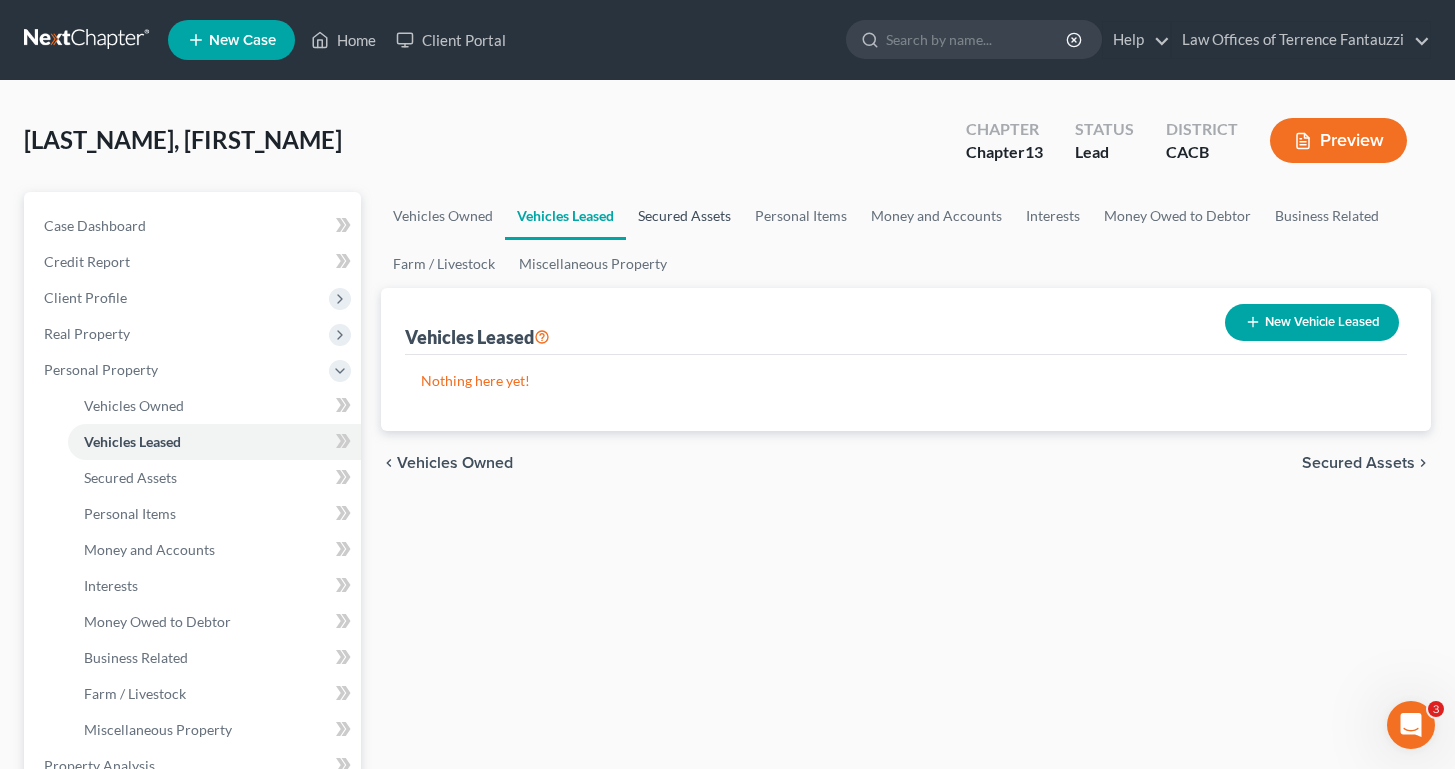 click on "Secured Assets" at bounding box center (684, 216) 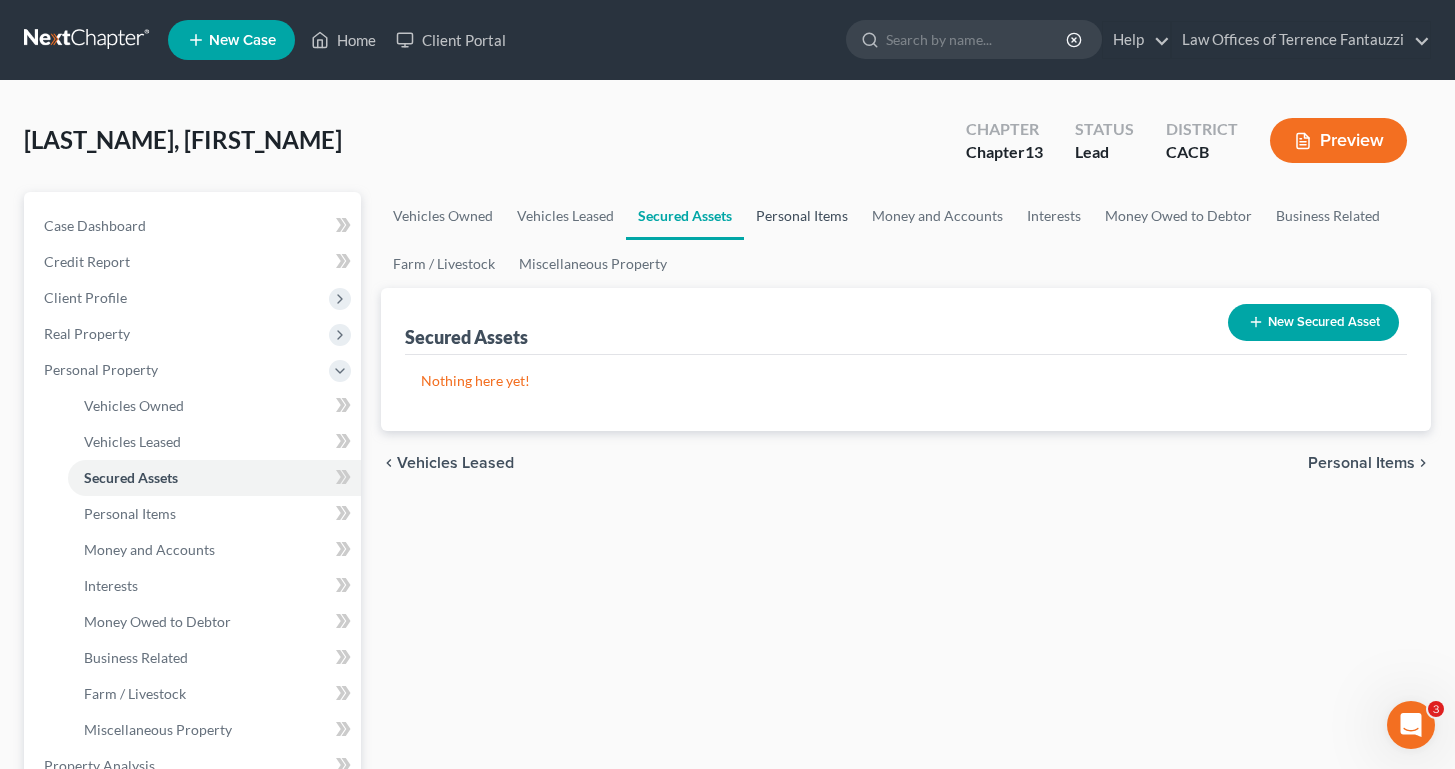 click on "Personal Items" at bounding box center [802, 216] 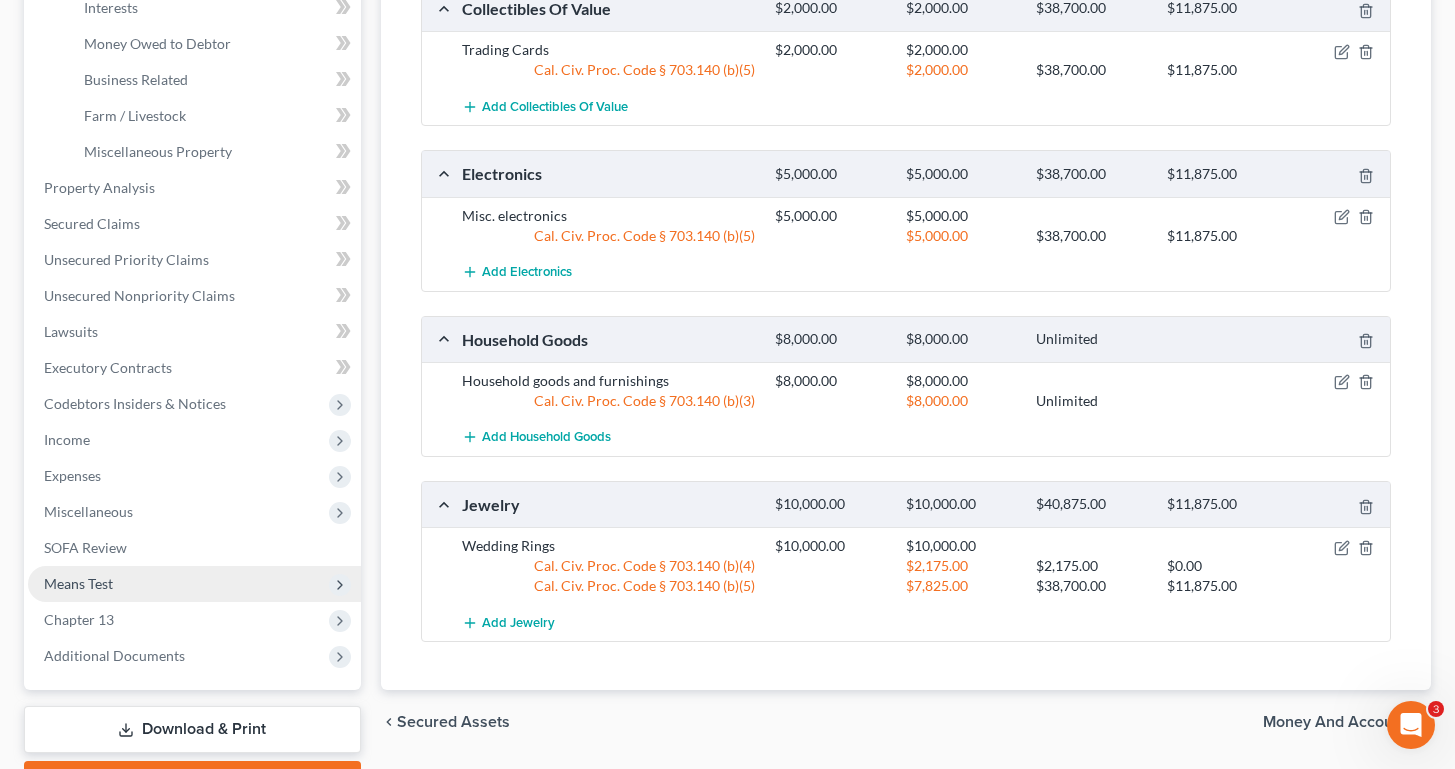 scroll, scrollTop: 690, scrollLeft: 0, axis: vertical 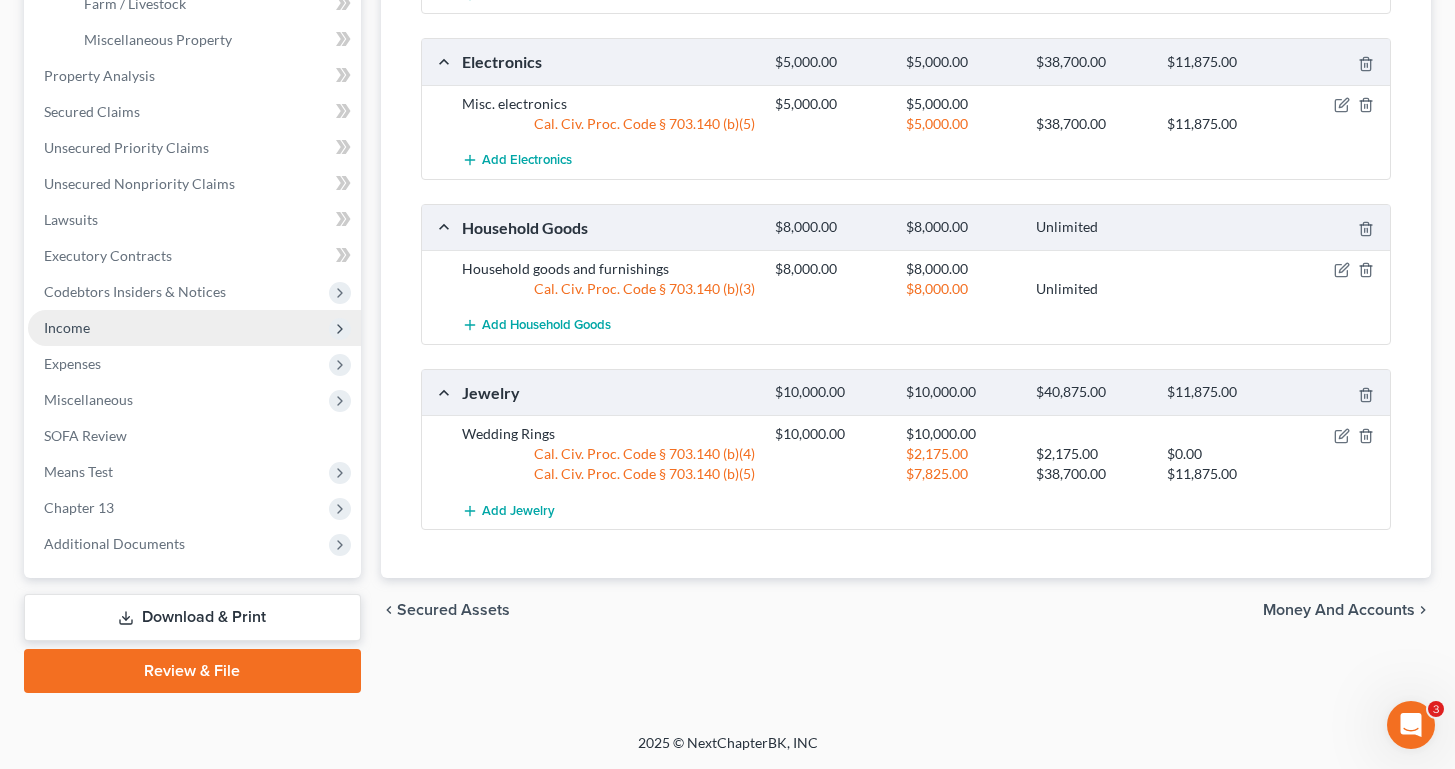click on "Income" at bounding box center (67, 327) 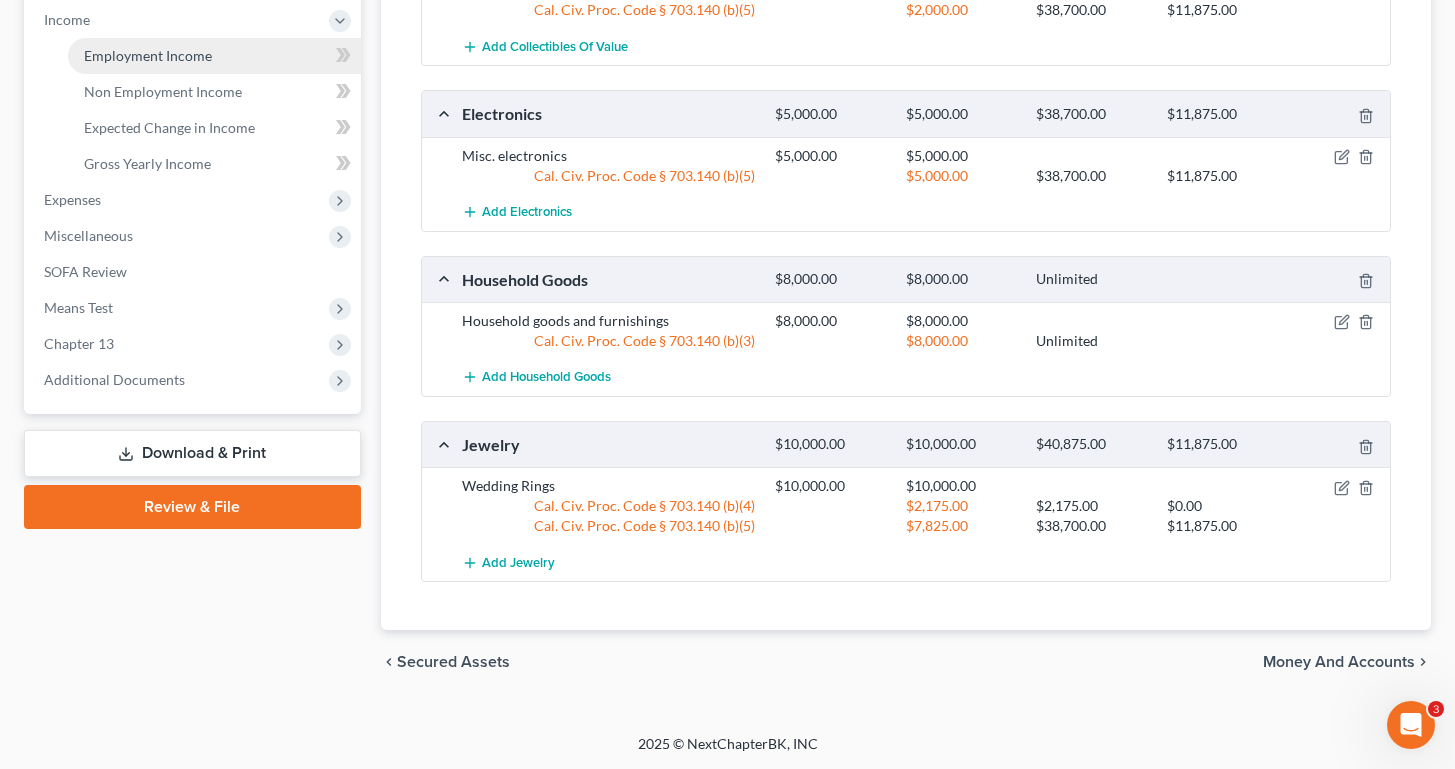 click on "Employment Income" at bounding box center [148, 55] 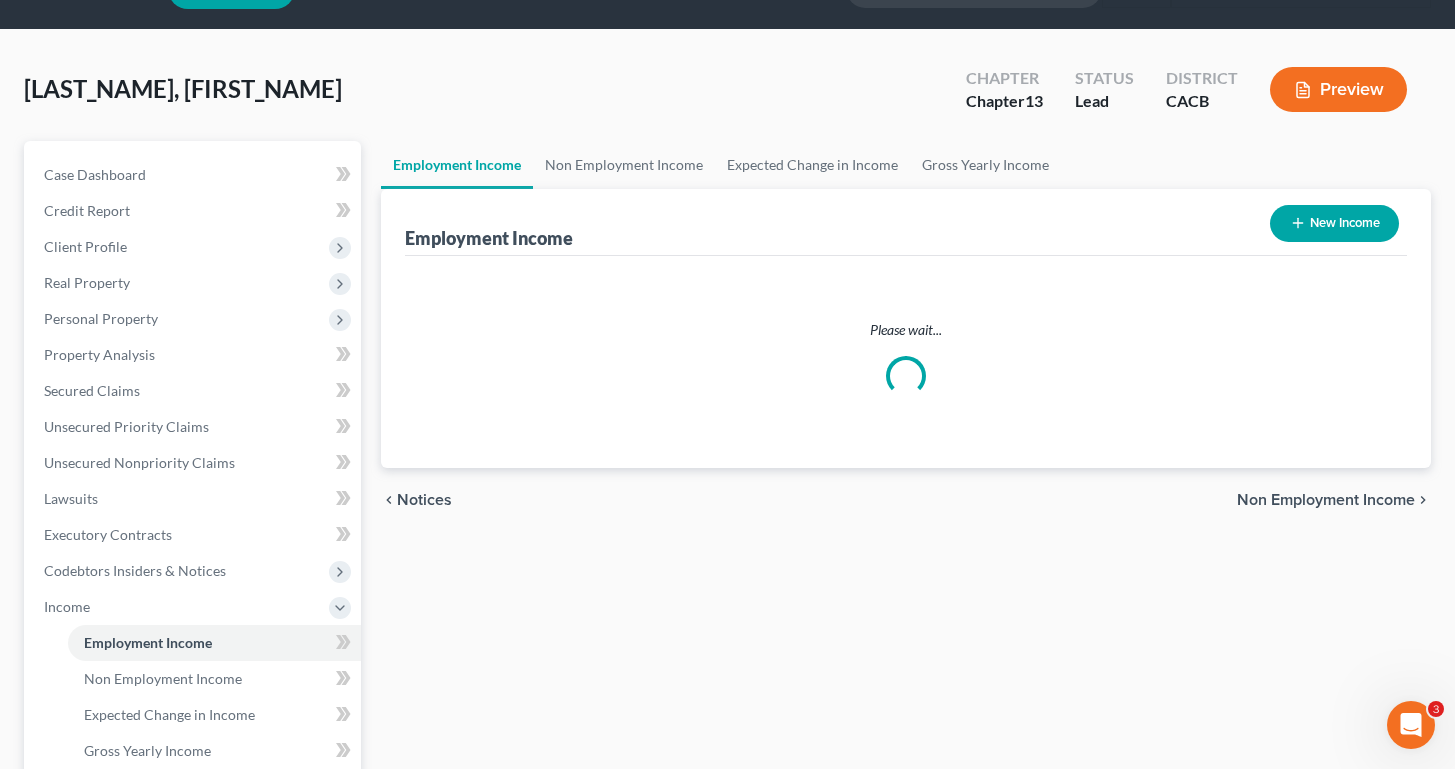 scroll, scrollTop: 0, scrollLeft: 0, axis: both 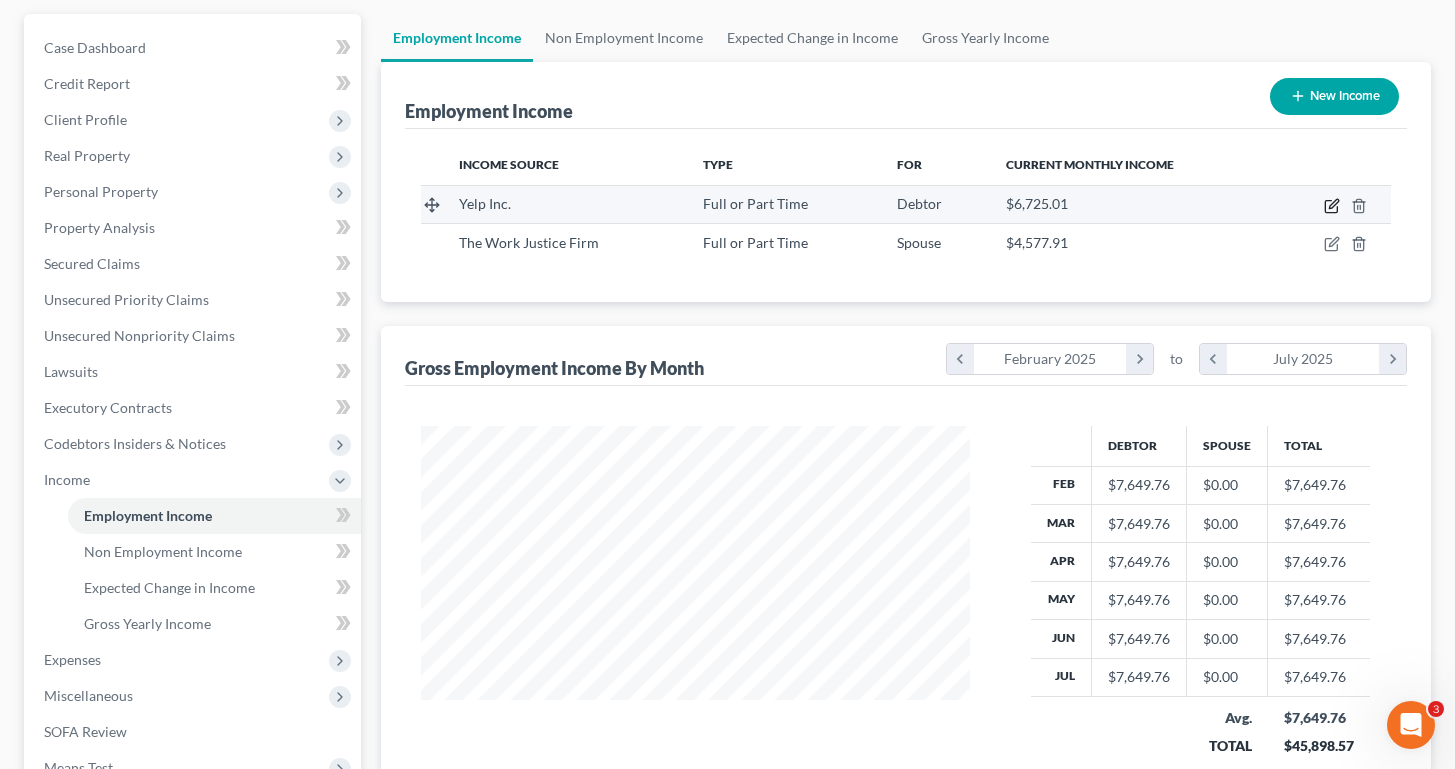 click 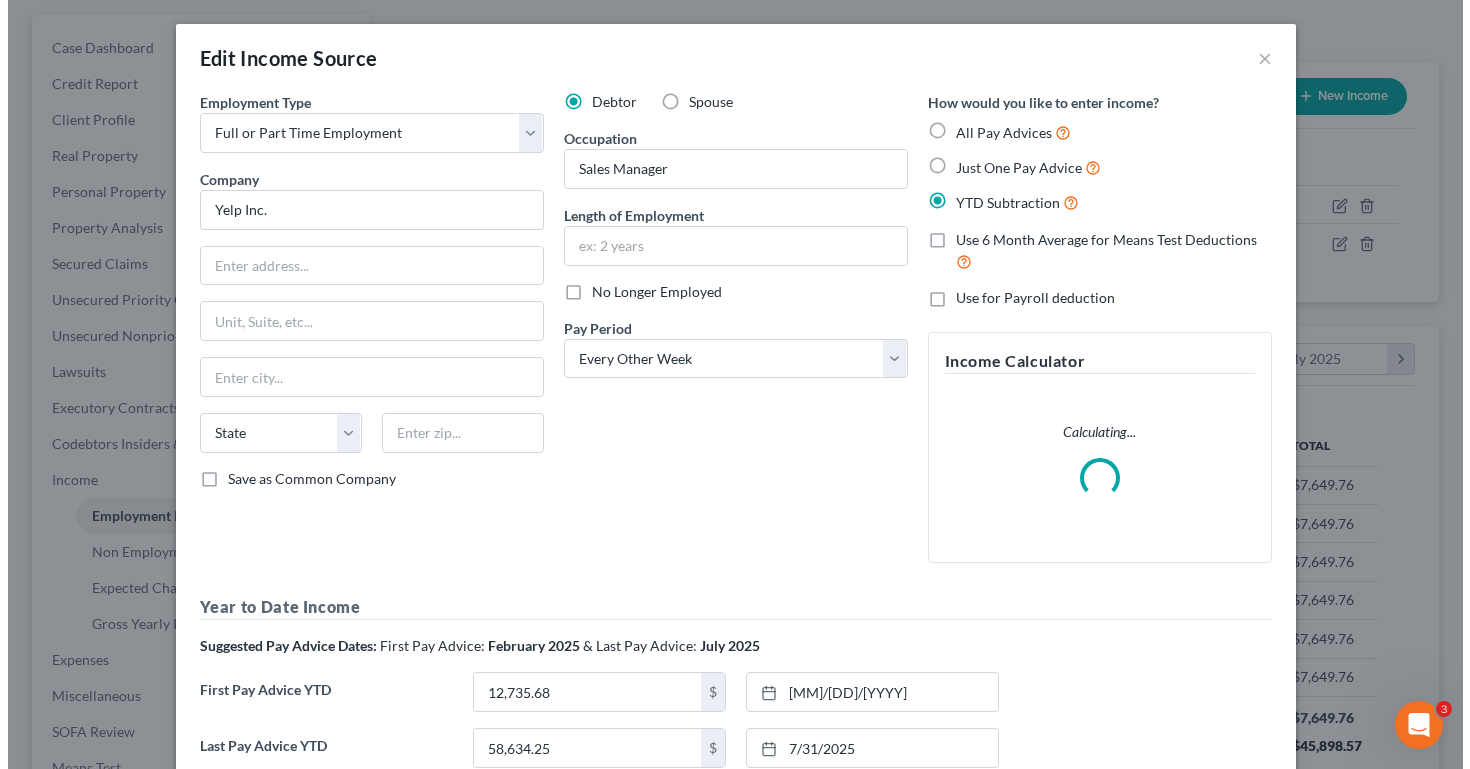 scroll, scrollTop: 999642, scrollLeft: 999404, axis: both 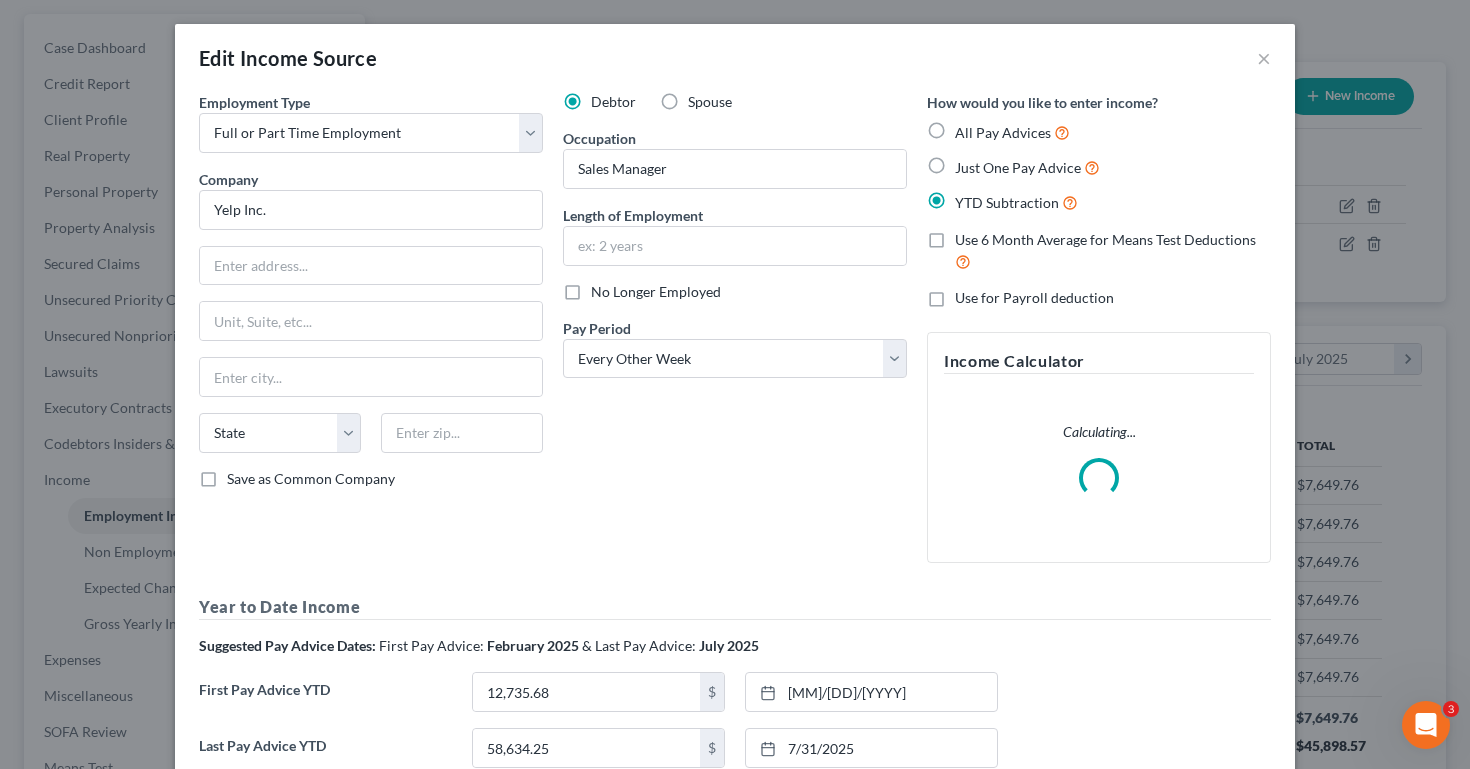 click on "All Pay Advices" at bounding box center [1003, 132] 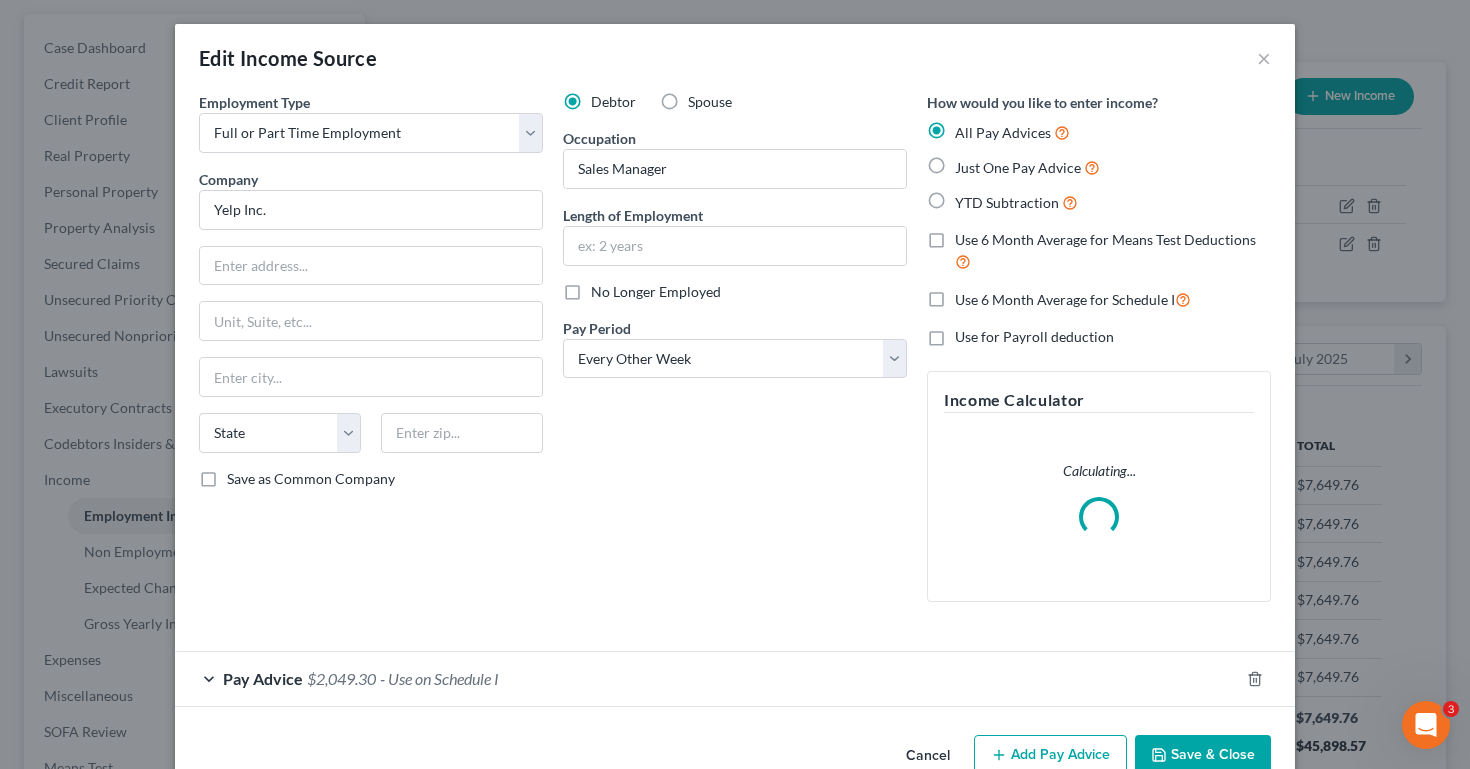 scroll, scrollTop: 43, scrollLeft: 0, axis: vertical 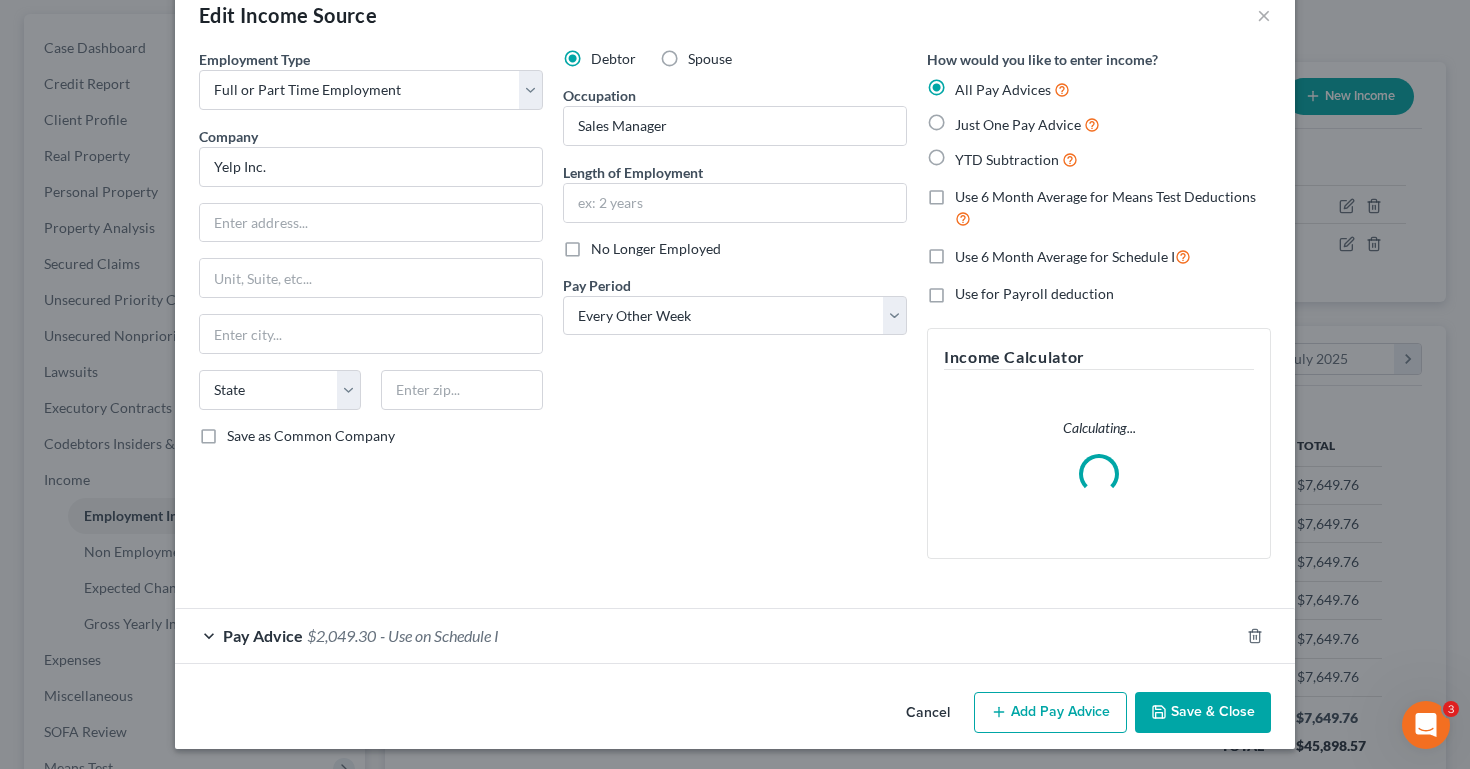 click on "Use 6 Month Average for Schedule I" at bounding box center (1073, 256) 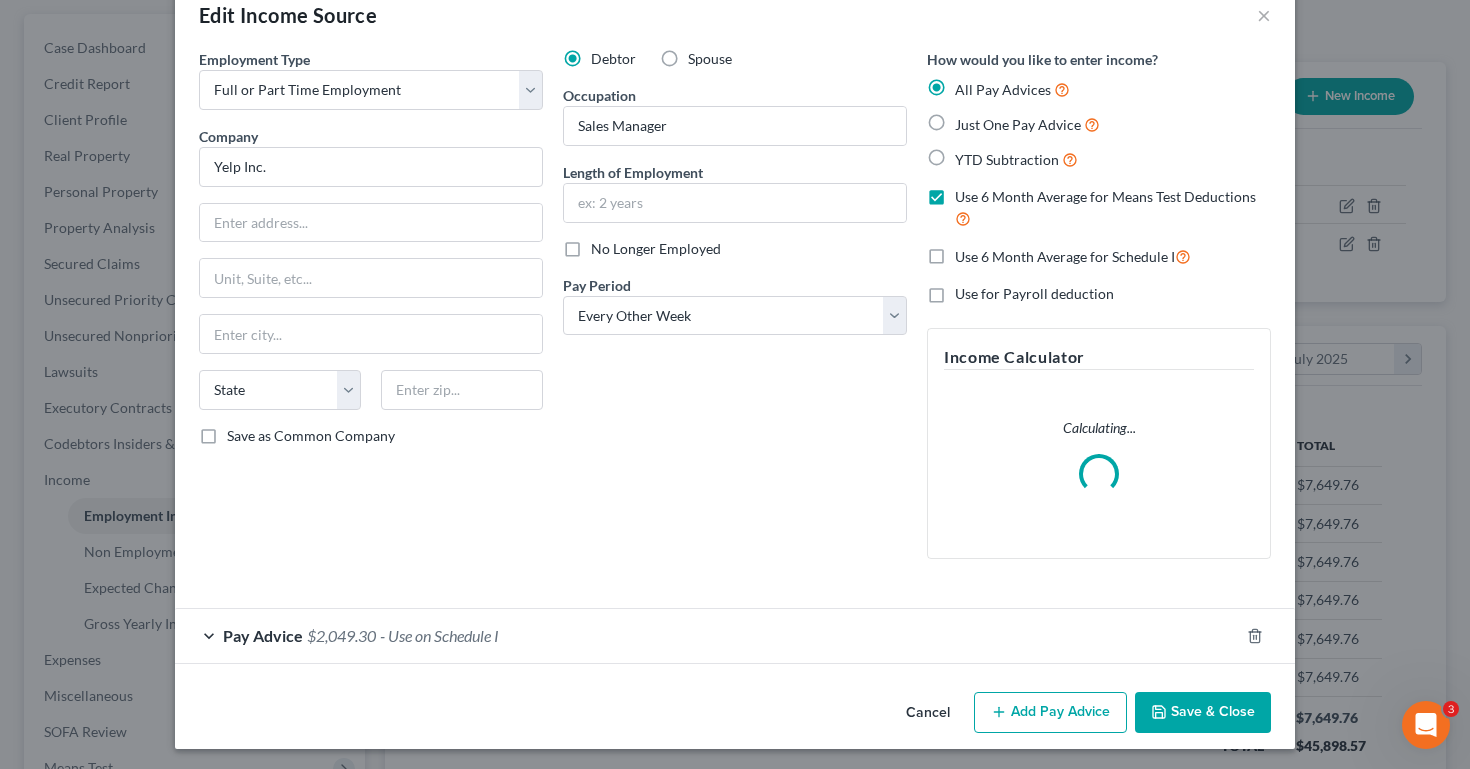 checkbox on "true" 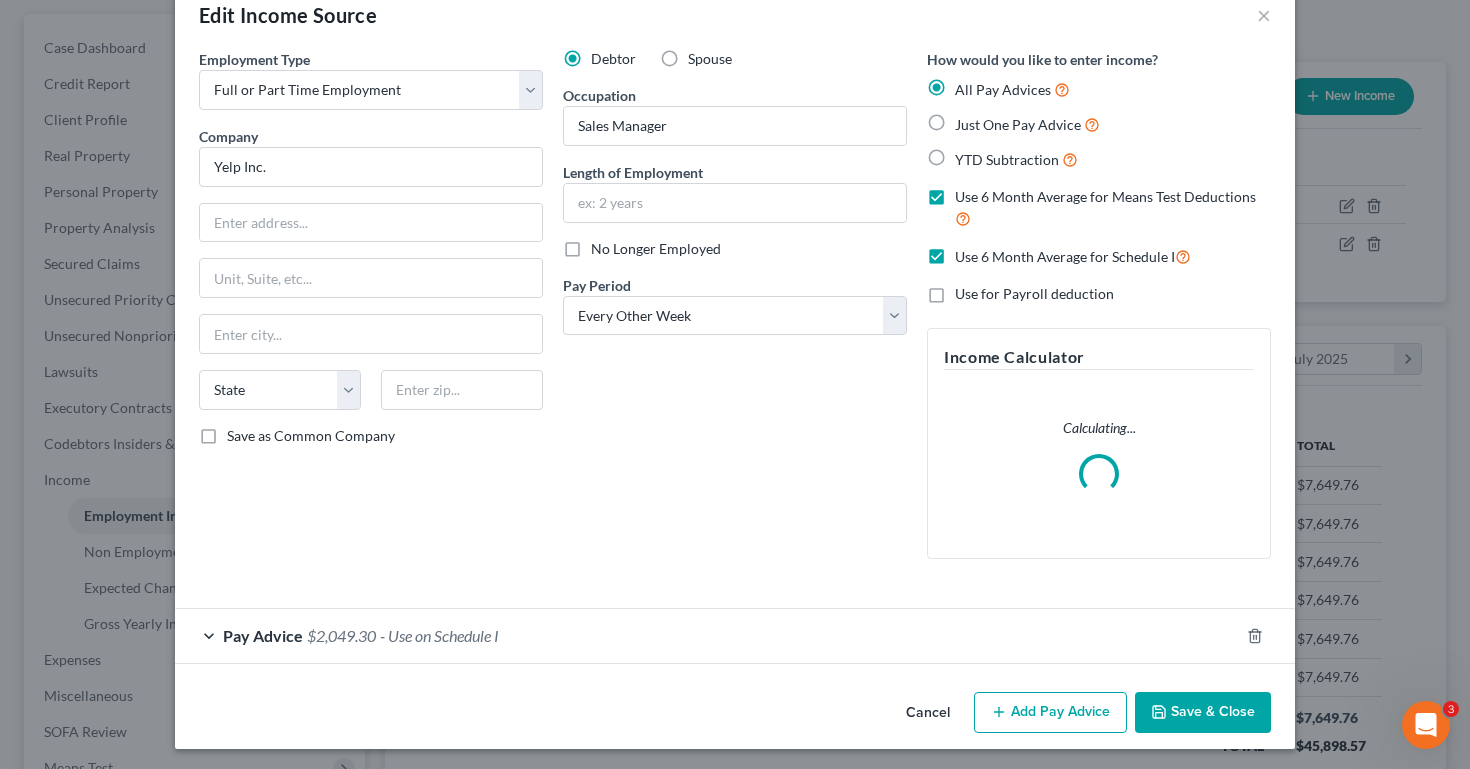 checkbox on "true" 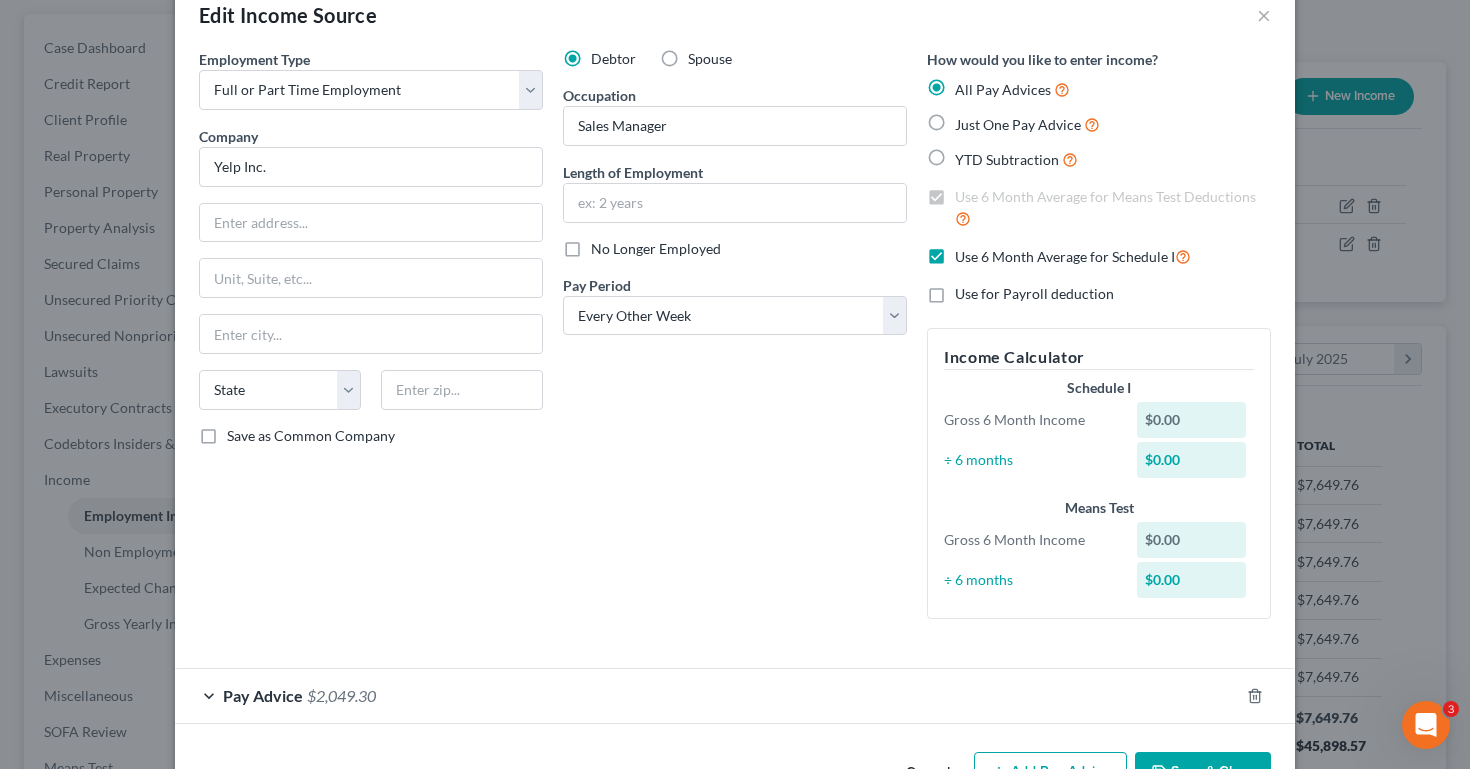 scroll, scrollTop: 103, scrollLeft: 0, axis: vertical 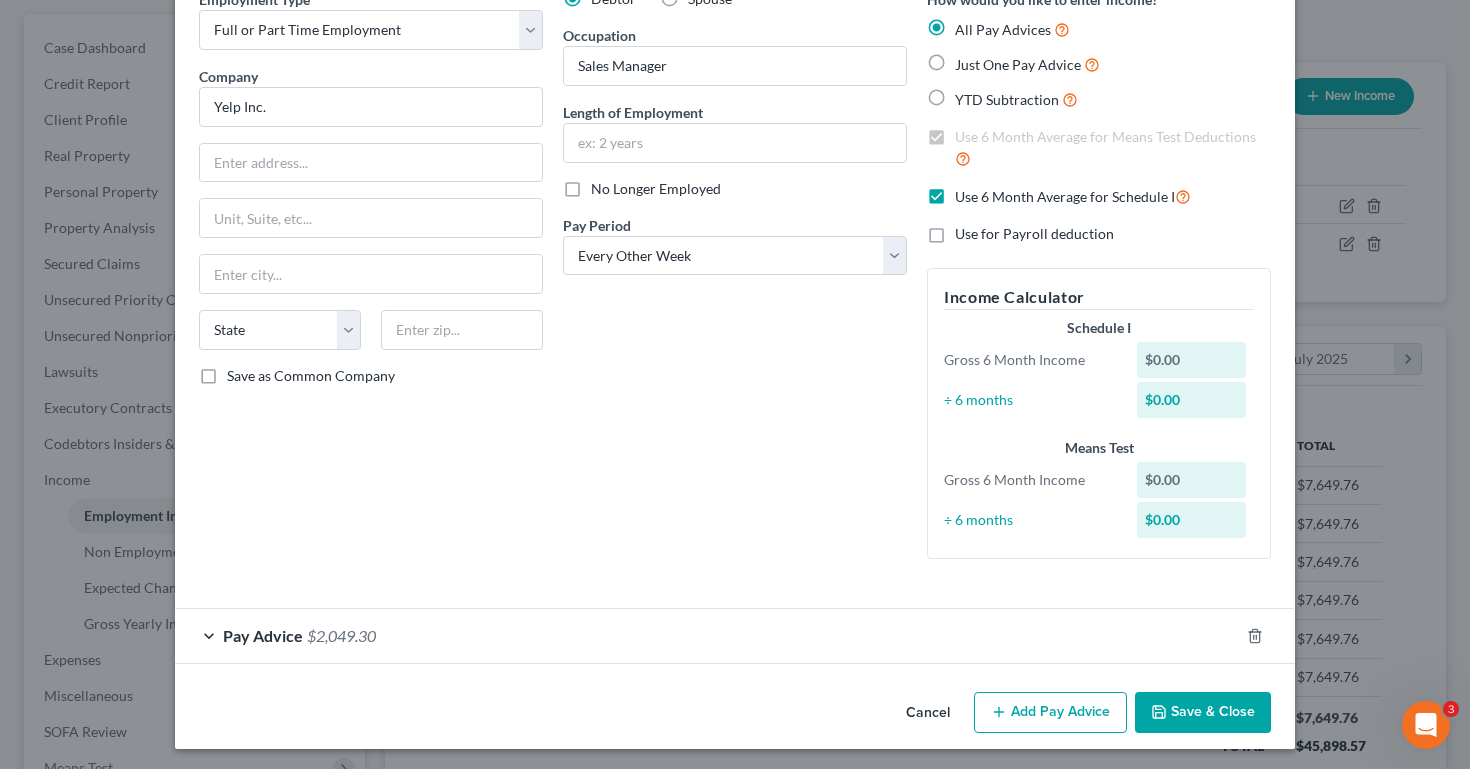 click on "Pay Advice $2,049.30" at bounding box center [707, 635] 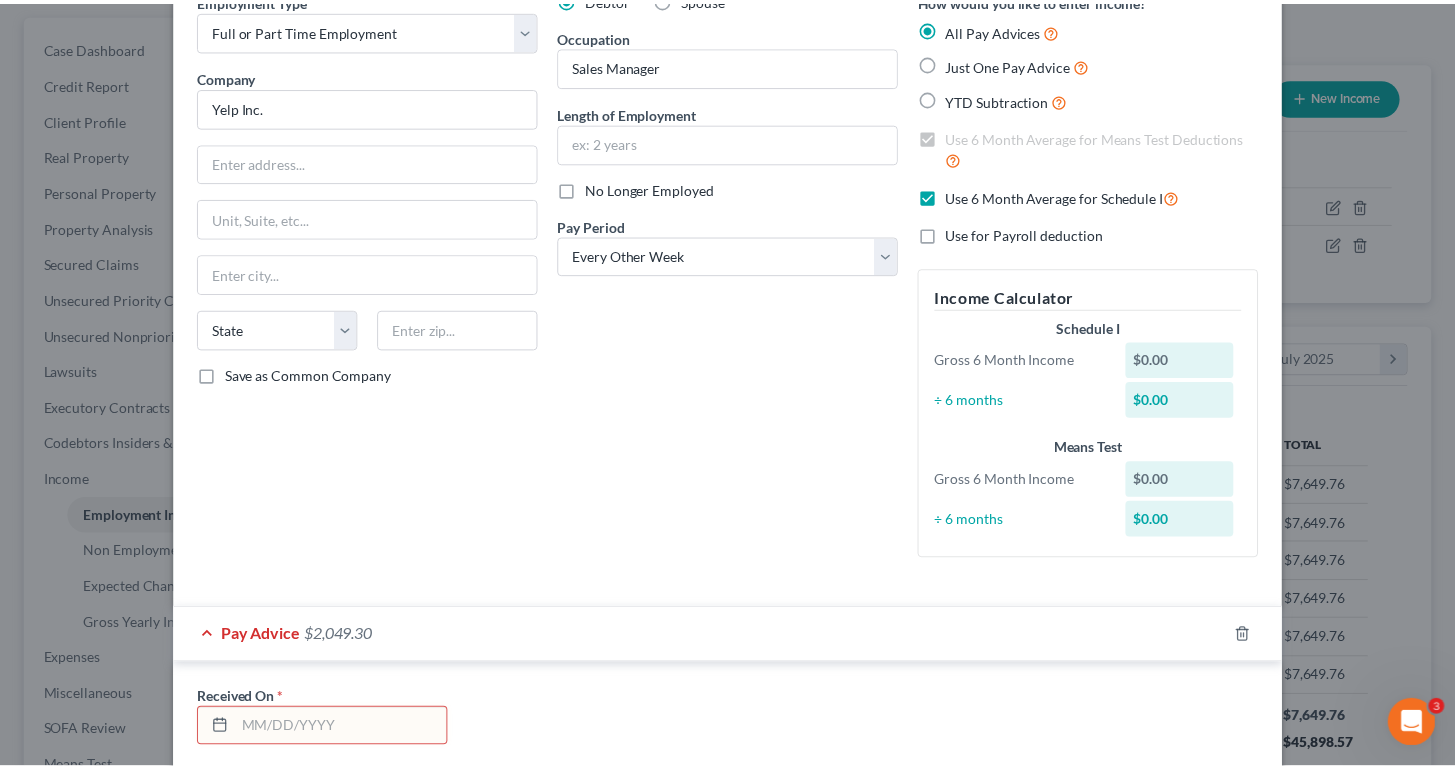 scroll, scrollTop: 668, scrollLeft: 0, axis: vertical 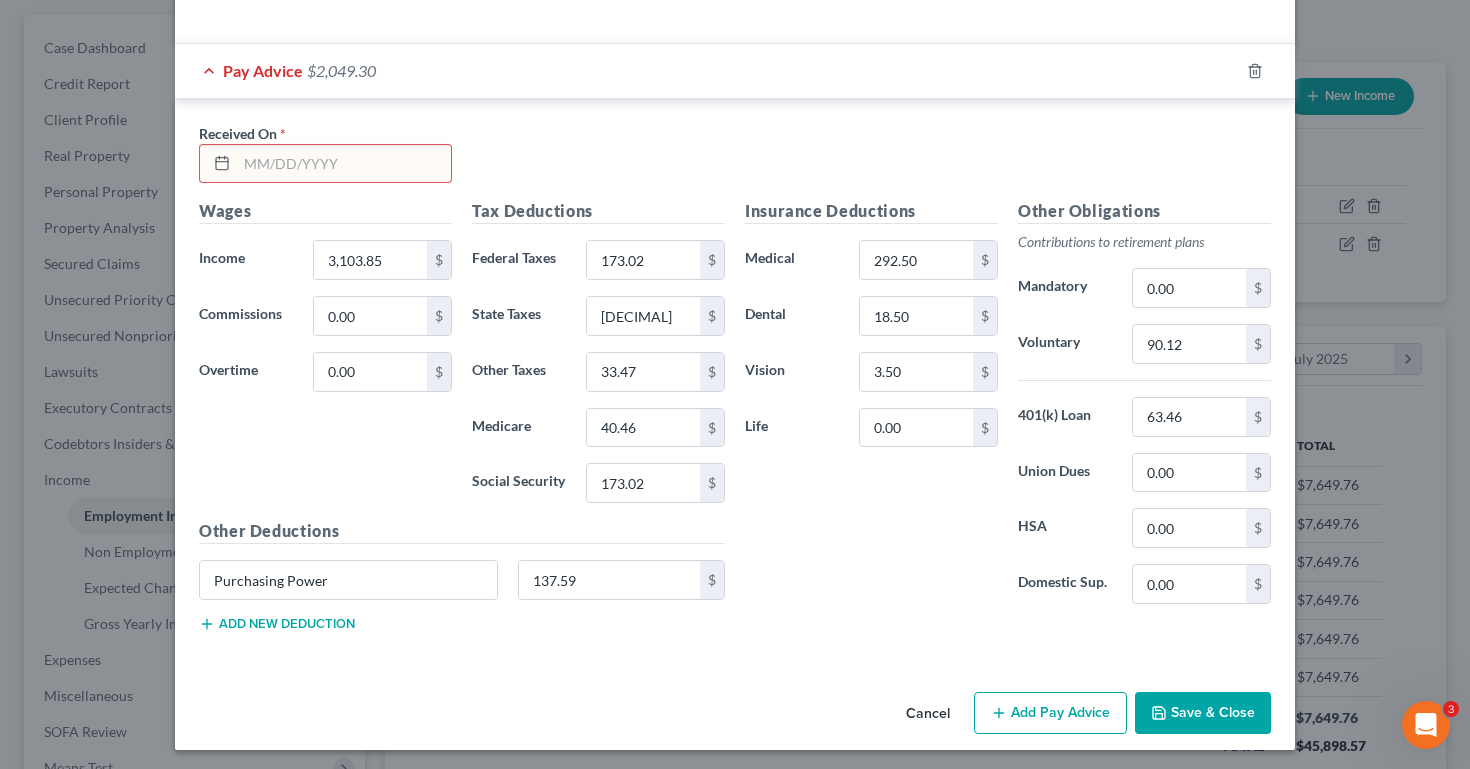 click at bounding box center [344, 164] 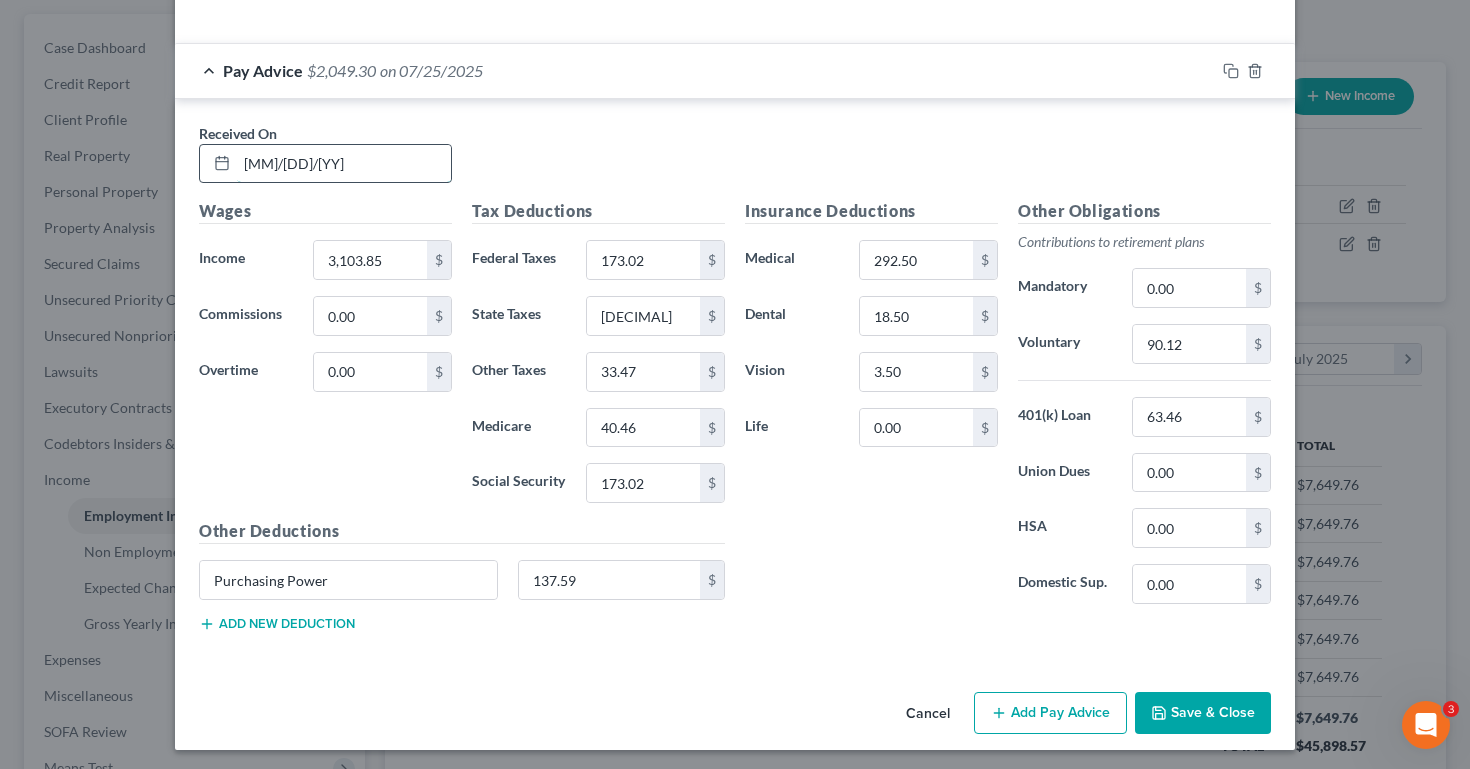 type on "[MM]/[DD]/[YY]" 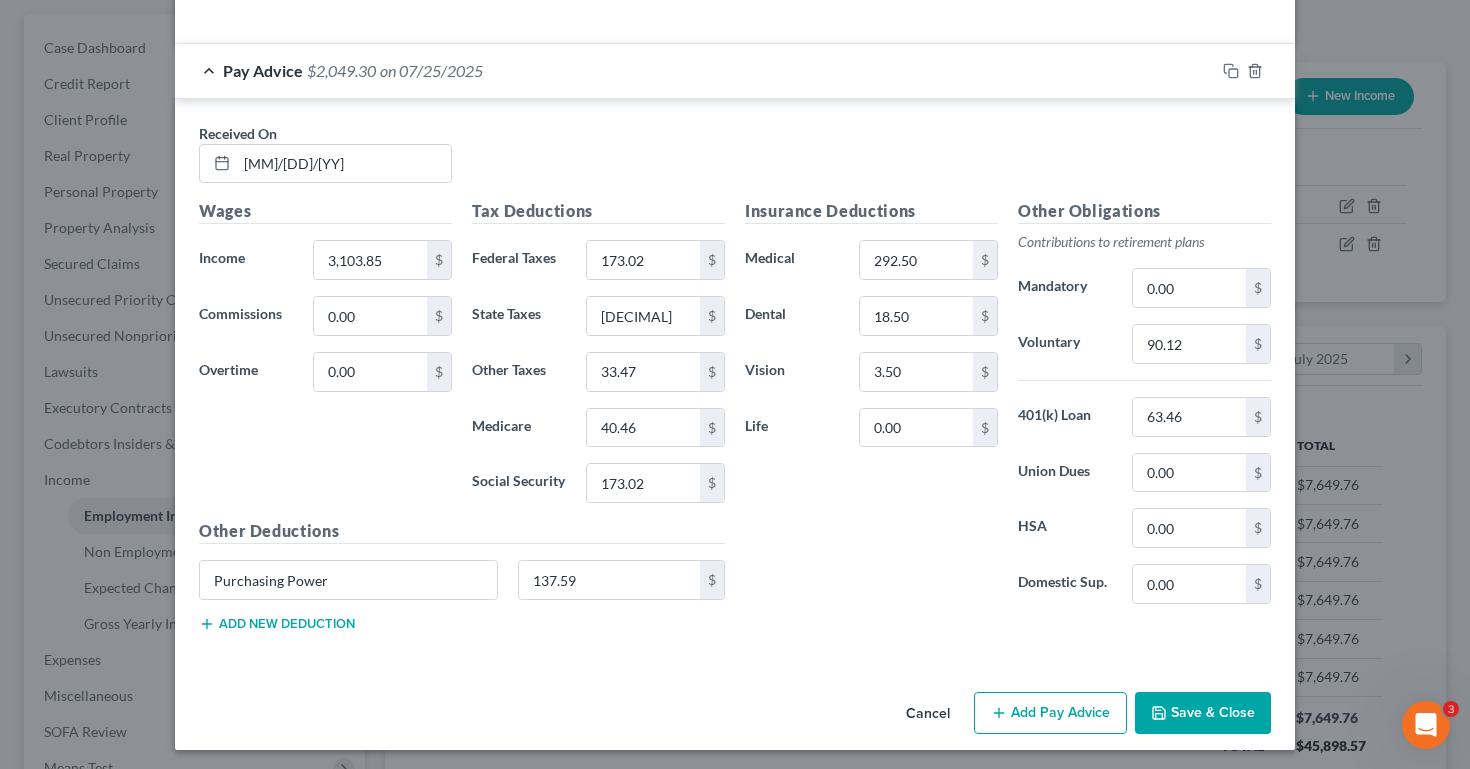 click on "Save & Close" at bounding box center [1203, 713] 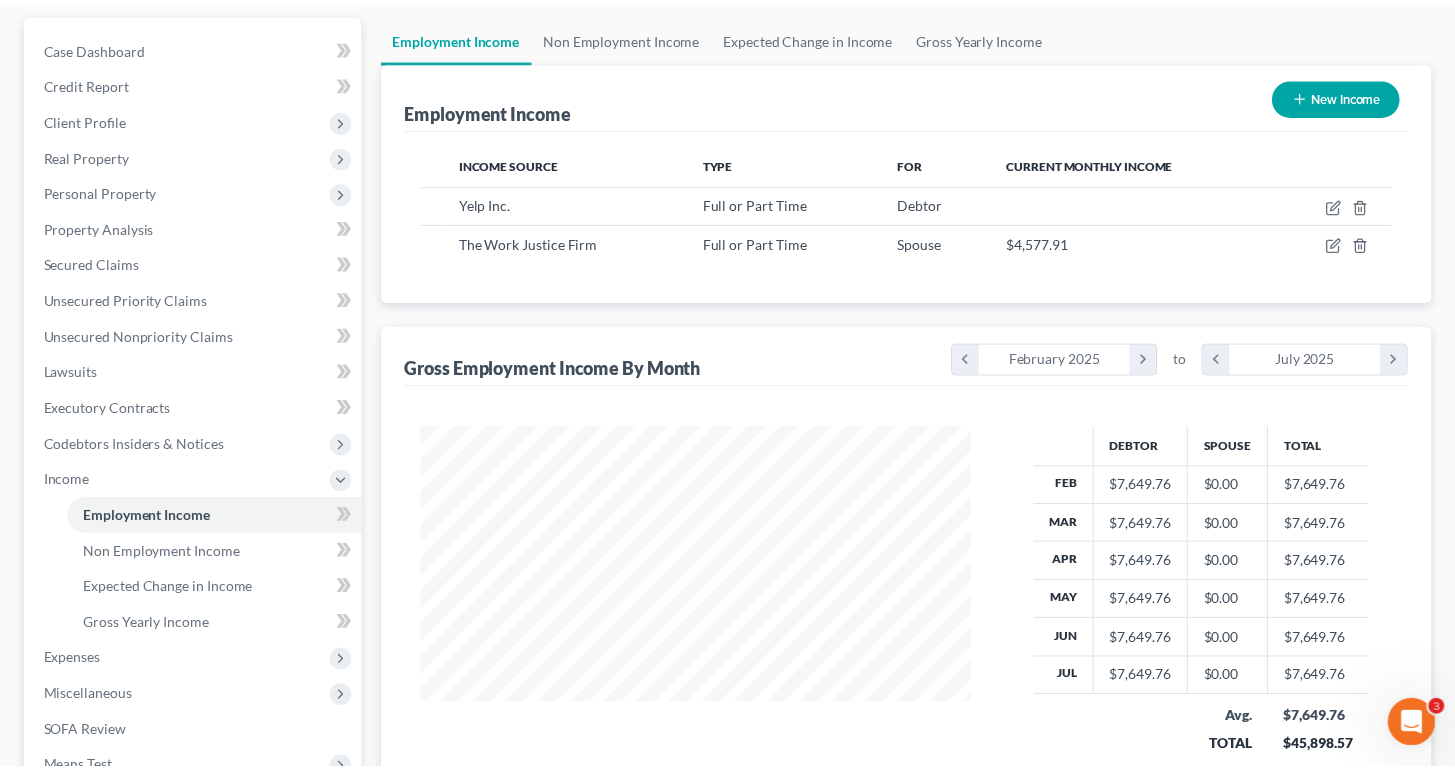 scroll, scrollTop: 358, scrollLeft: 590, axis: both 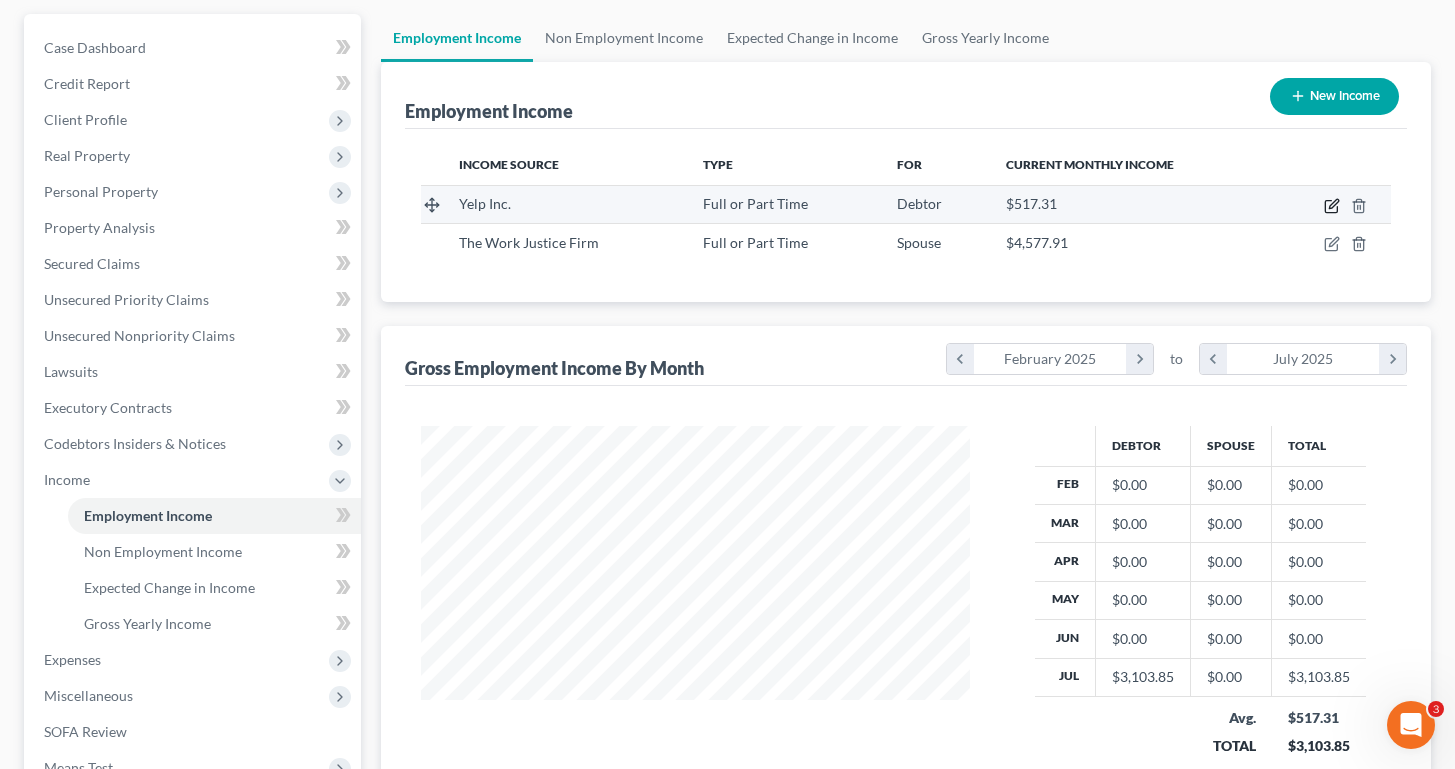 click 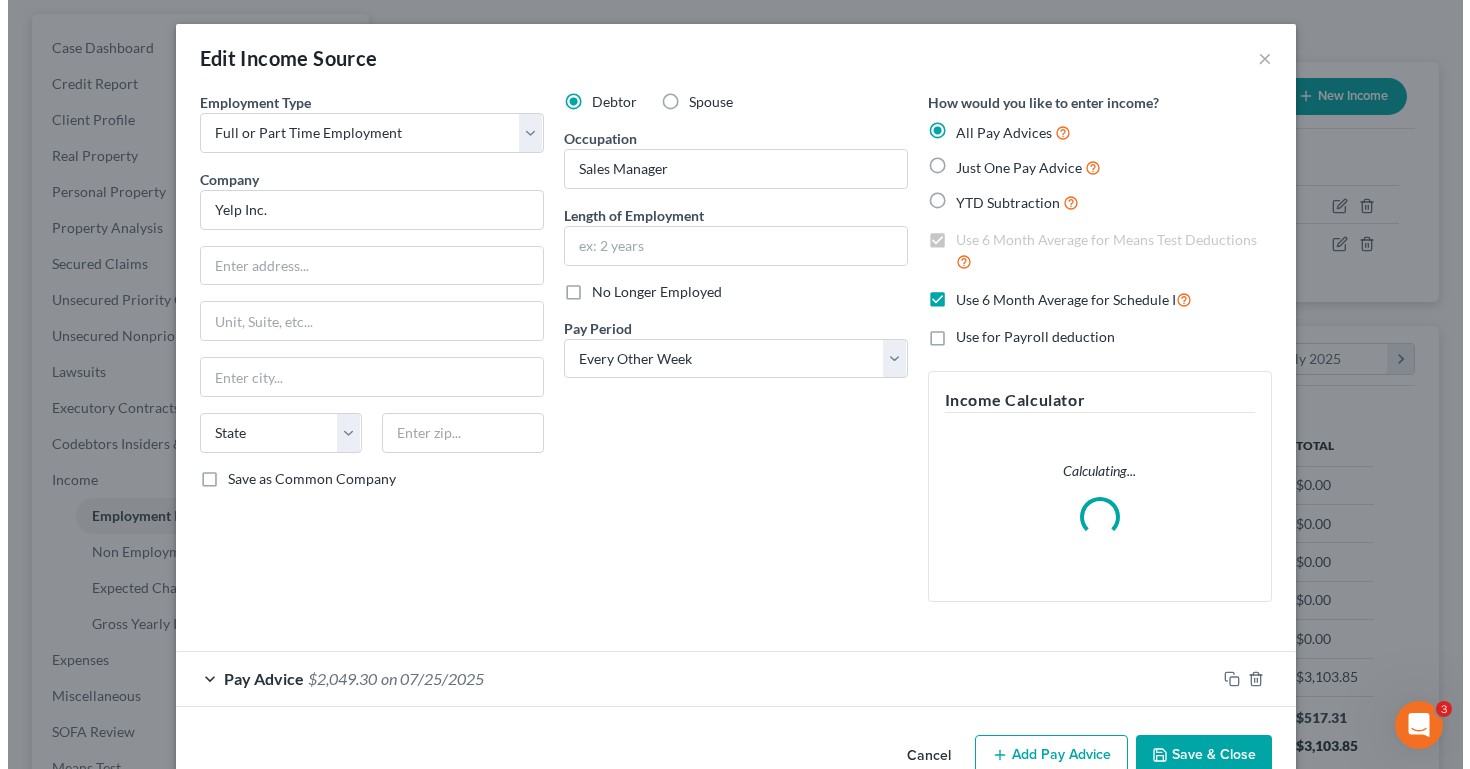 scroll, scrollTop: 999642, scrollLeft: 999404, axis: both 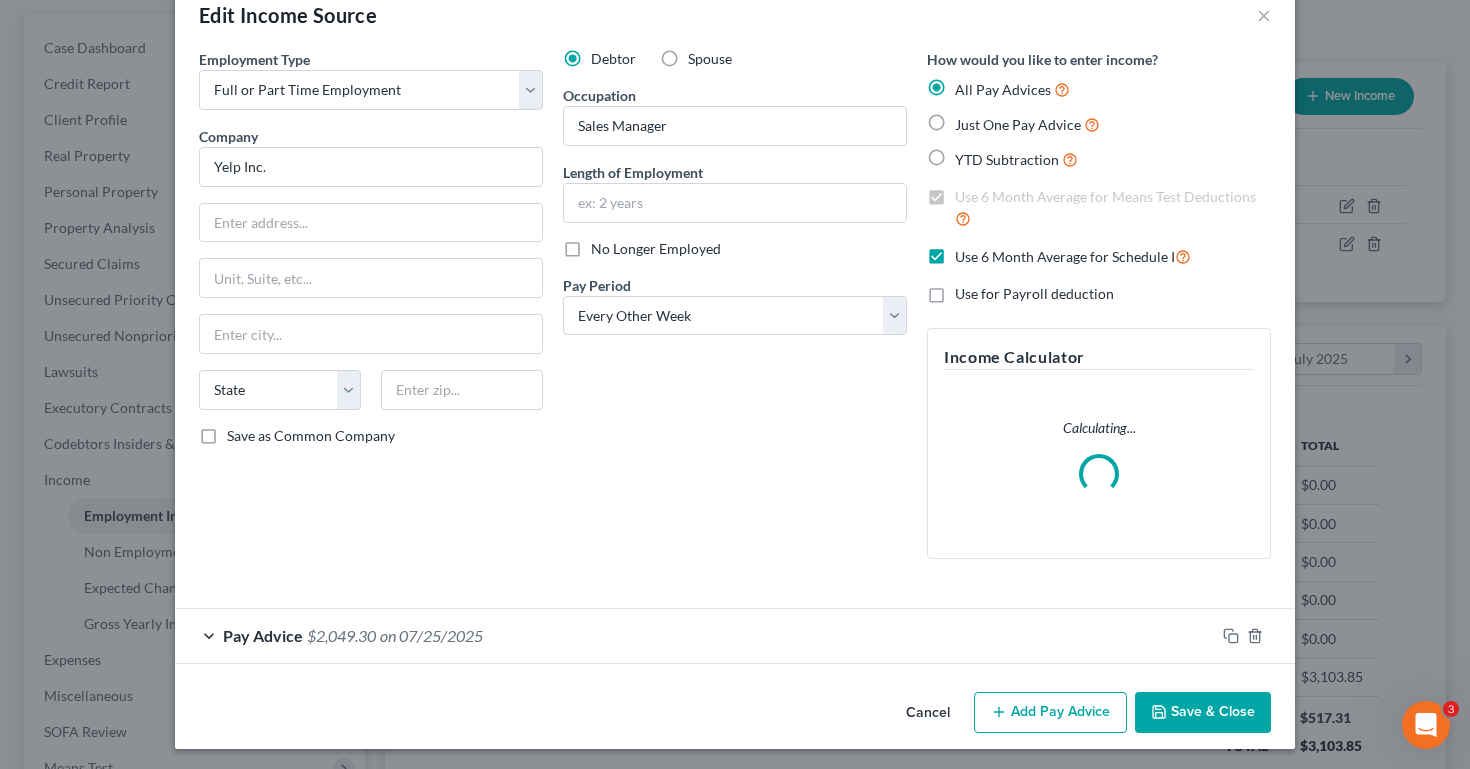click on "Add Pay Advice" at bounding box center [1050, 713] 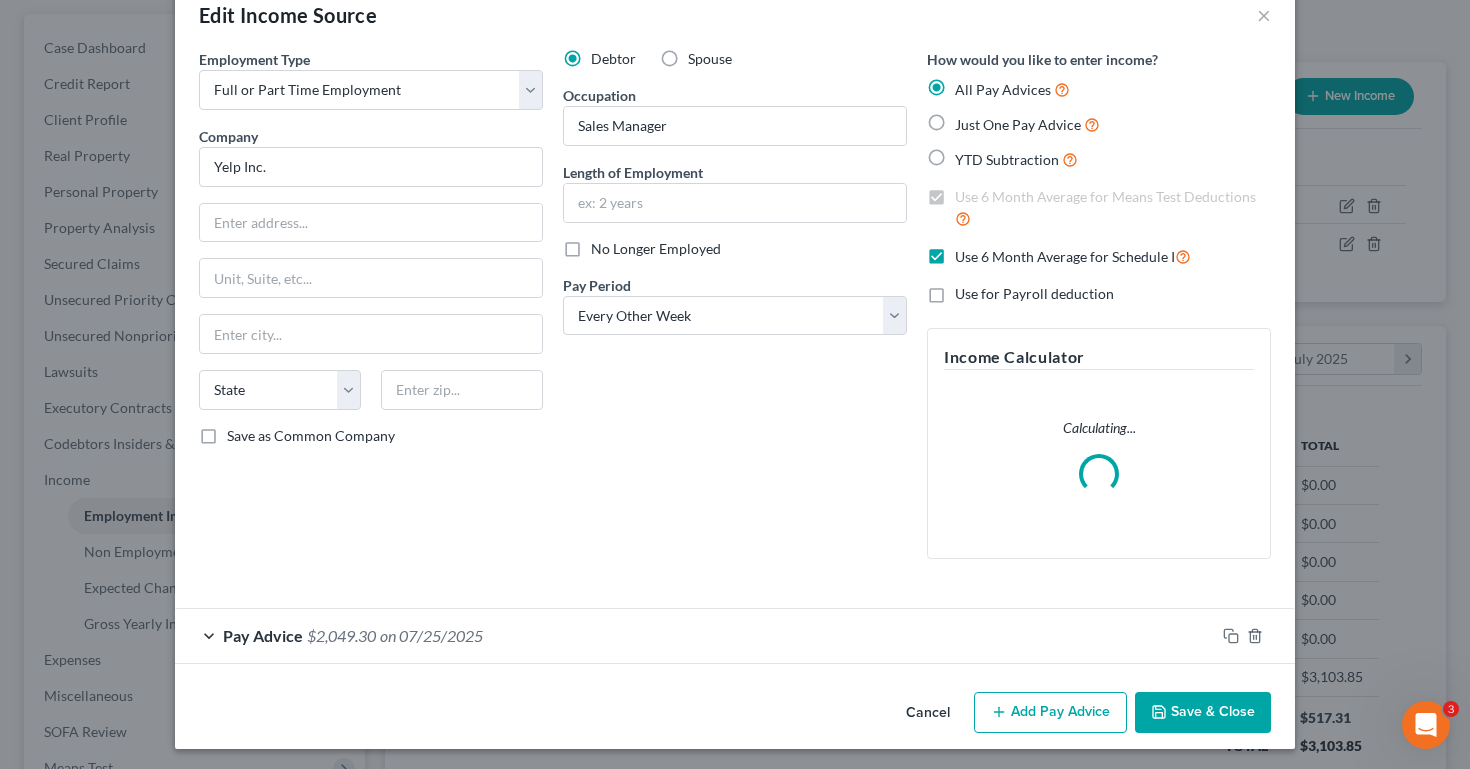 scroll, scrollTop: 43, scrollLeft: 0, axis: vertical 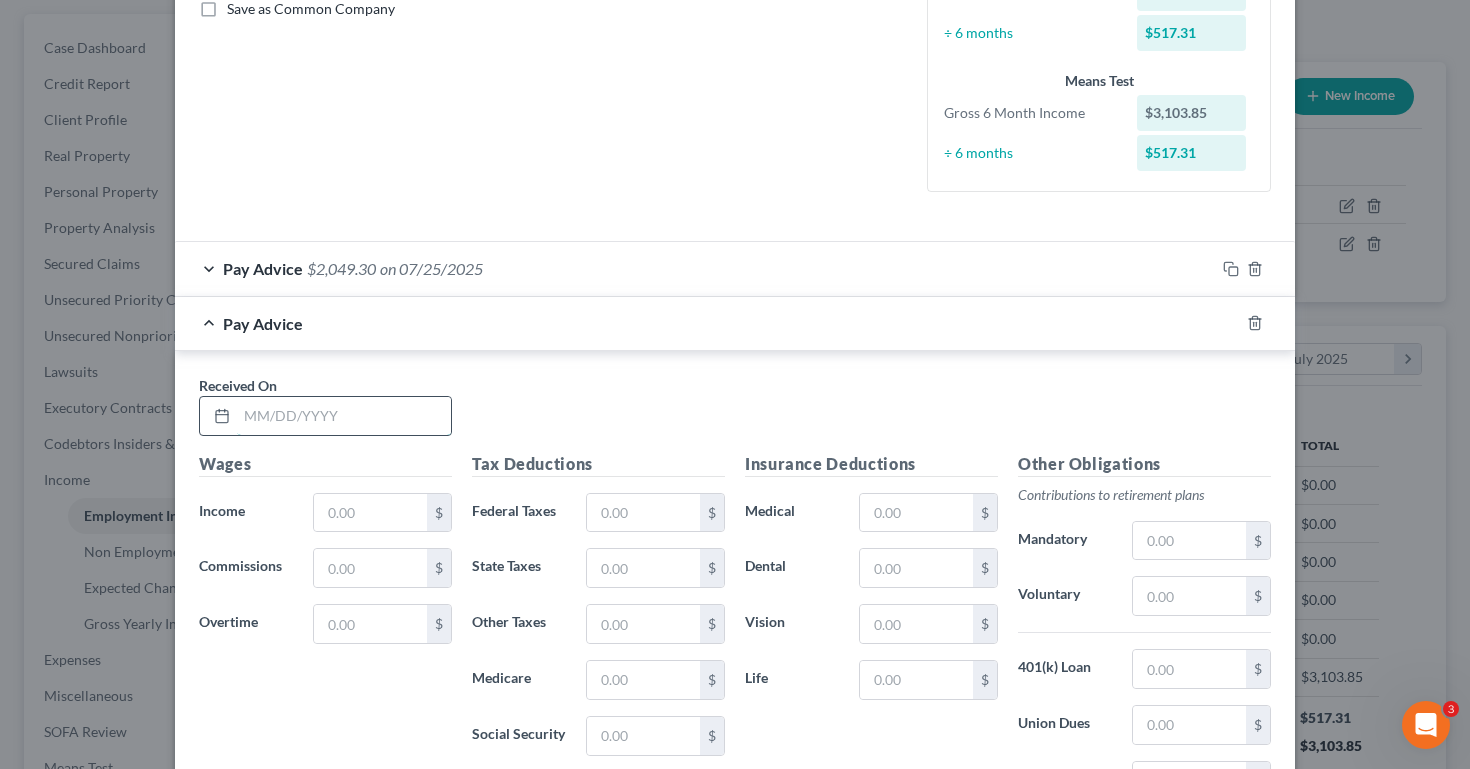 click at bounding box center (344, 416) 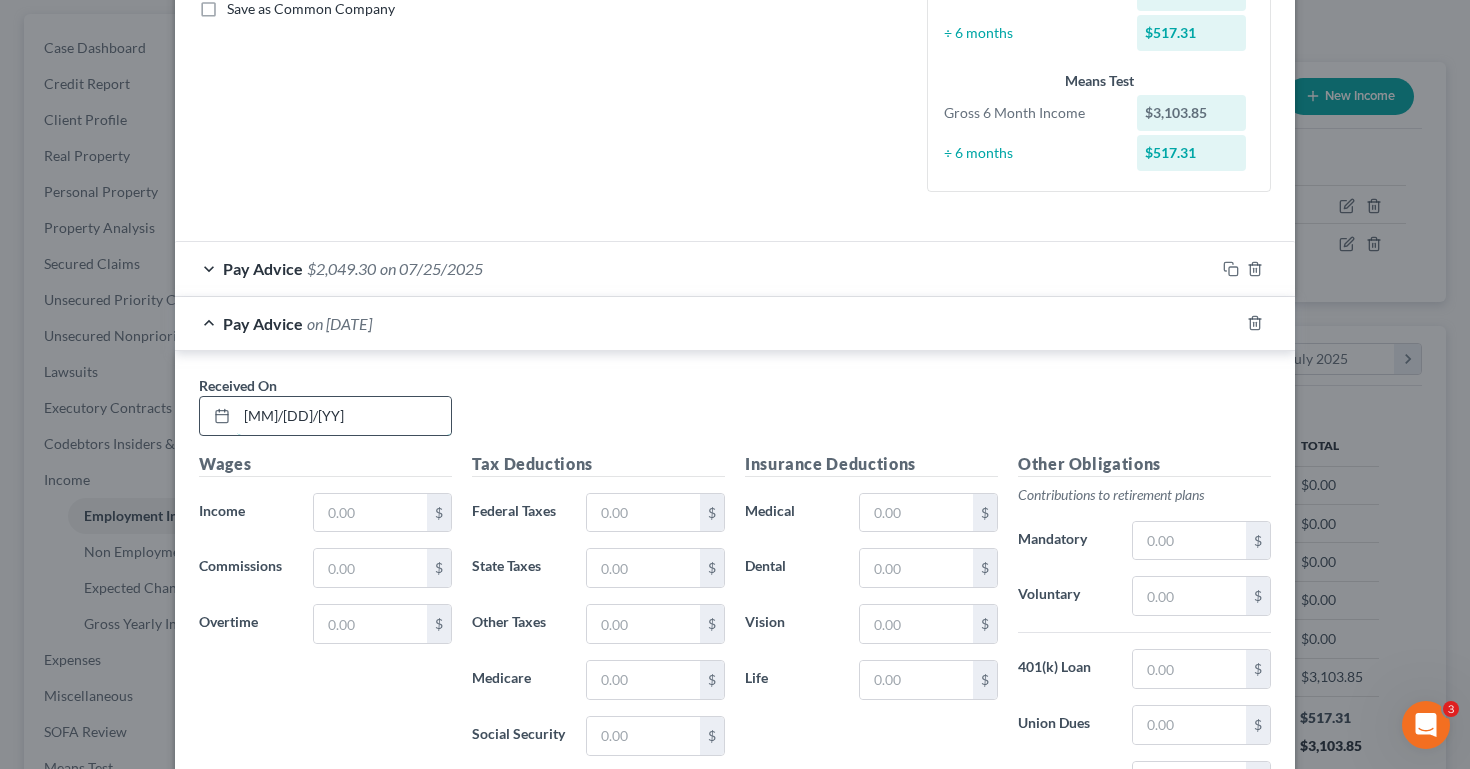 type on "[MM]/[DD]/[YY]" 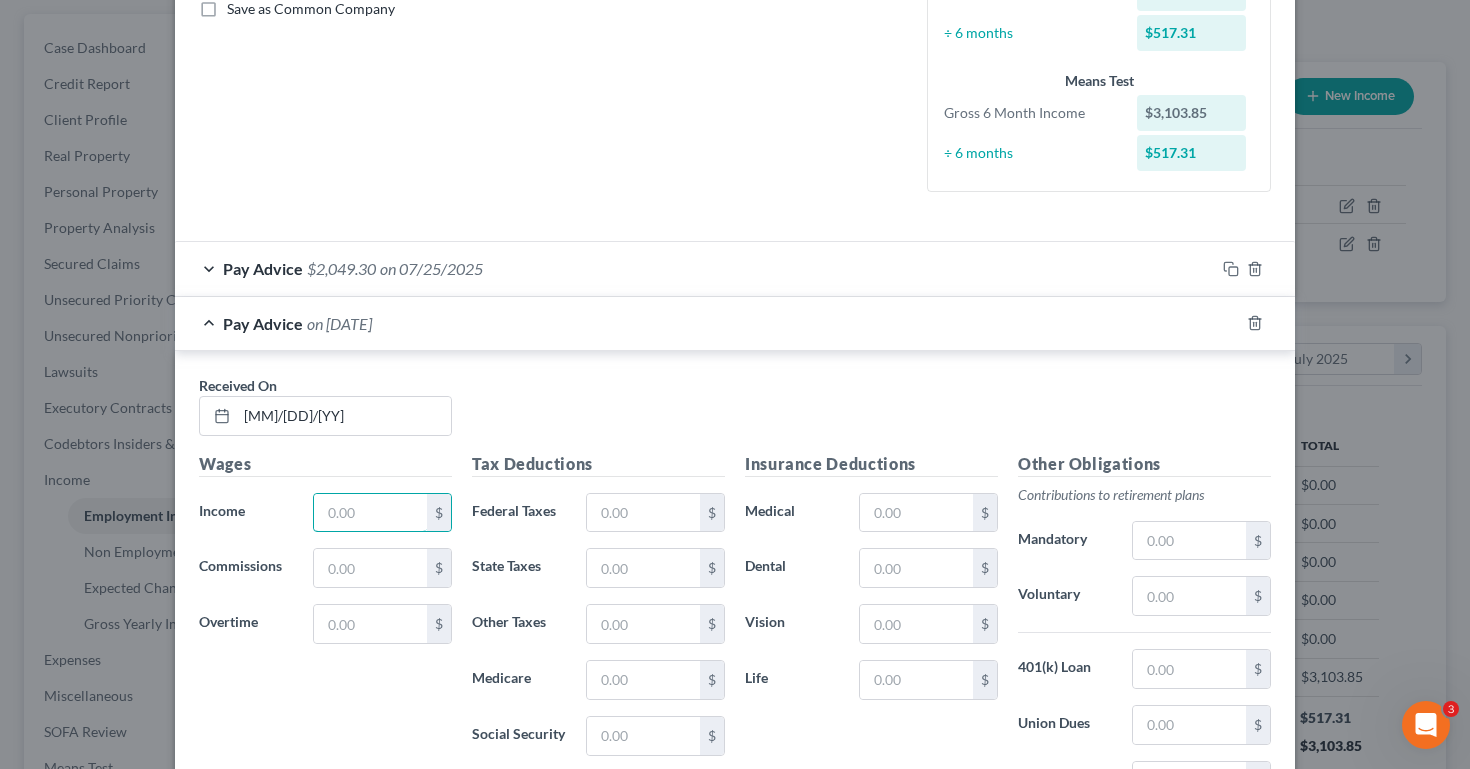 scroll, scrollTop: 690, scrollLeft: 0, axis: vertical 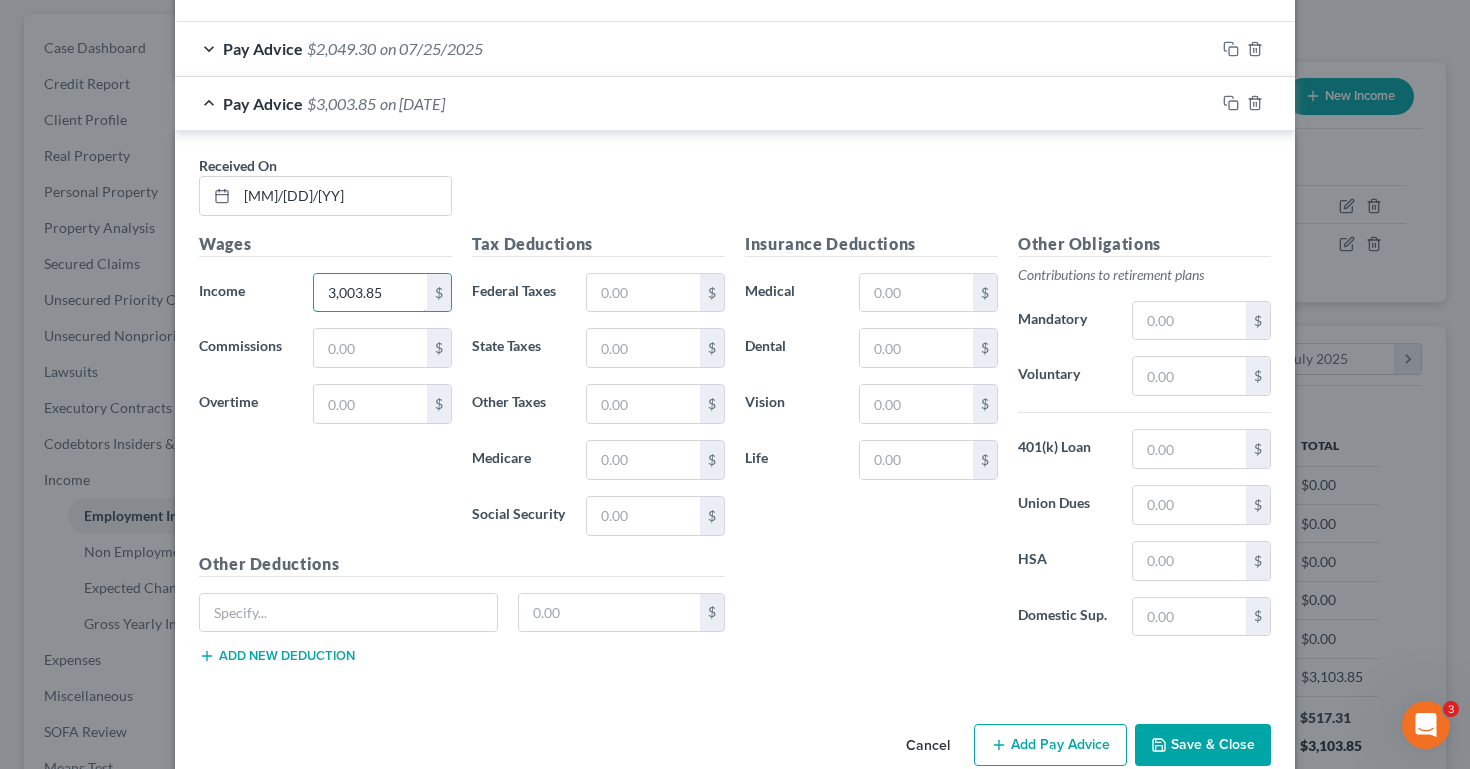 type on "3,003.85" 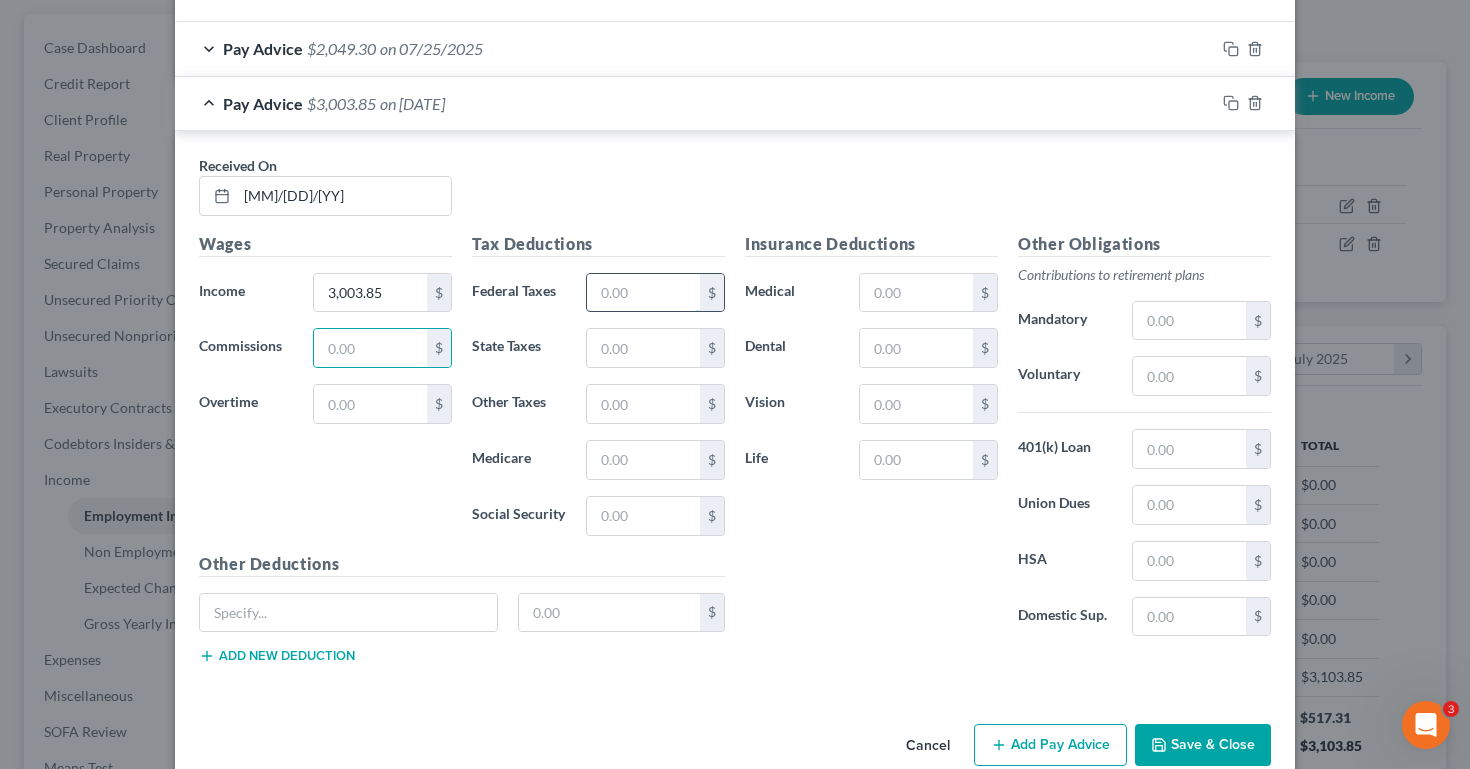 click at bounding box center (643, 293) 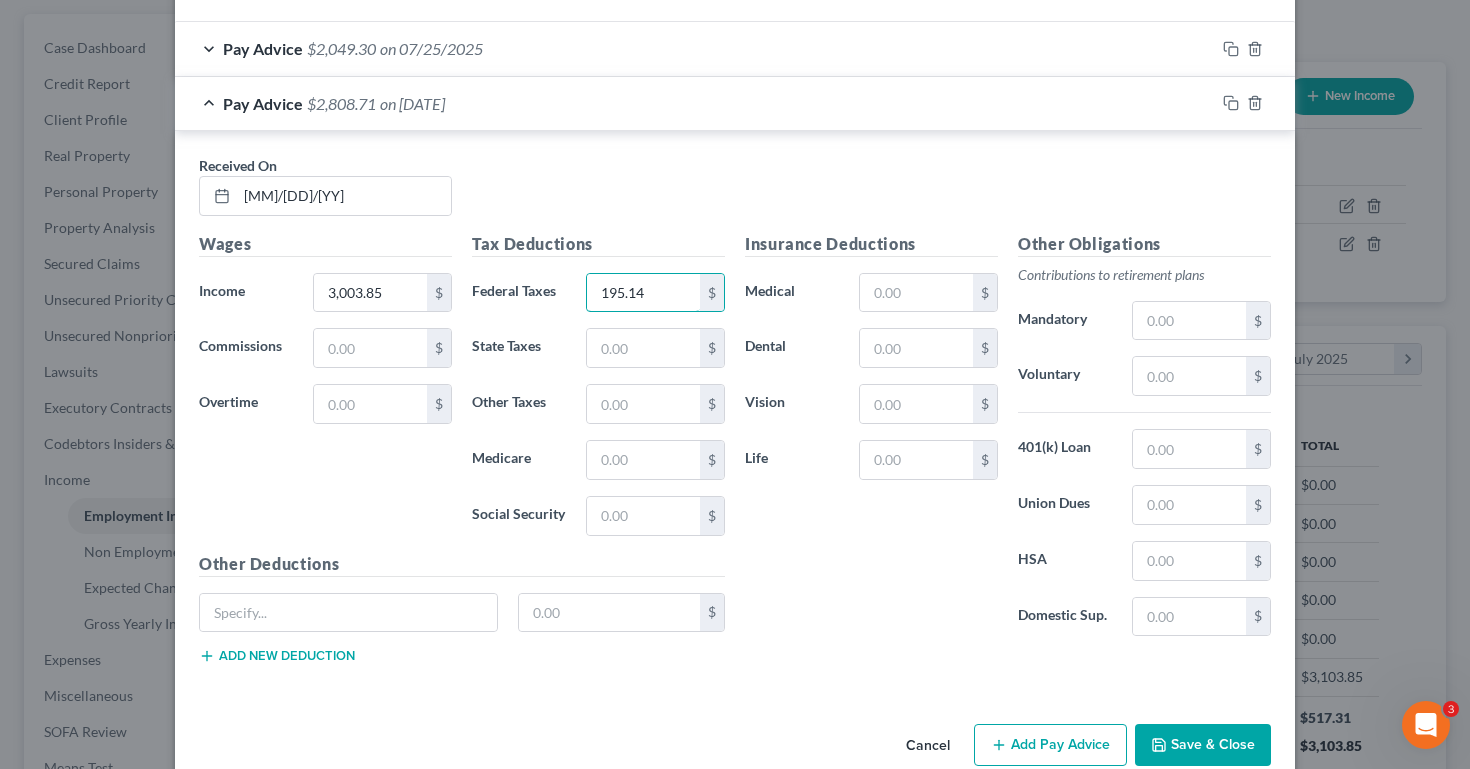 type on "195.14" 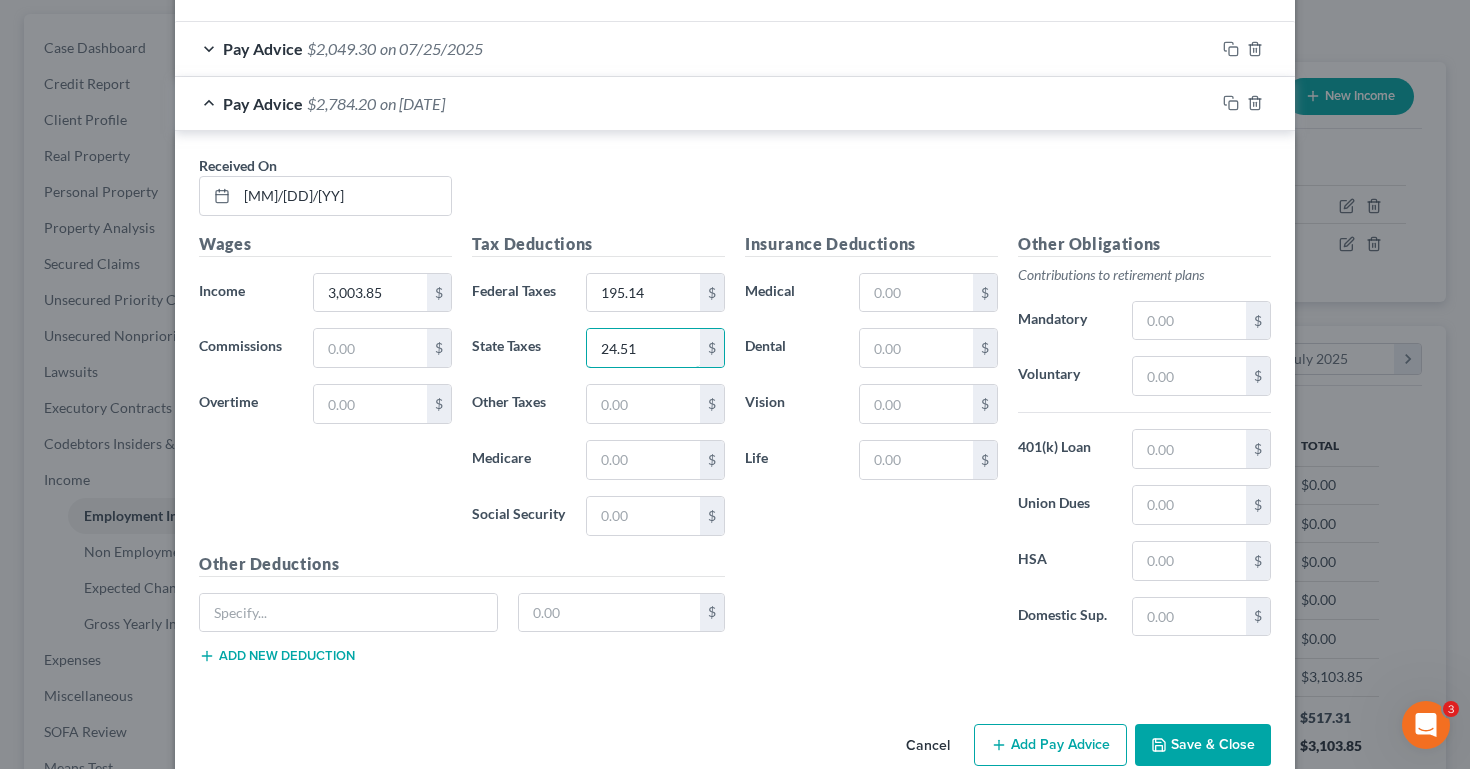 type on "24.51" 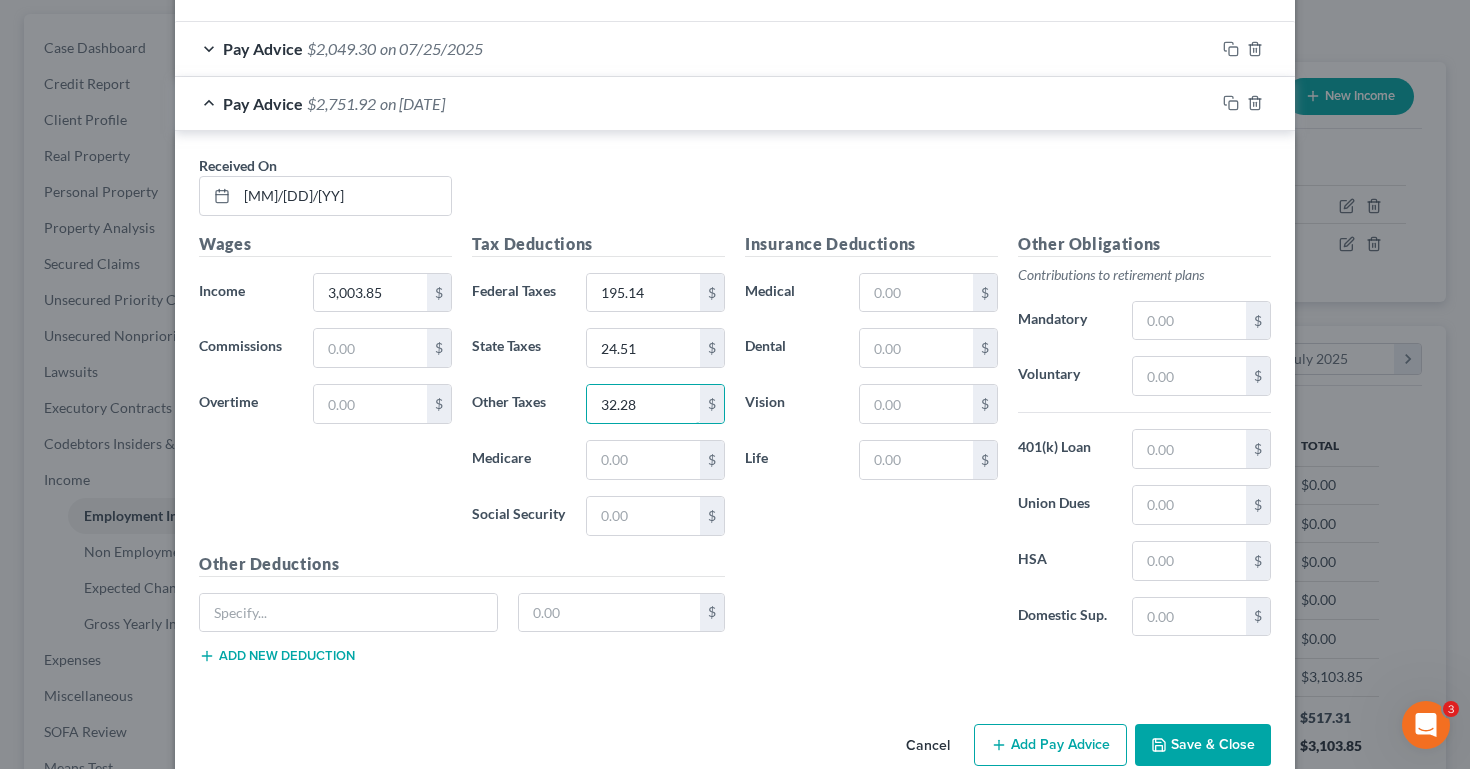 type on "32.28" 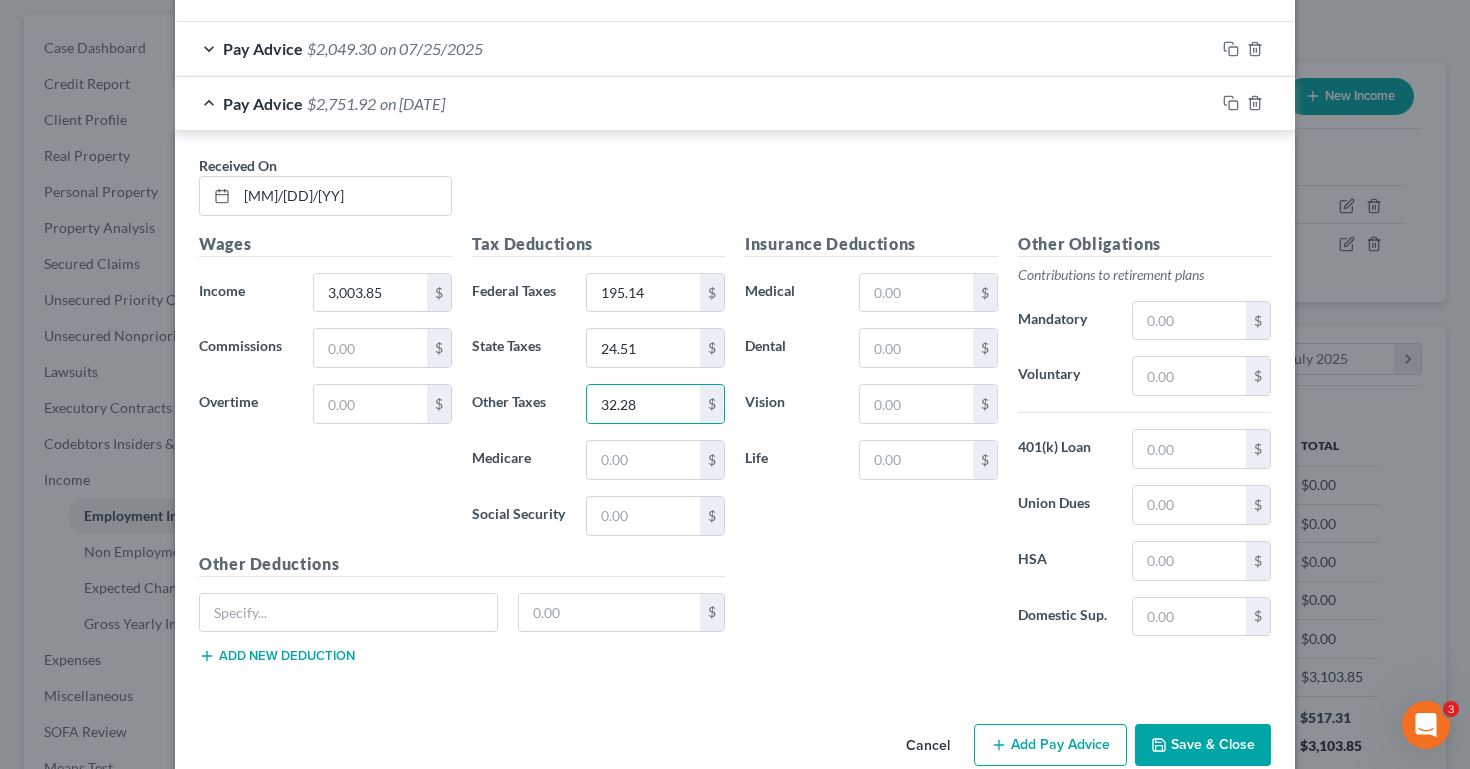 click on "Received On
*
[MM]/[DD]/[YY]" at bounding box center (735, 193) 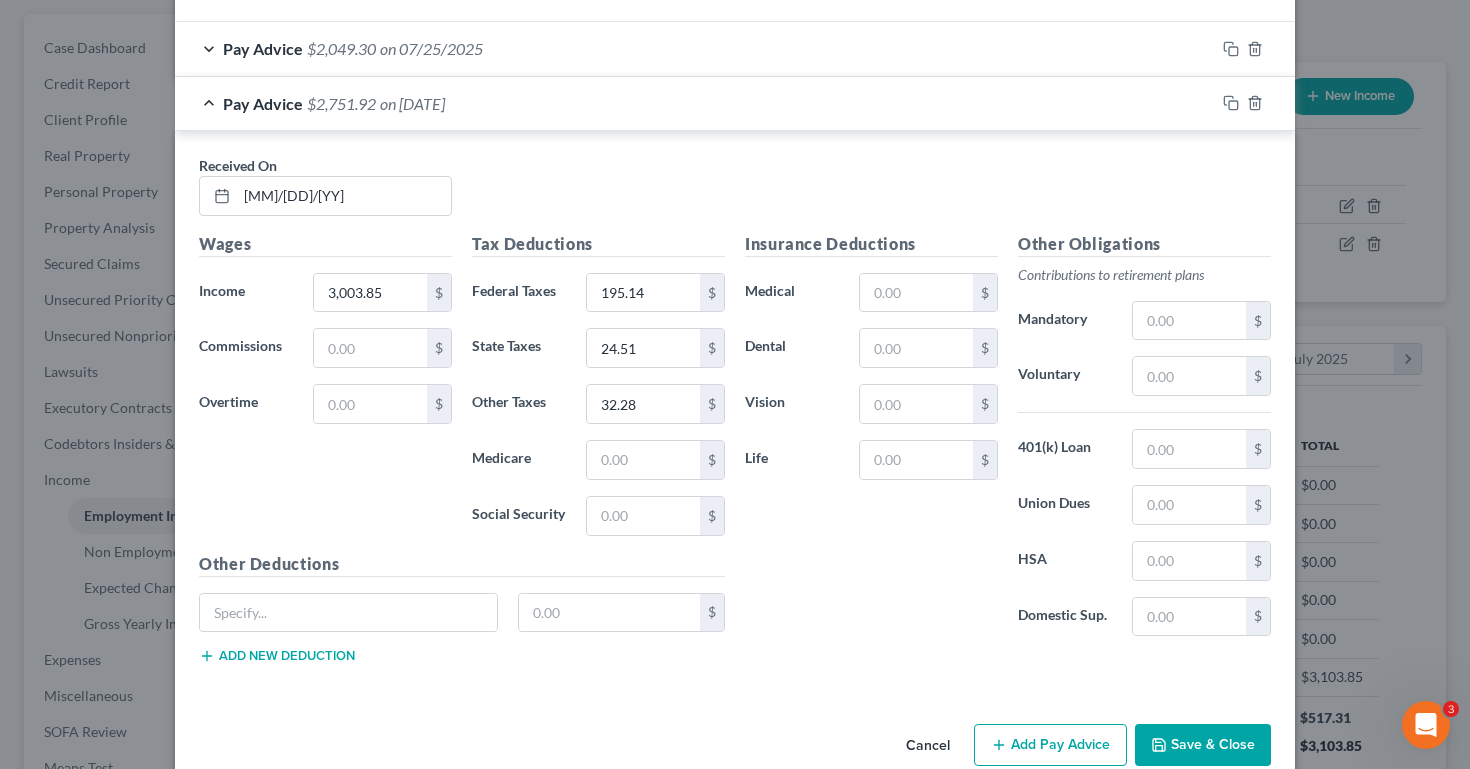scroll, scrollTop: 0, scrollLeft: 0, axis: both 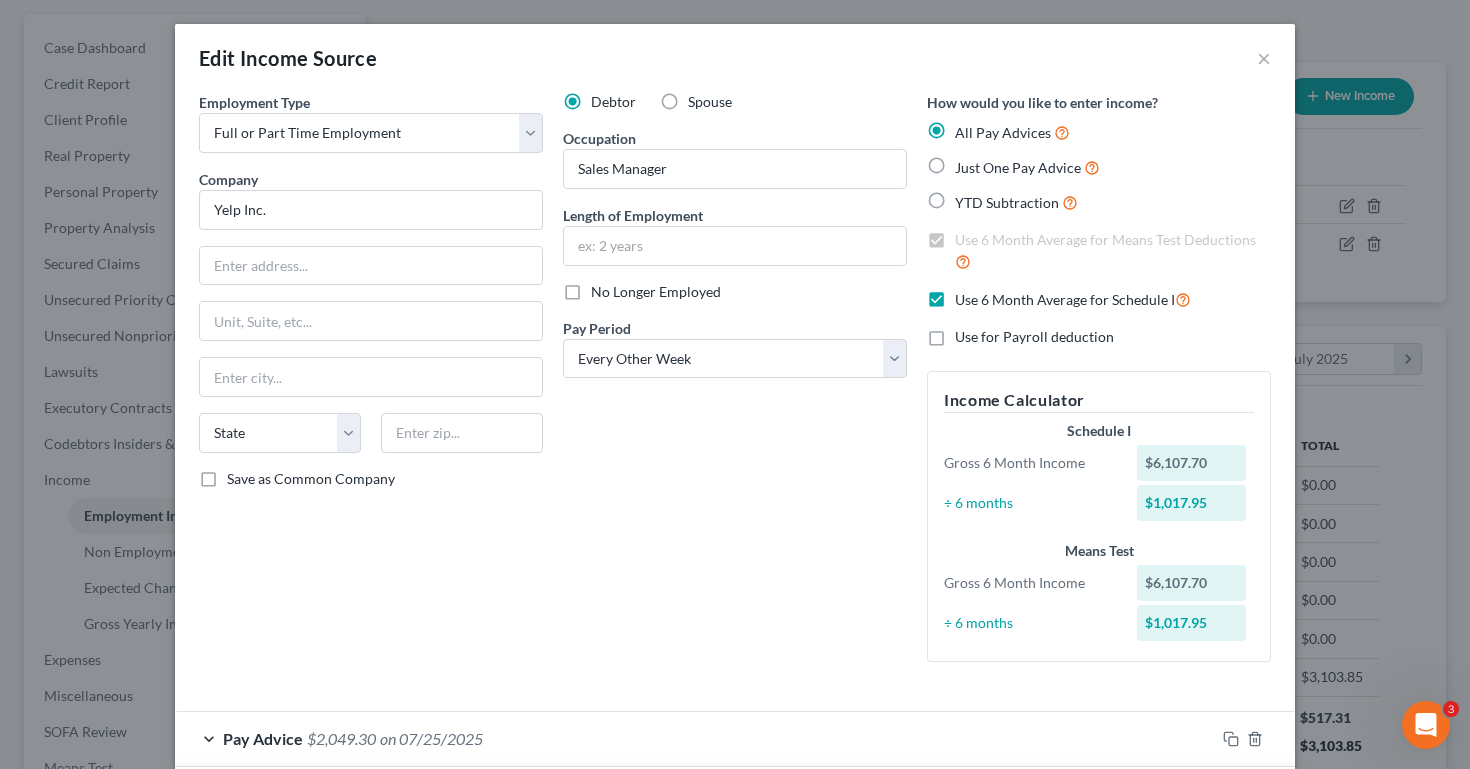 click on "YTD Subtraction" at bounding box center [1007, 202] 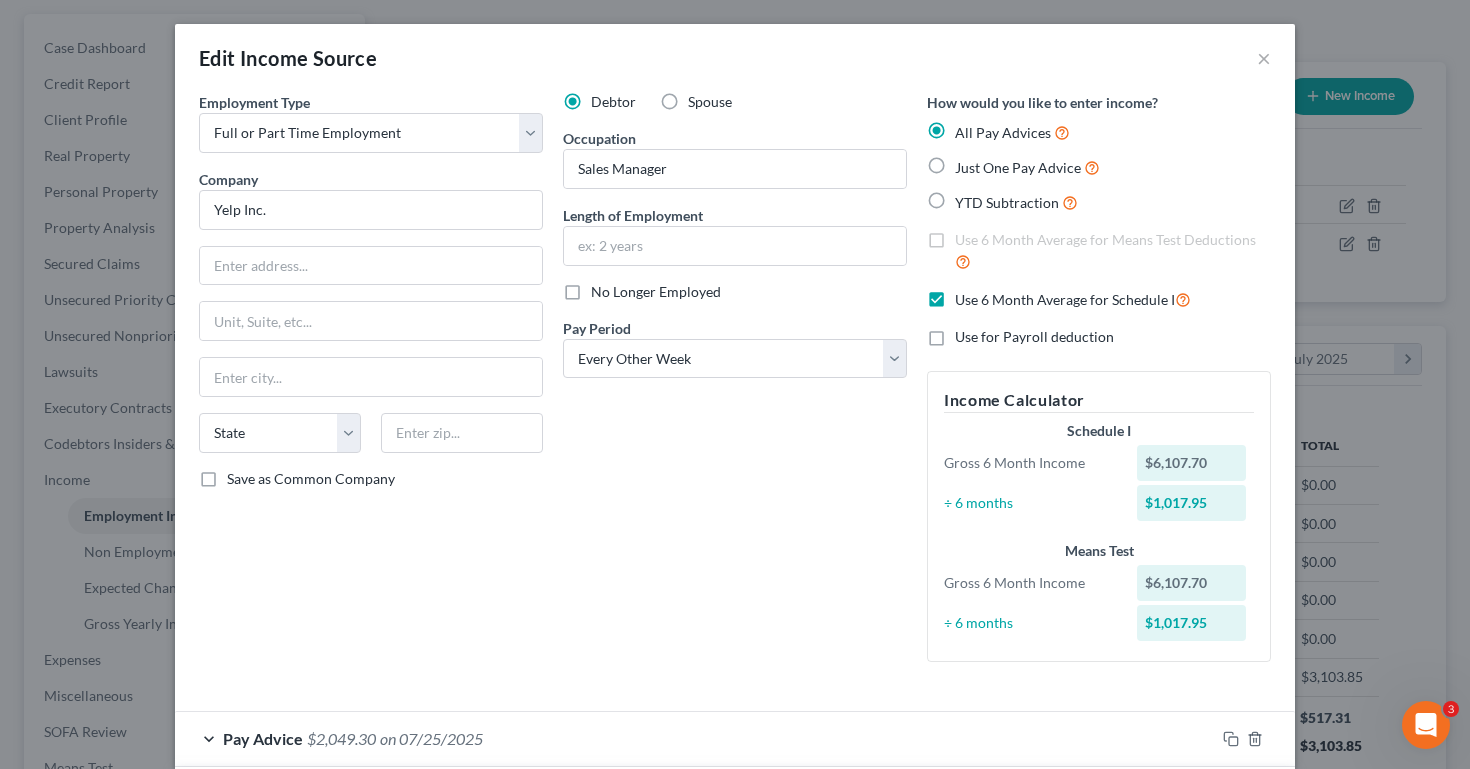 radio on "true" 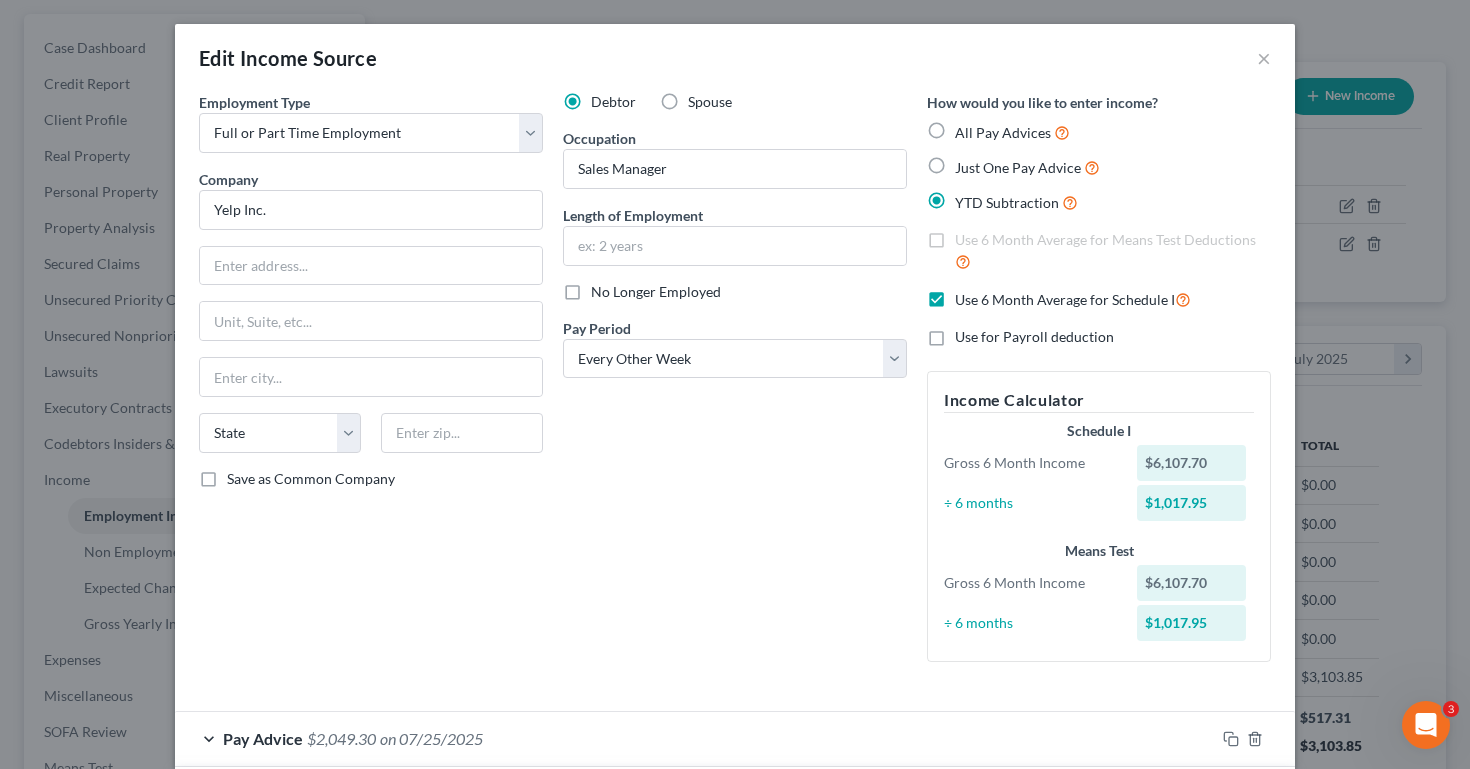 checkbox on "false" 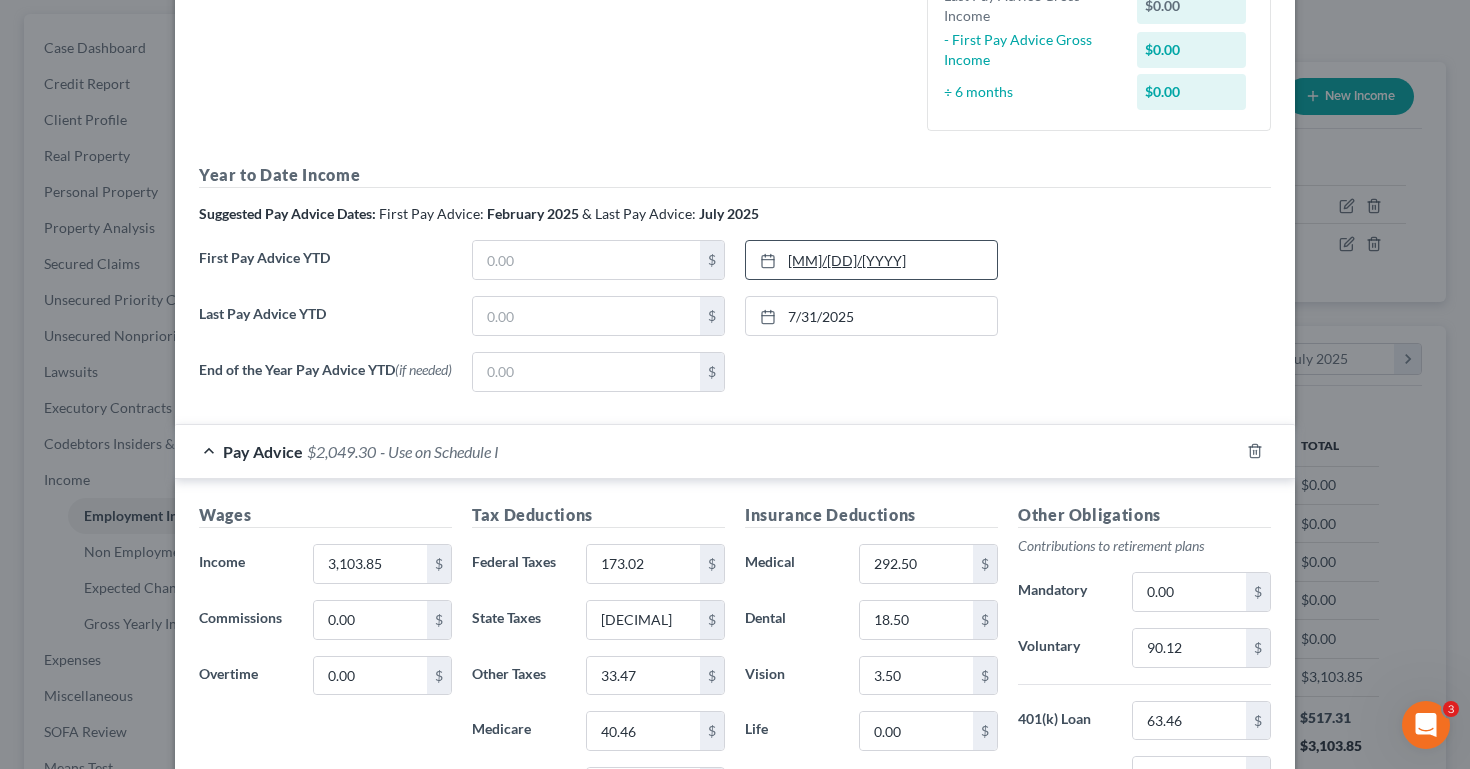 scroll, scrollTop: 508, scrollLeft: 0, axis: vertical 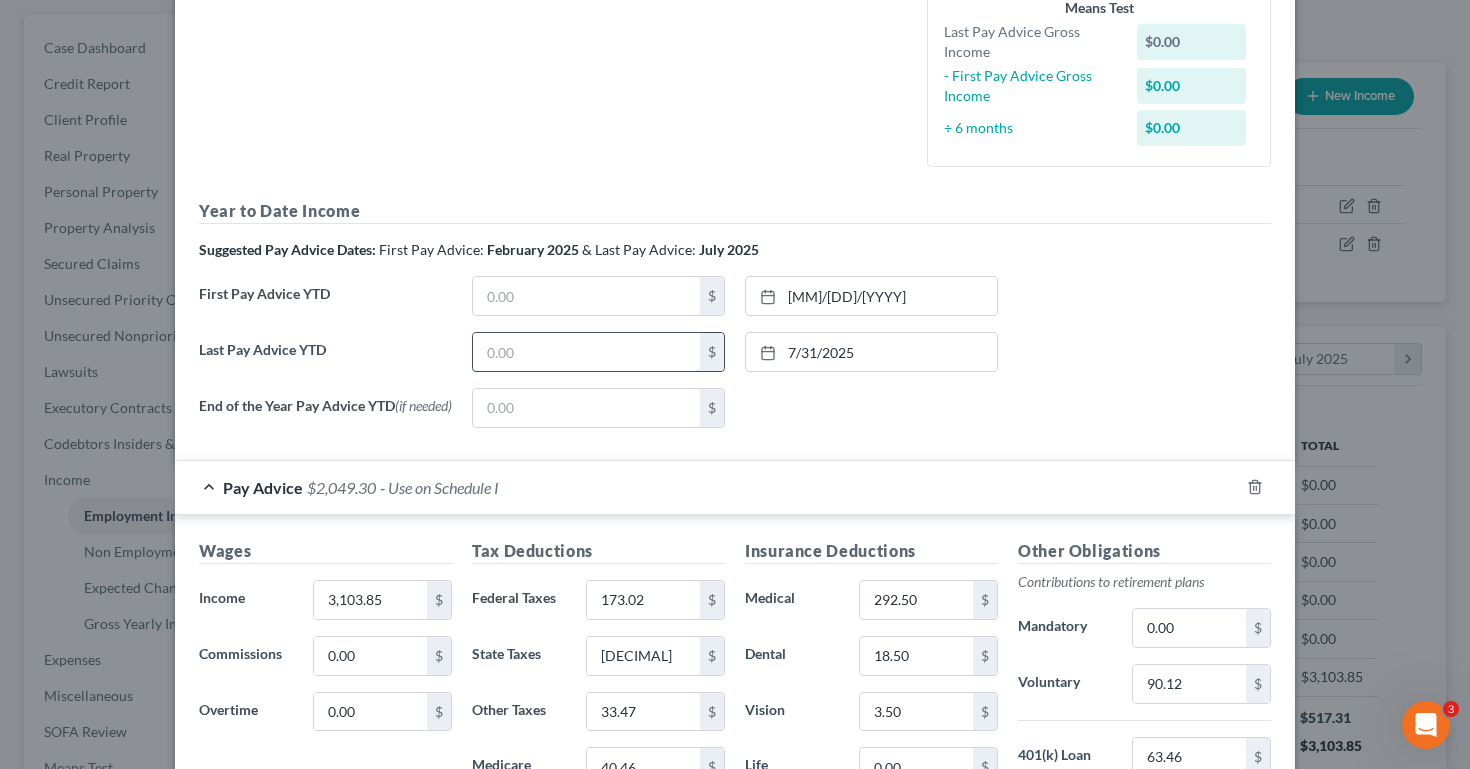 paste on "58,634.25" 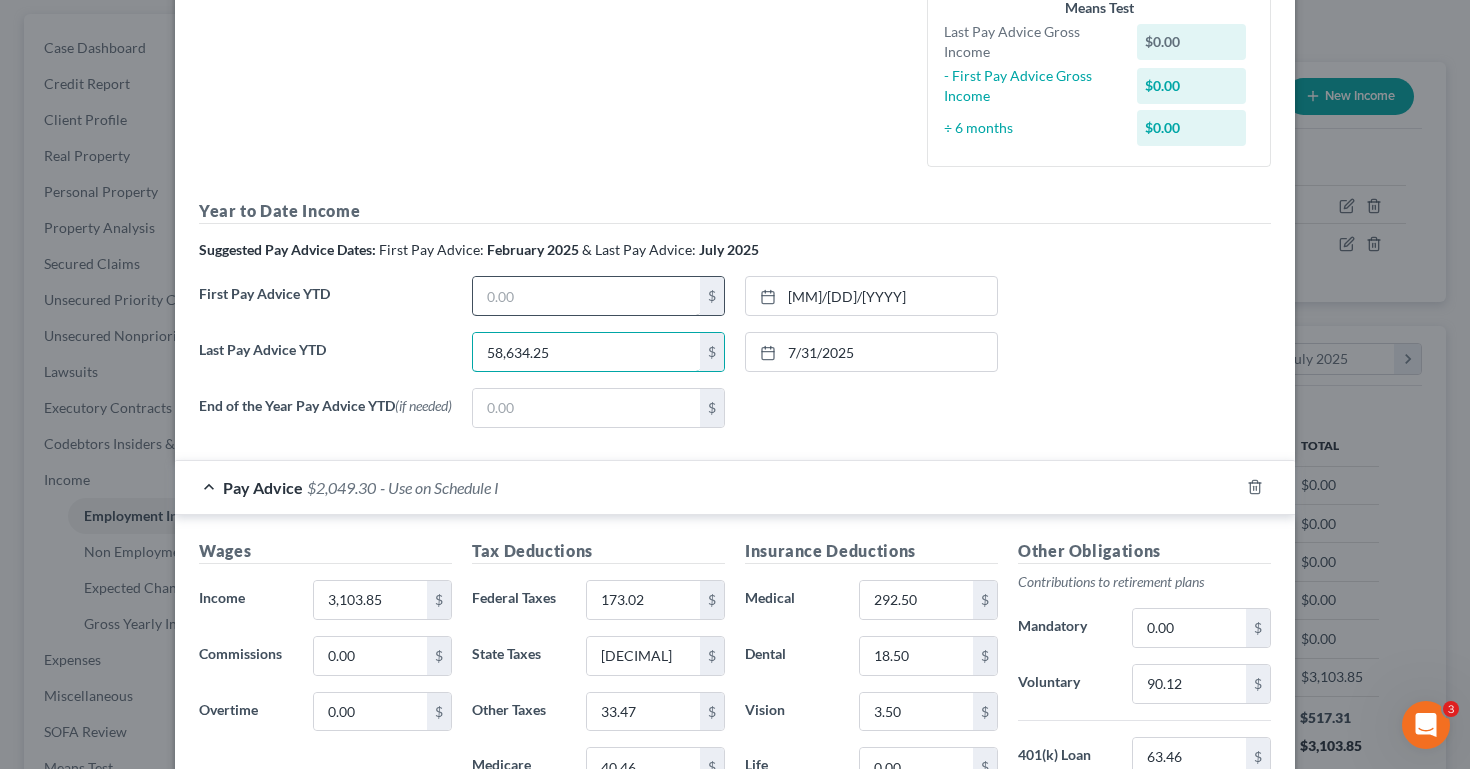 type on "58,634.25" 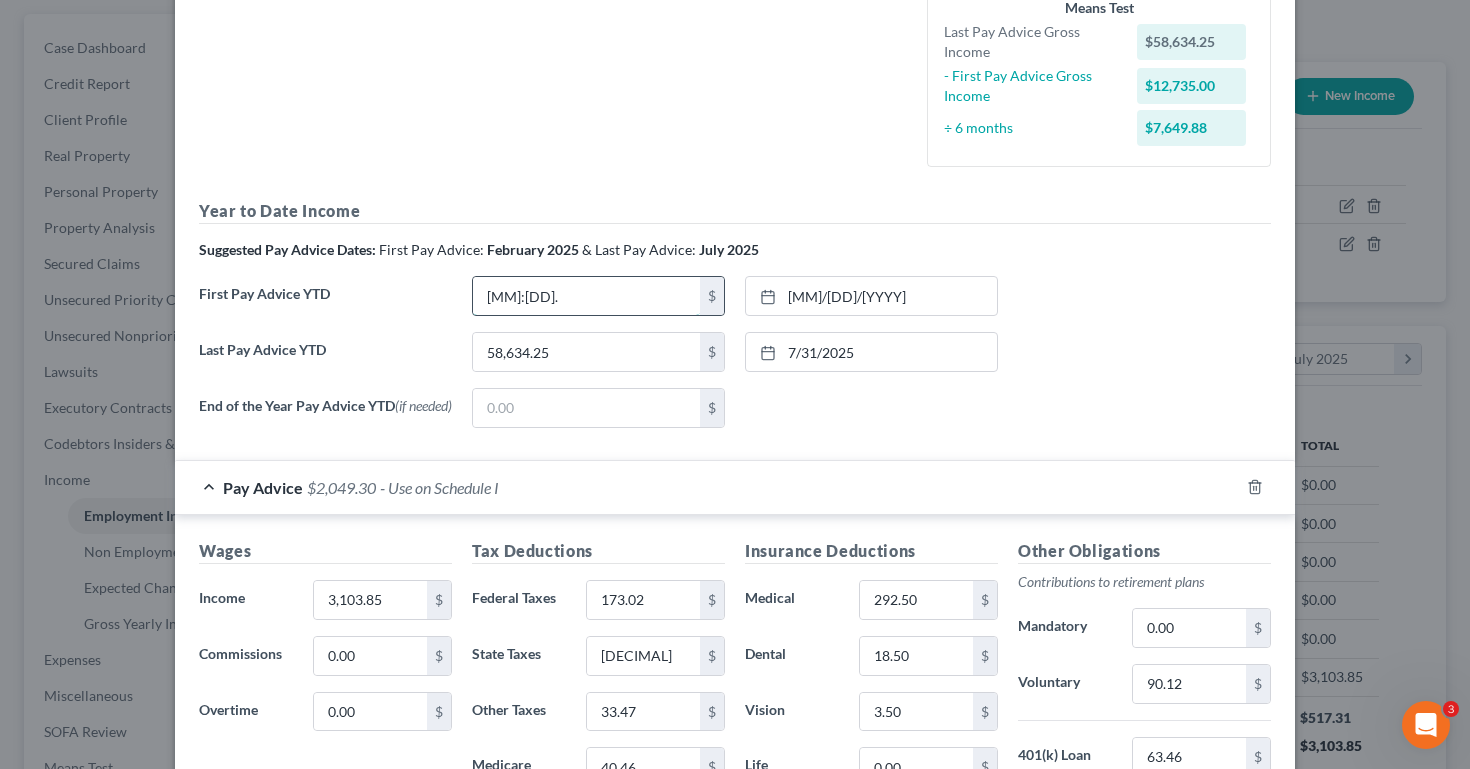 click on "[MM]:[DD]." at bounding box center [586, 296] 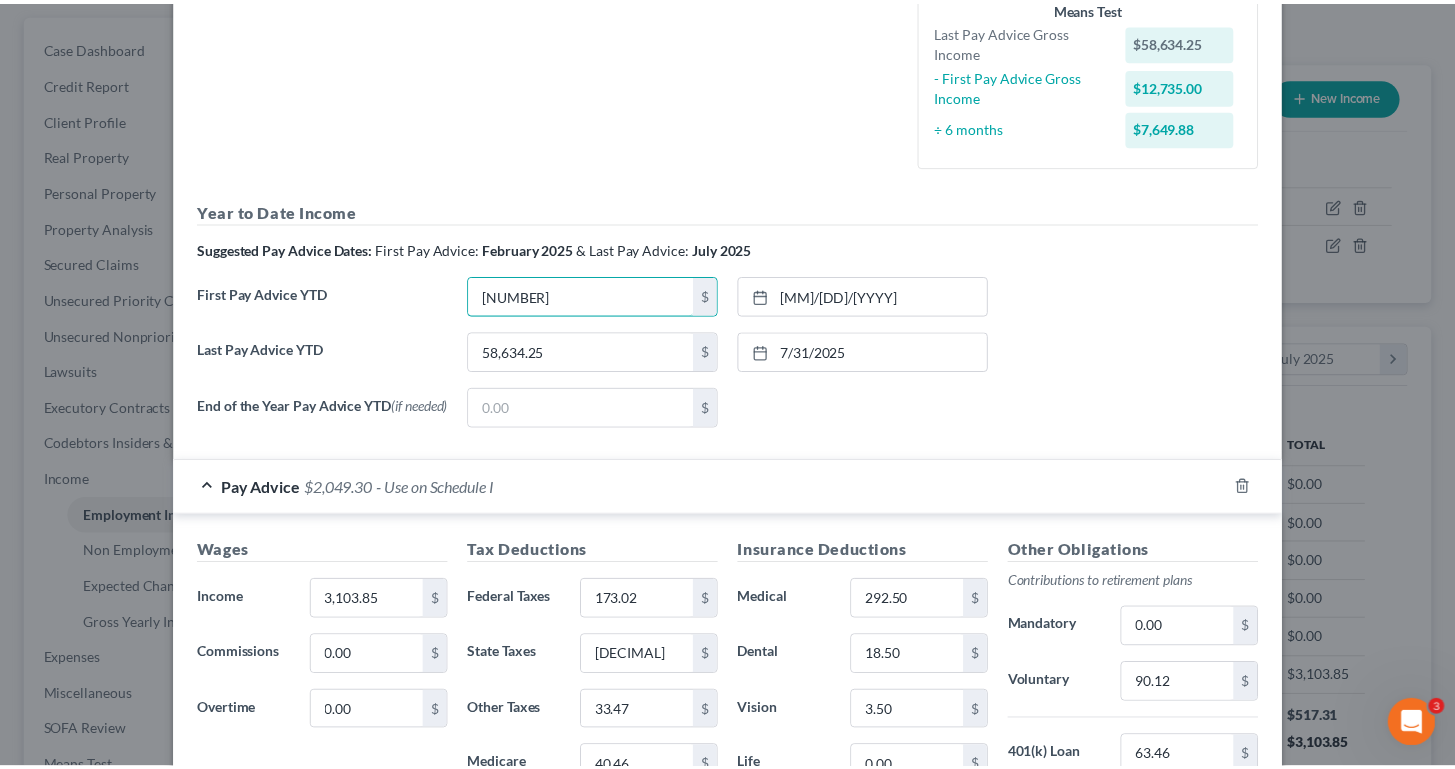 scroll, scrollTop: 1397, scrollLeft: 0, axis: vertical 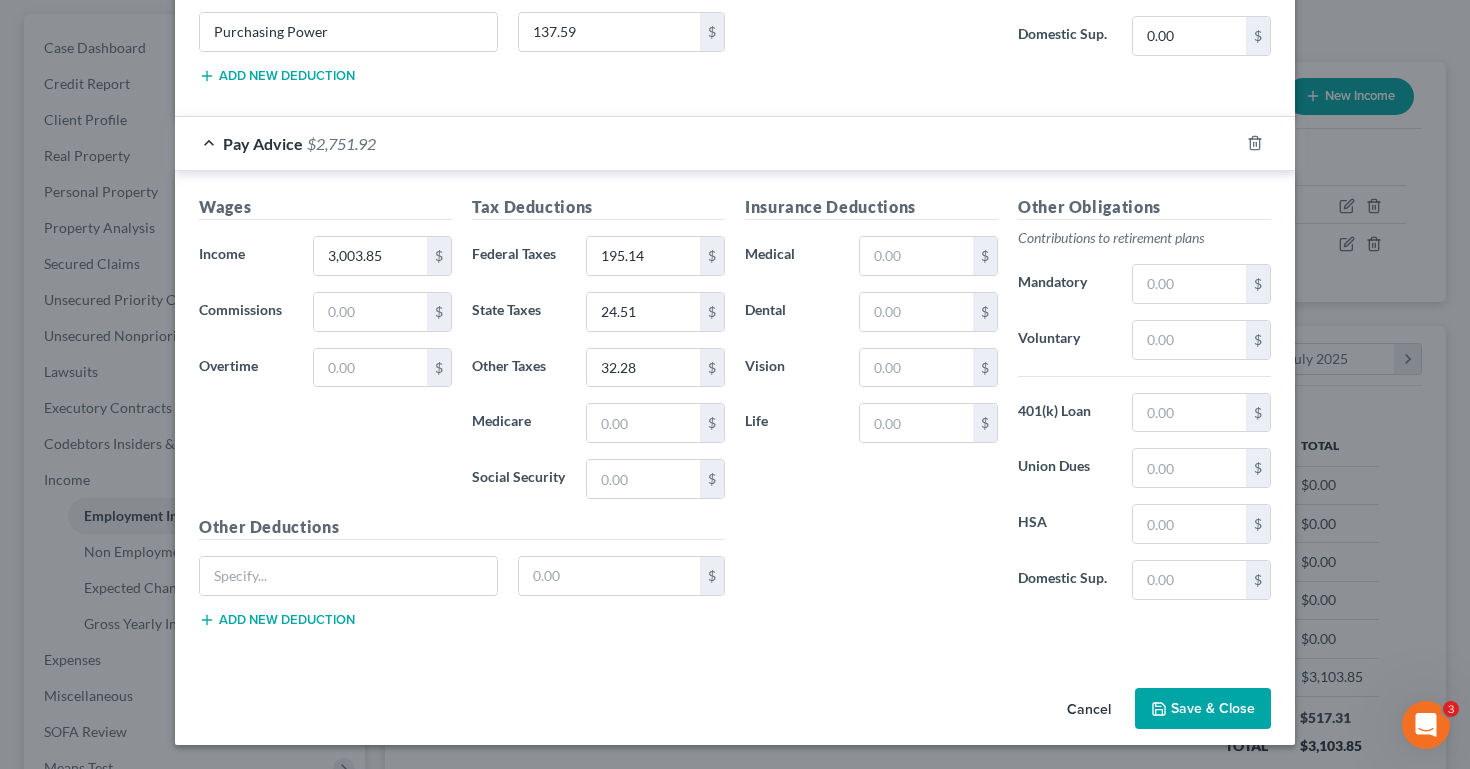 type on "[NUMBER]" 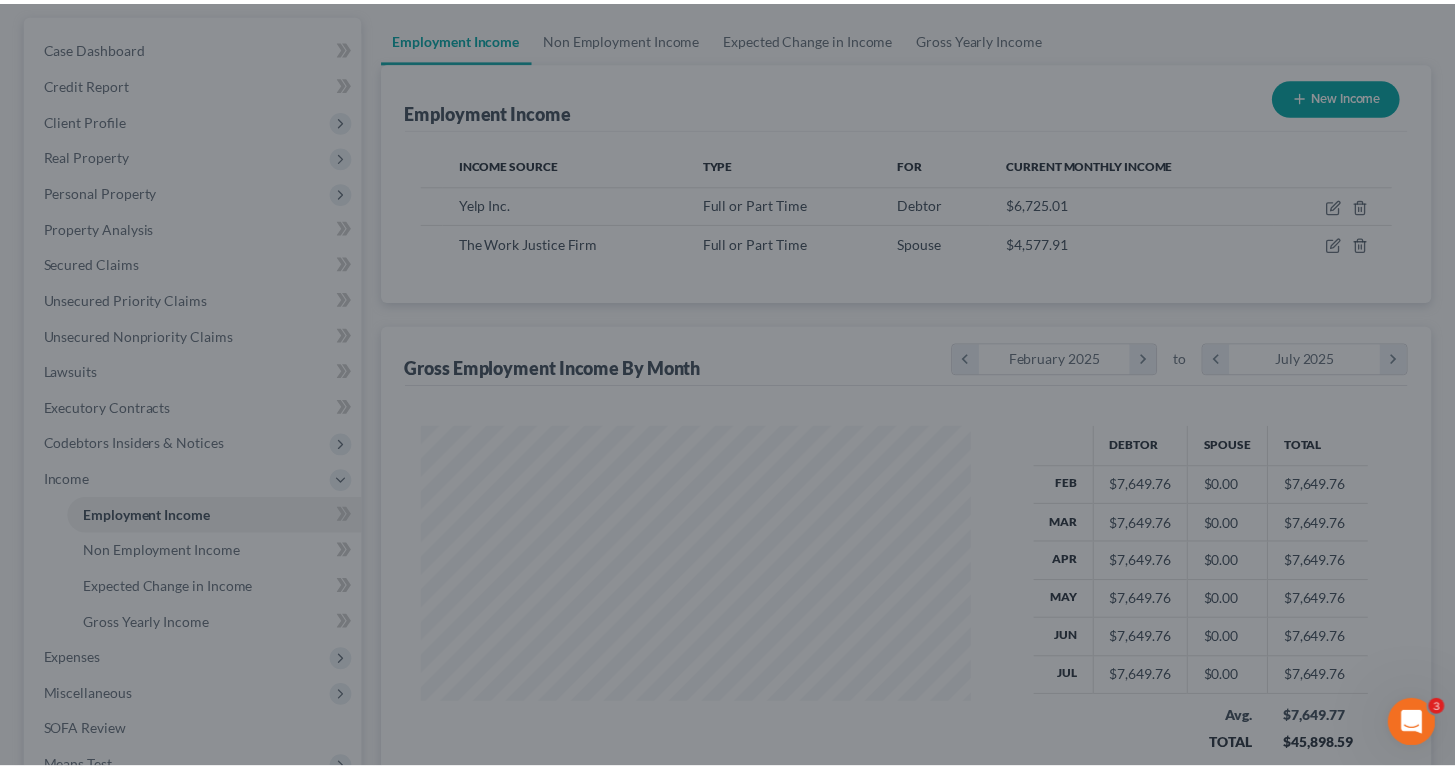 scroll, scrollTop: 358, scrollLeft: 590, axis: both 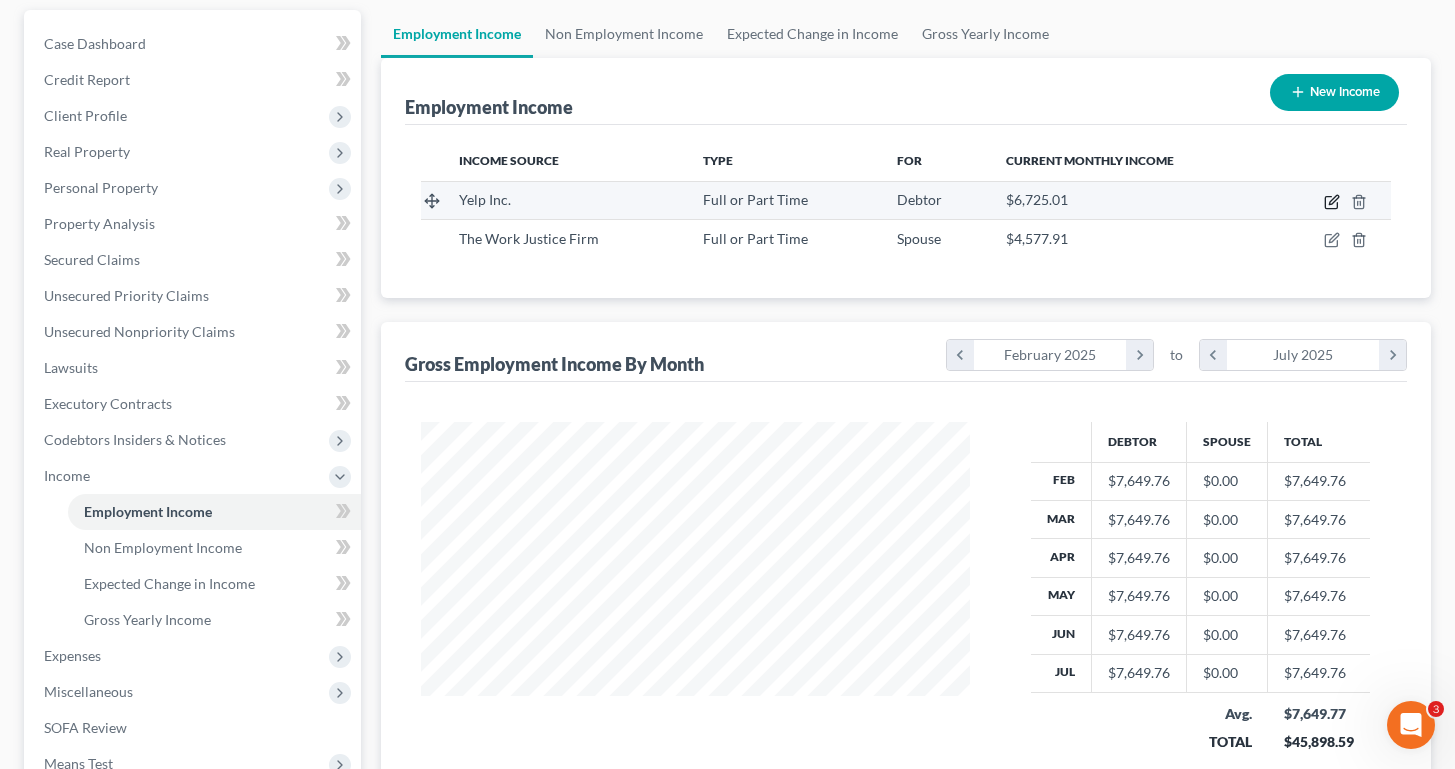 click 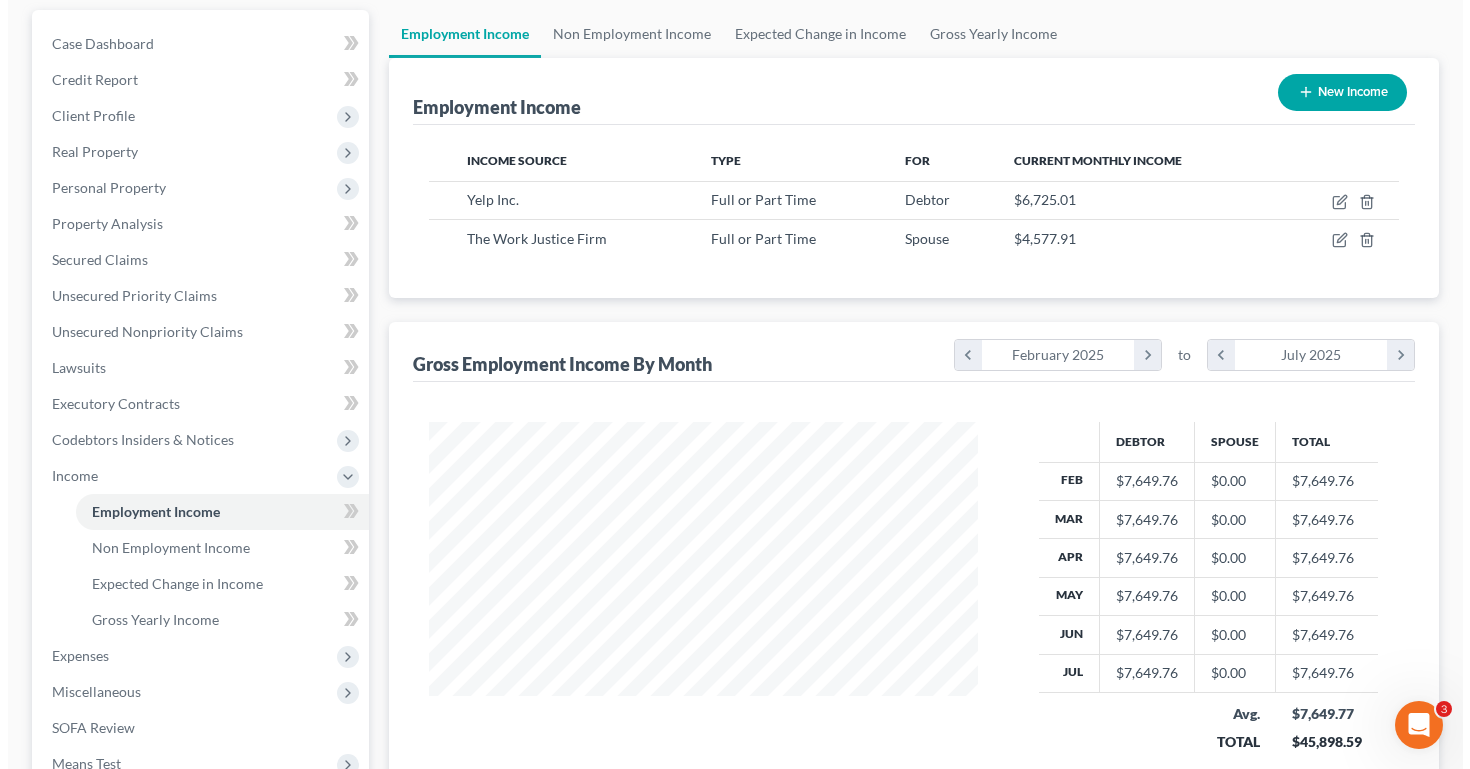 scroll, scrollTop: 999642, scrollLeft: 999404, axis: both 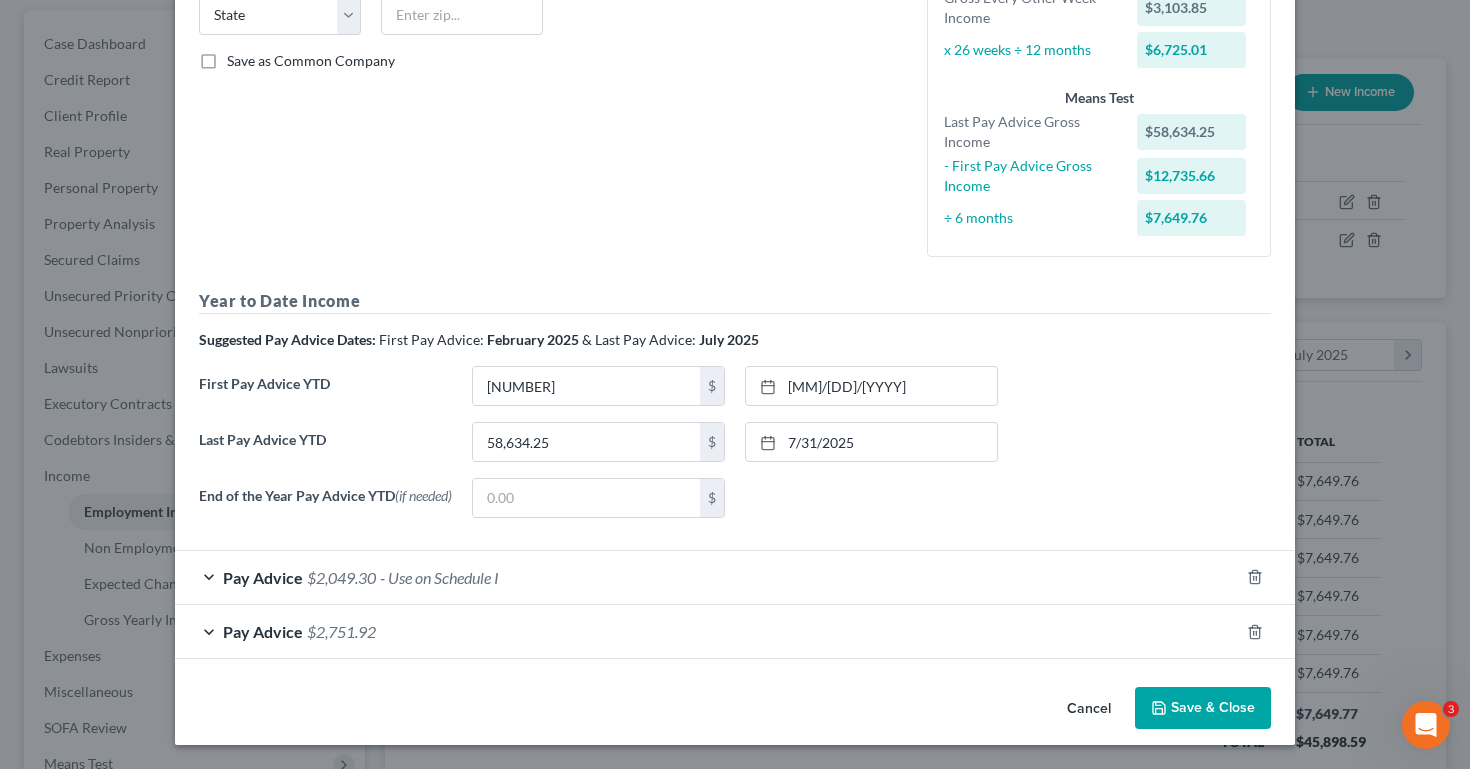 click on "$2,049.30" at bounding box center [341, 577] 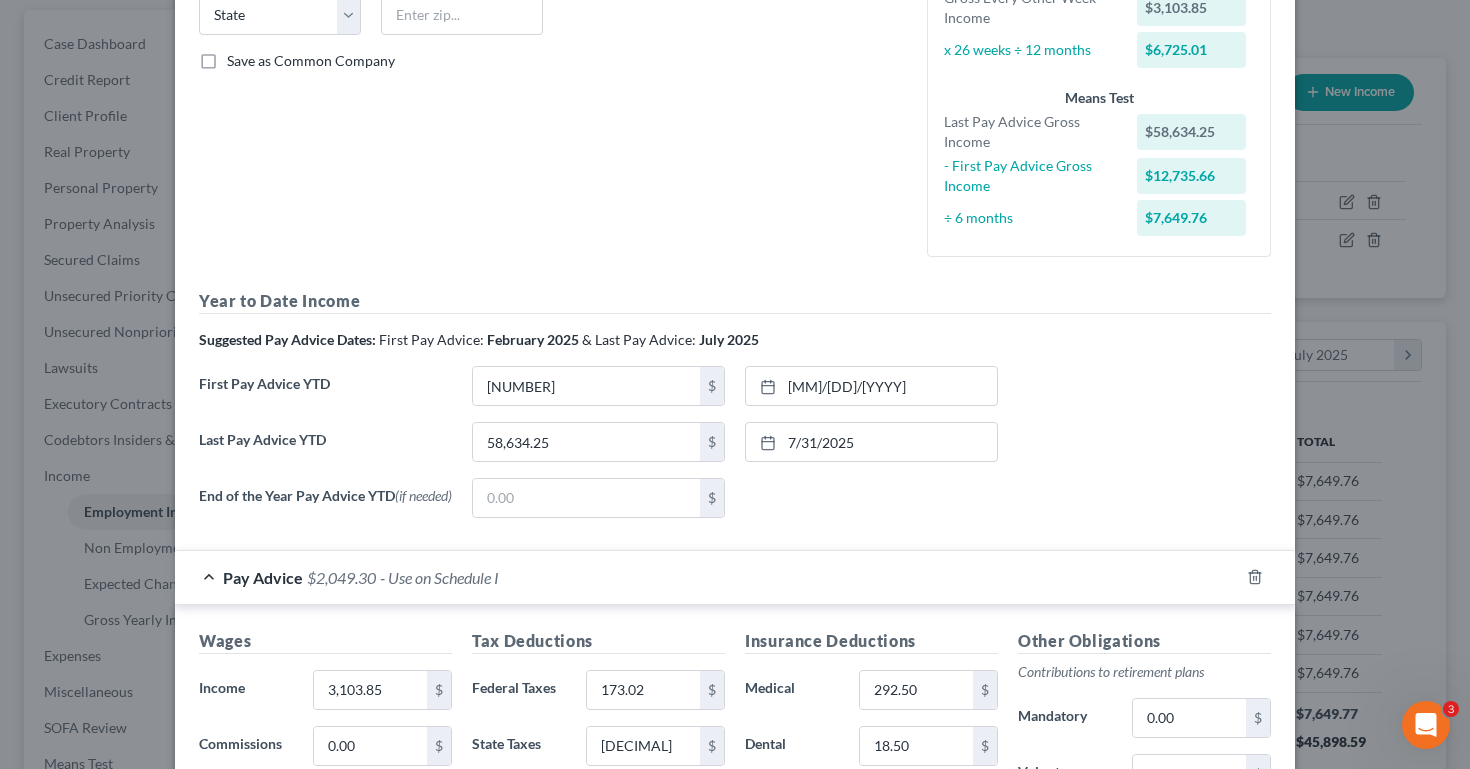 click on "$2,751.92" at bounding box center (341, 1121) 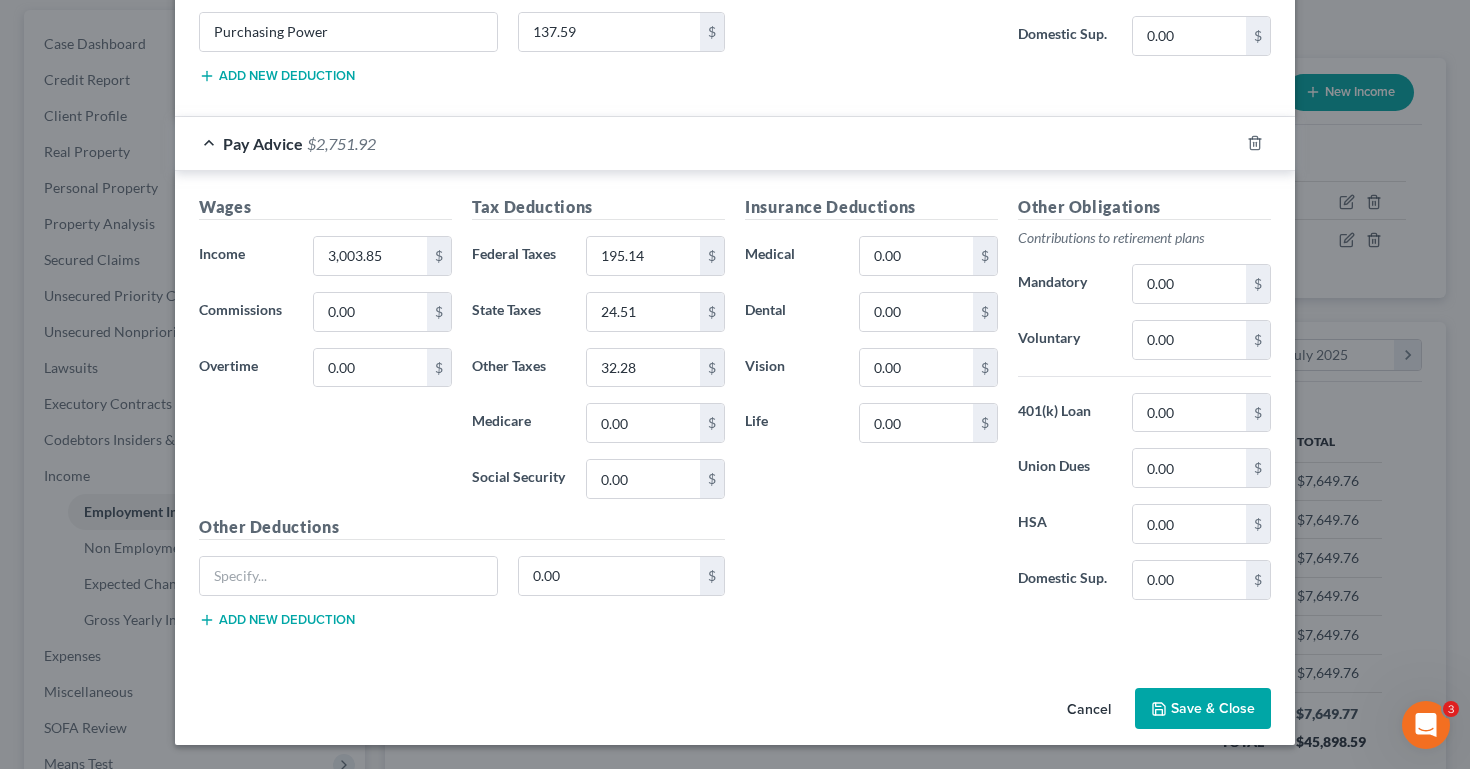 scroll, scrollTop: 994, scrollLeft: 0, axis: vertical 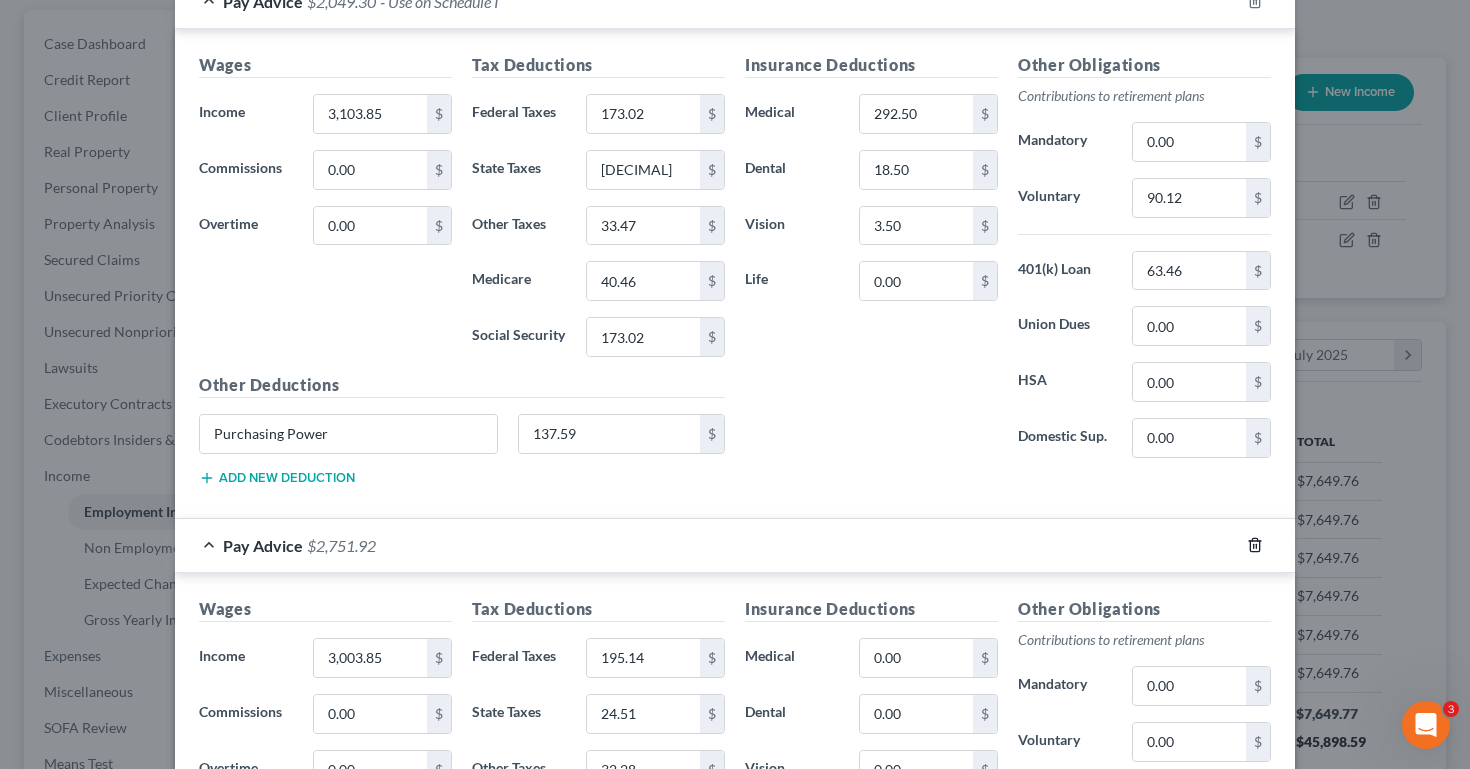 click 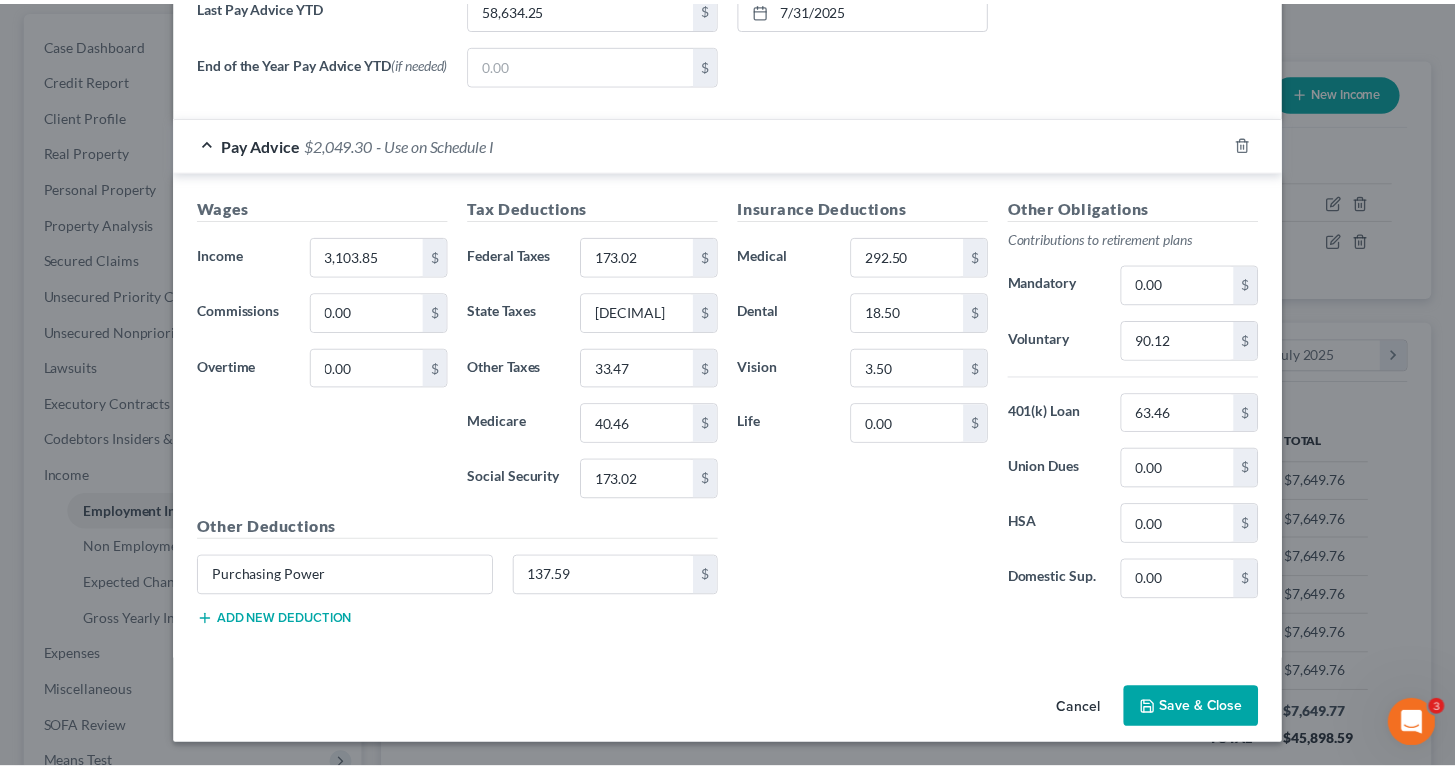 scroll, scrollTop: 853, scrollLeft: 0, axis: vertical 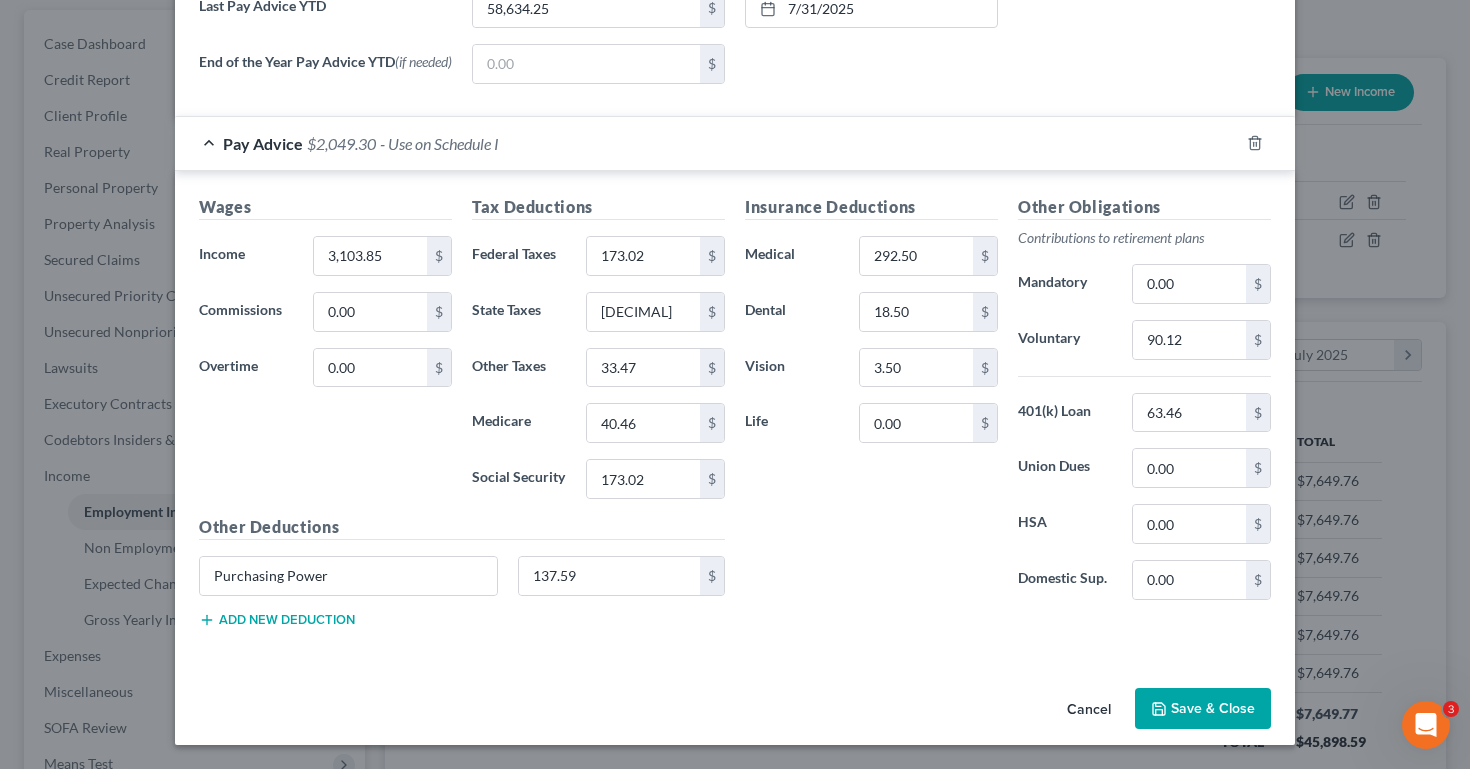click on "Save & Close" at bounding box center [1203, 709] 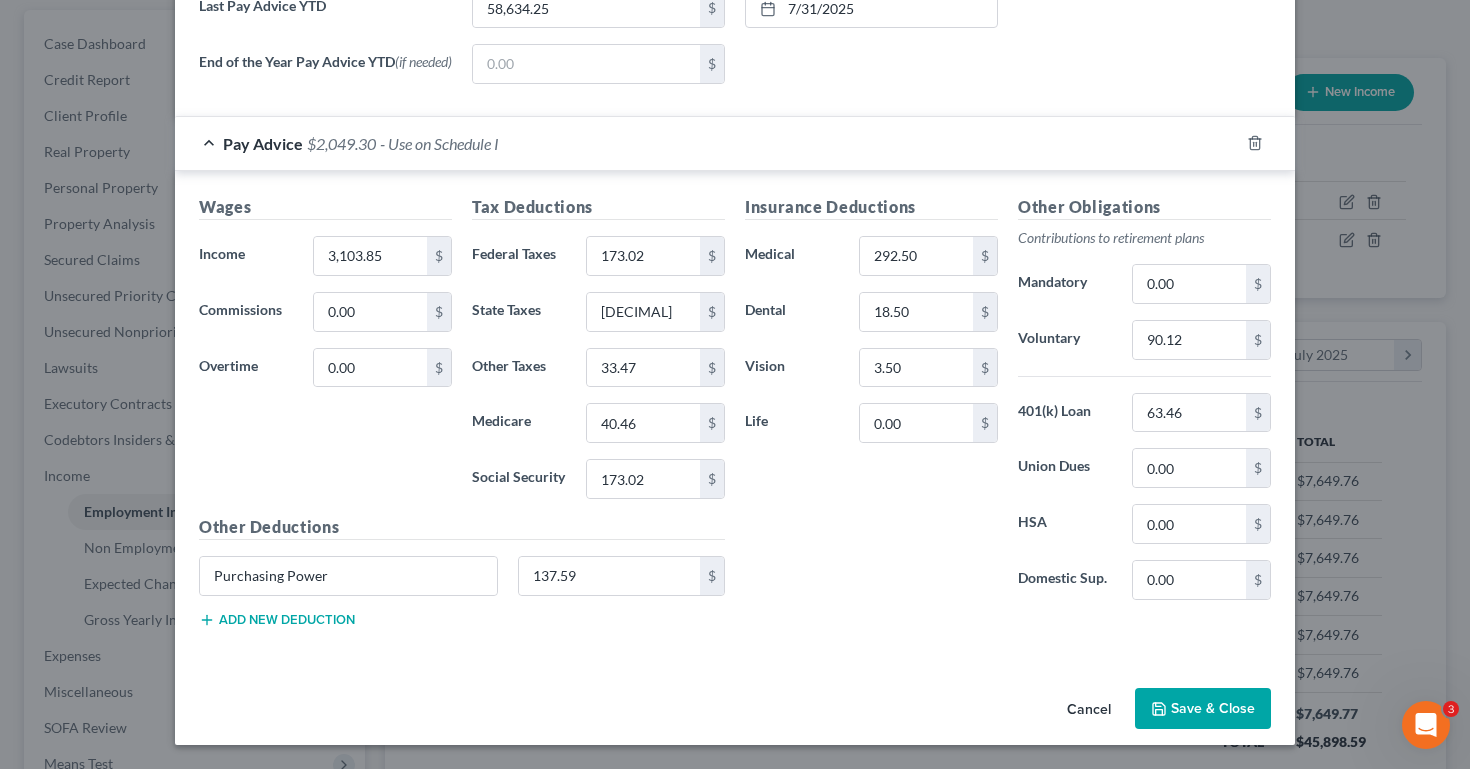 click on "Save & Close" at bounding box center (1203, 709) 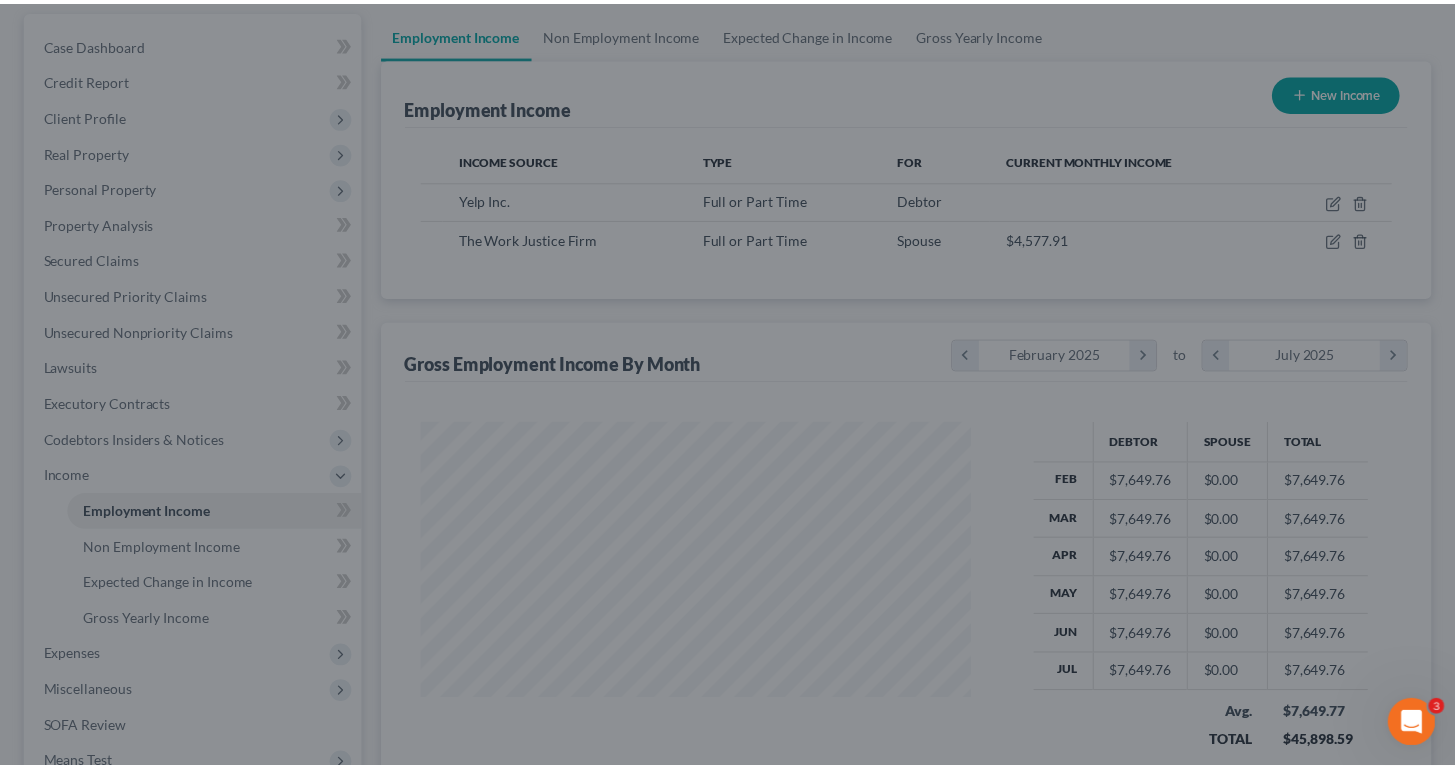 scroll, scrollTop: 358, scrollLeft: 590, axis: both 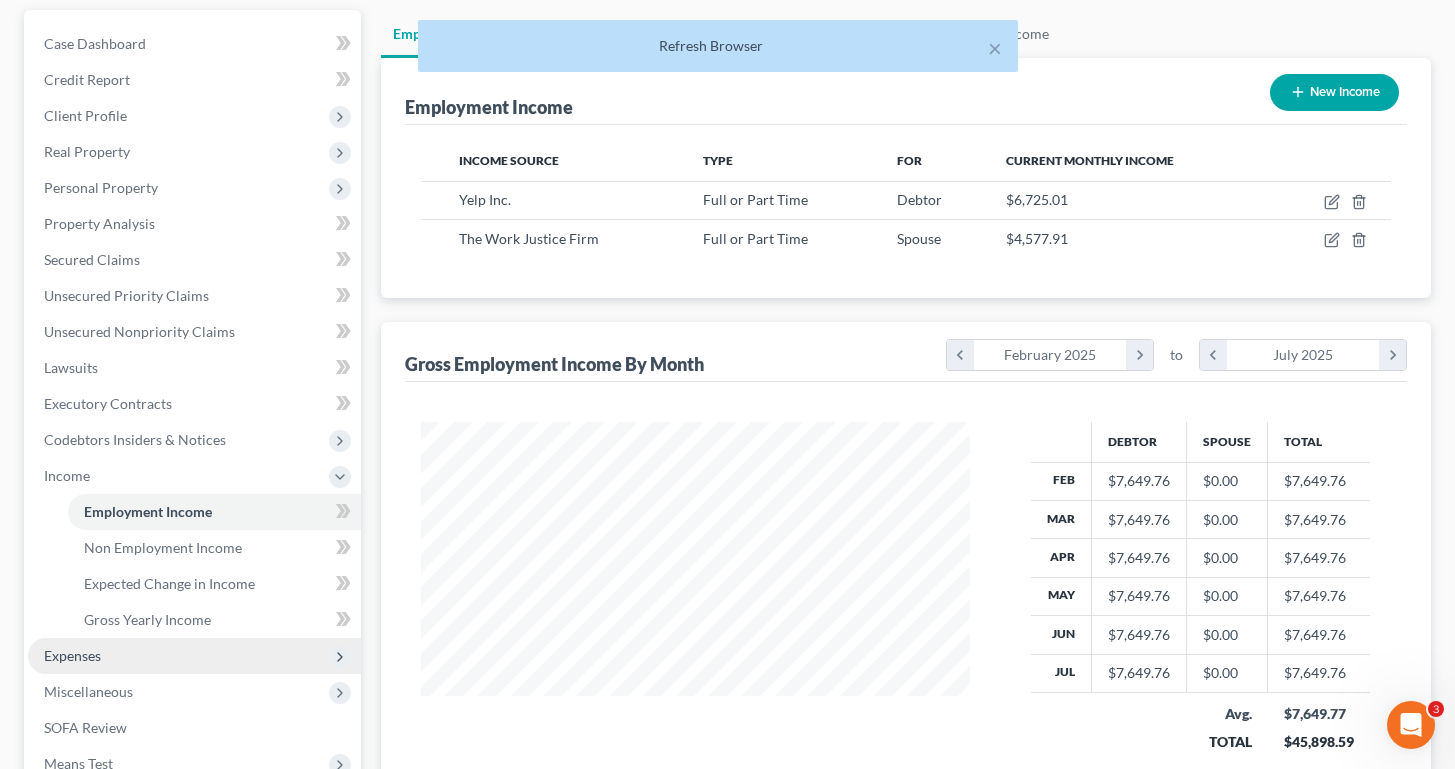 click on "Expenses" at bounding box center (72, 655) 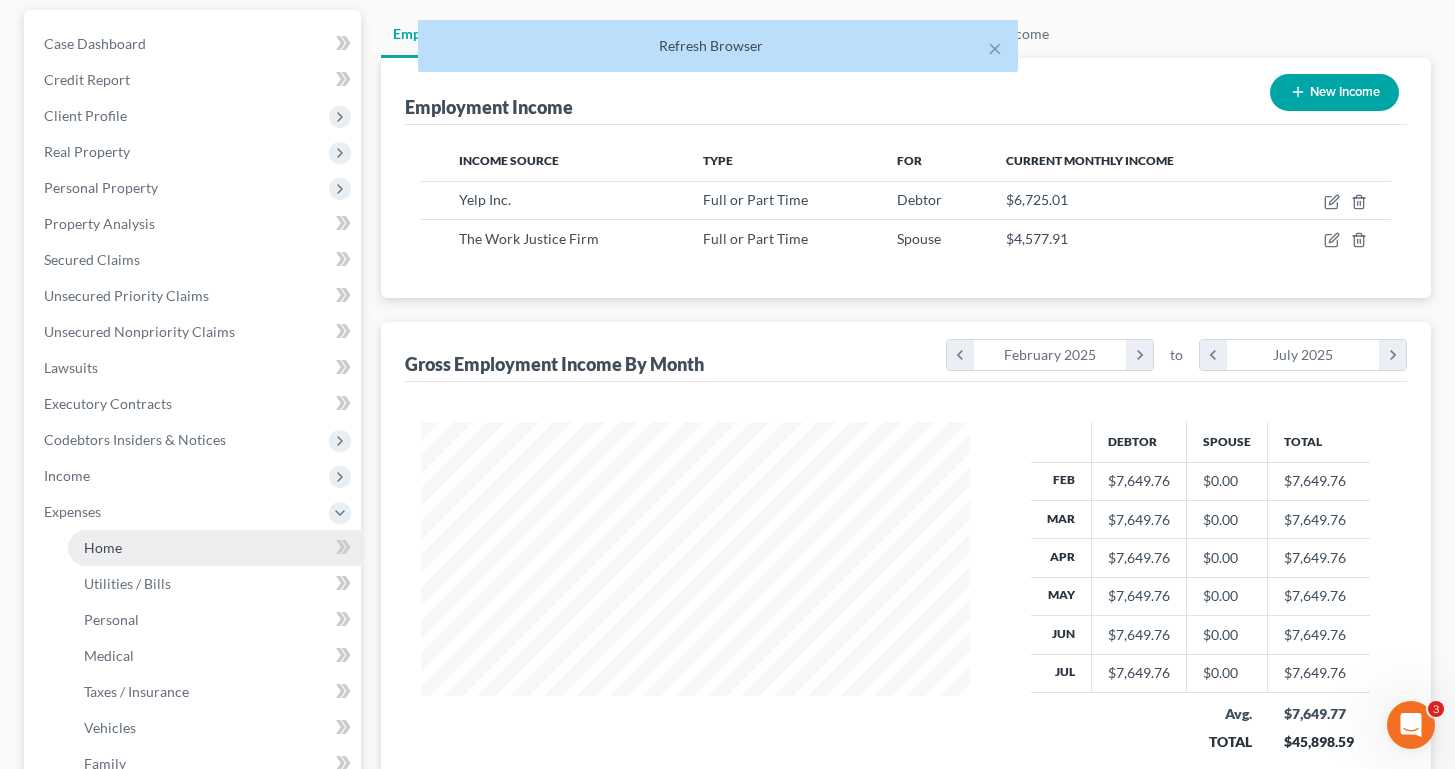 click on "Home" at bounding box center [214, 548] 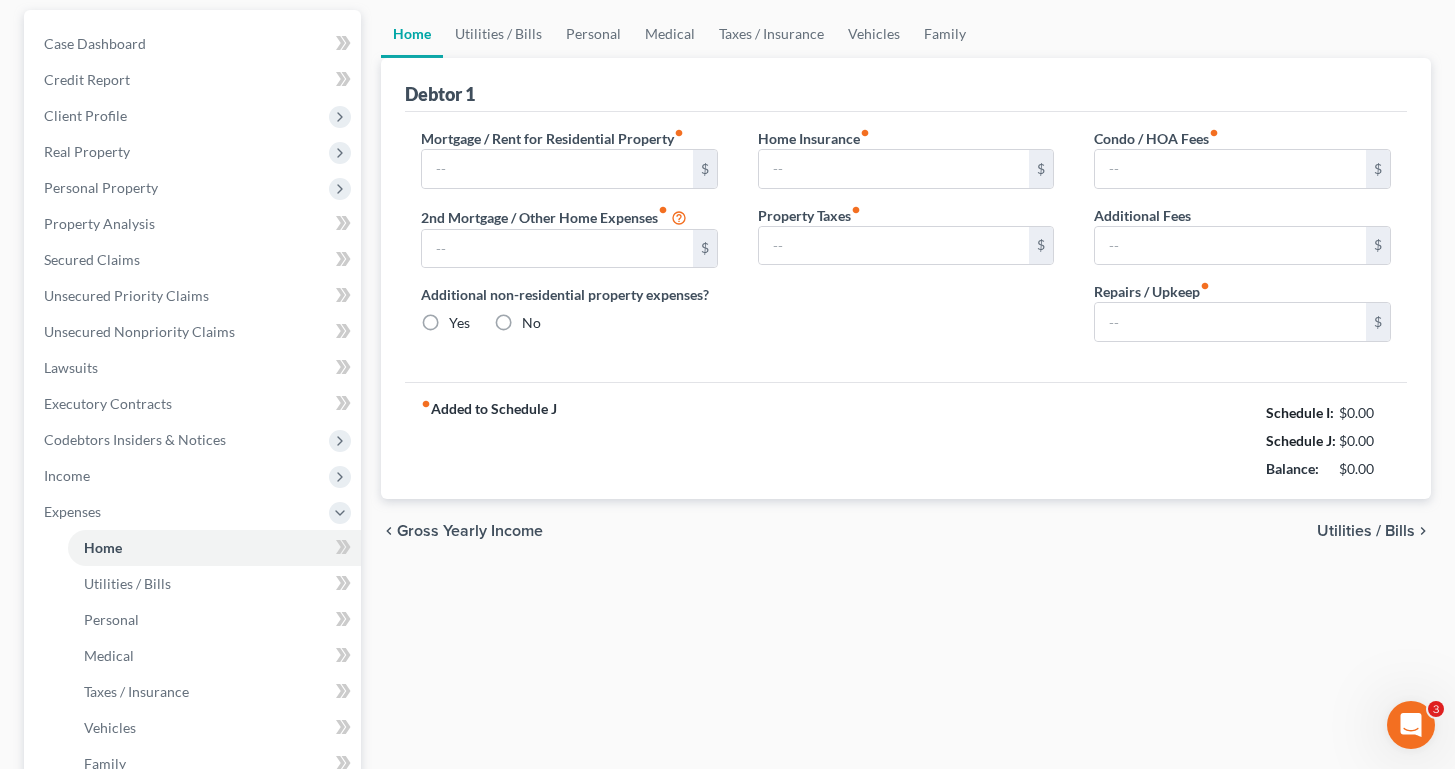 type on "1,060.00" 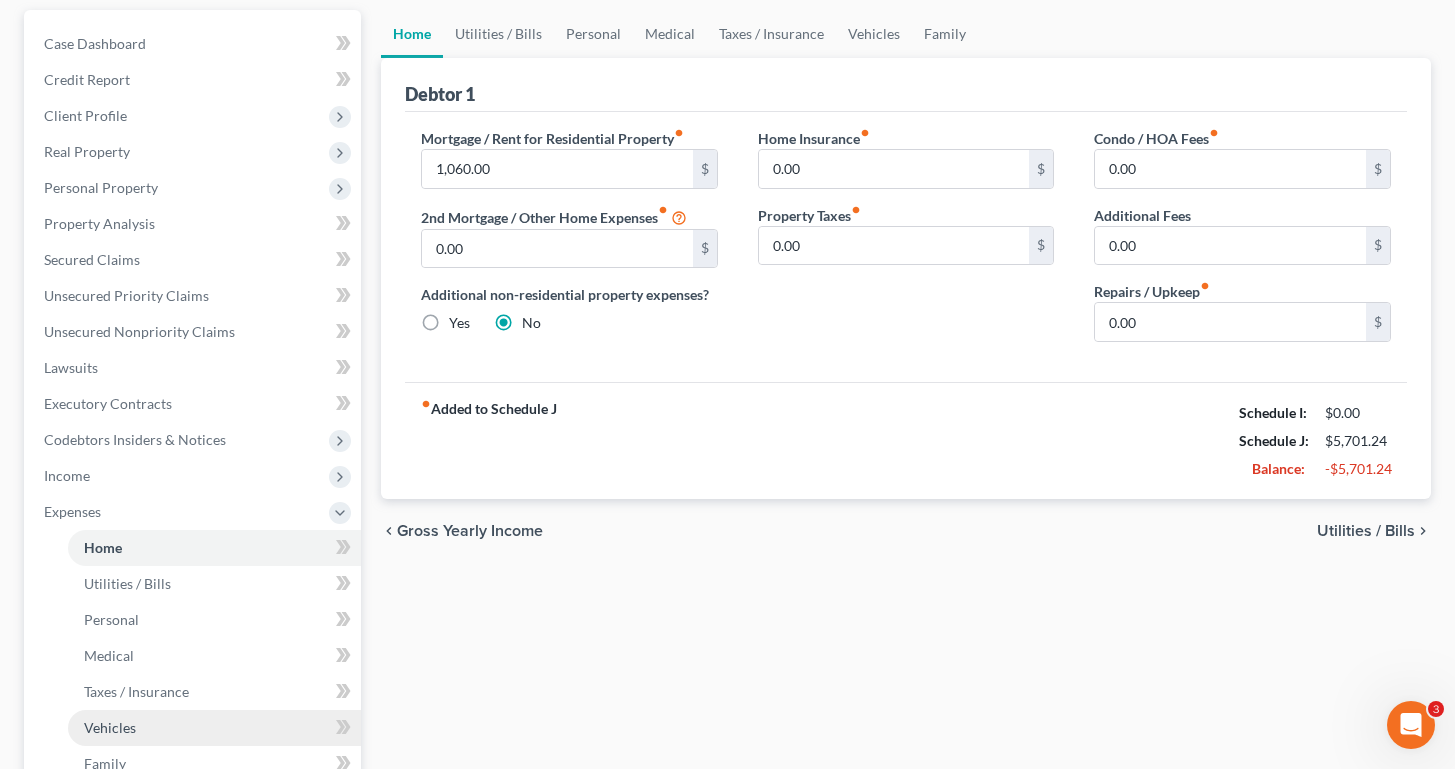 scroll, scrollTop: 449, scrollLeft: 0, axis: vertical 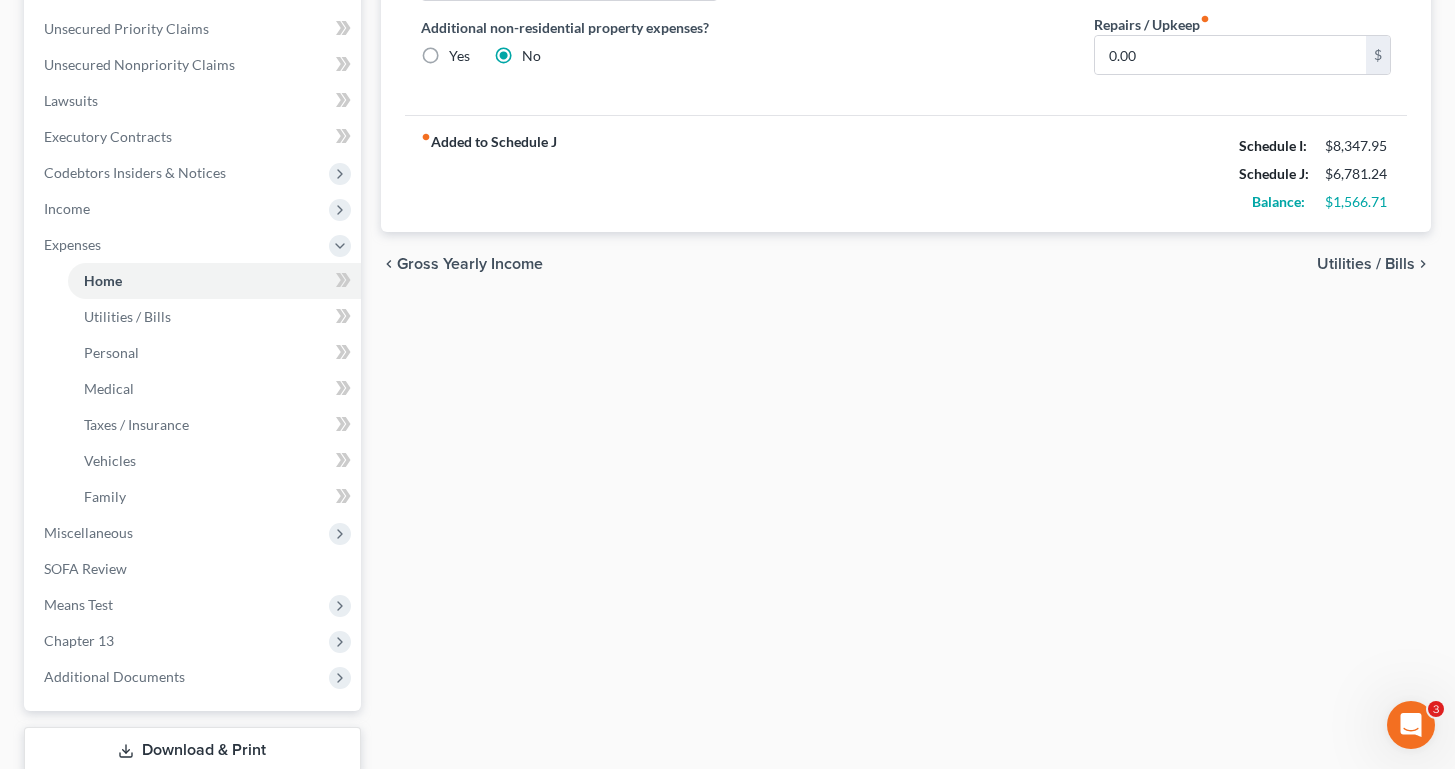 click on "Case Dashboard" at bounding box center [95, -224] 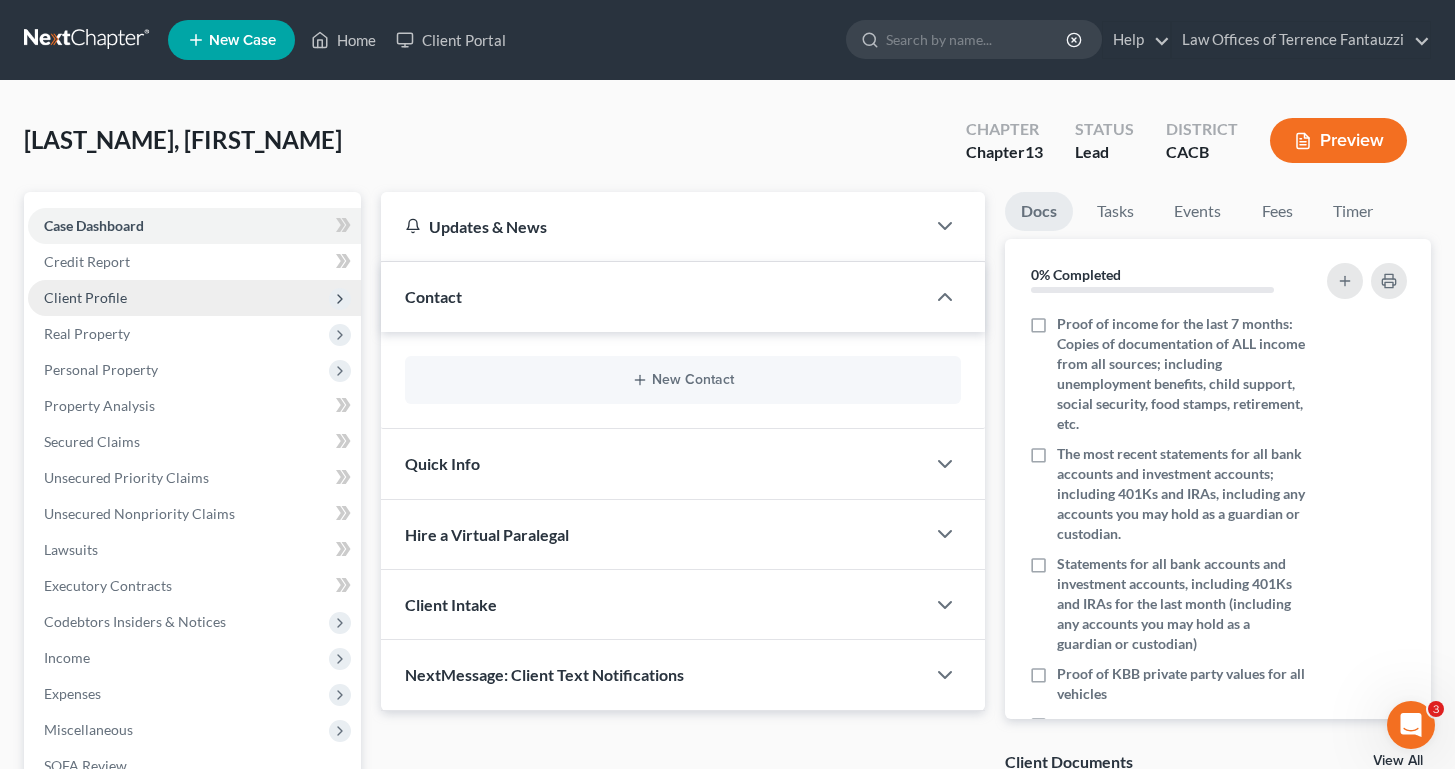click on "Client Profile" at bounding box center [85, 297] 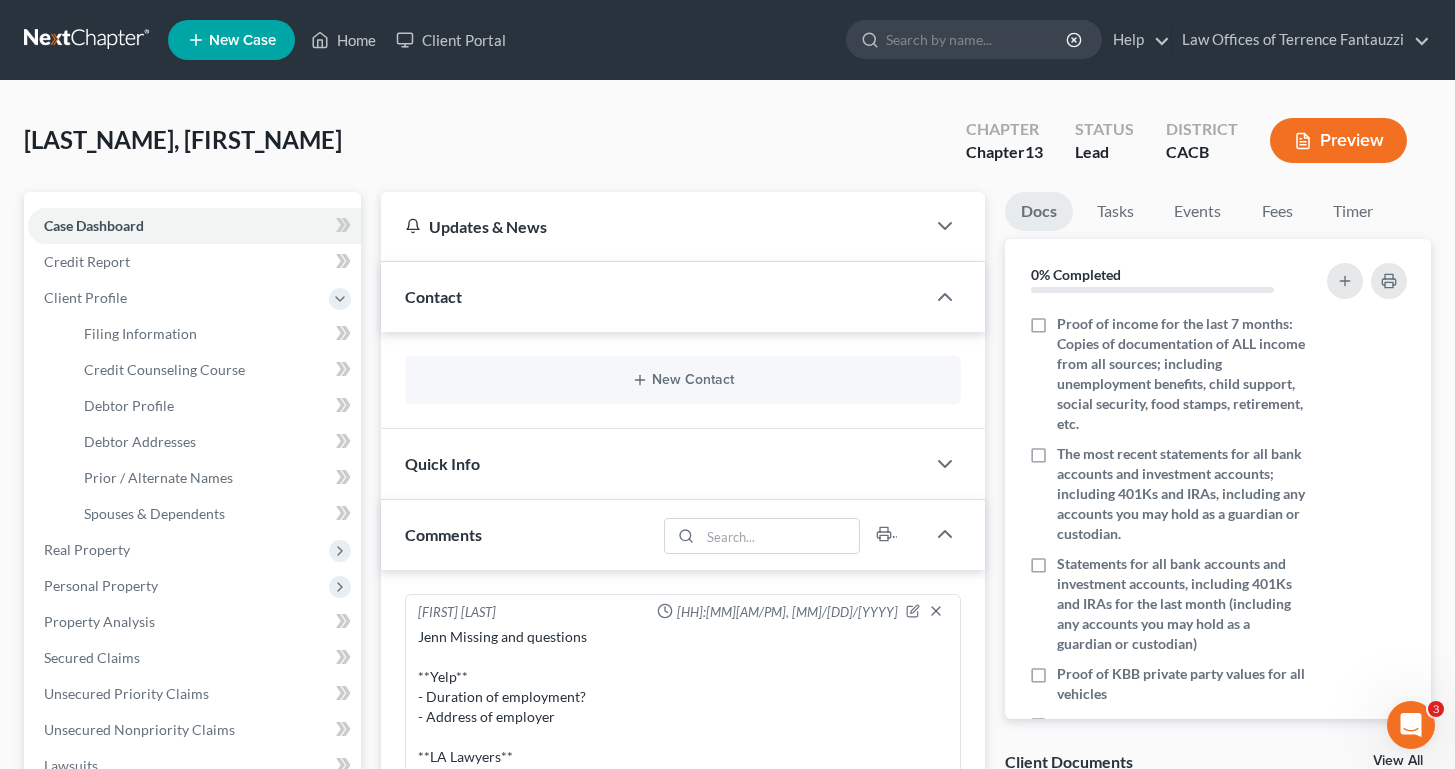 scroll, scrollTop: 191, scrollLeft: 0, axis: vertical 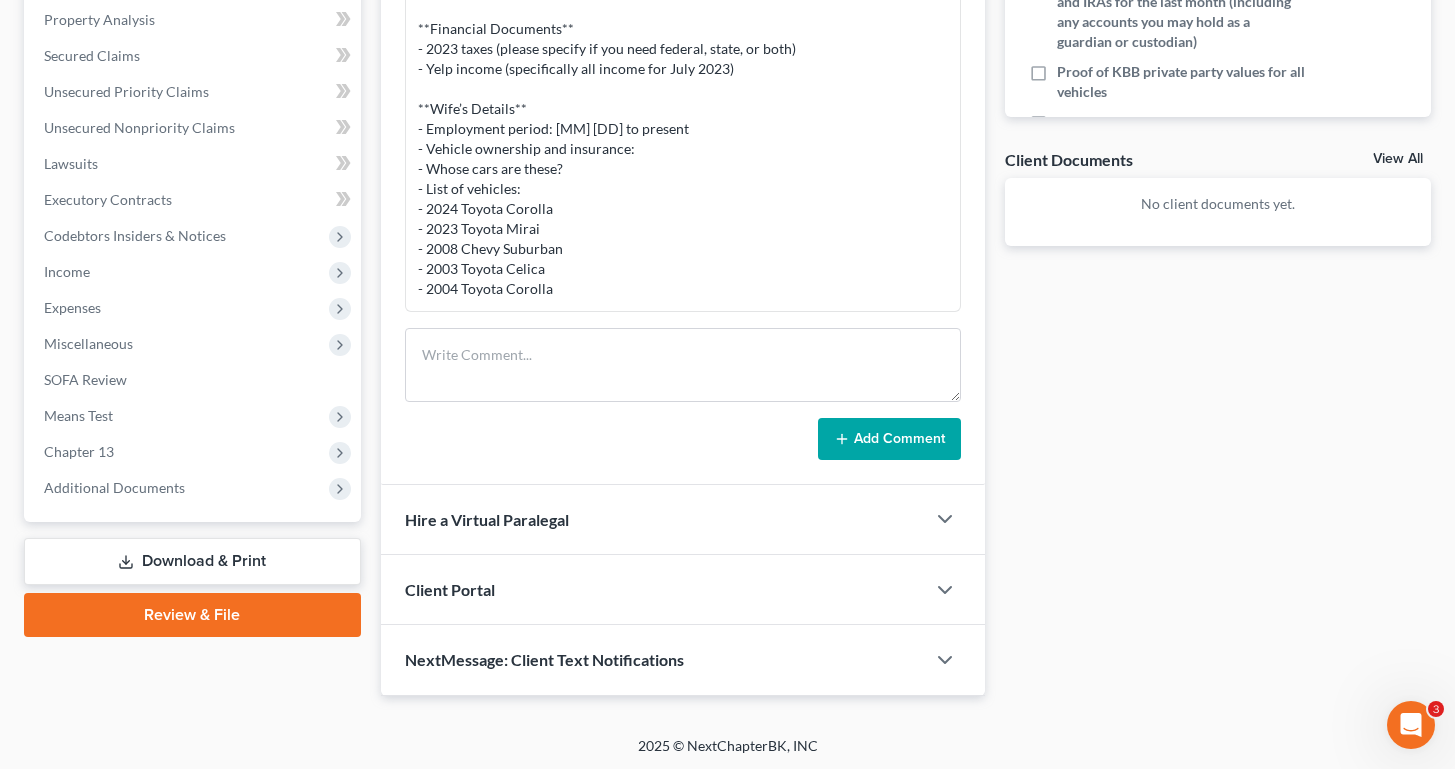 click on "Filing Information" at bounding box center (140, -269) 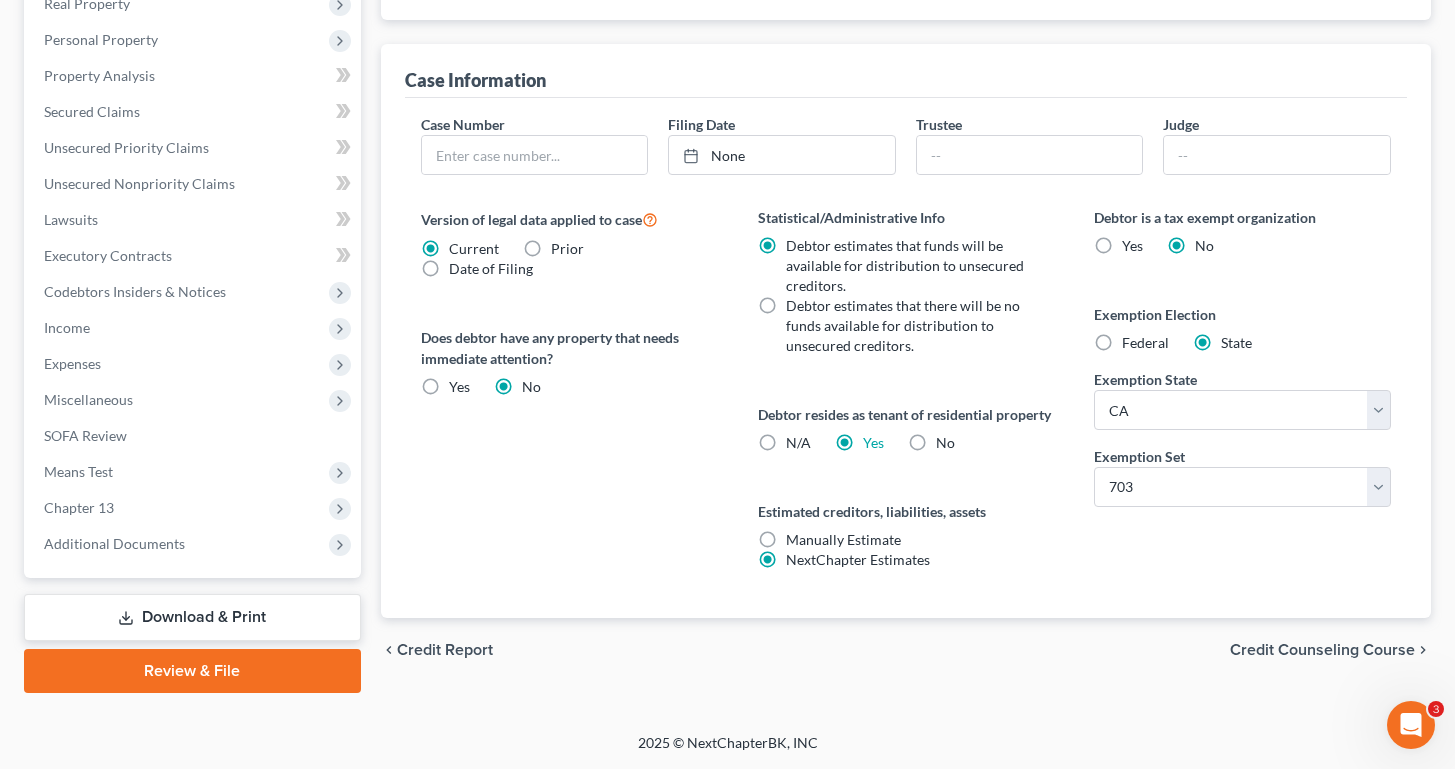 click on "Prior / Alternate Names" at bounding box center (1039, -330) 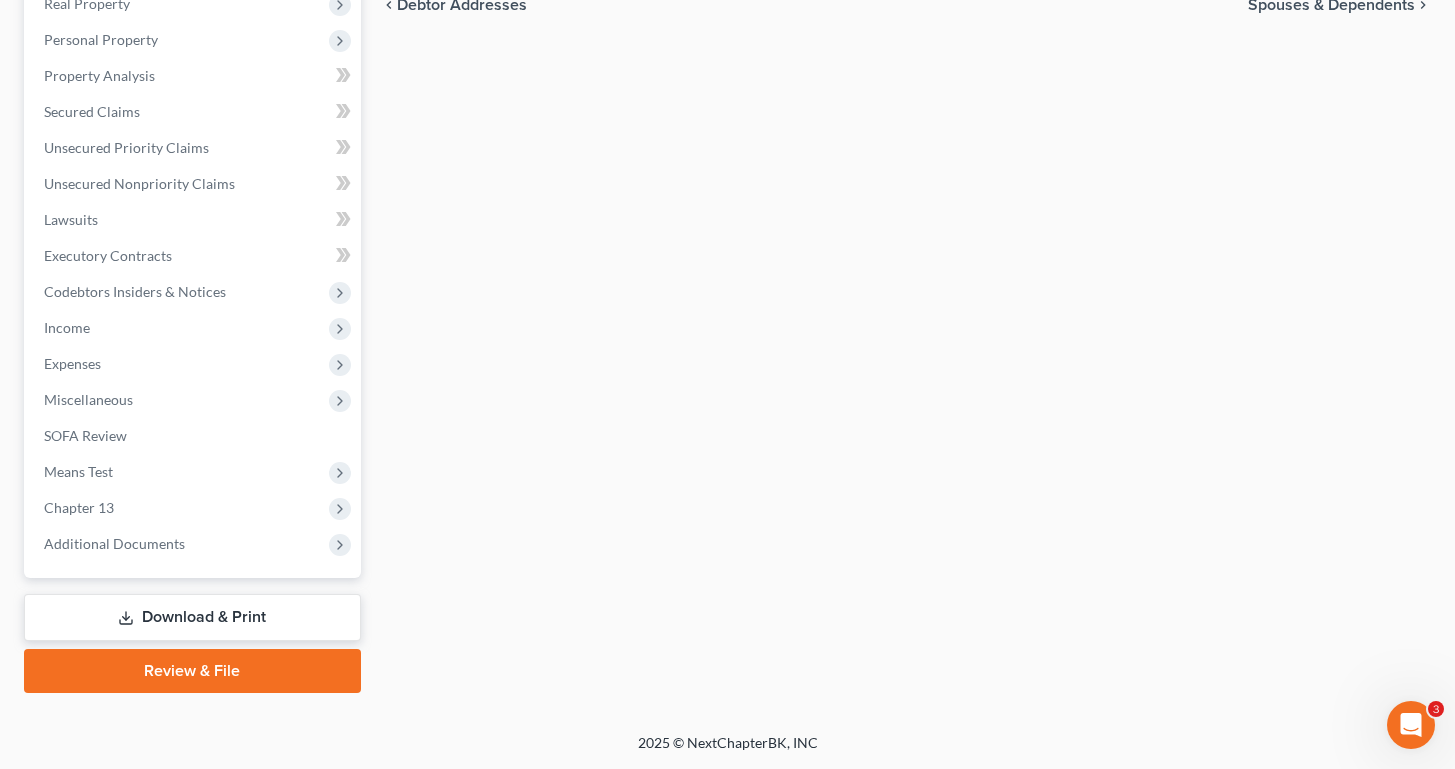 click on "Spouses & Dependents" at bounding box center [1208, -330] 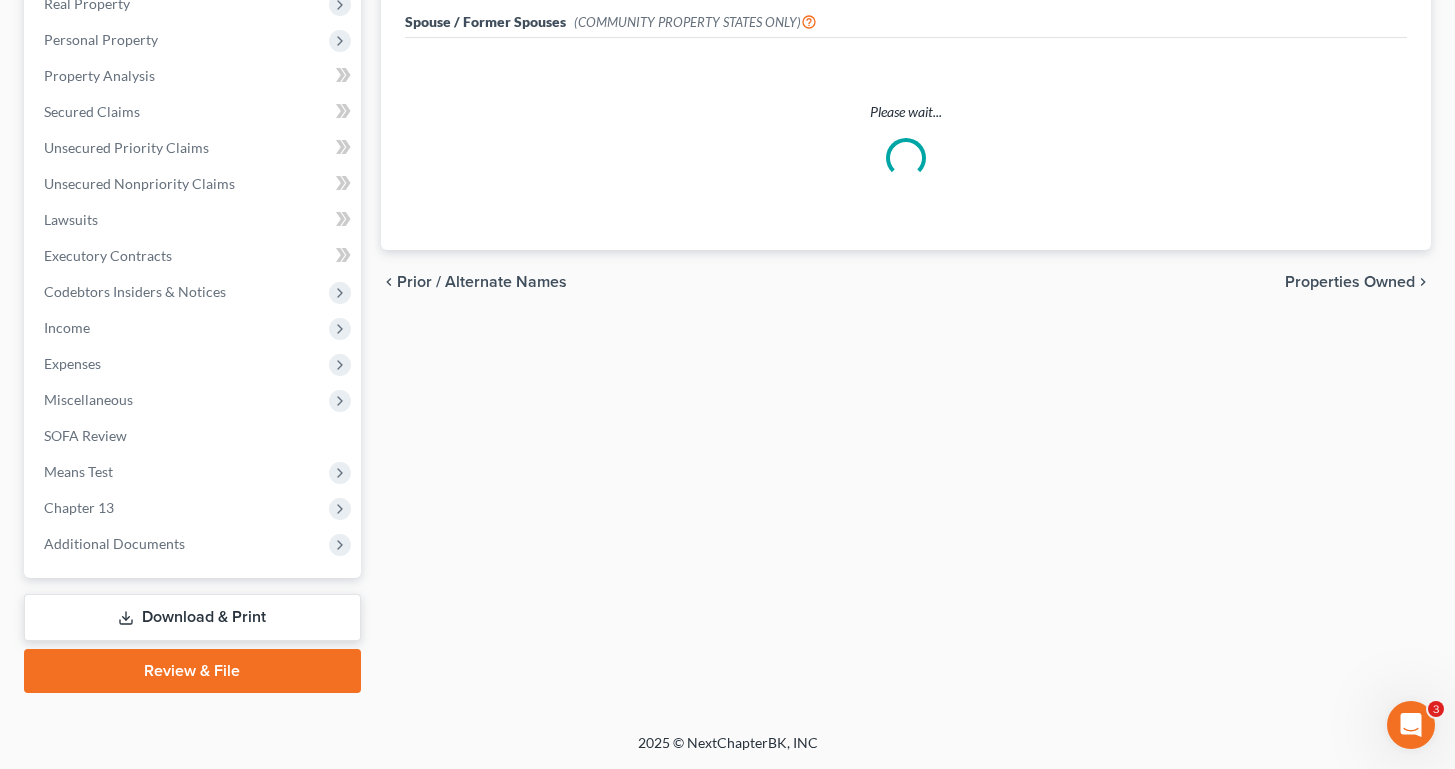 scroll, scrollTop: 0, scrollLeft: 0, axis: both 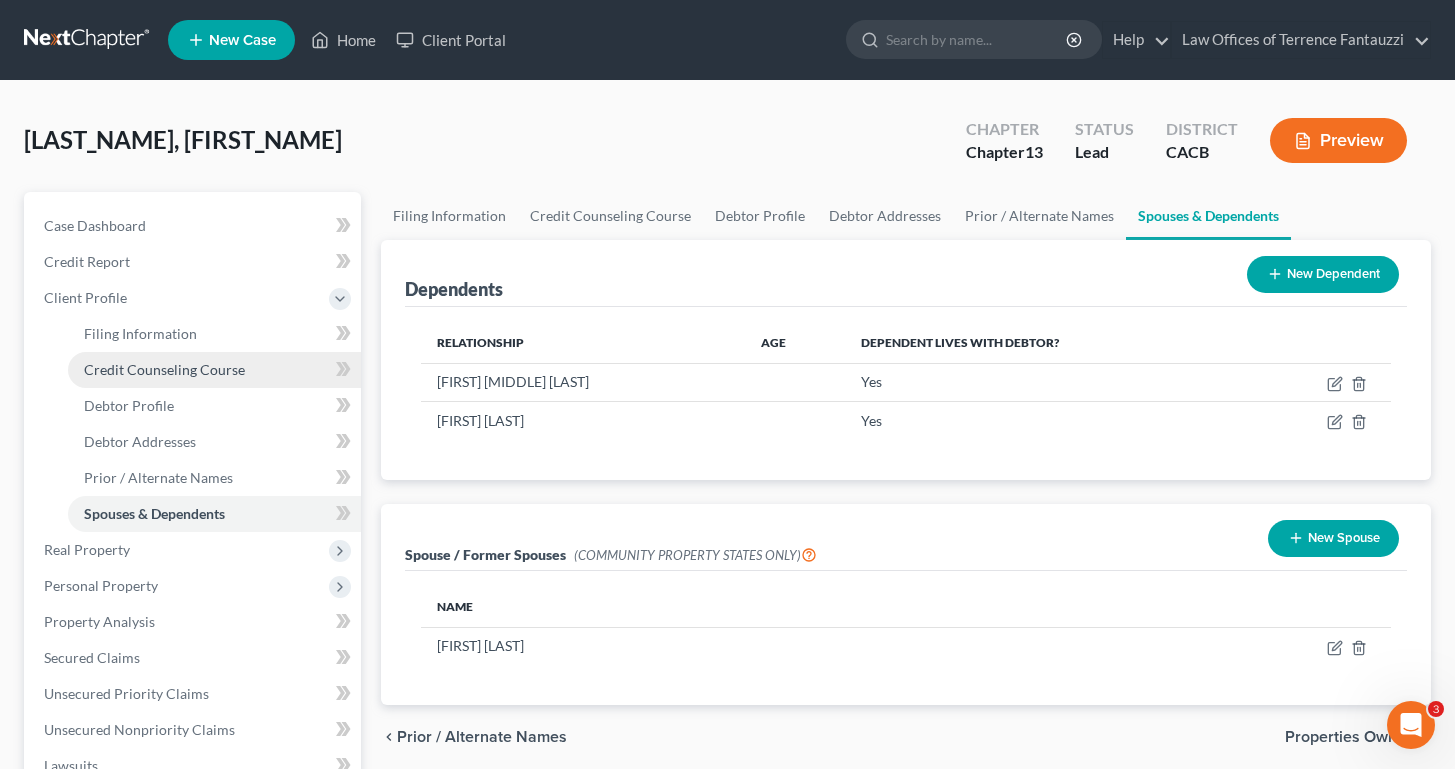 click on "Credit Counseling Course" at bounding box center (214, 370) 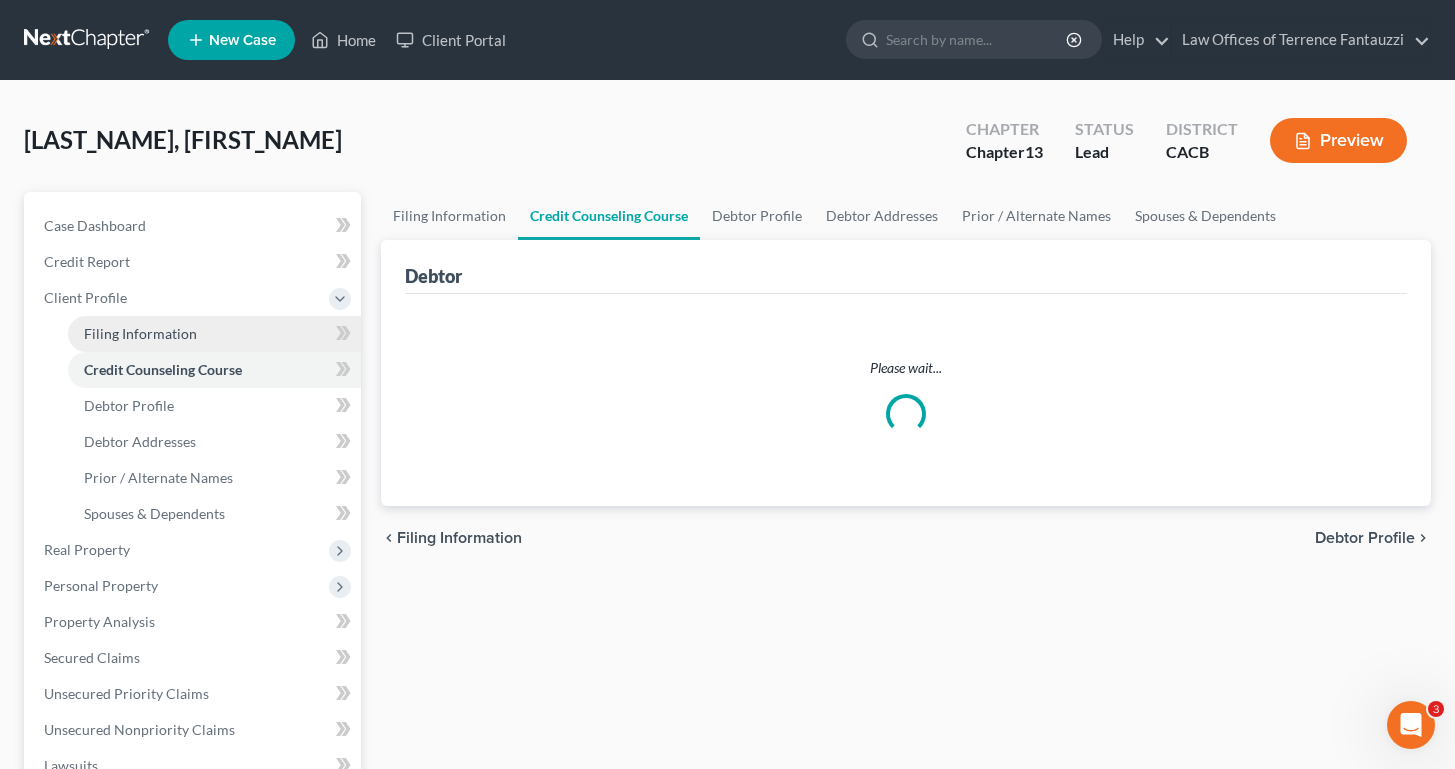click on "Filing Information" at bounding box center [140, 333] 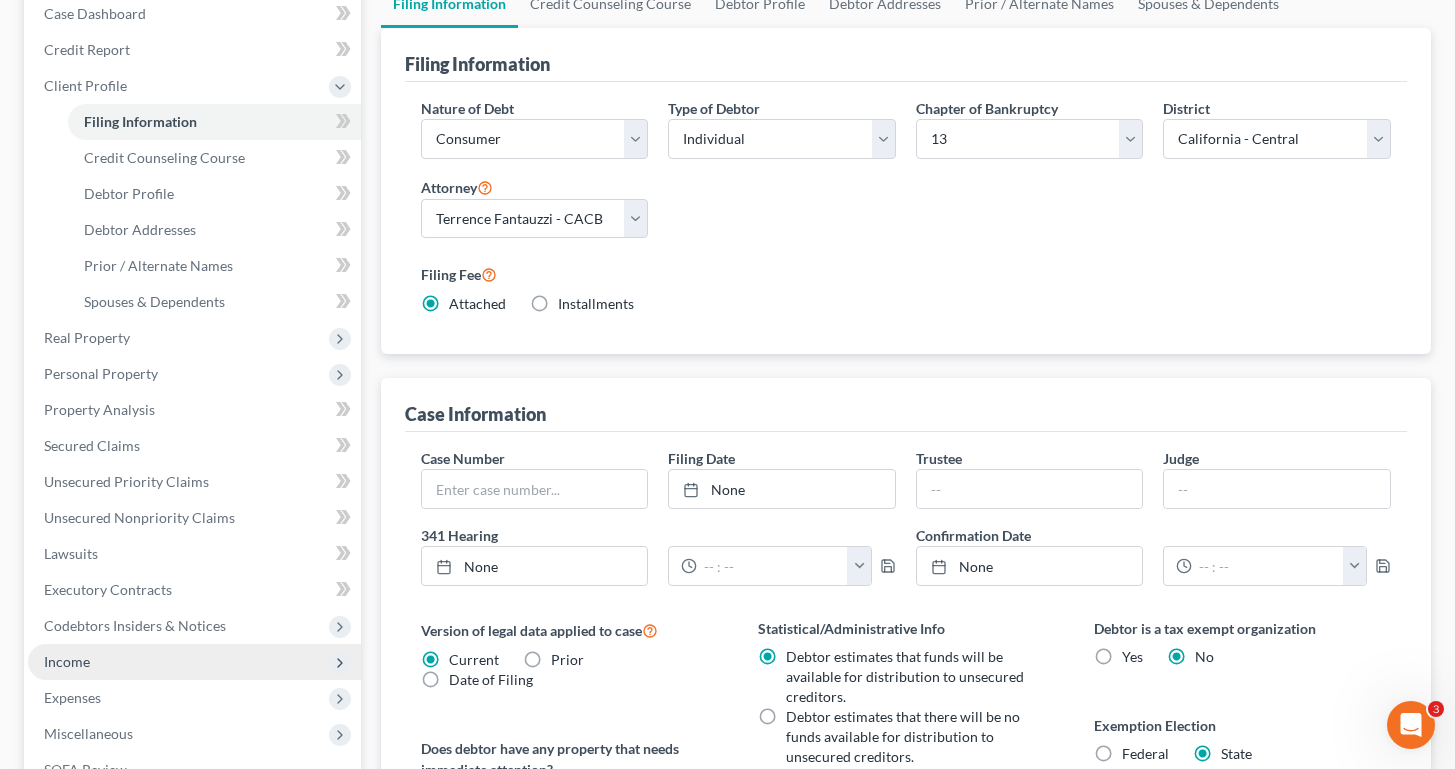 scroll, scrollTop: 216, scrollLeft: 0, axis: vertical 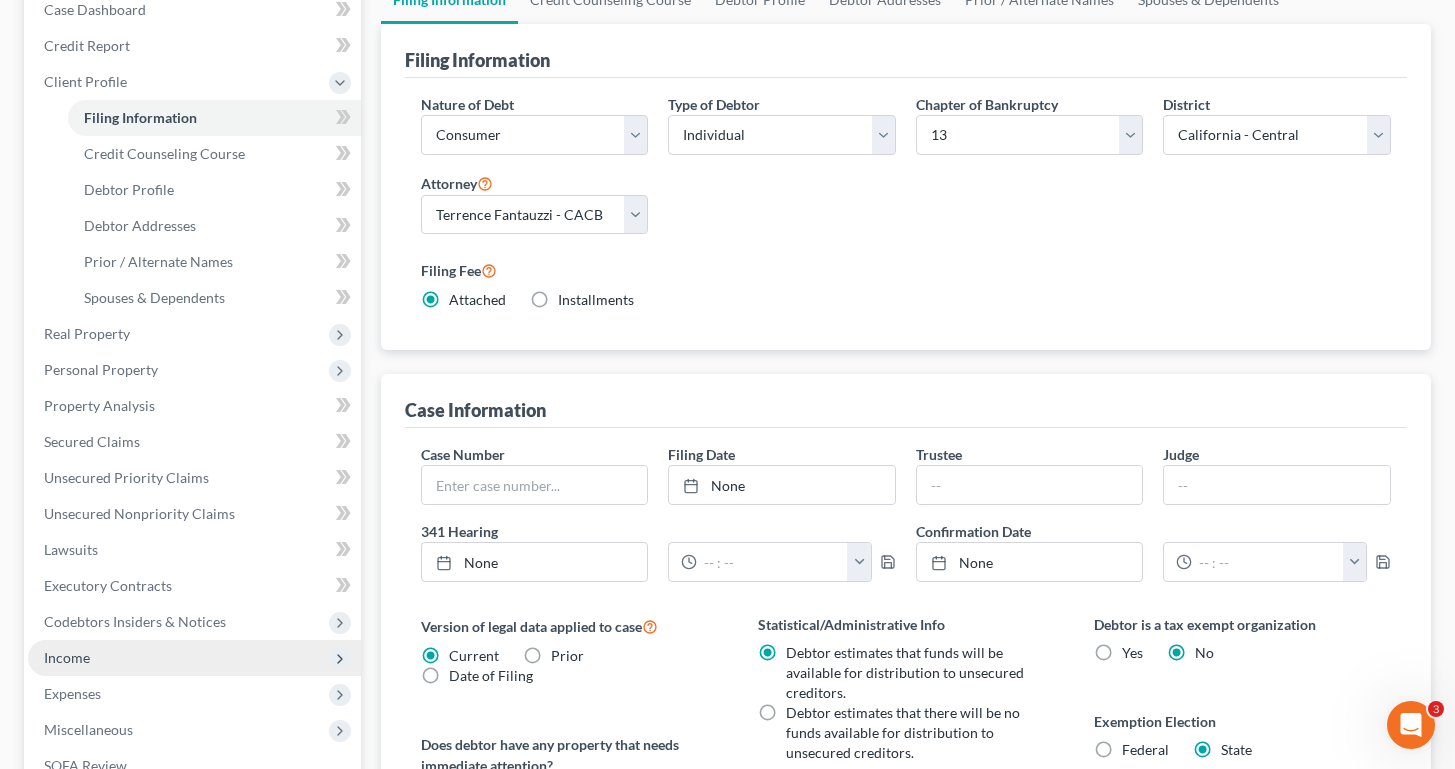 click on "Income" at bounding box center [194, 658] 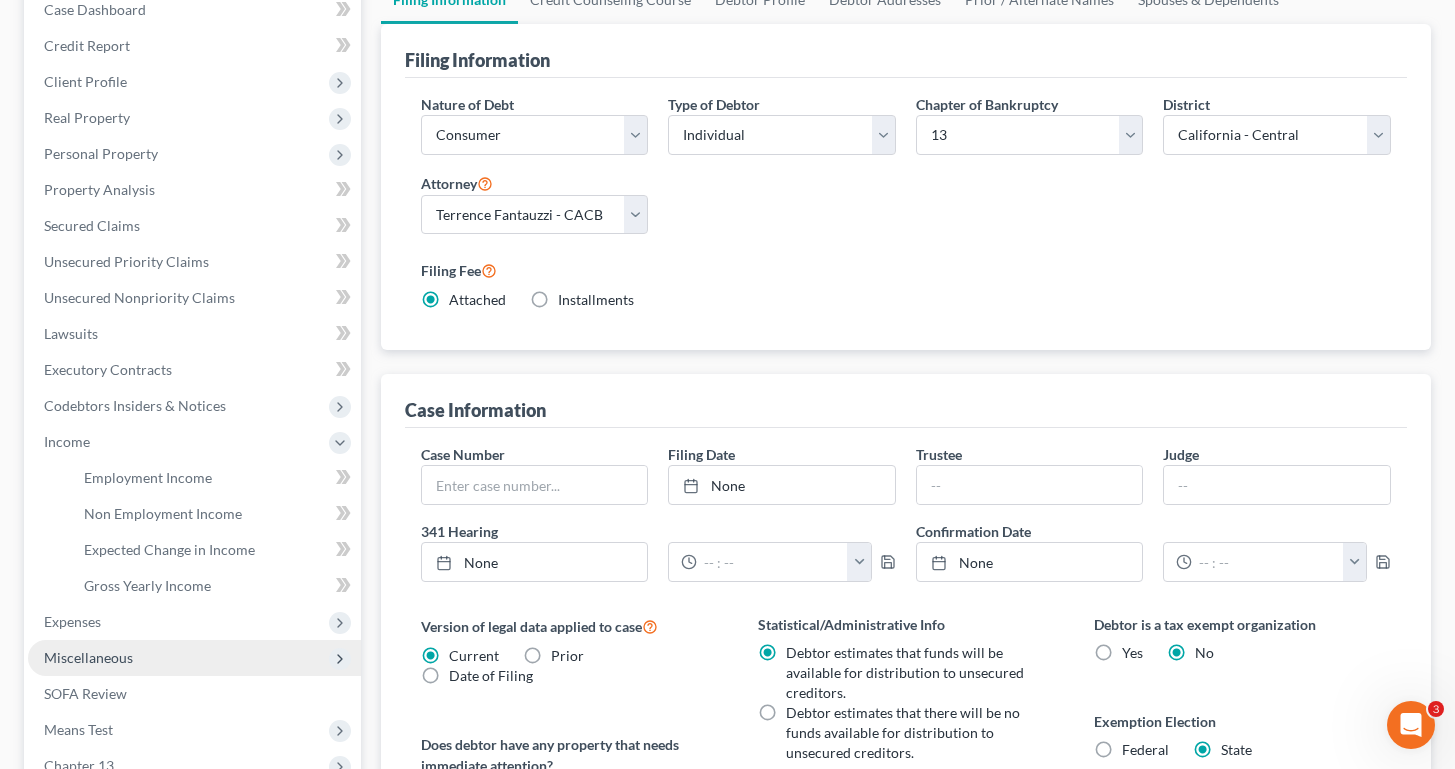 scroll, scrollTop: 389, scrollLeft: 0, axis: vertical 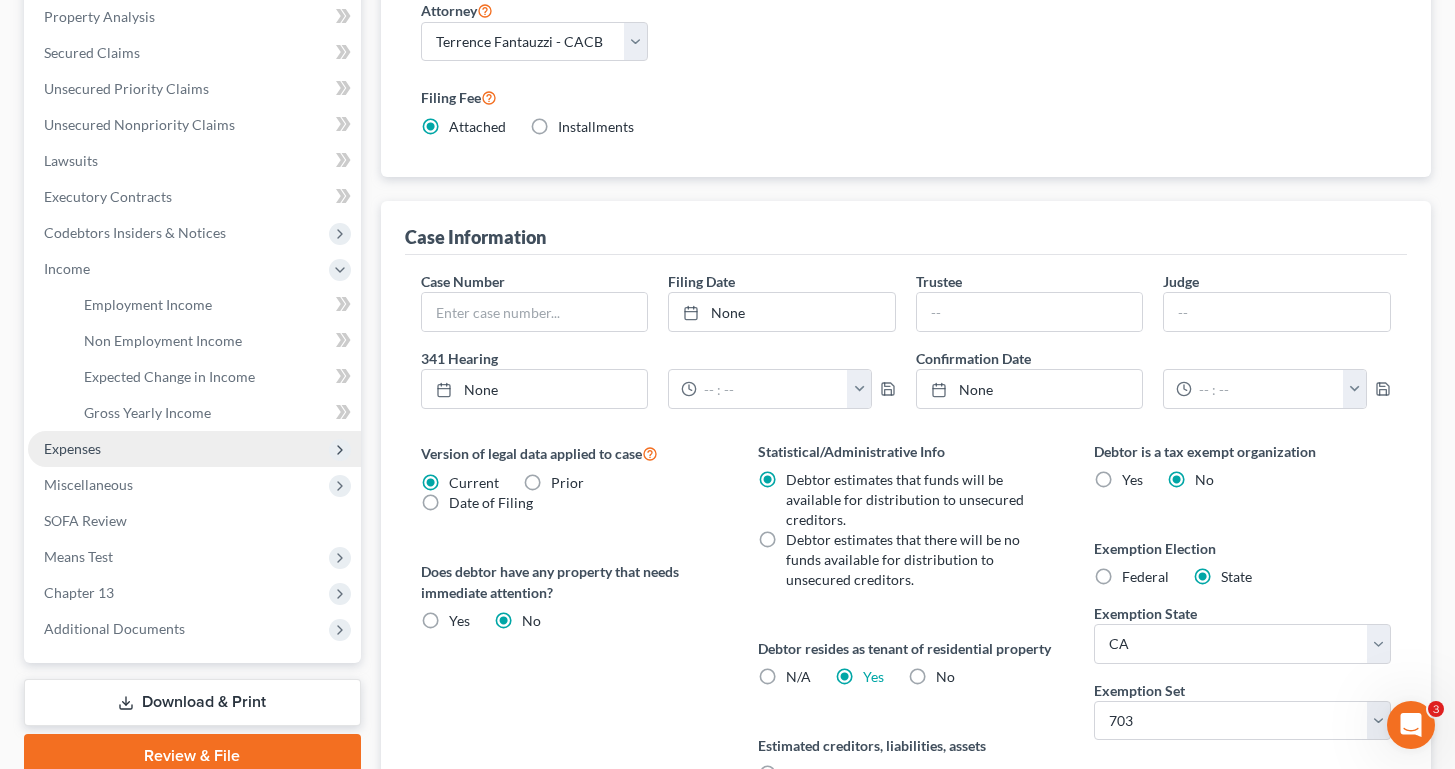 click on "Expenses" at bounding box center (72, 448) 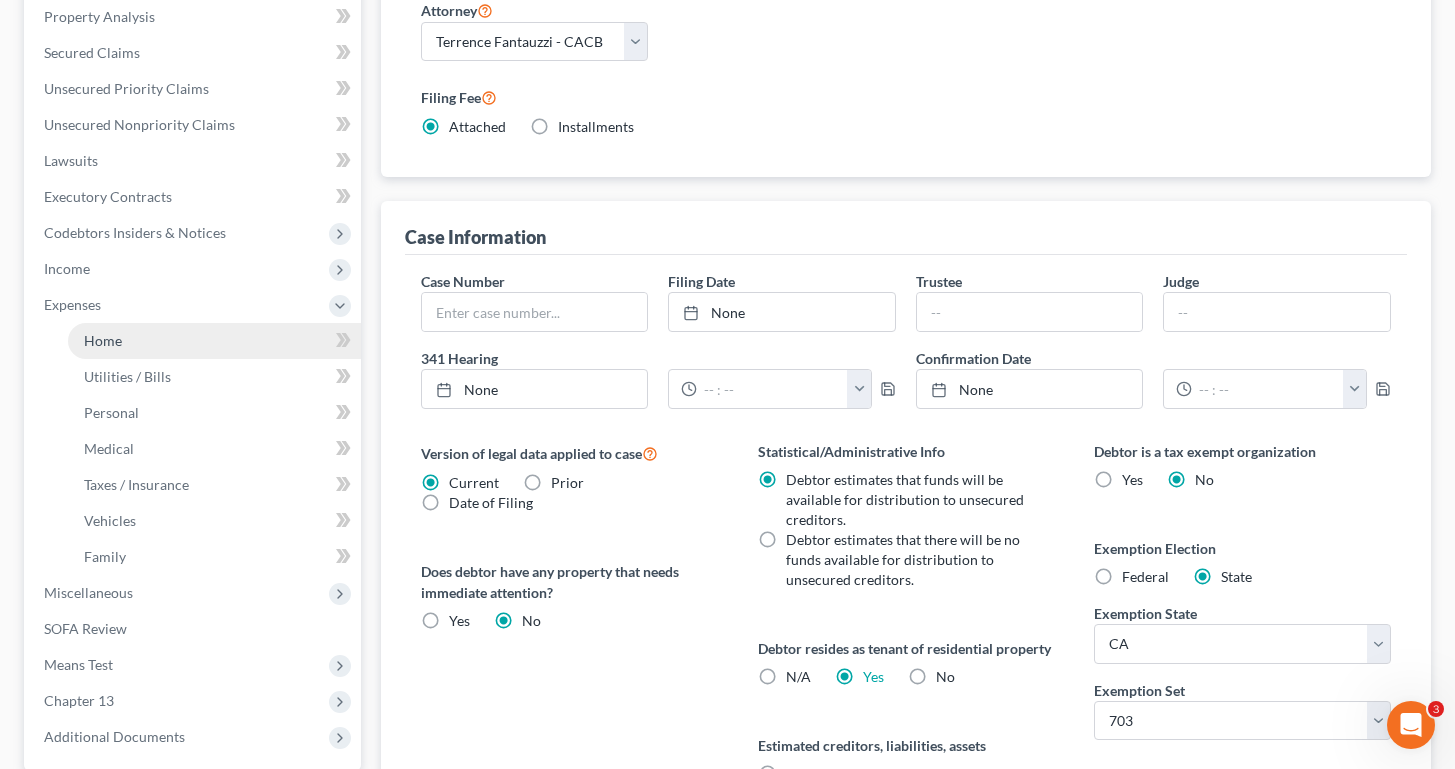 click on "Home" at bounding box center (214, 341) 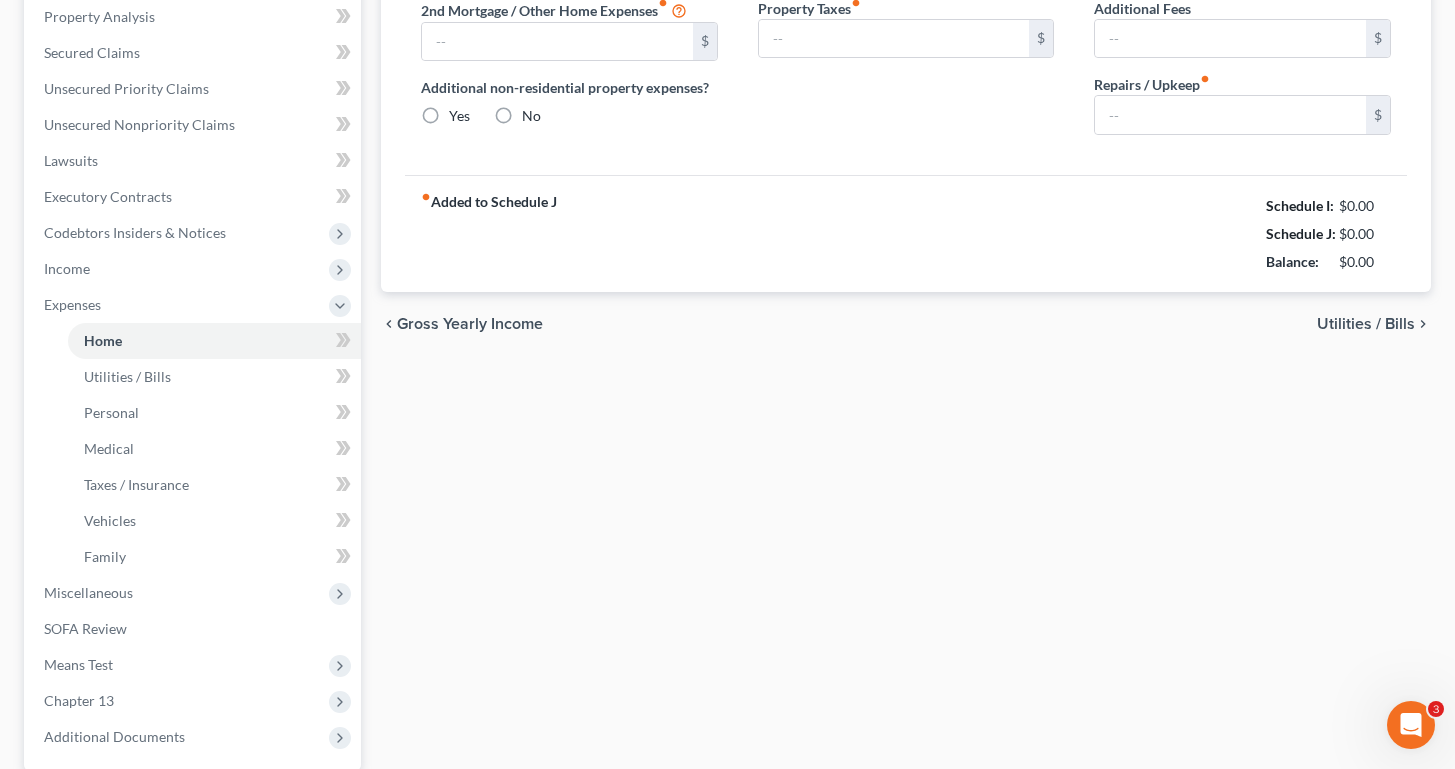type on "1,060.00" 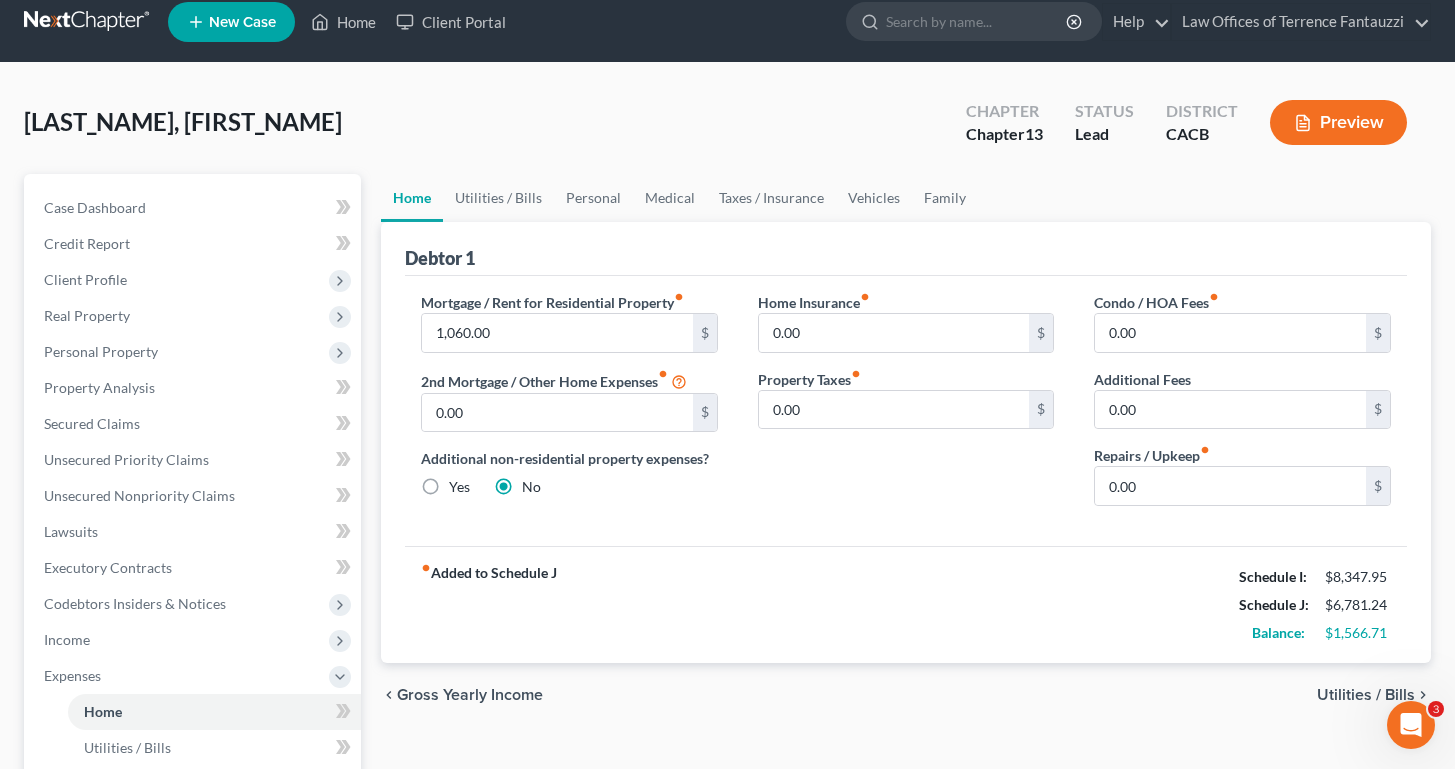 scroll, scrollTop: 0, scrollLeft: 0, axis: both 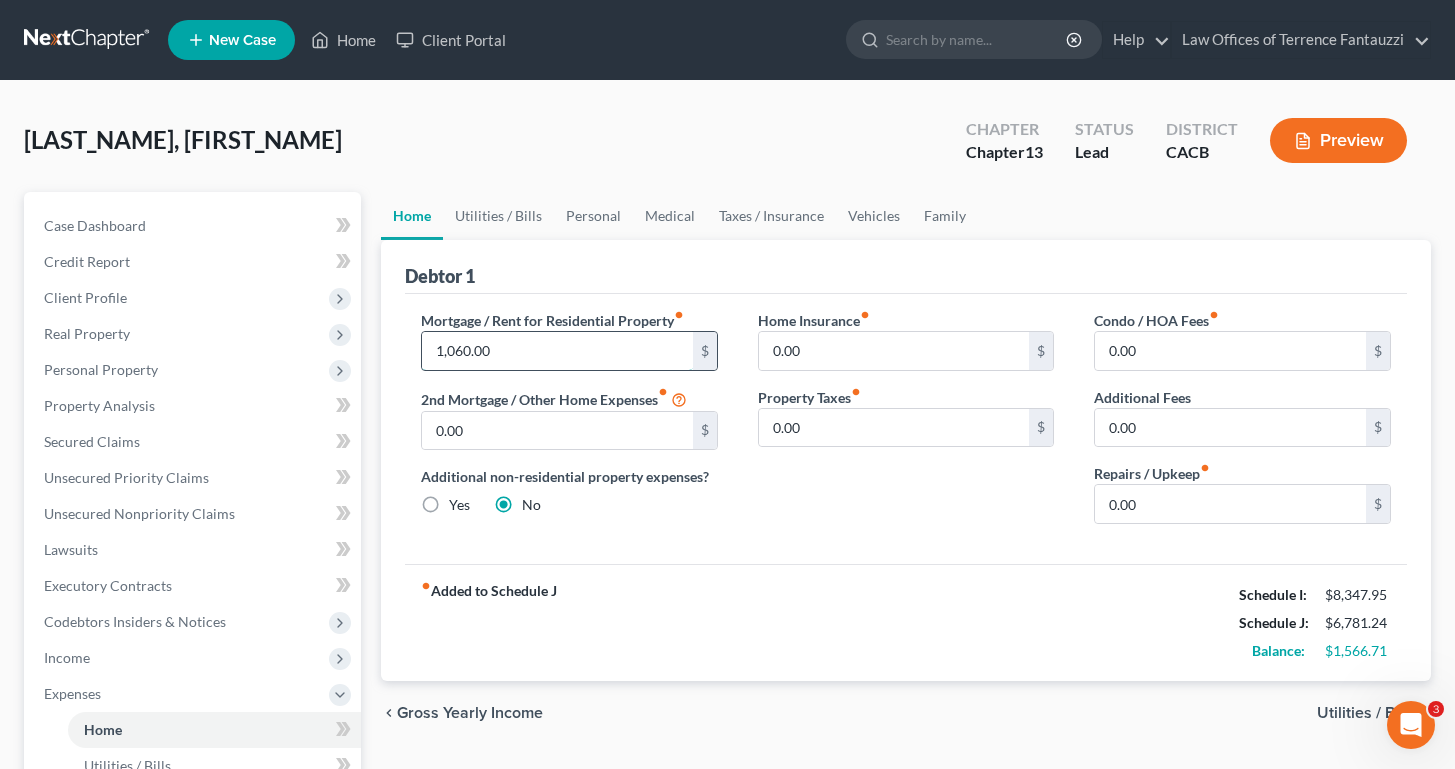 click on "1,060.00" at bounding box center (557, 351) 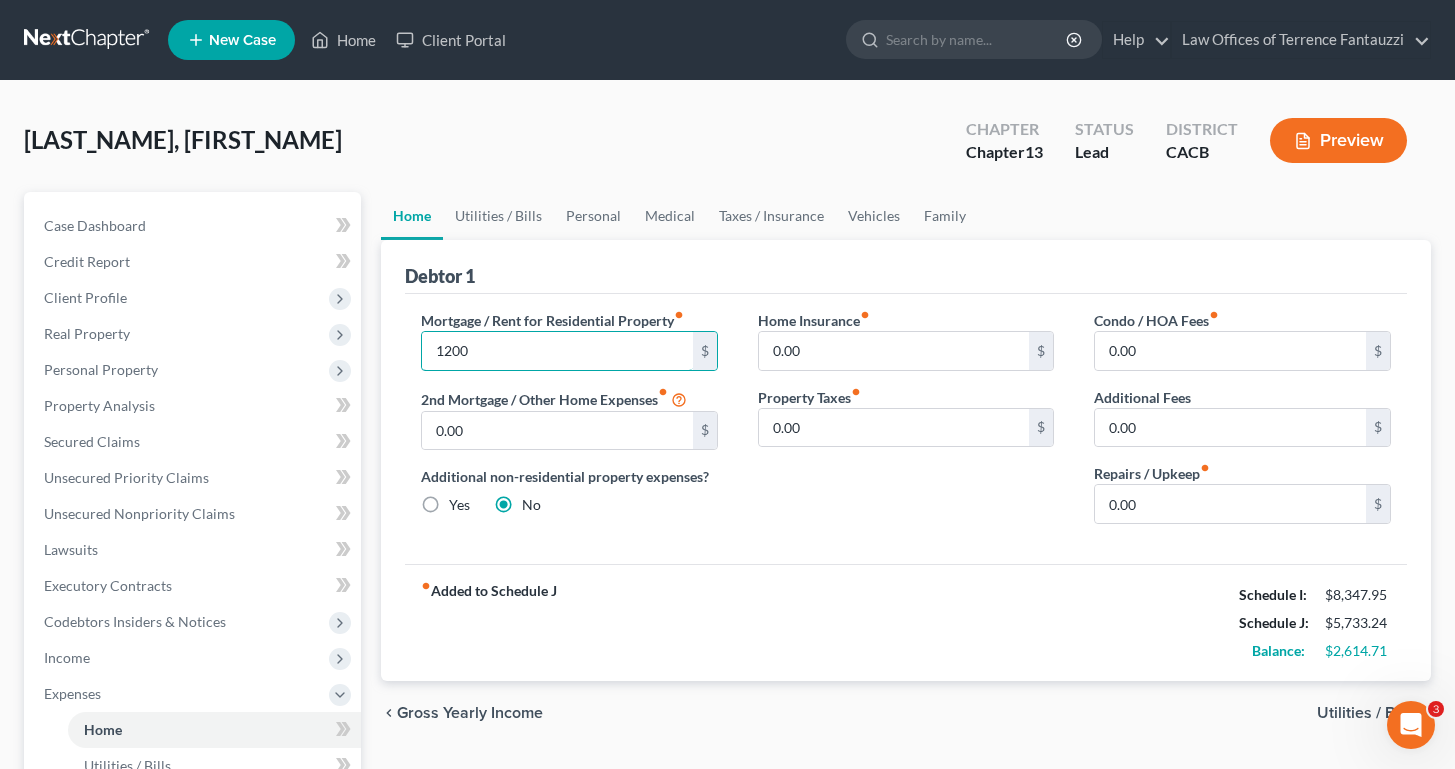 type on "1,200" 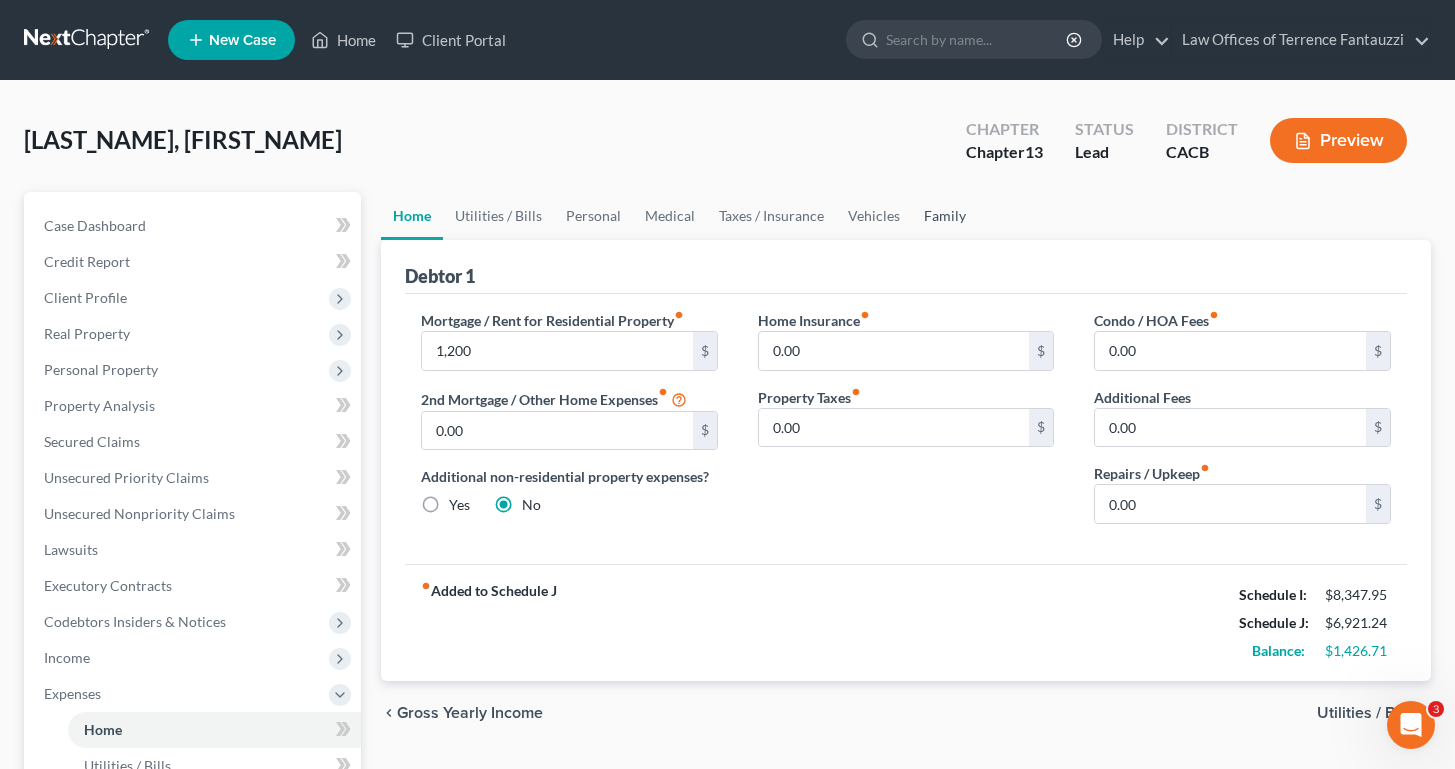 drag, startPoint x: 754, startPoint y: 217, endPoint x: 924, endPoint y: 221, distance: 170.04706 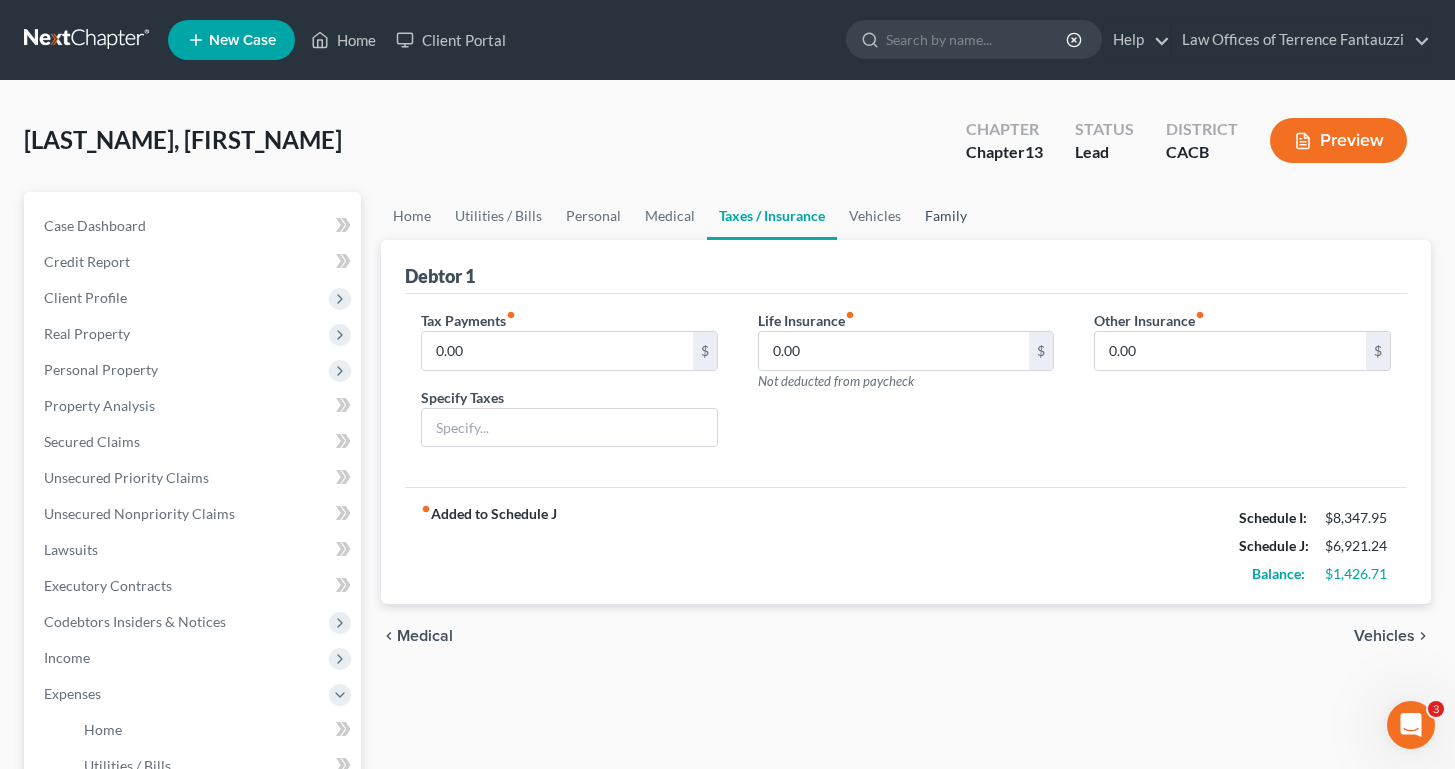 click on "Family" at bounding box center [946, 216] 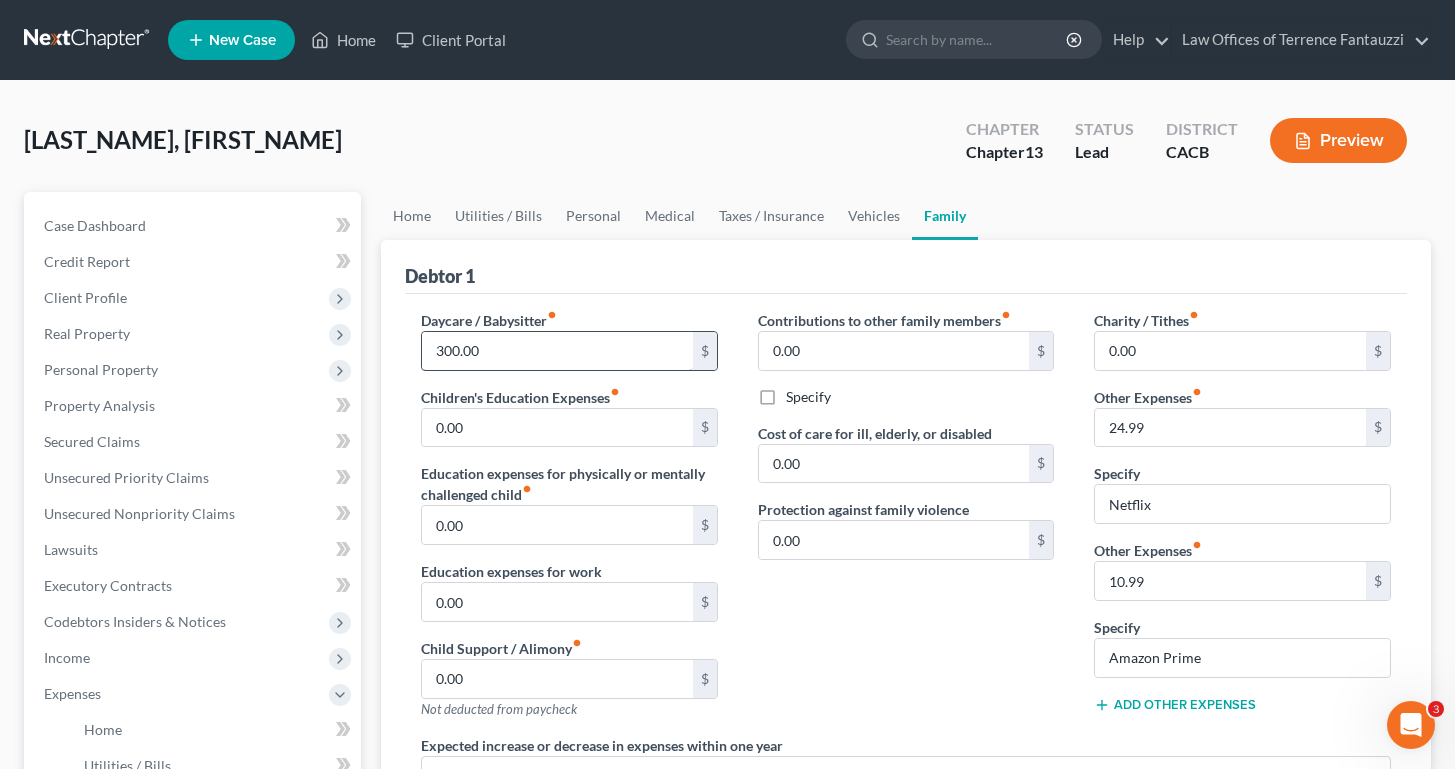 scroll, scrollTop: 4, scrollLeft: 0, axis: vertical 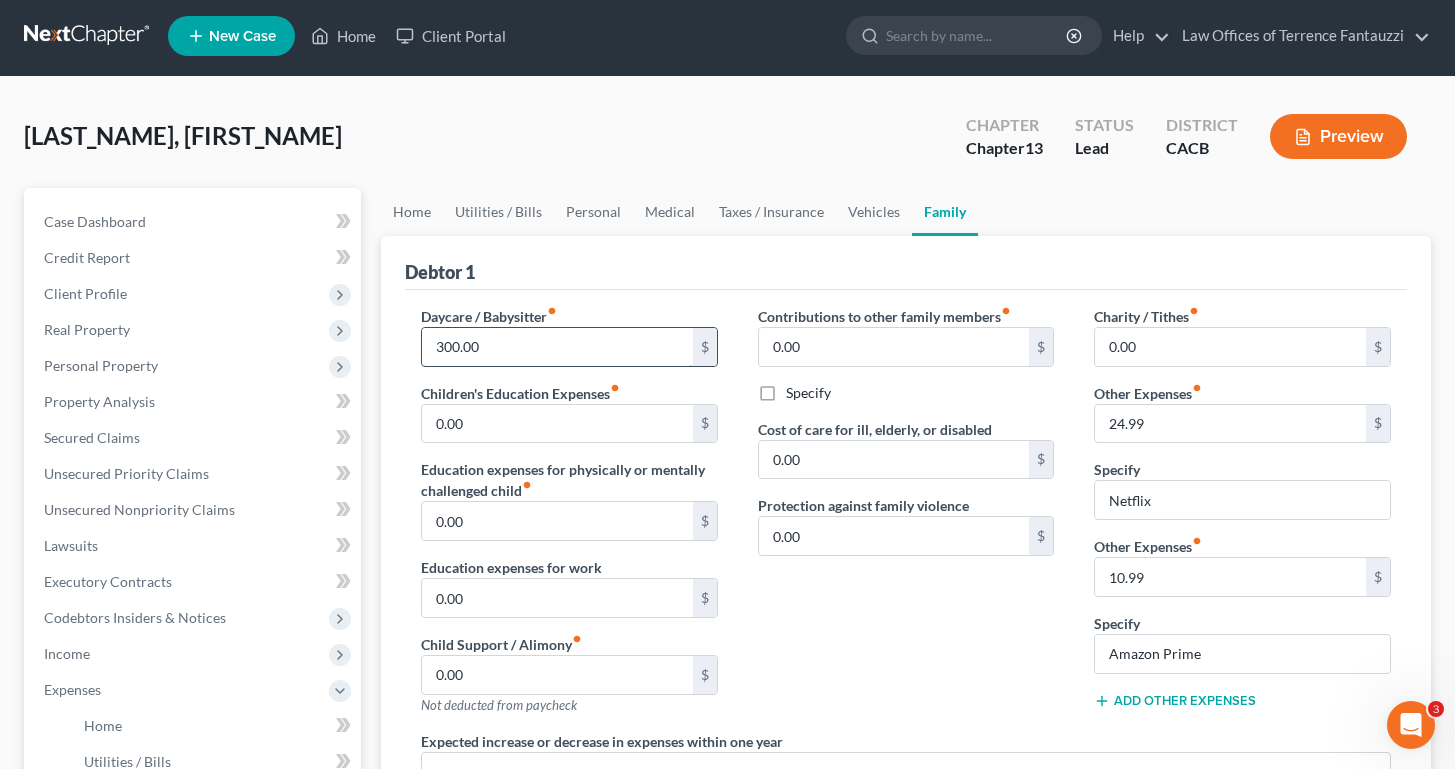 click on "300.00" at bounding box center (557, 347) 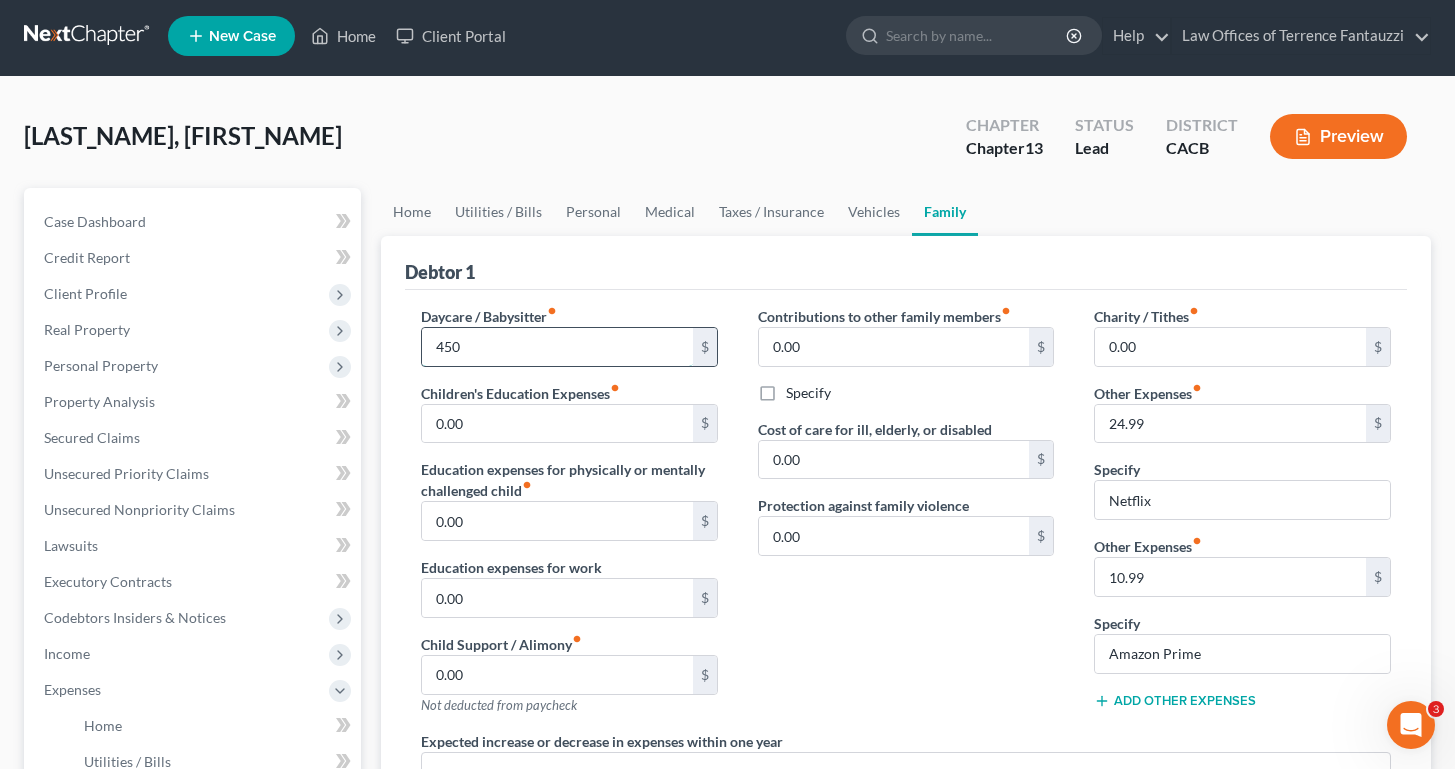 type on "450" 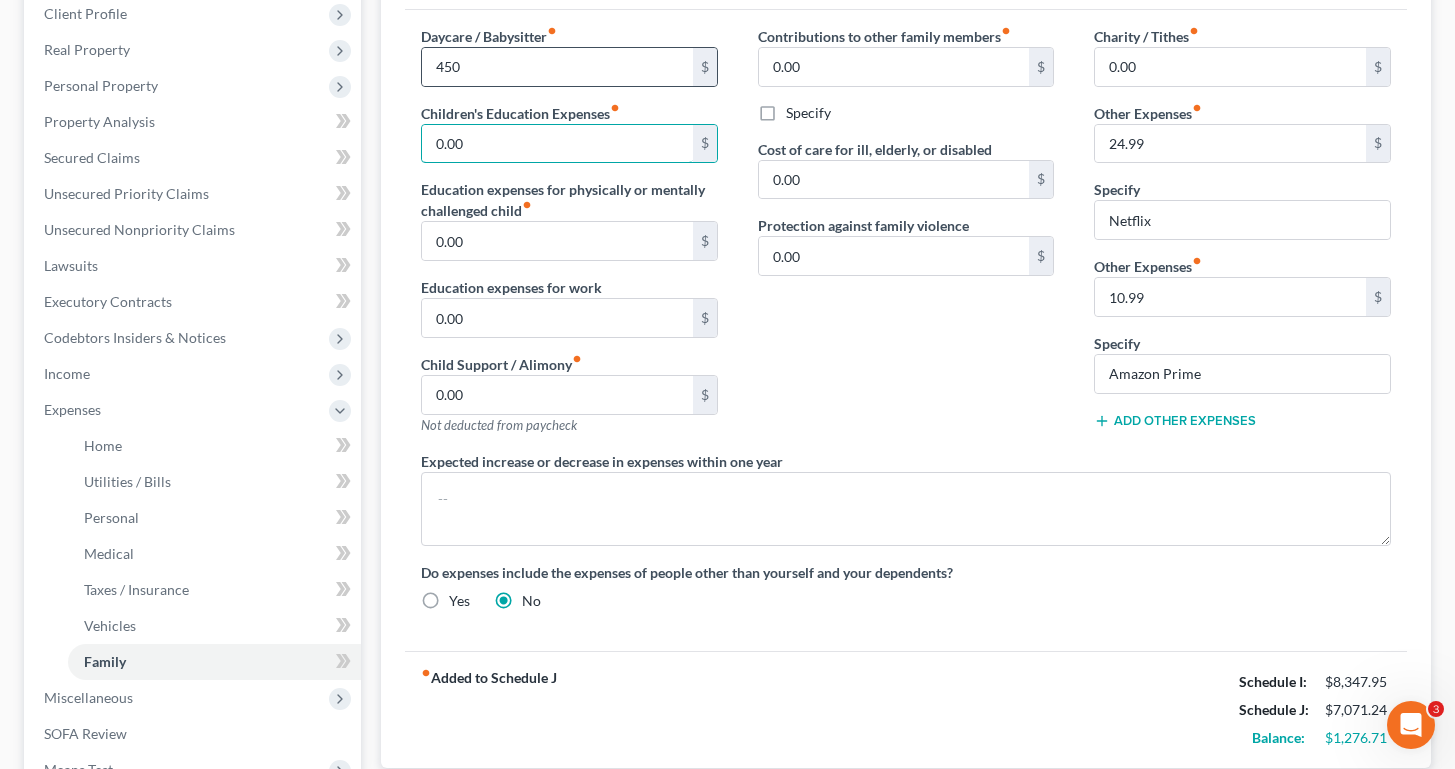 scroll, scrollTop: 74, scrollLeft: 0, axis: vertical 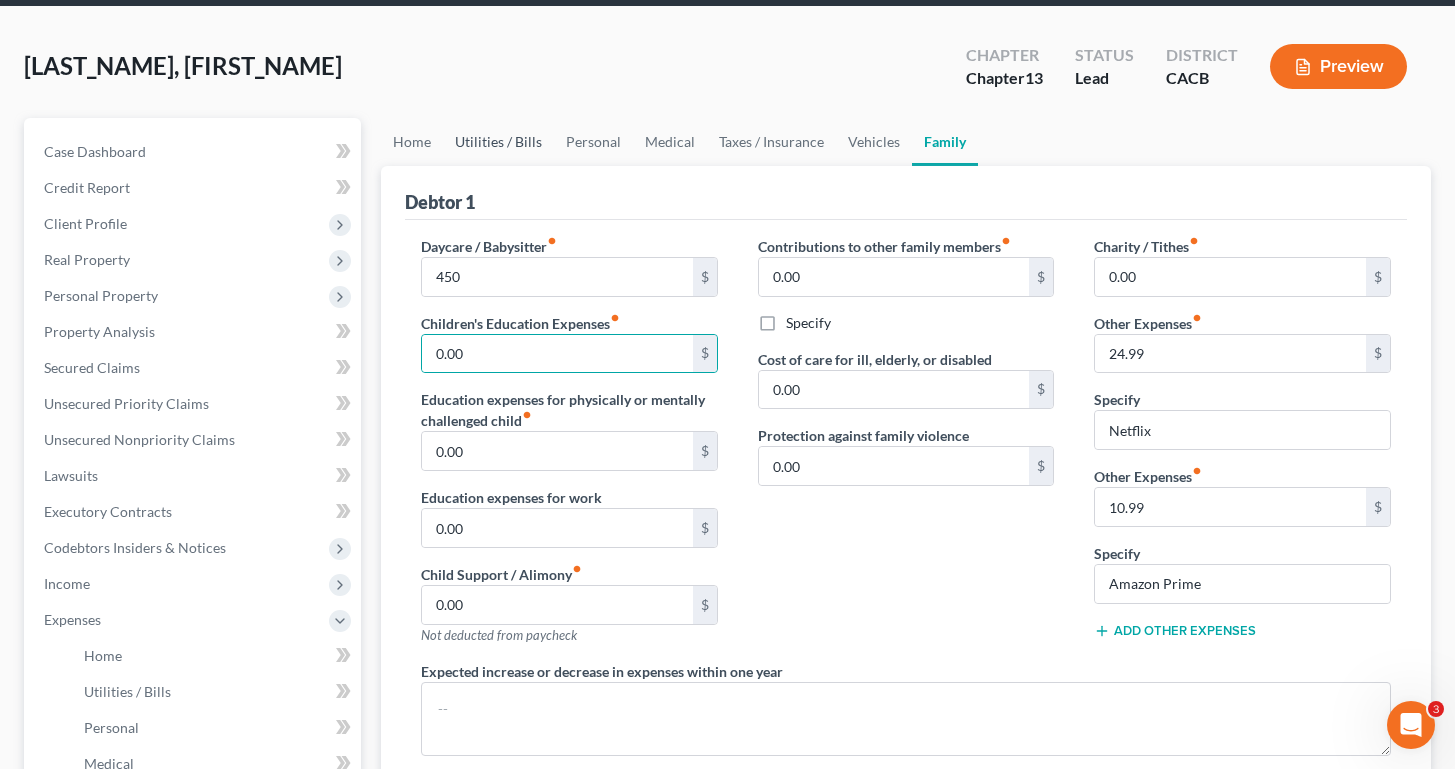 click on "Utilities / Bills" at bounding box center [498, 142] 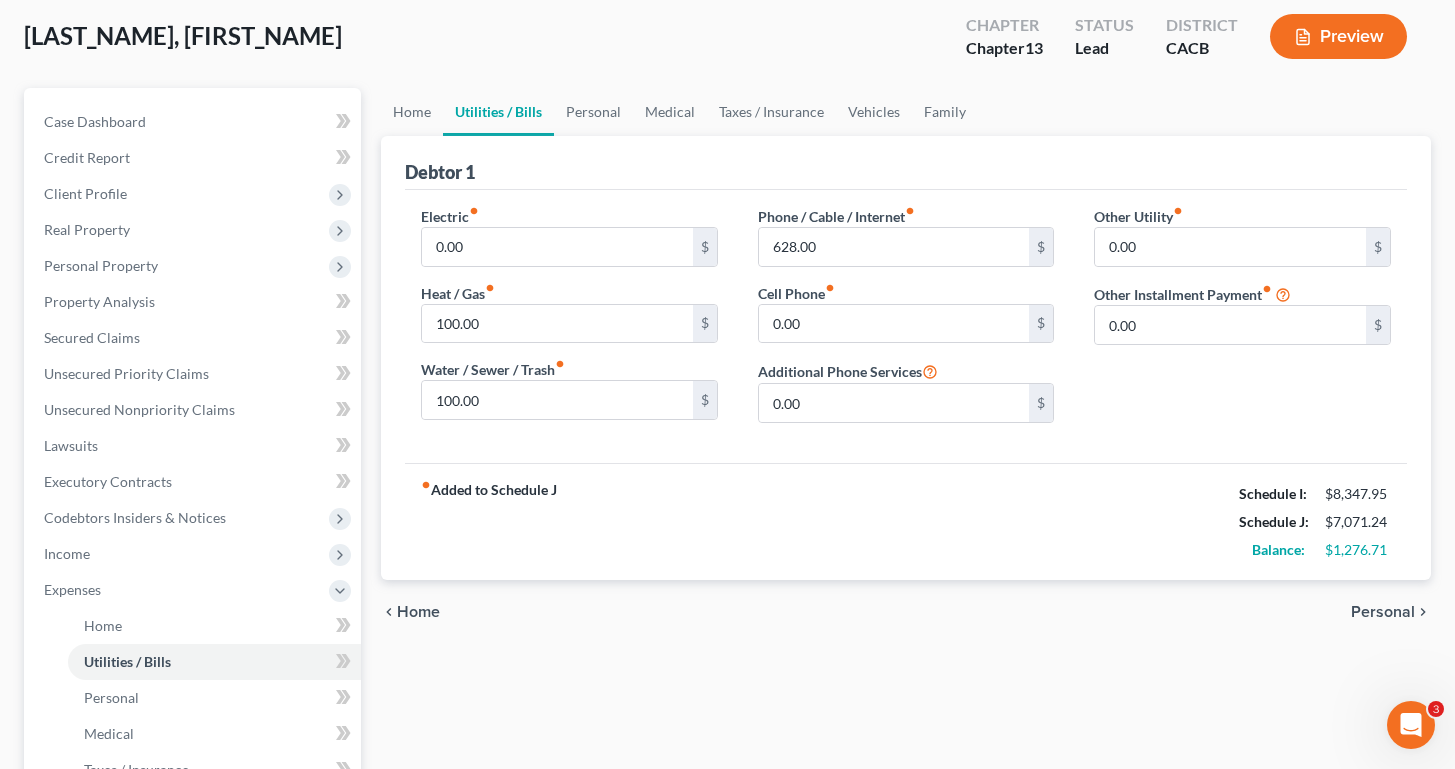 scroll, scrollTop: 108, scrollLeft: 0, axis: vertical 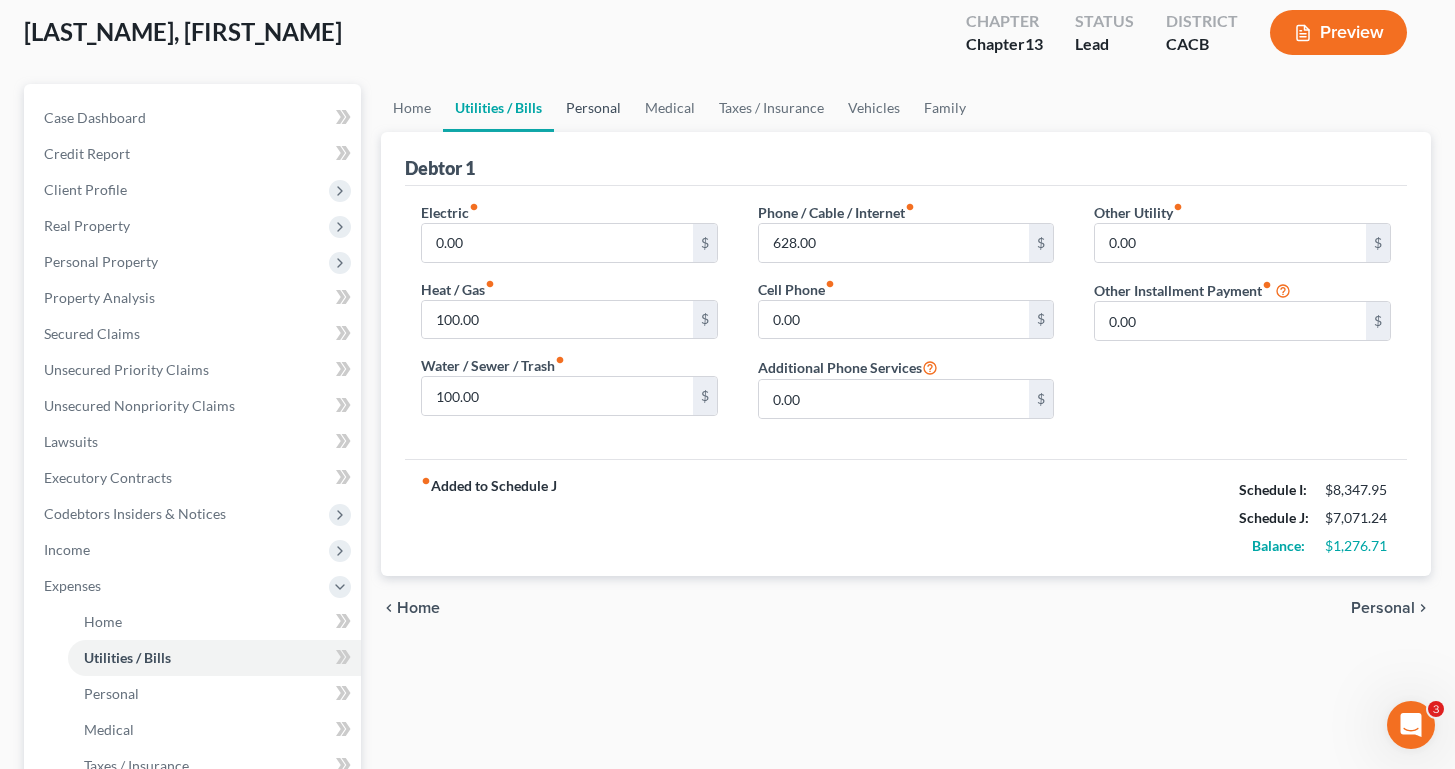 click on "Personal" at bounding box center [593, 108] 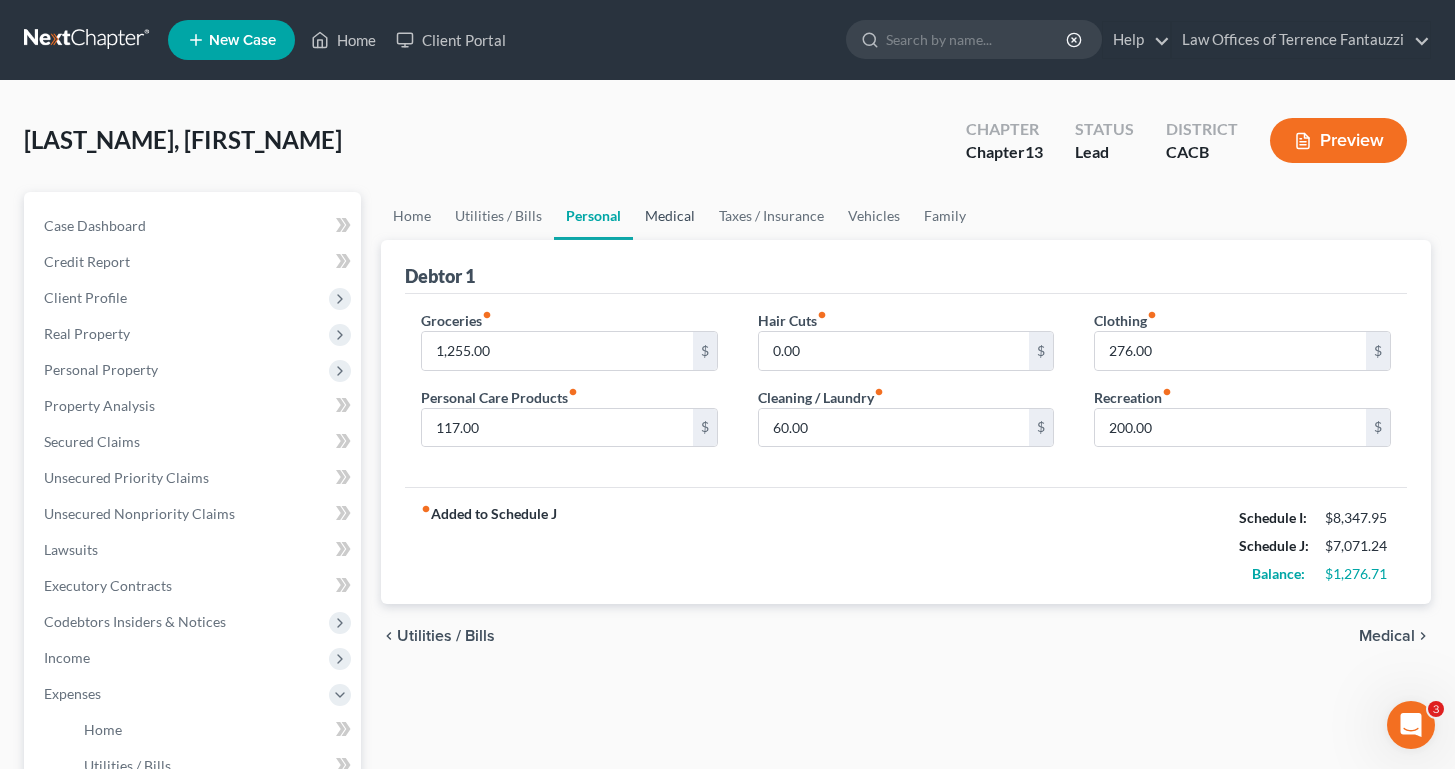 click on "Medical" at bounding box center (670, 216) 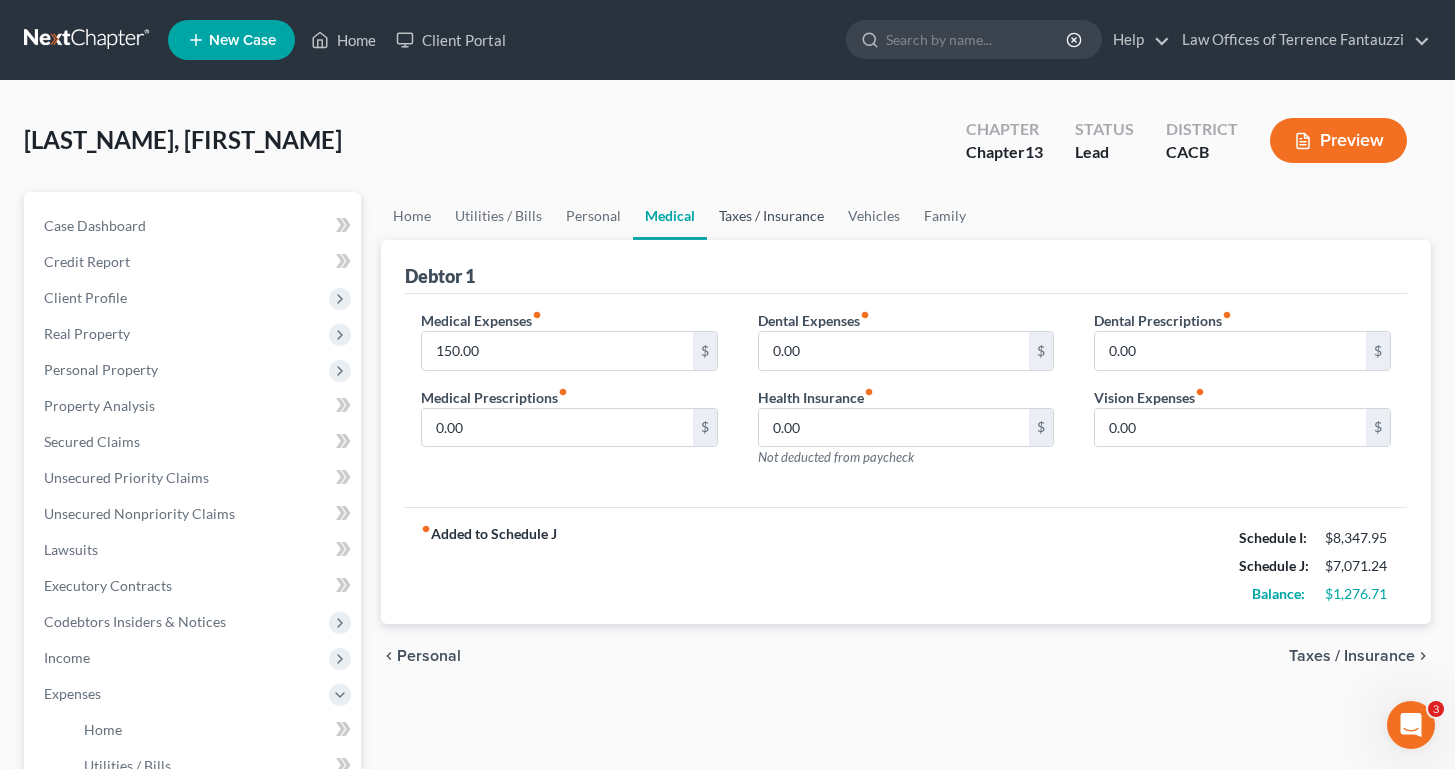 click on "Taxes / Insurance" at bounding box center [771, 216] 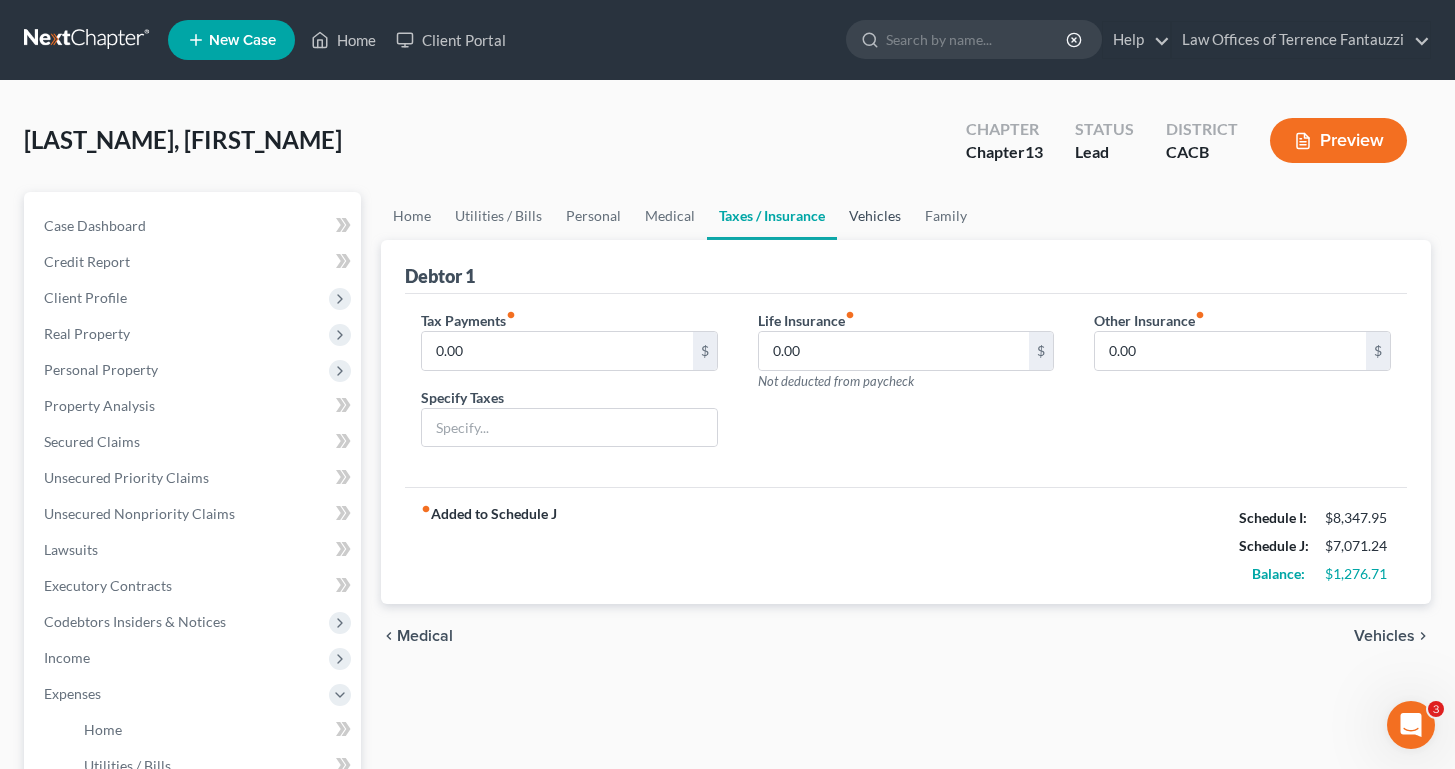 click on "Vehicles" at bounding box center (875, 216) 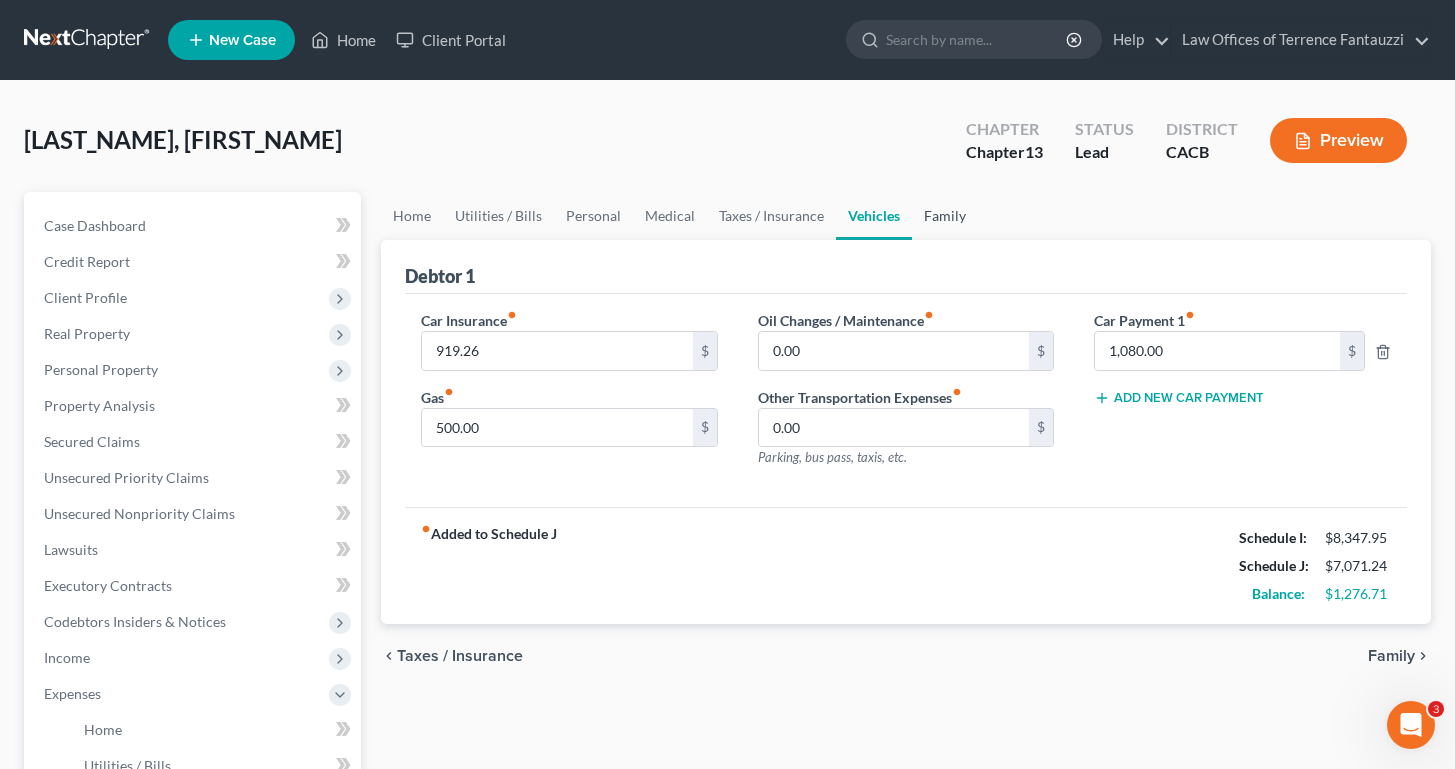 click on "Family" at bounding box center [945, 216] 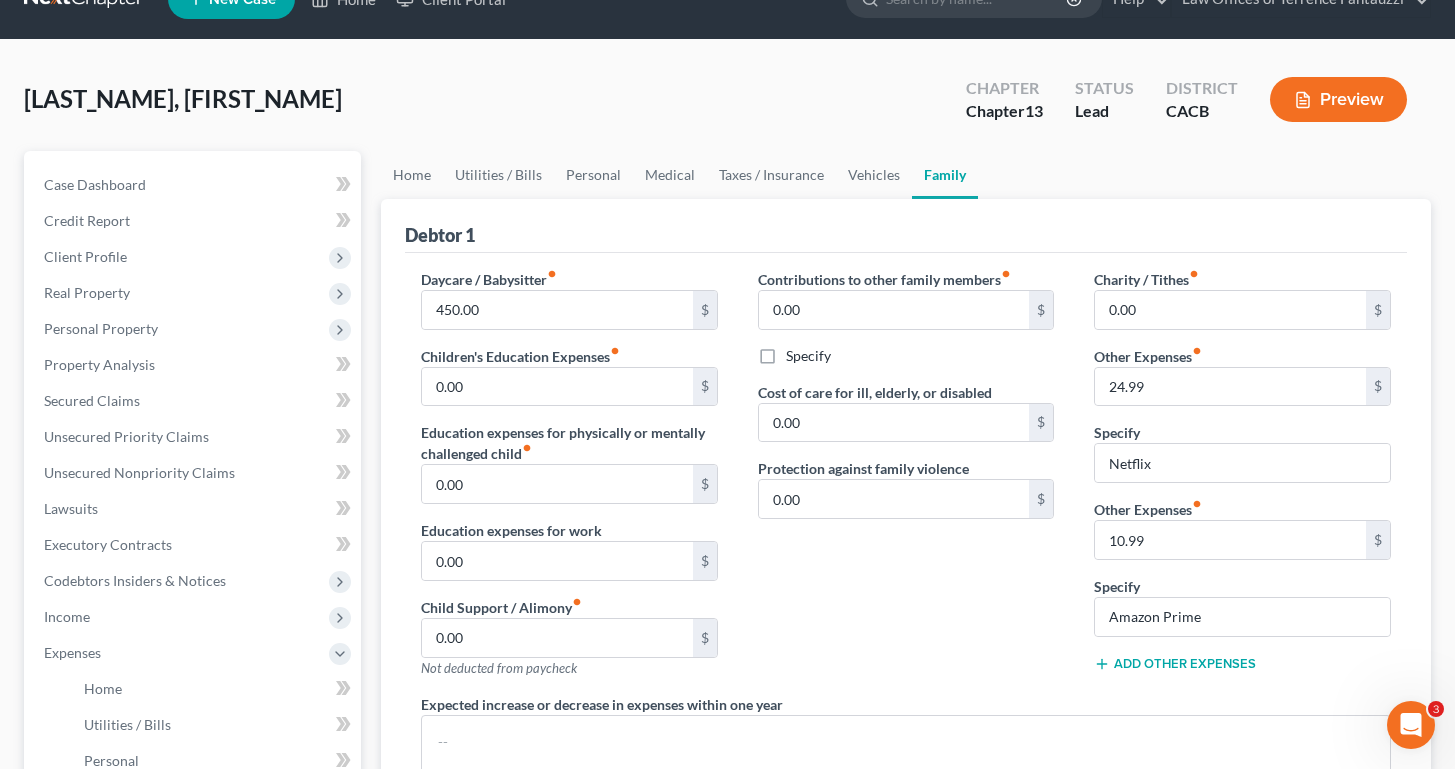 scroll, scrollTop: 89, scrollLeft: 0, axis: vertical 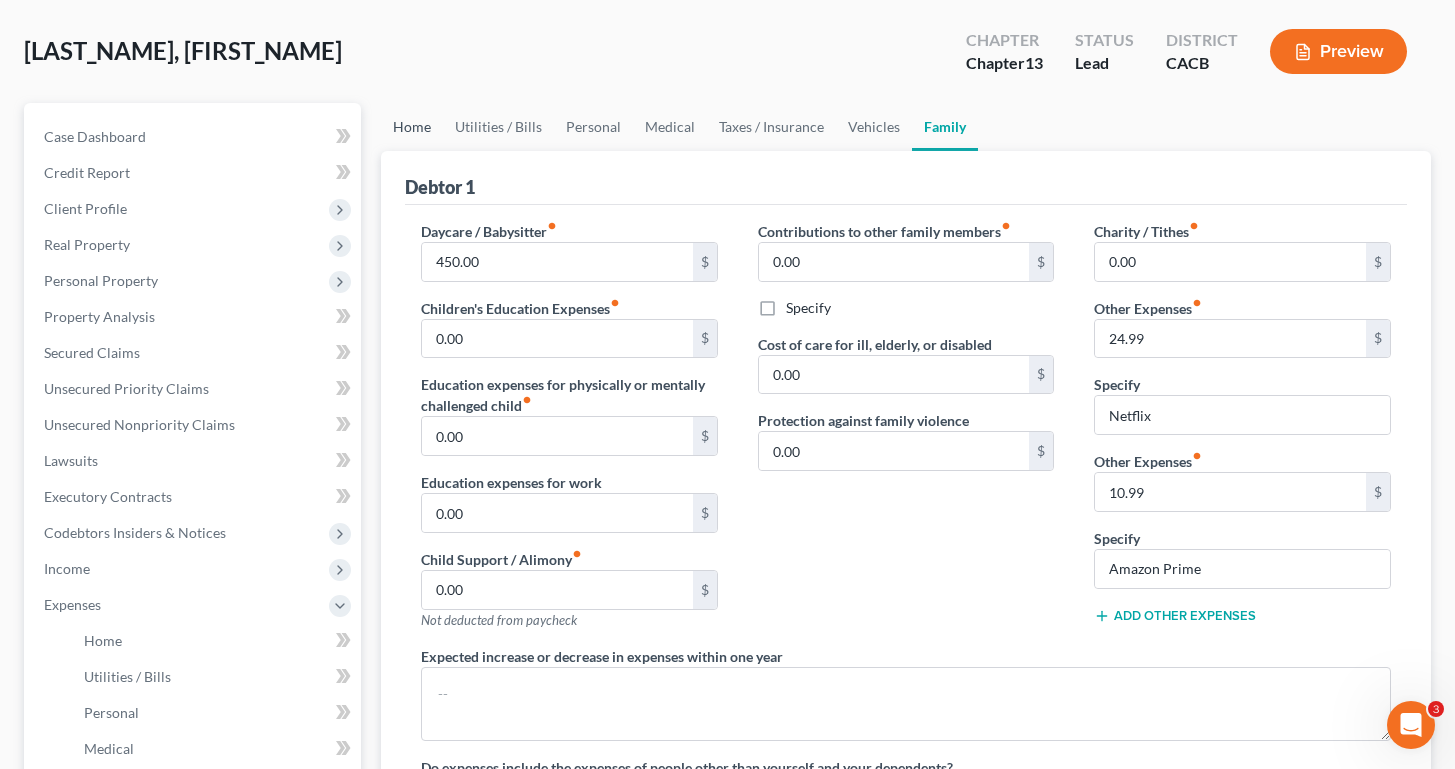 click on "Home" at bounding box center (412, 127) 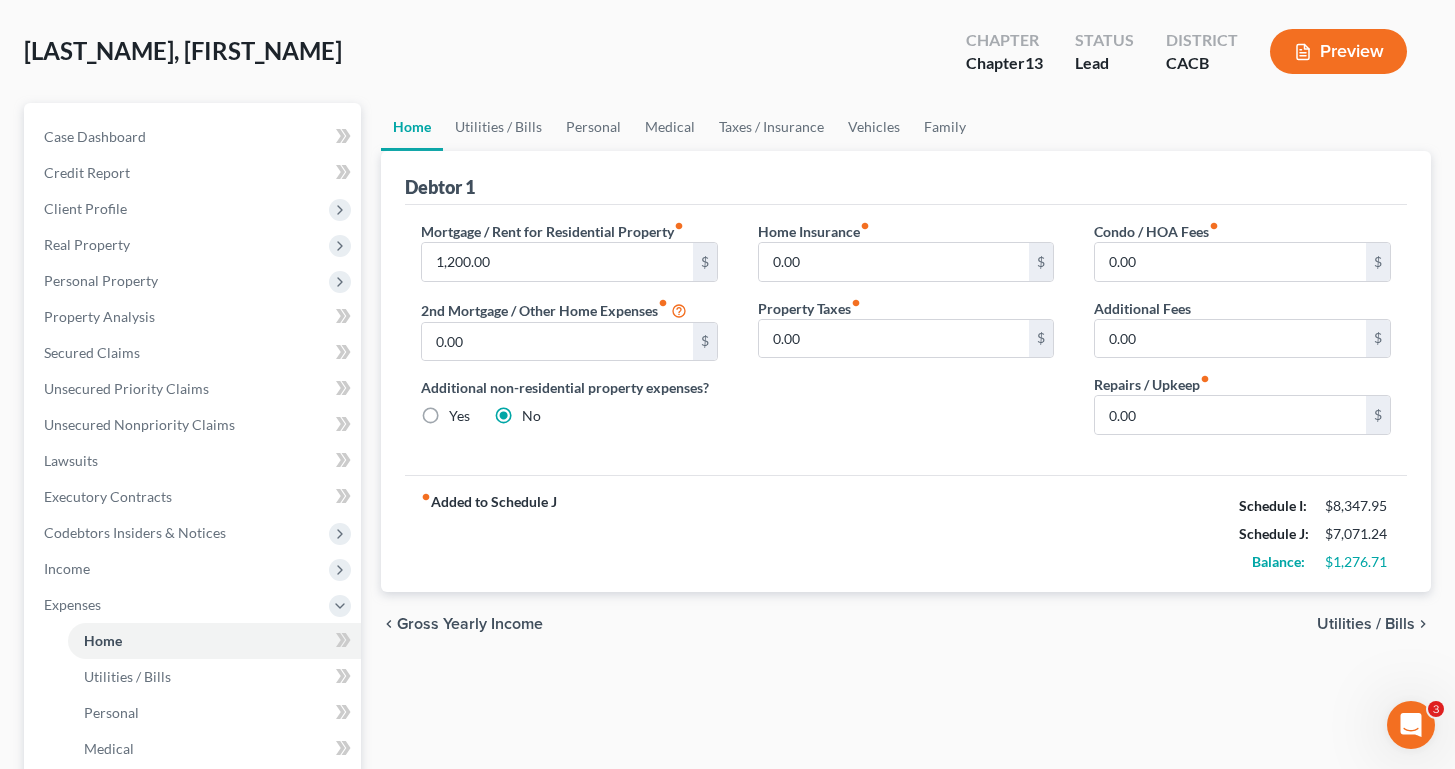 scroll, scrollTop: 0, scrollLeft: 0, axis: both 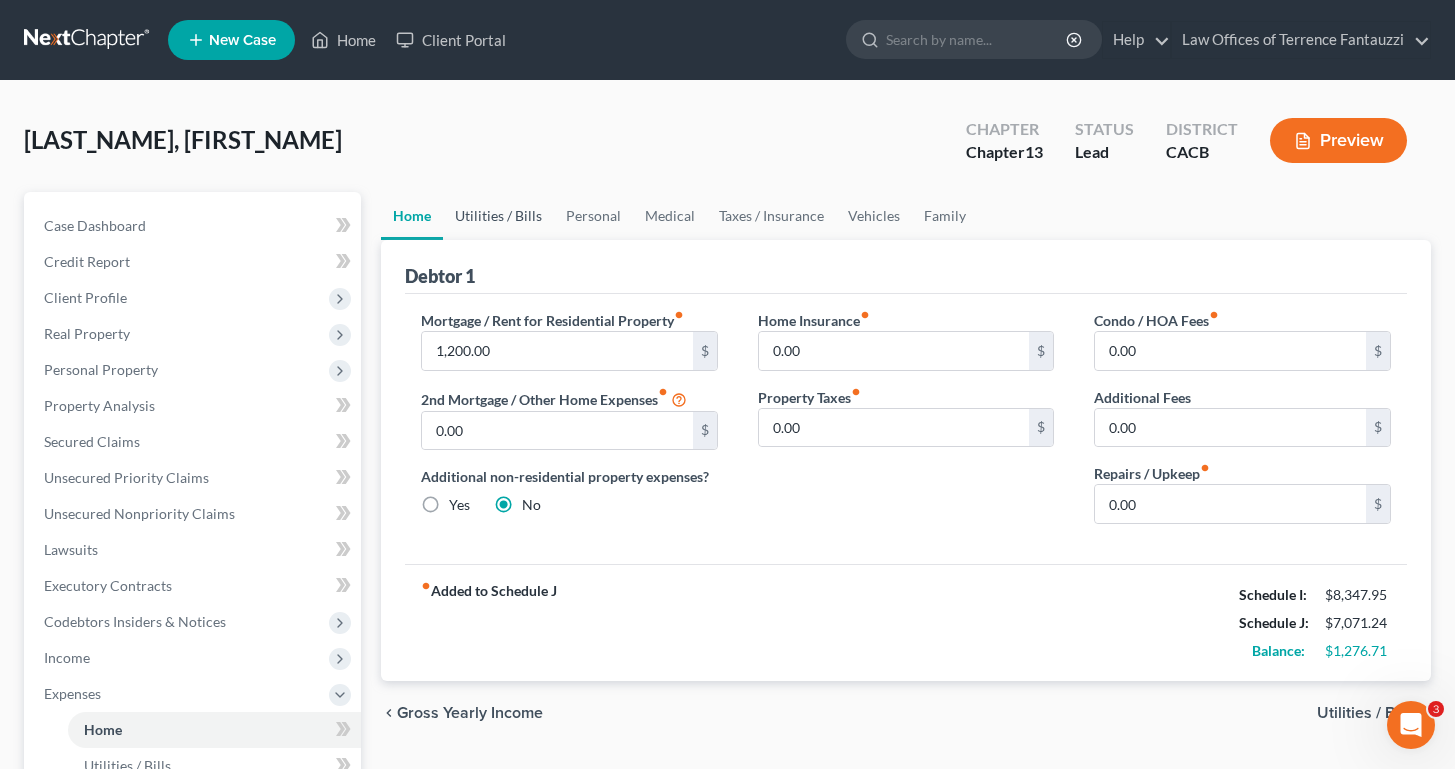 click on "Utilities / Bills" at bounding box center (498, 216) 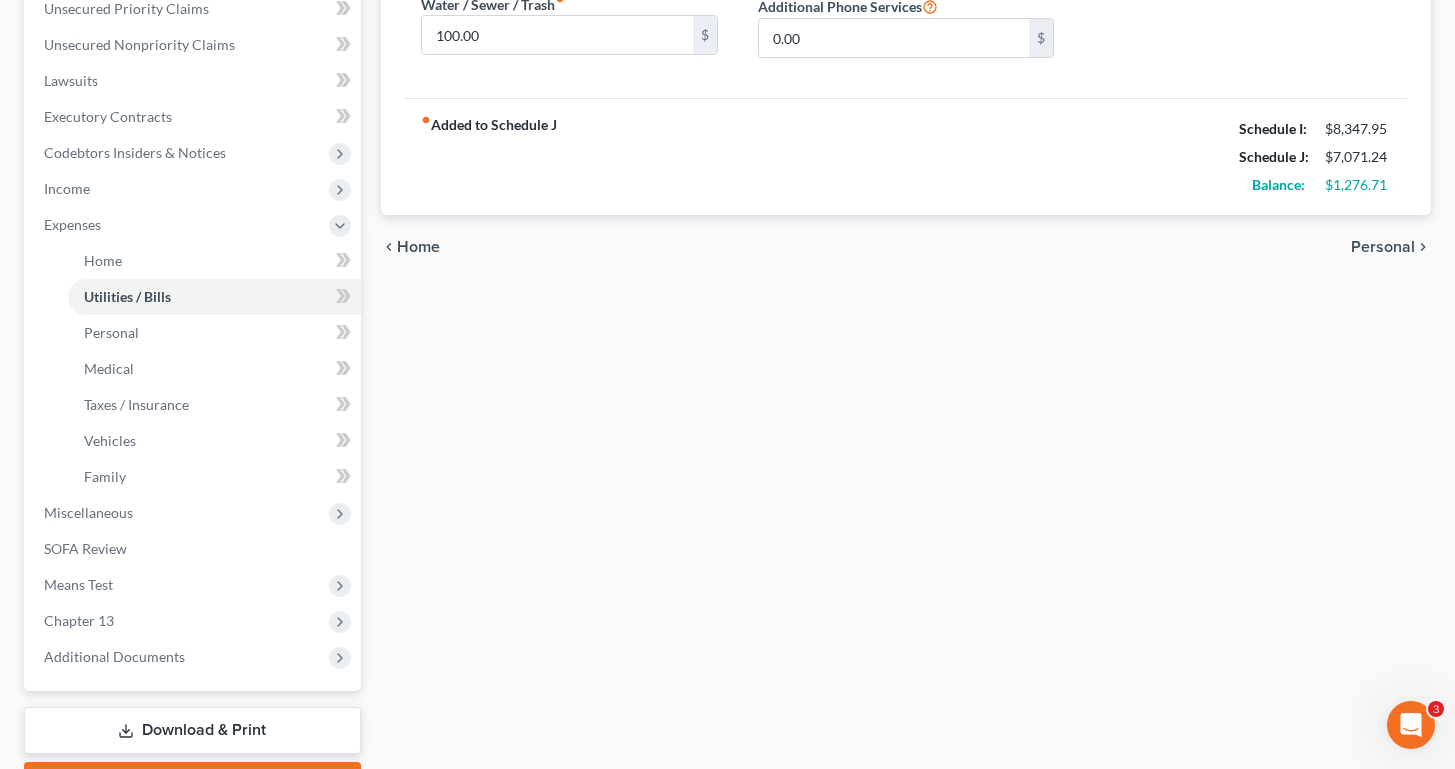 scroll, scrollTop: 0, scrollLeft: 0, axis: both 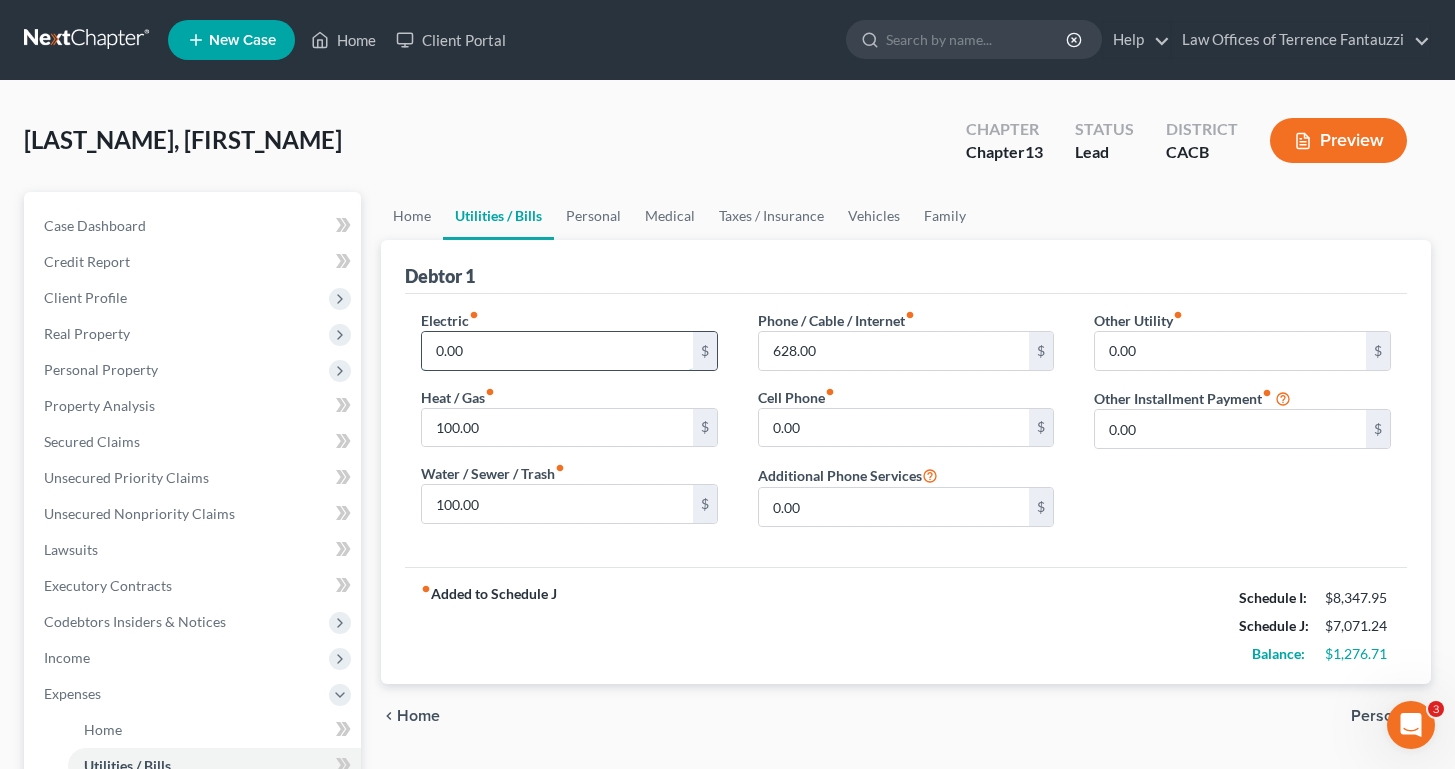 click on "0.00" at bounding box center [557, 351] 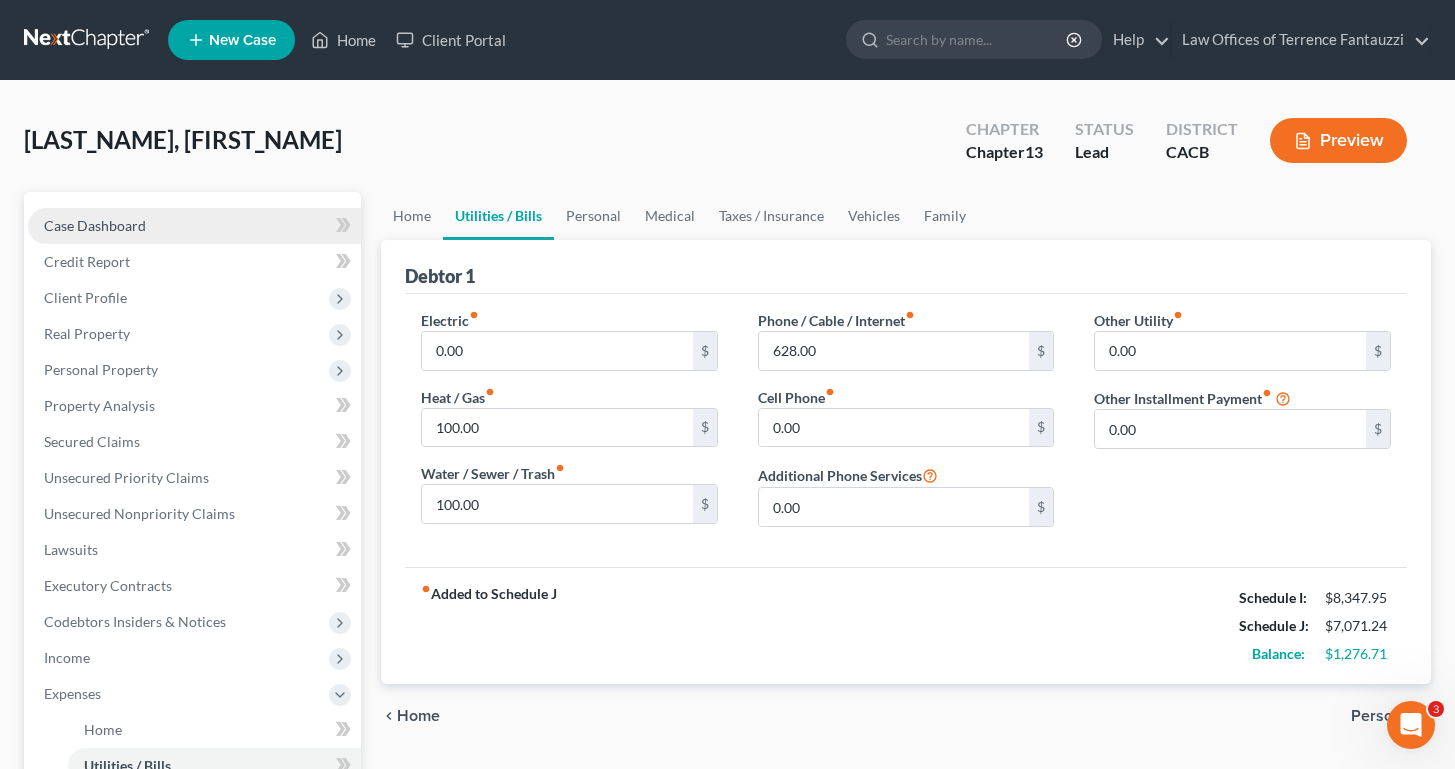 click on "Case Dashboard" at bounding box center [194, 226] 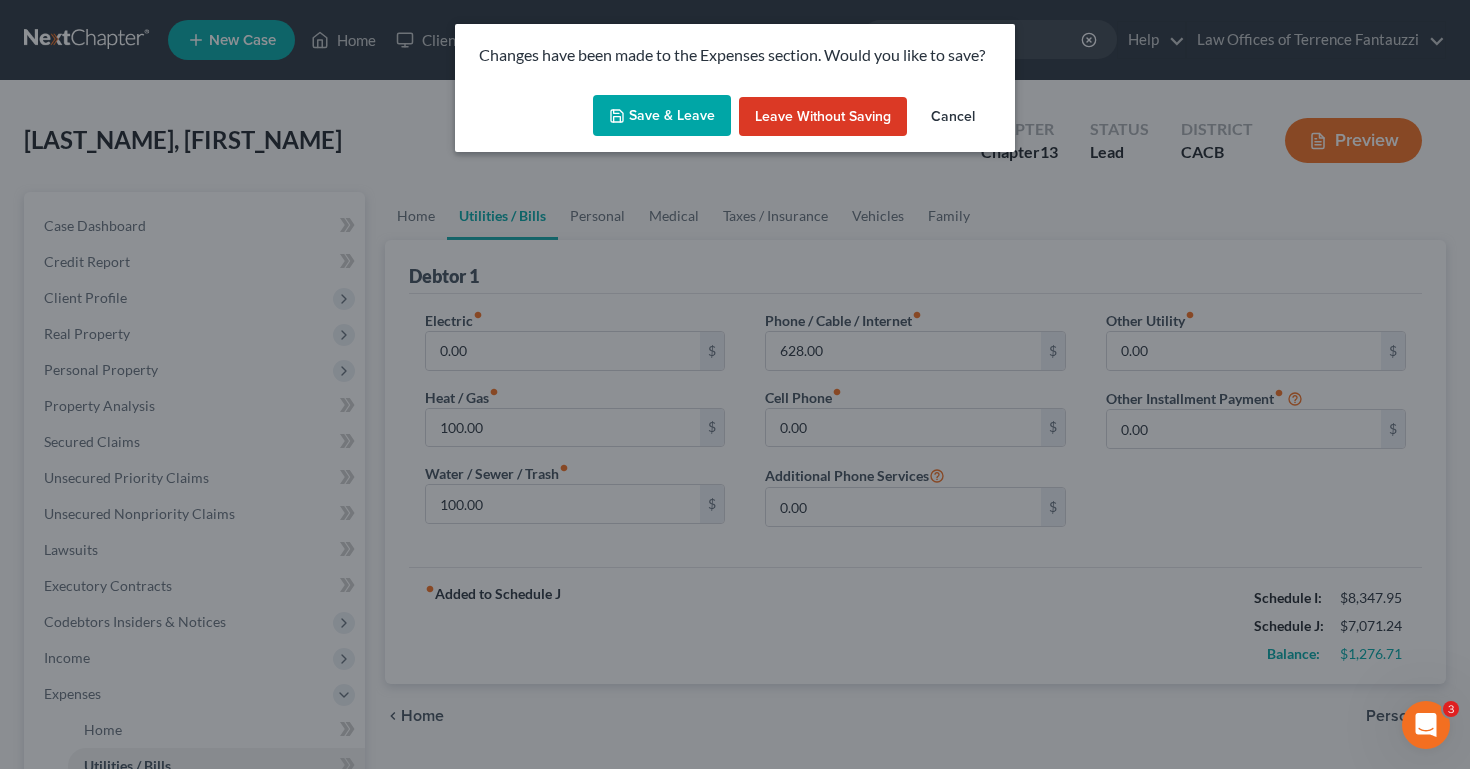 click on "Save & Leave" at bounding box center [662, 116] 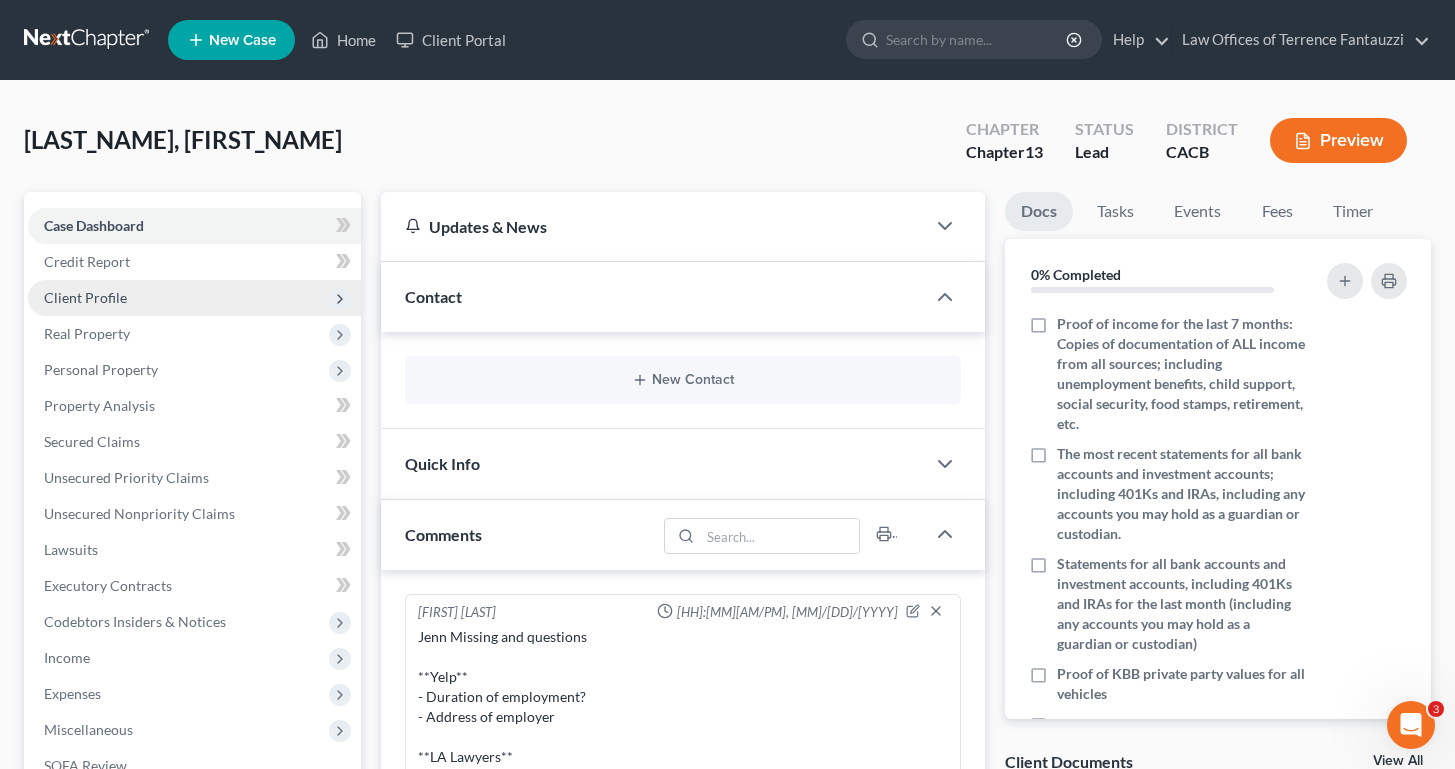 scroll, scrollTop: 266, scrollLeft: 0, axis: vertical 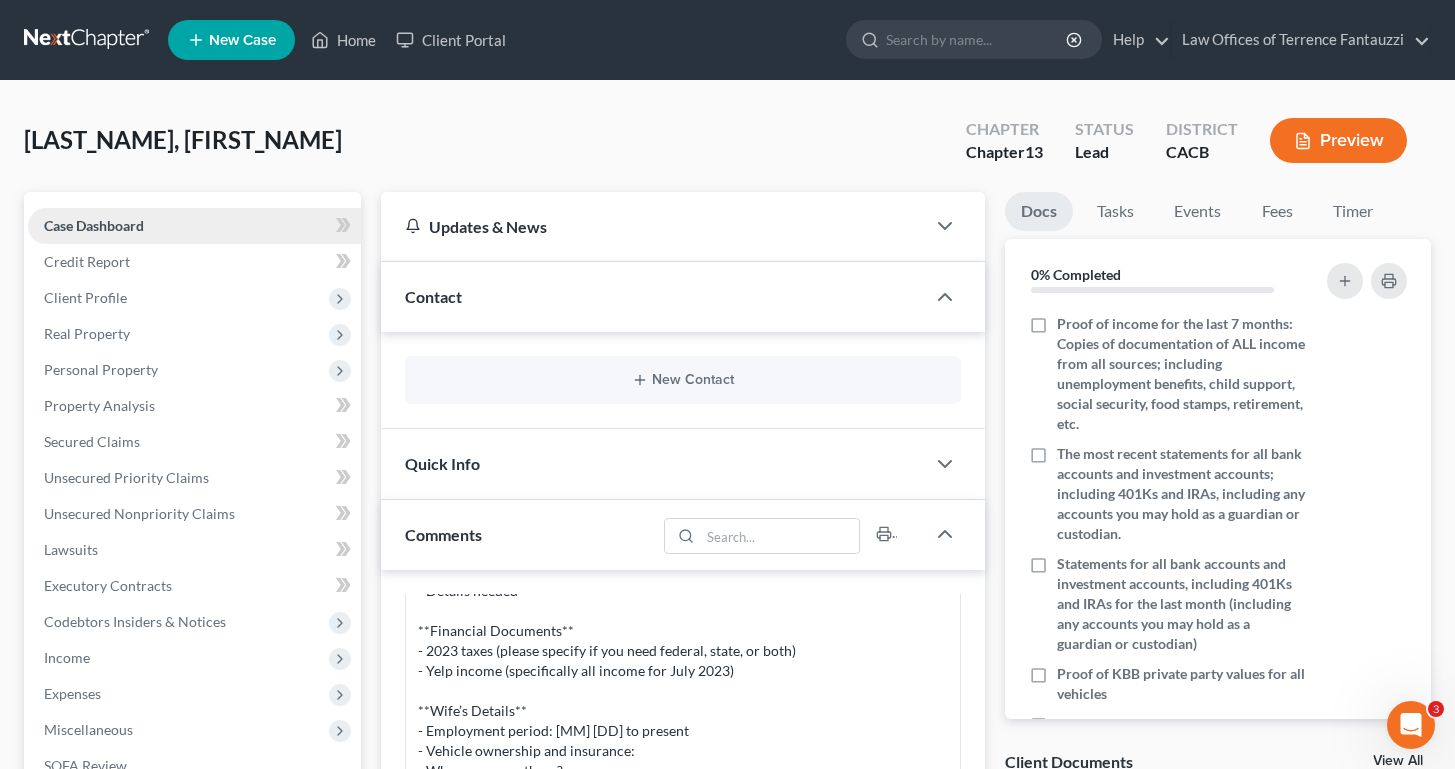 click on "Case Dashboard" at bounding box center (94, 225) 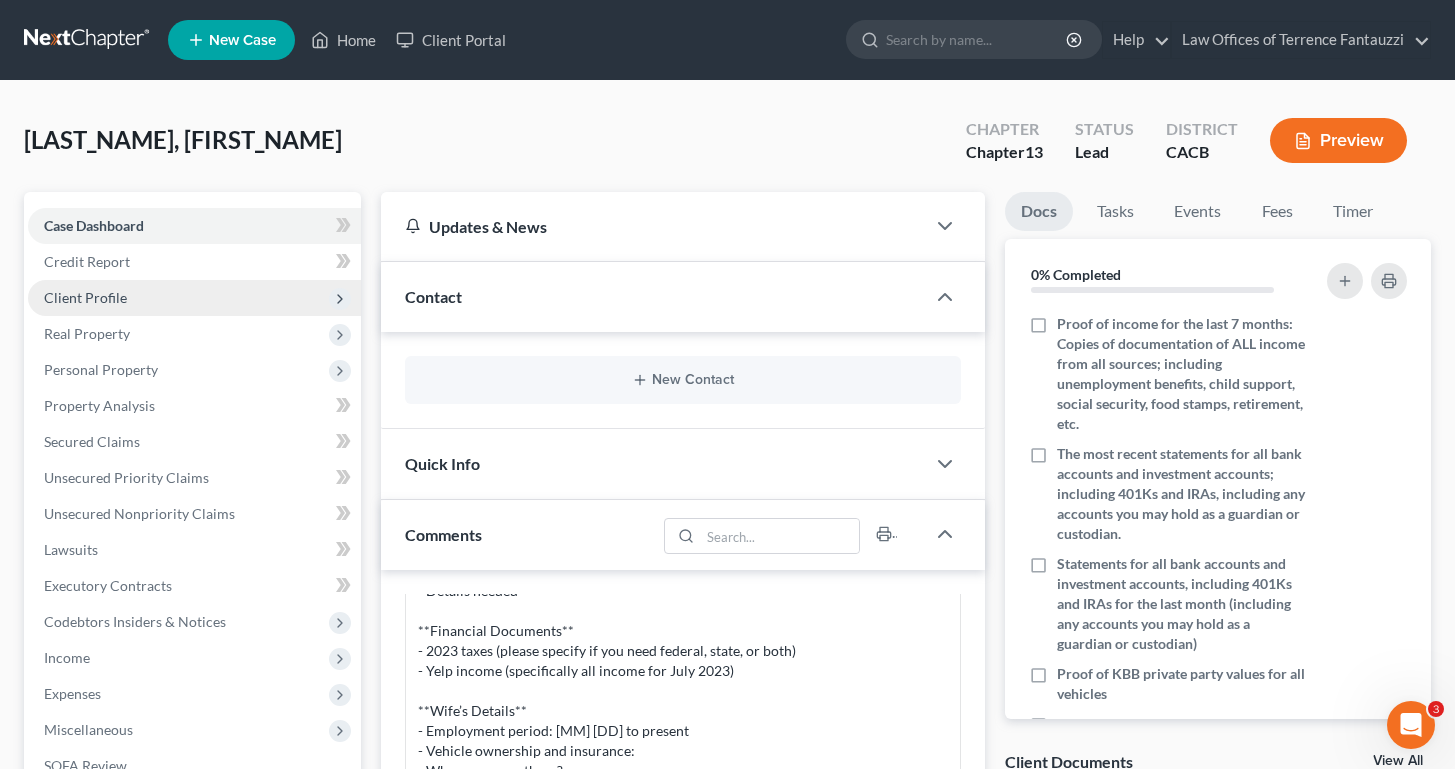 click on "Client Profile" at bounding box center [85, 297] 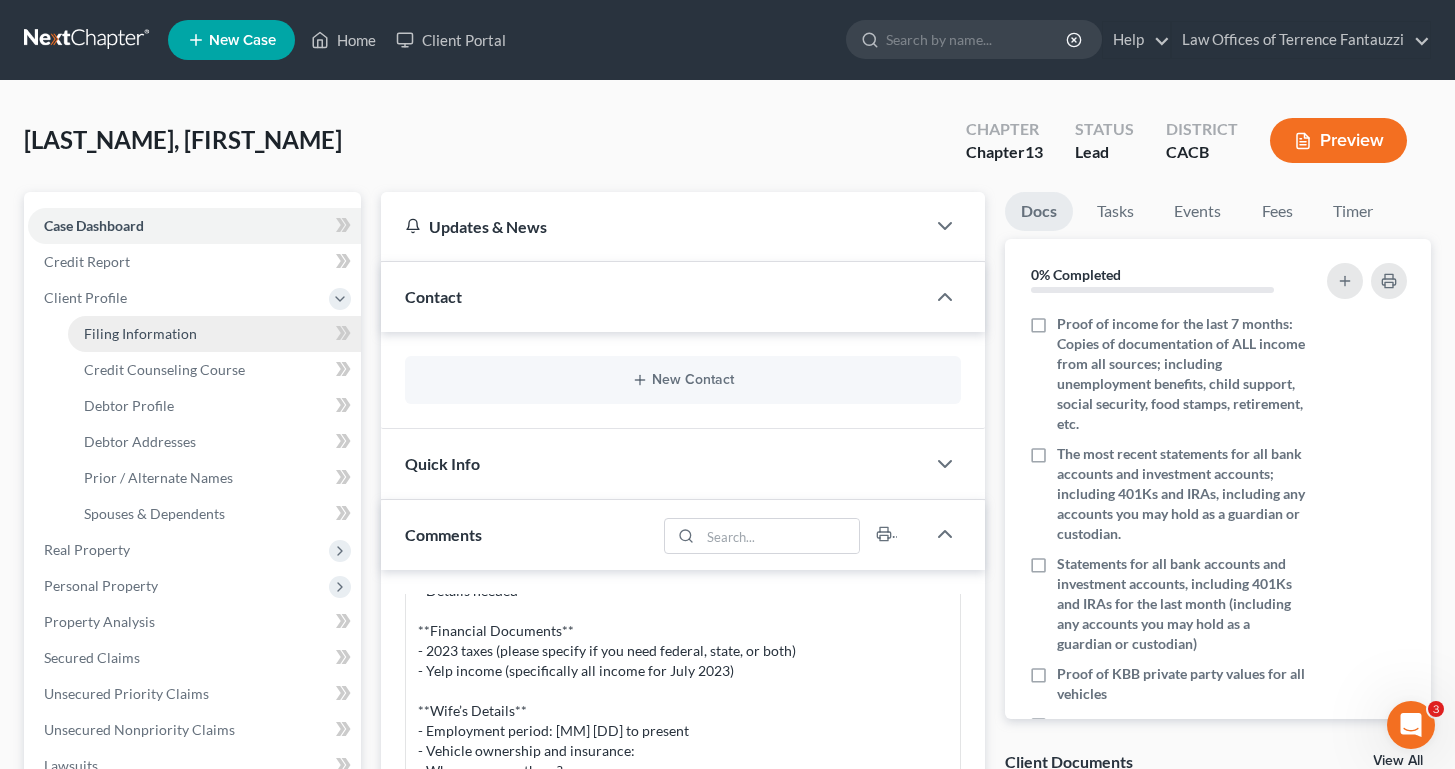 click on "Filing Information" at bounding box center (140, 333) 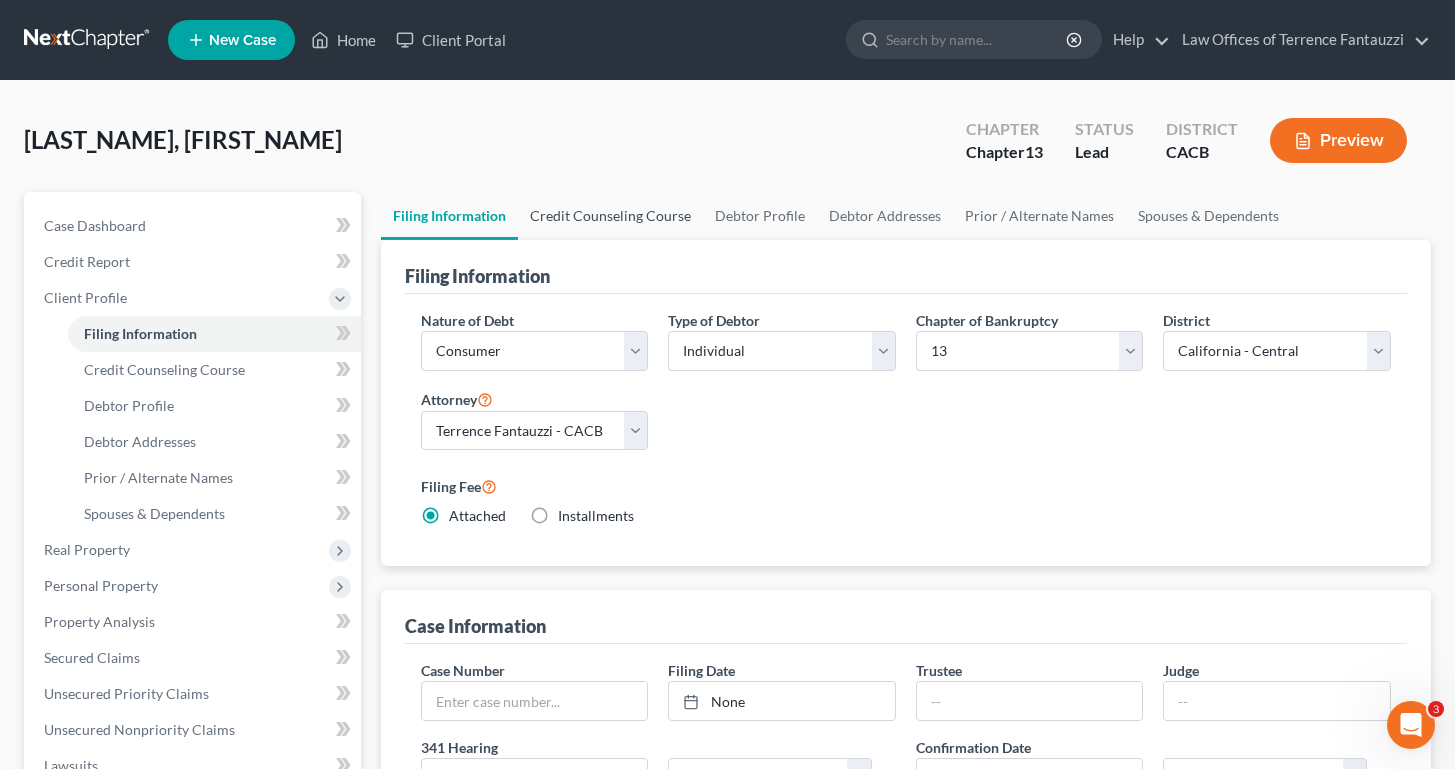 click on "Credit Counseling Course" at bounding box center (610, 216) 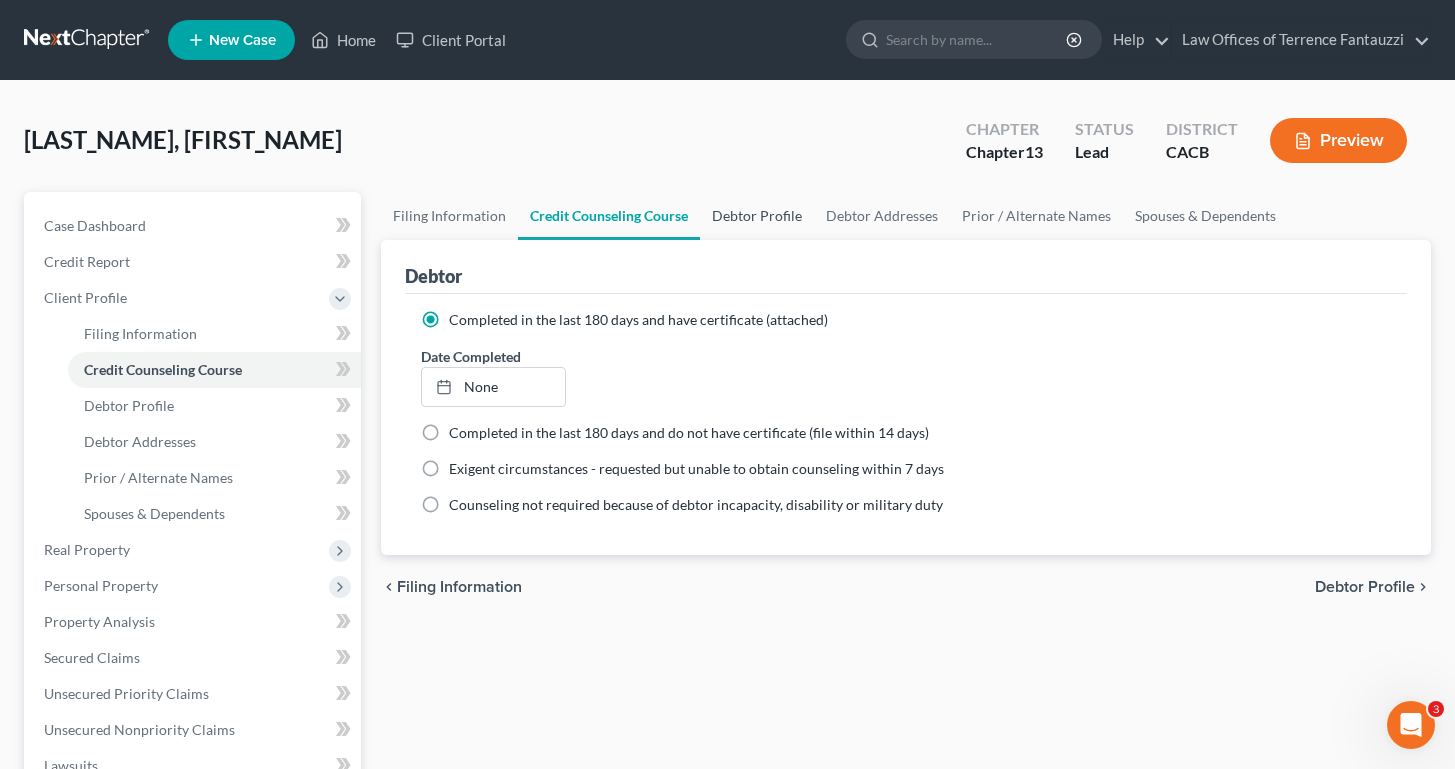 click on "Debtor Profile" at bounding box center [757, 216] 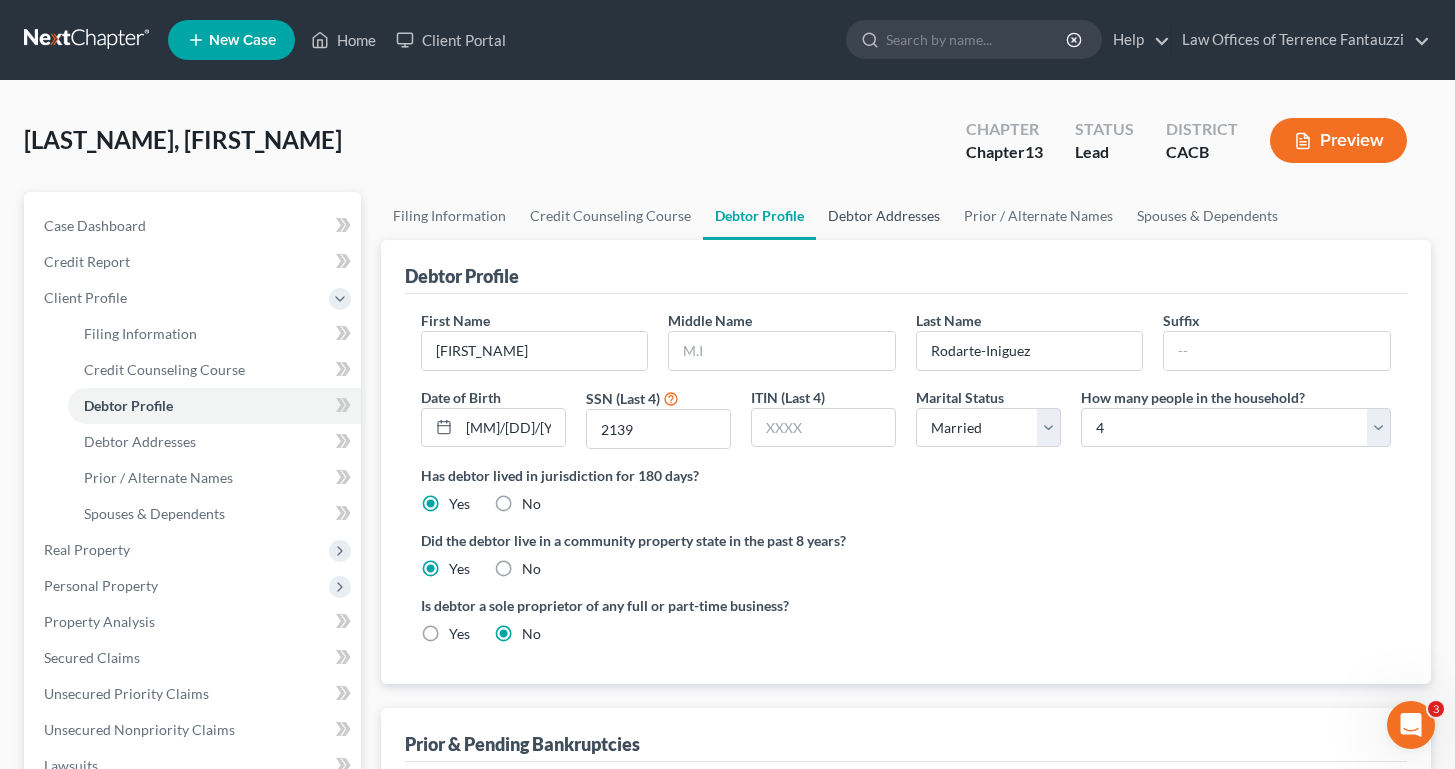 click on "Debtor Addresses" at bounding box center [884, 216] 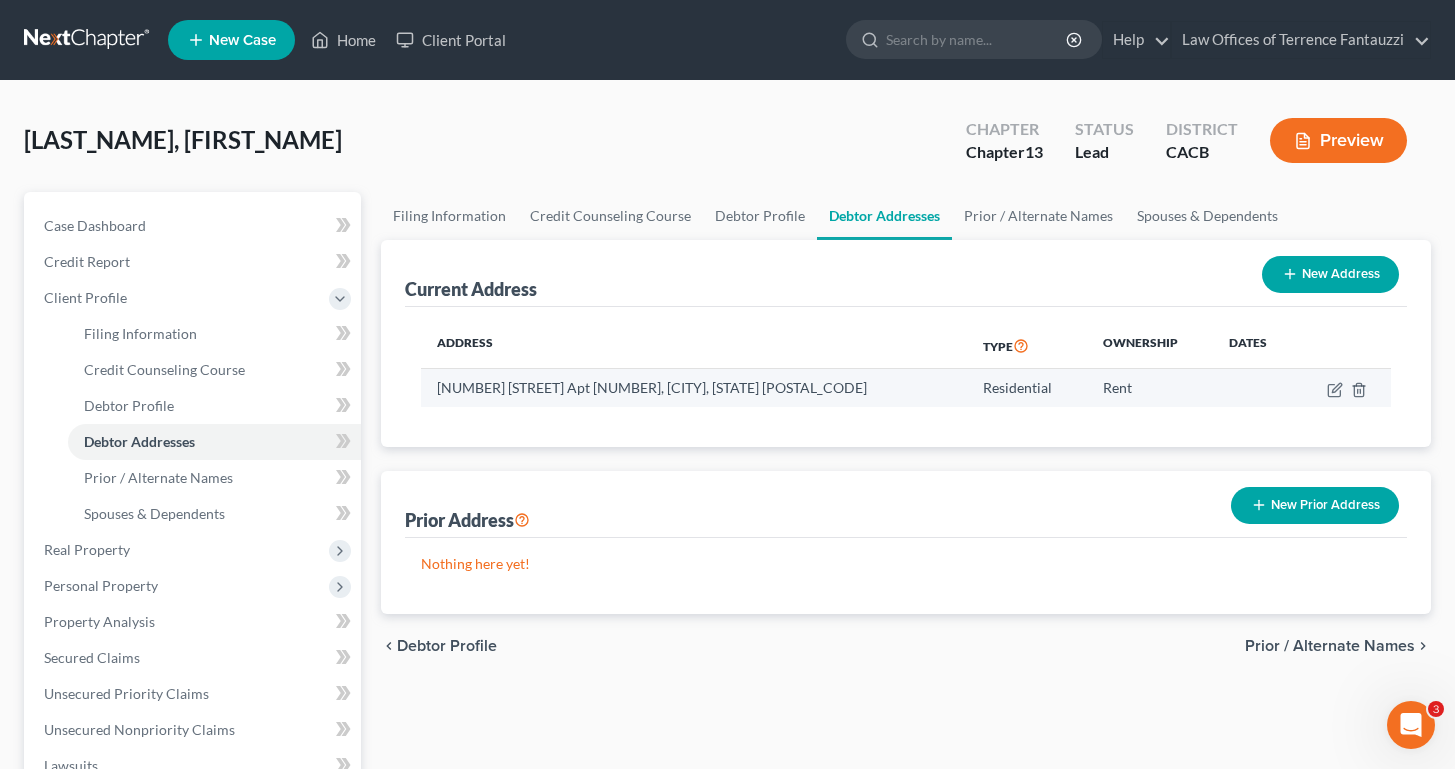 drag, startPoint x: 443, startPoint y: 391, endPoint x: 617, endPoint y: 392, distance: 174.00287 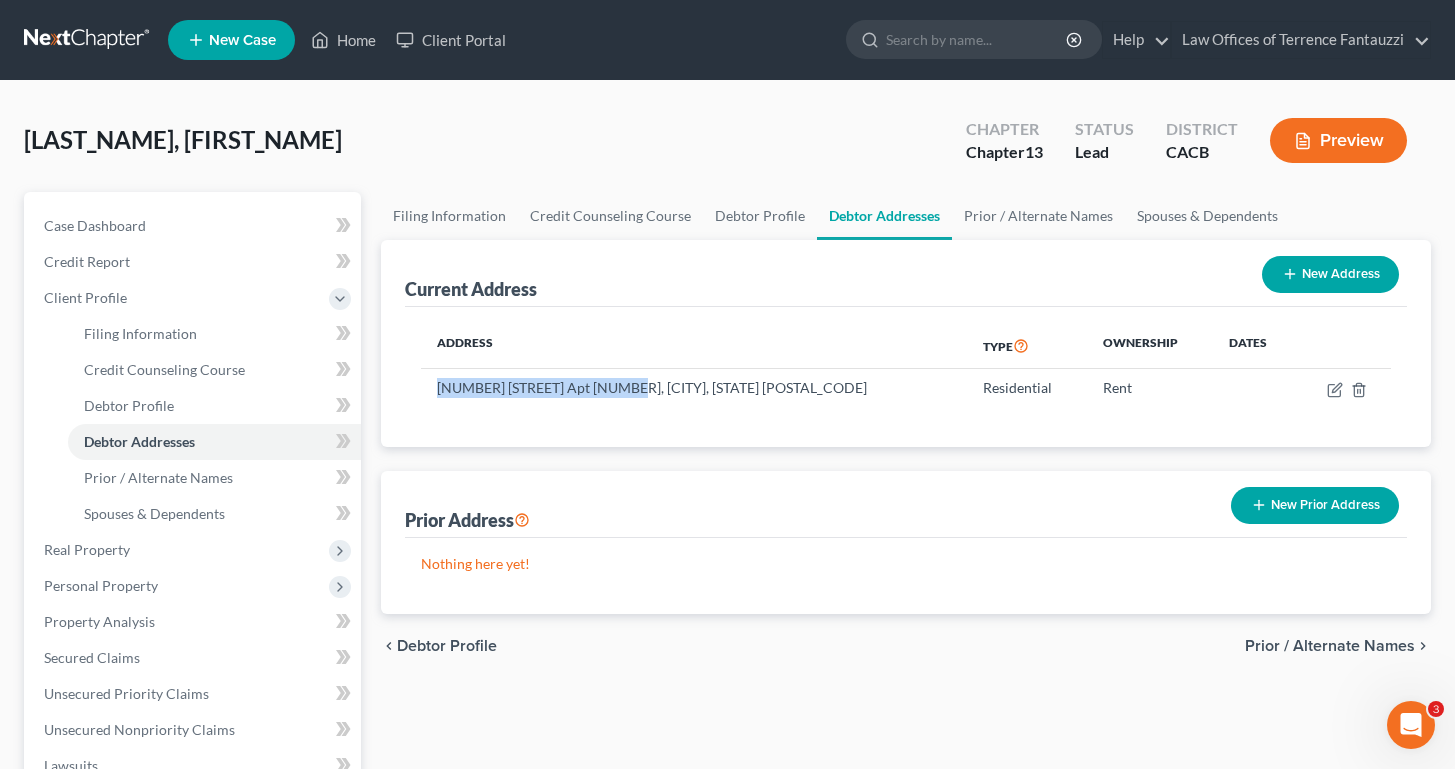 click on "Income" at bounding box center (194, 874) 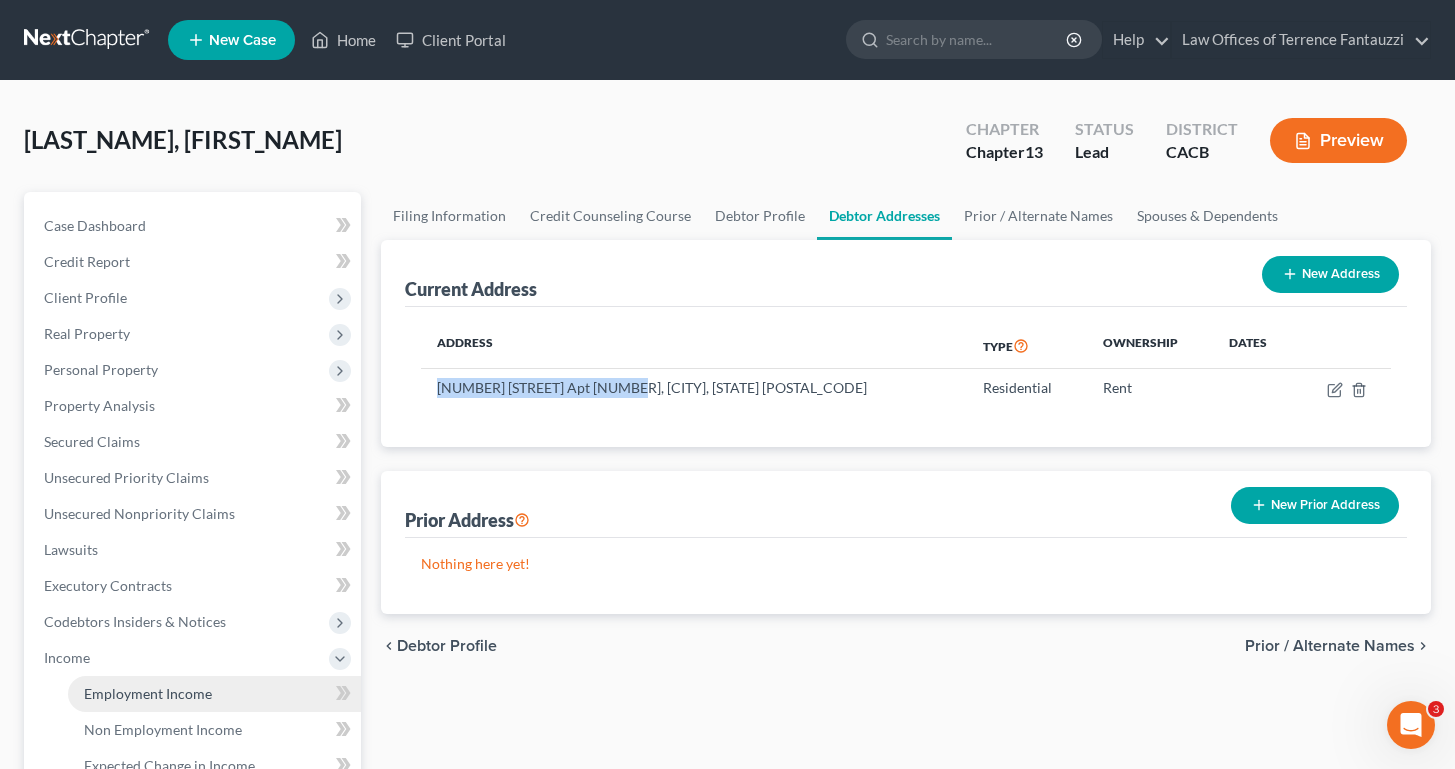 scroll, scrollTop: 377, scrollLeft: 0, axis: vertical 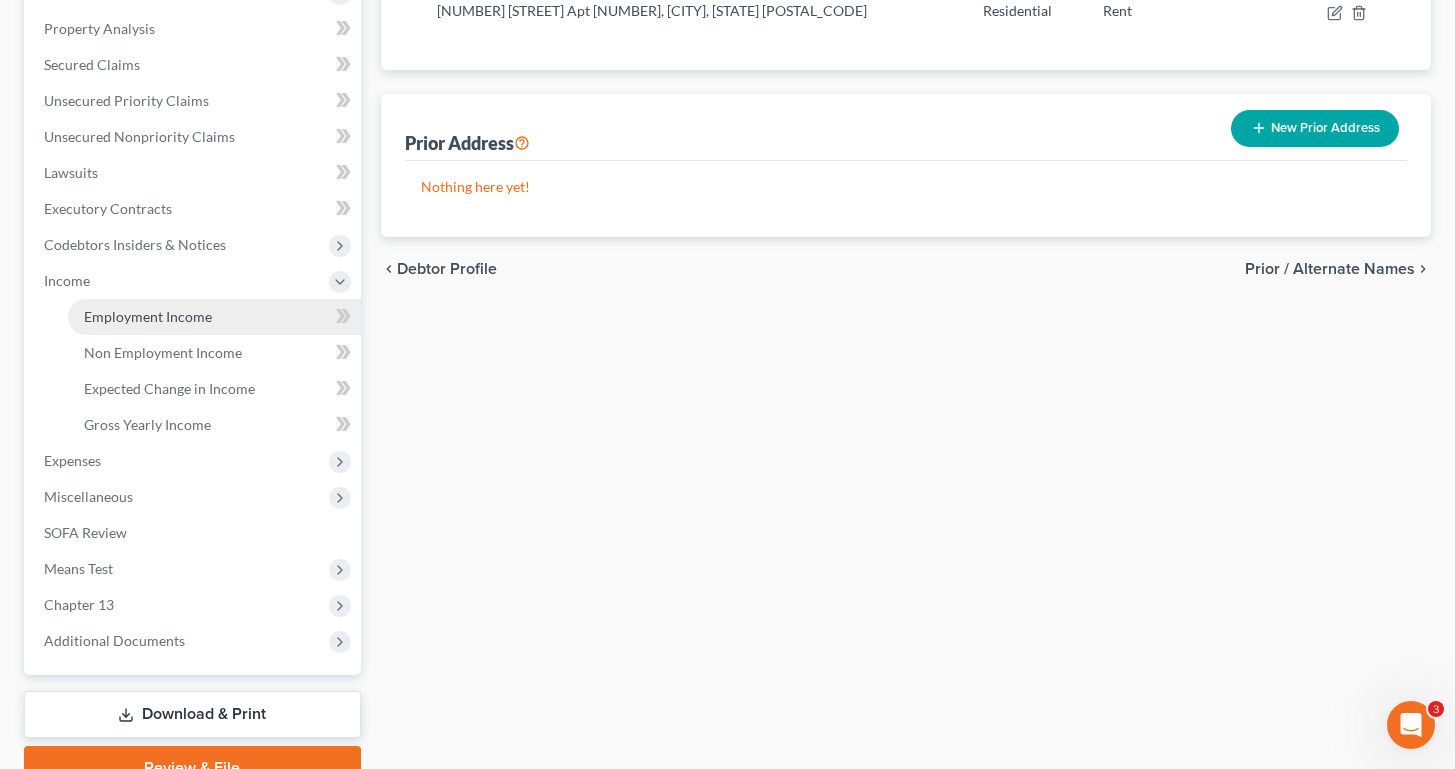 click on "Employment Income" at bounding box center [148, 316] 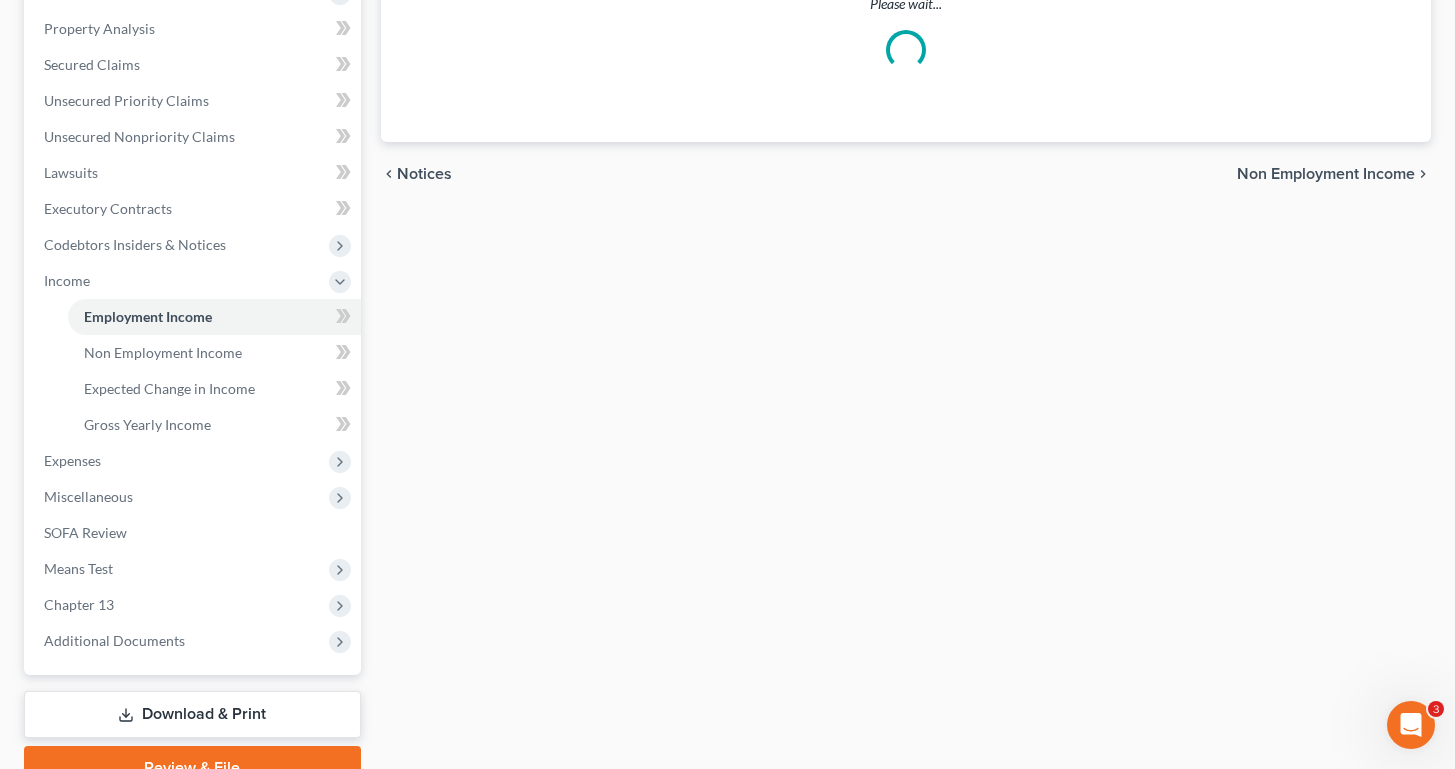 click on "Non Employment Income" at bounding box center (624, -161) 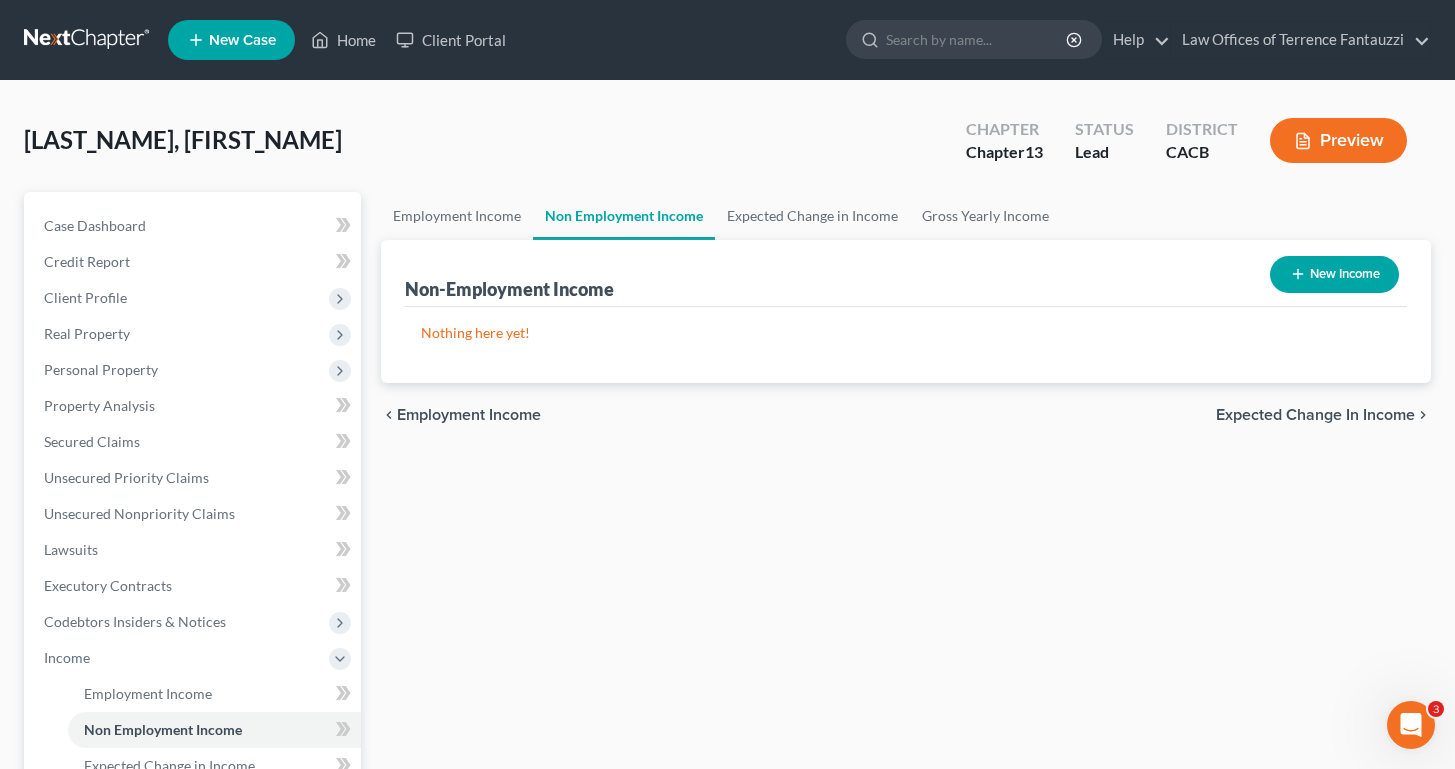 scroll, scrollTop: 288, scrollLeft: 0, axis: vertical 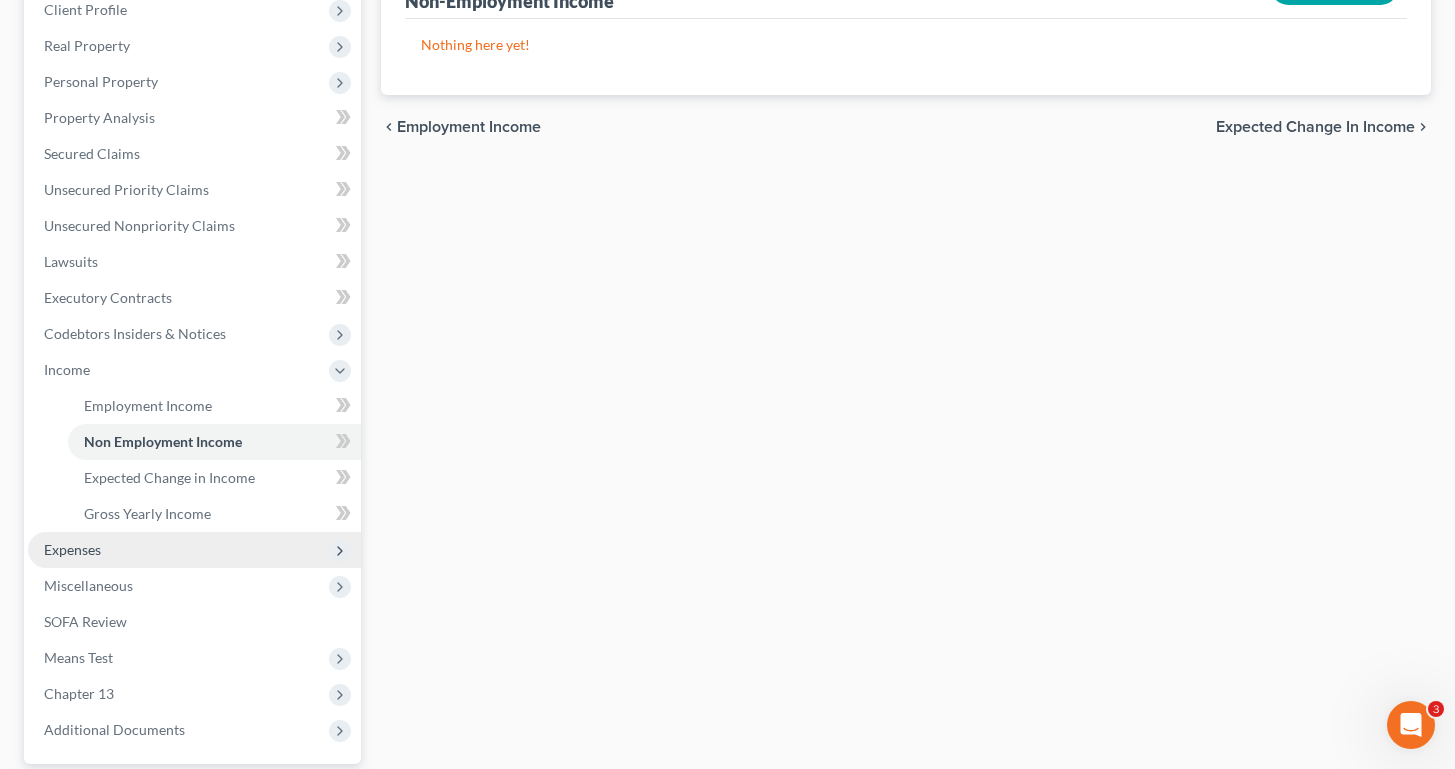click on "Expenses" at bounding box center [194, 550] 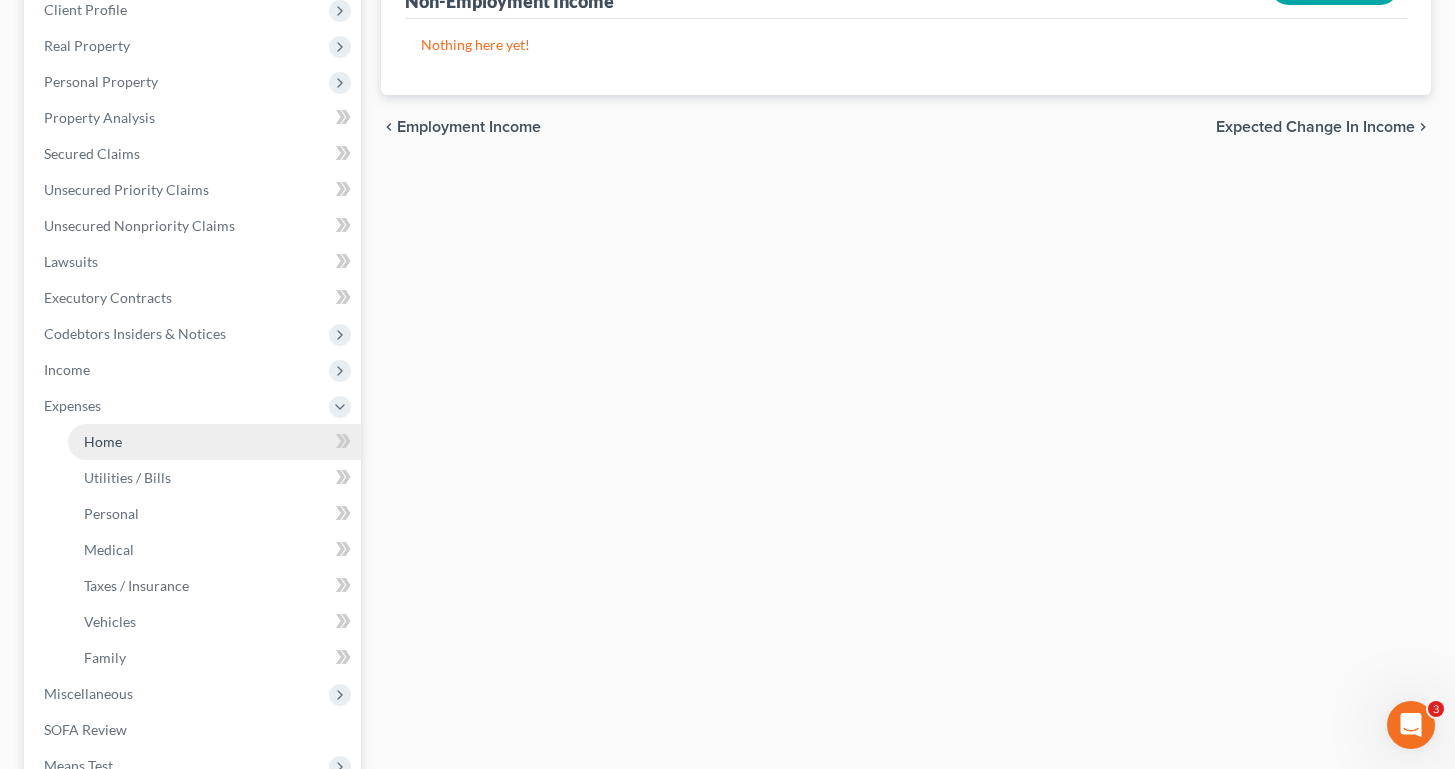 click on "Home" at bounding box center [214, 442] 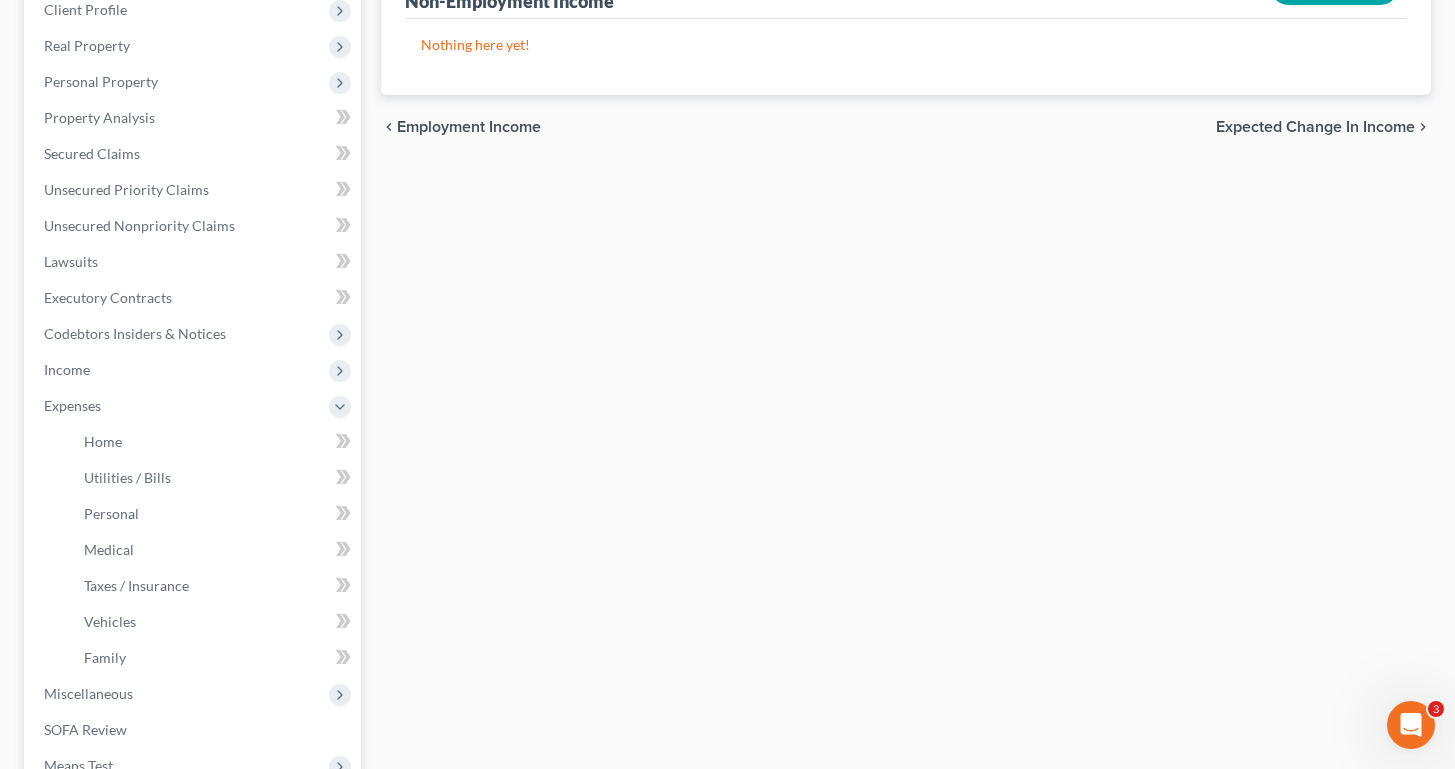 scroll, scrollTop: 582, scrollLeft: 0, axis: vertical 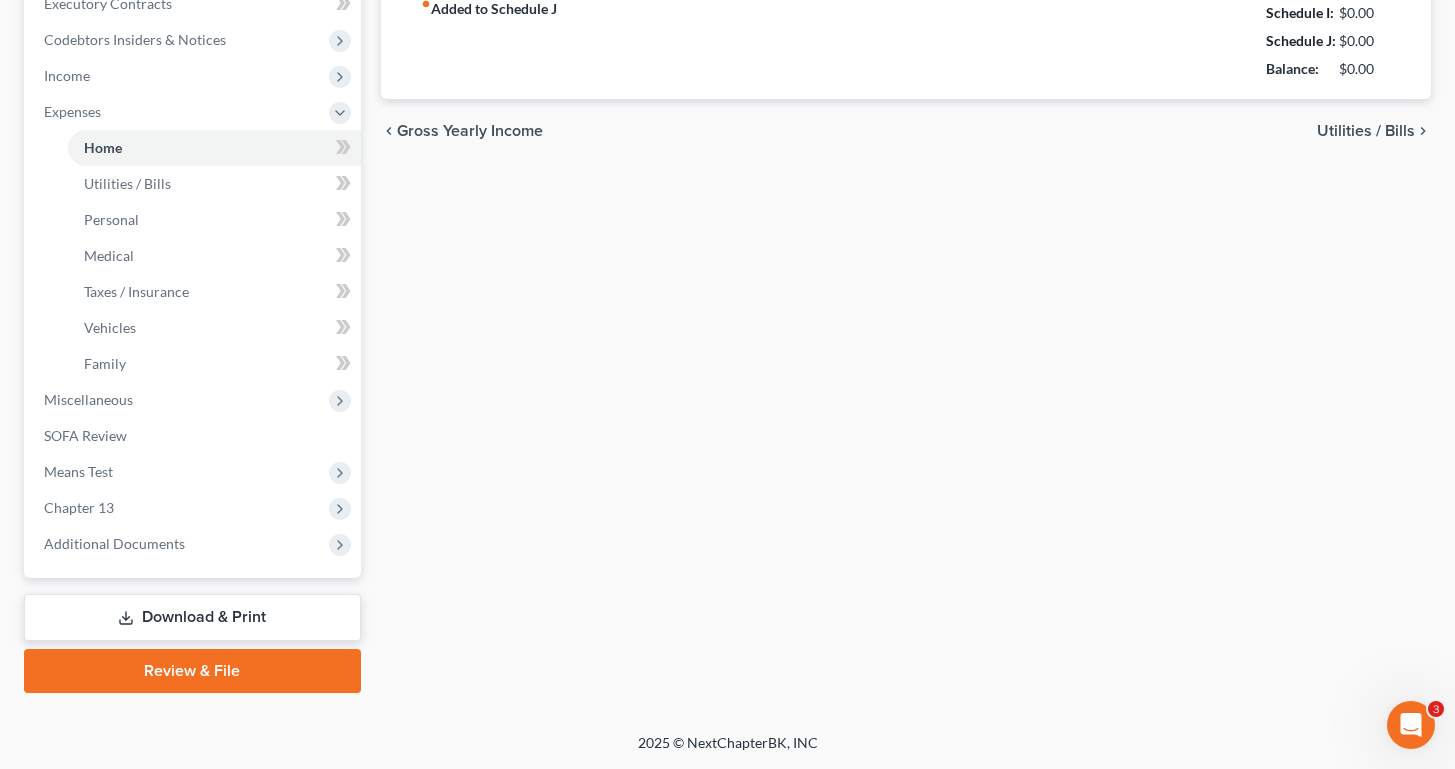 type on "1,200.00" 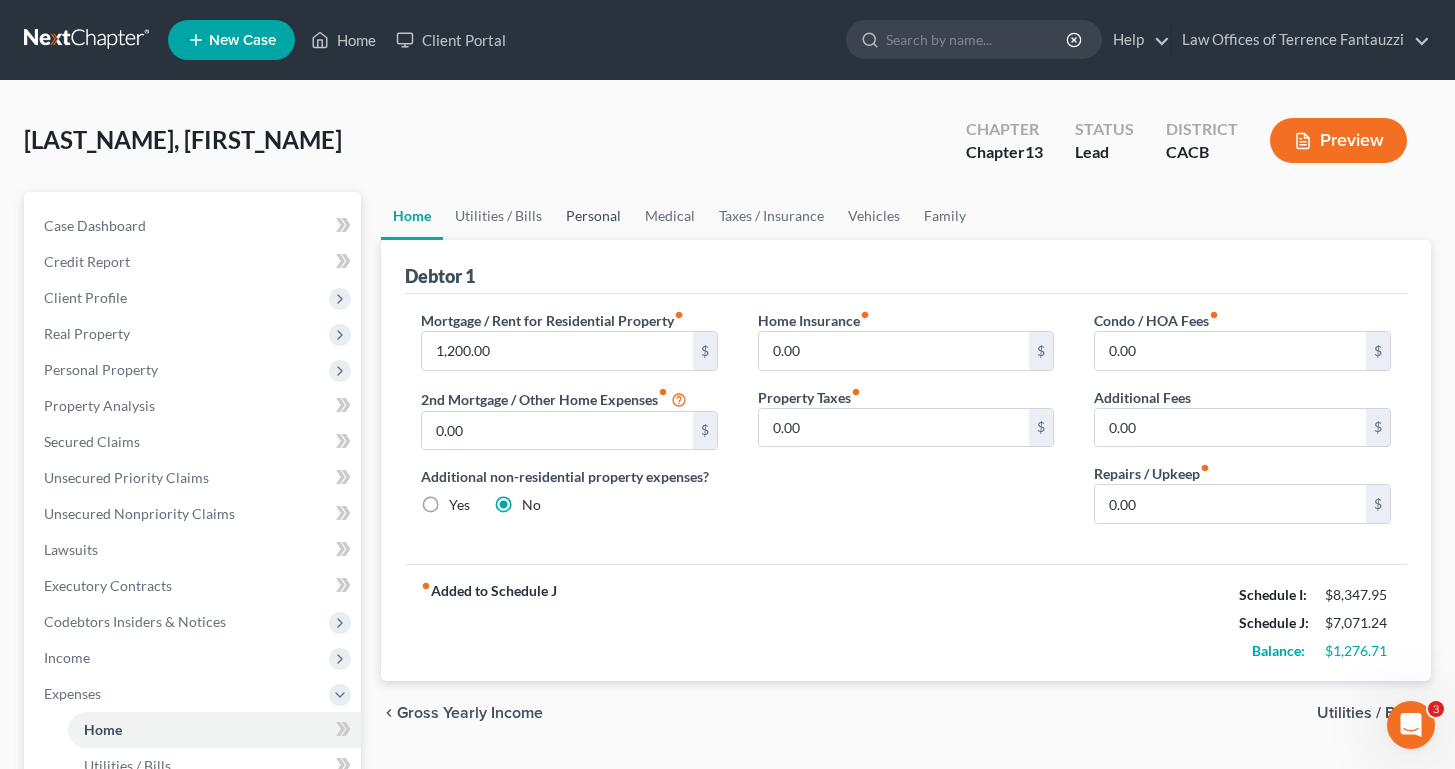 click on "Personal" at bounding box center (593, 216) 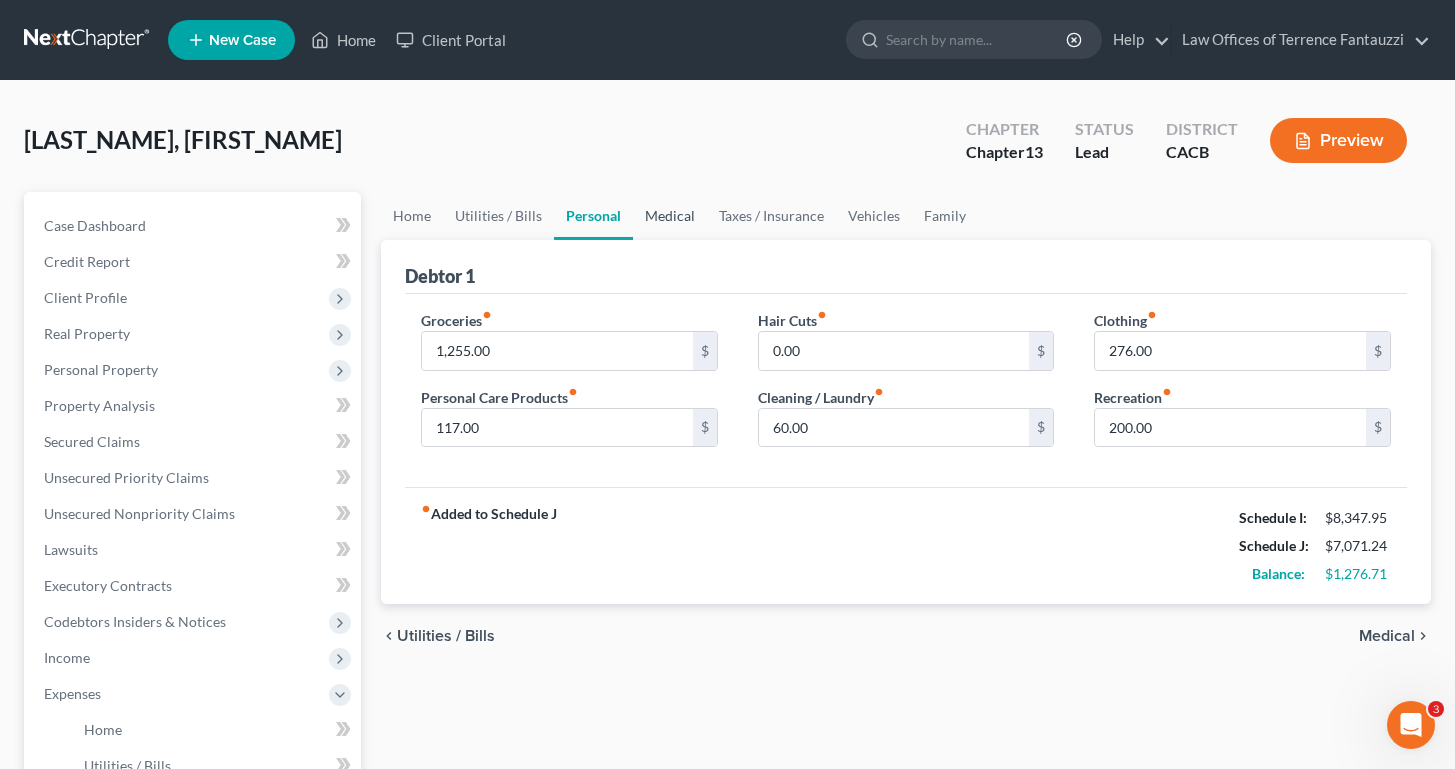 click on "Medical" at bounding box center [670, 216] 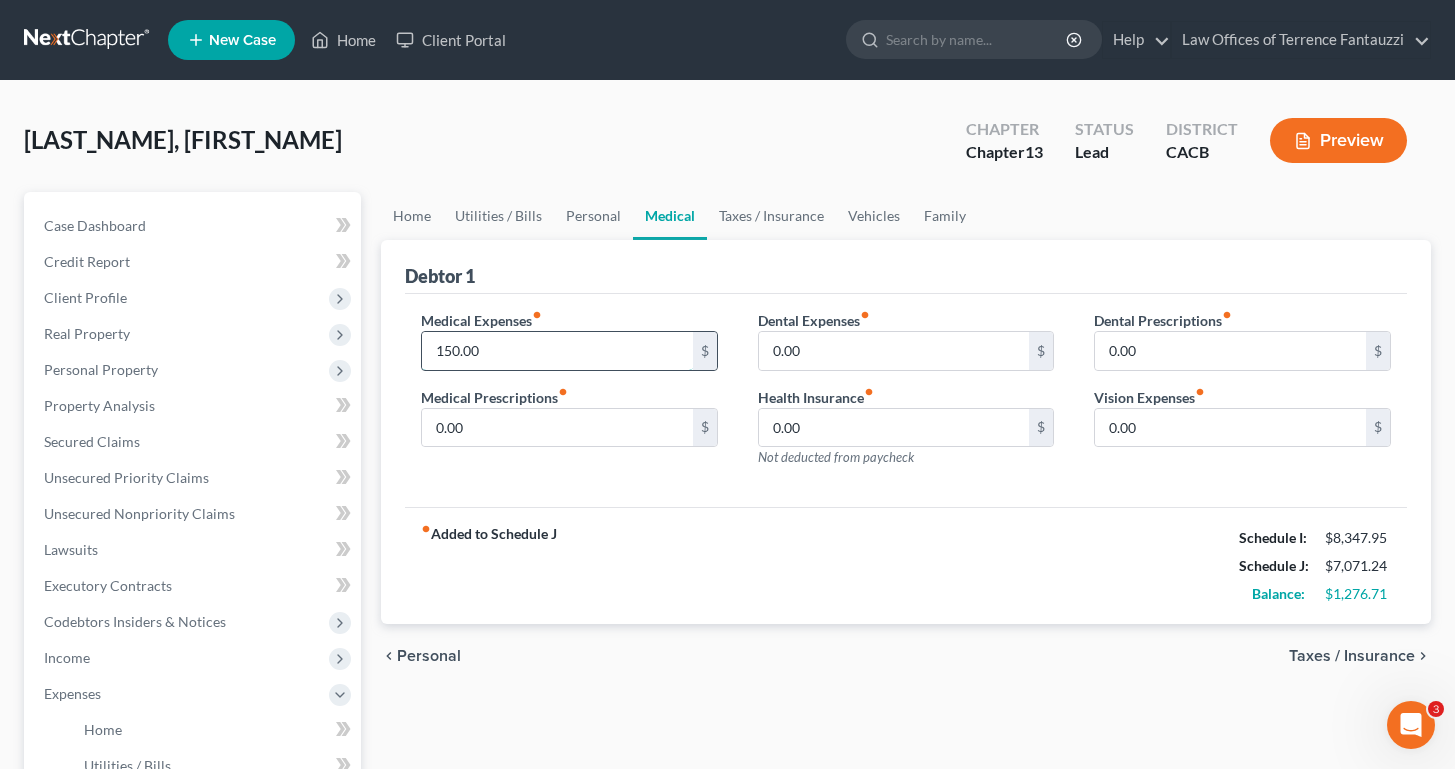 click on "150.00" at bounding box center (557, 351) 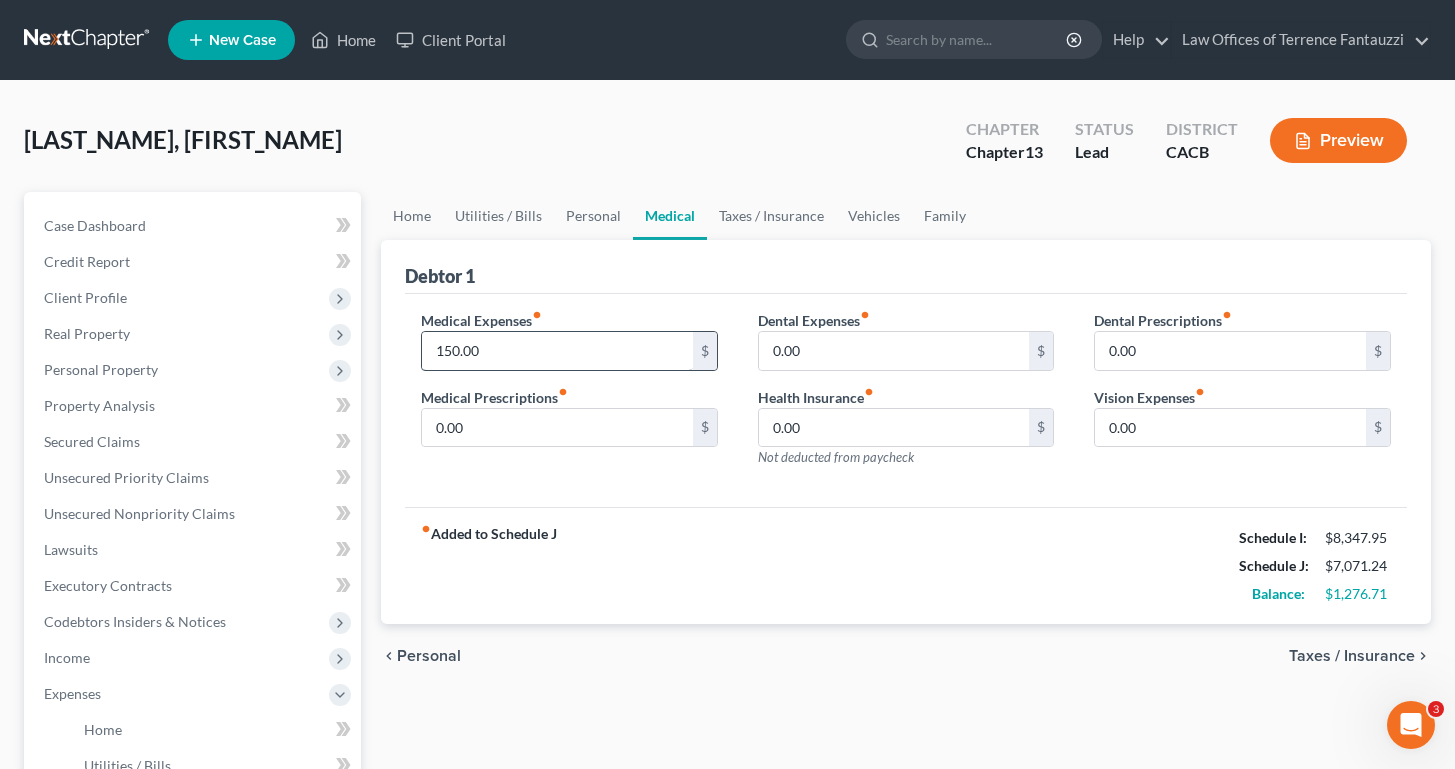 click on "150.00" at bounding box center (557, 351) 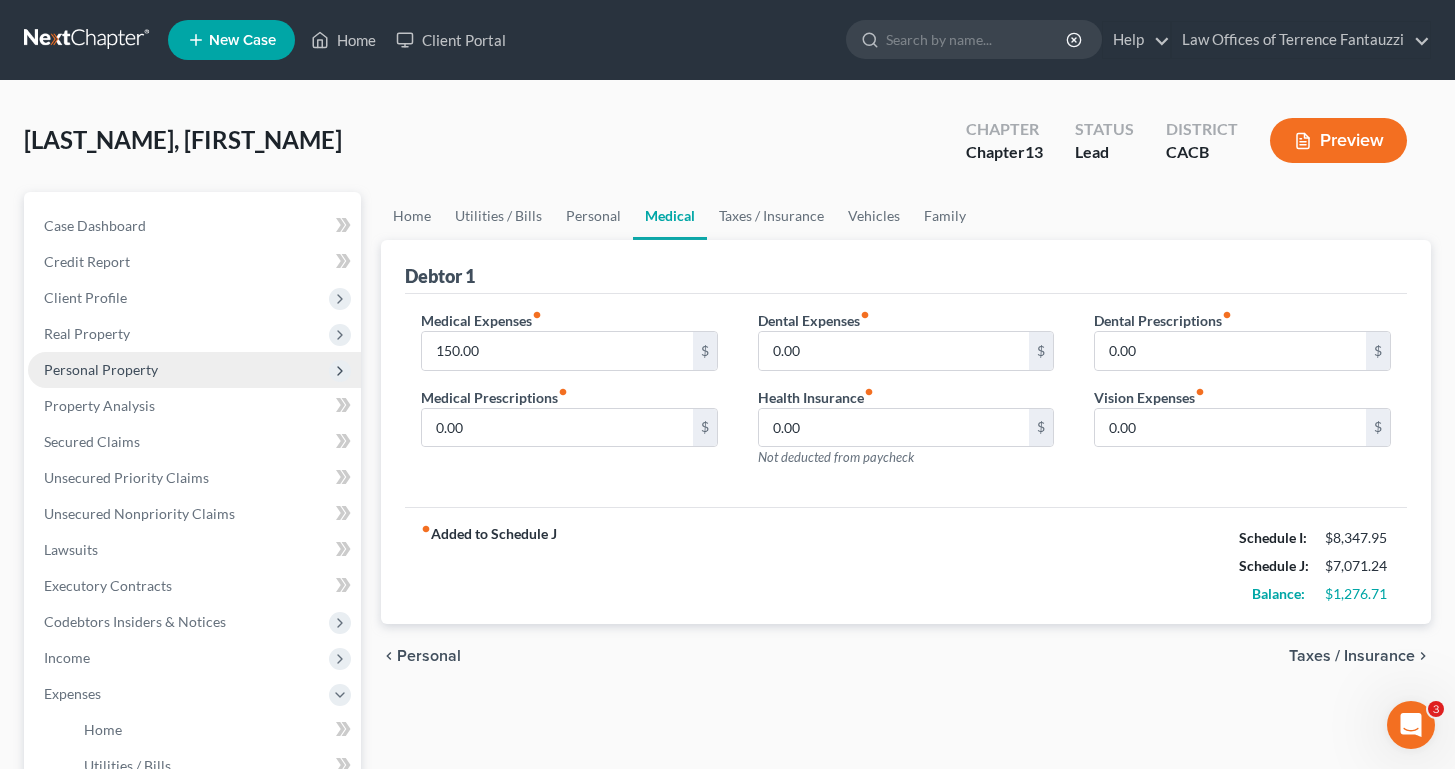 drag, startPoint x: 497, startPoint y: 339, endPoint x: 304, endPoint y: 352, distance: 193.43733 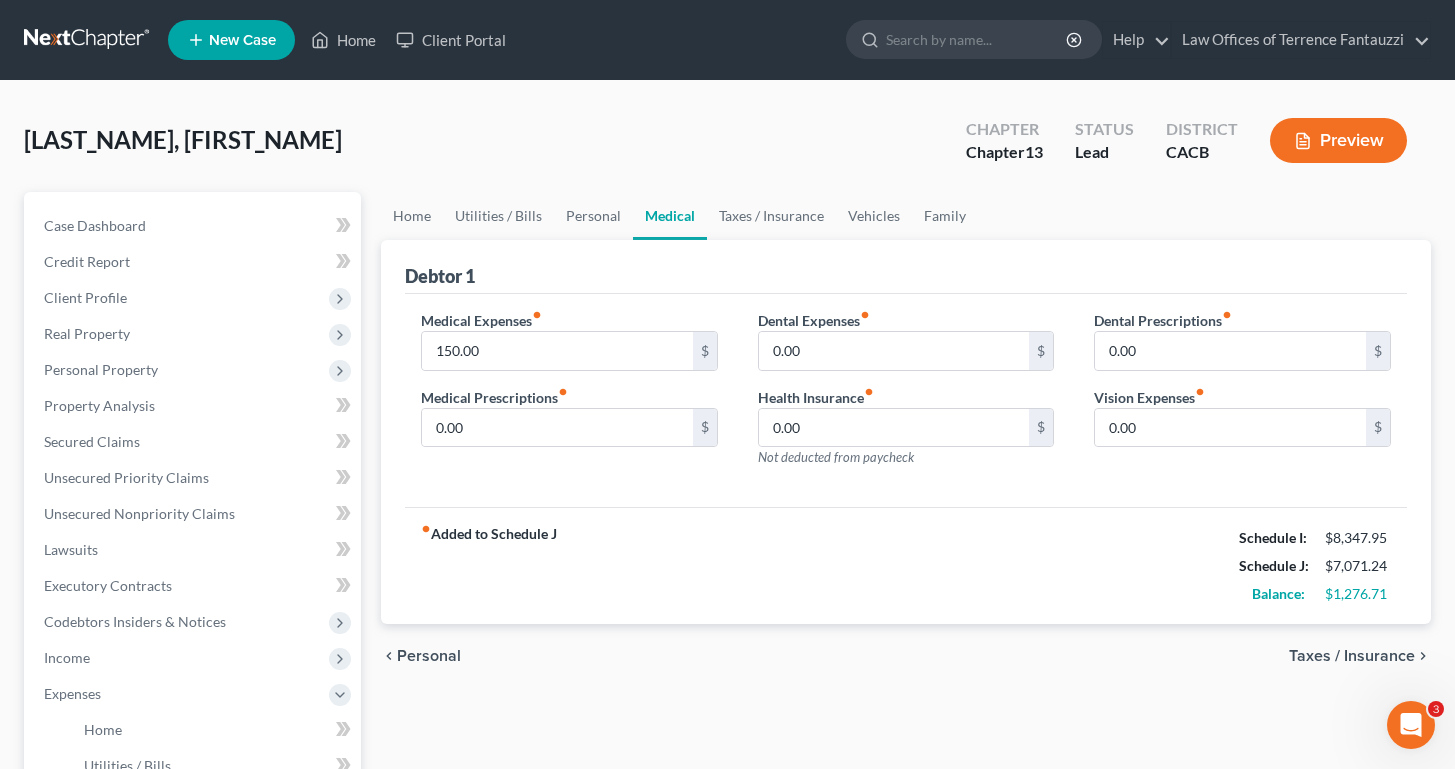 scroll, scrollTop: 33, scrollLeft: 0, axis: vertical 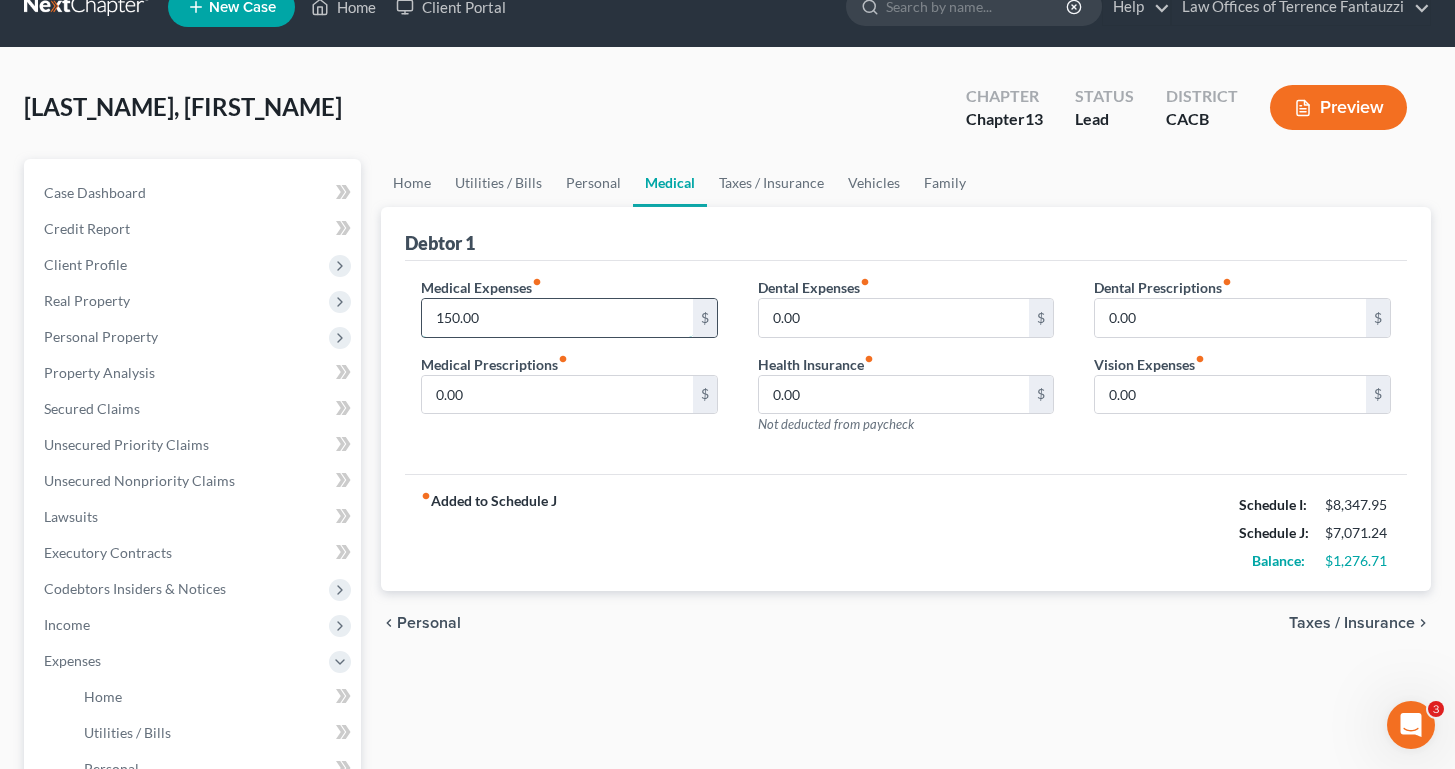drag, startPoint x: 1120, startPoint y: 761, endPoint x: 454, endPoint y: 305, distance: 807.1506 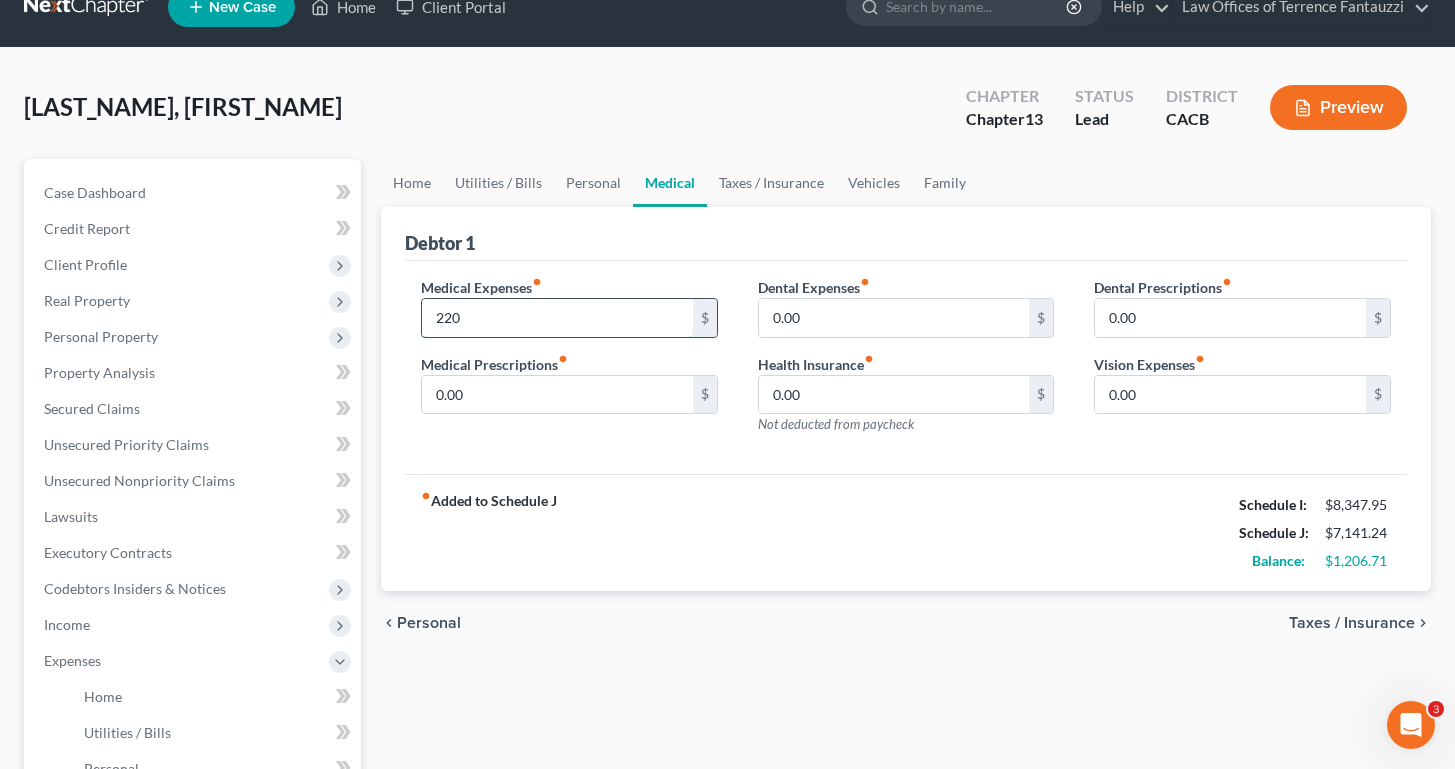 type on "220" 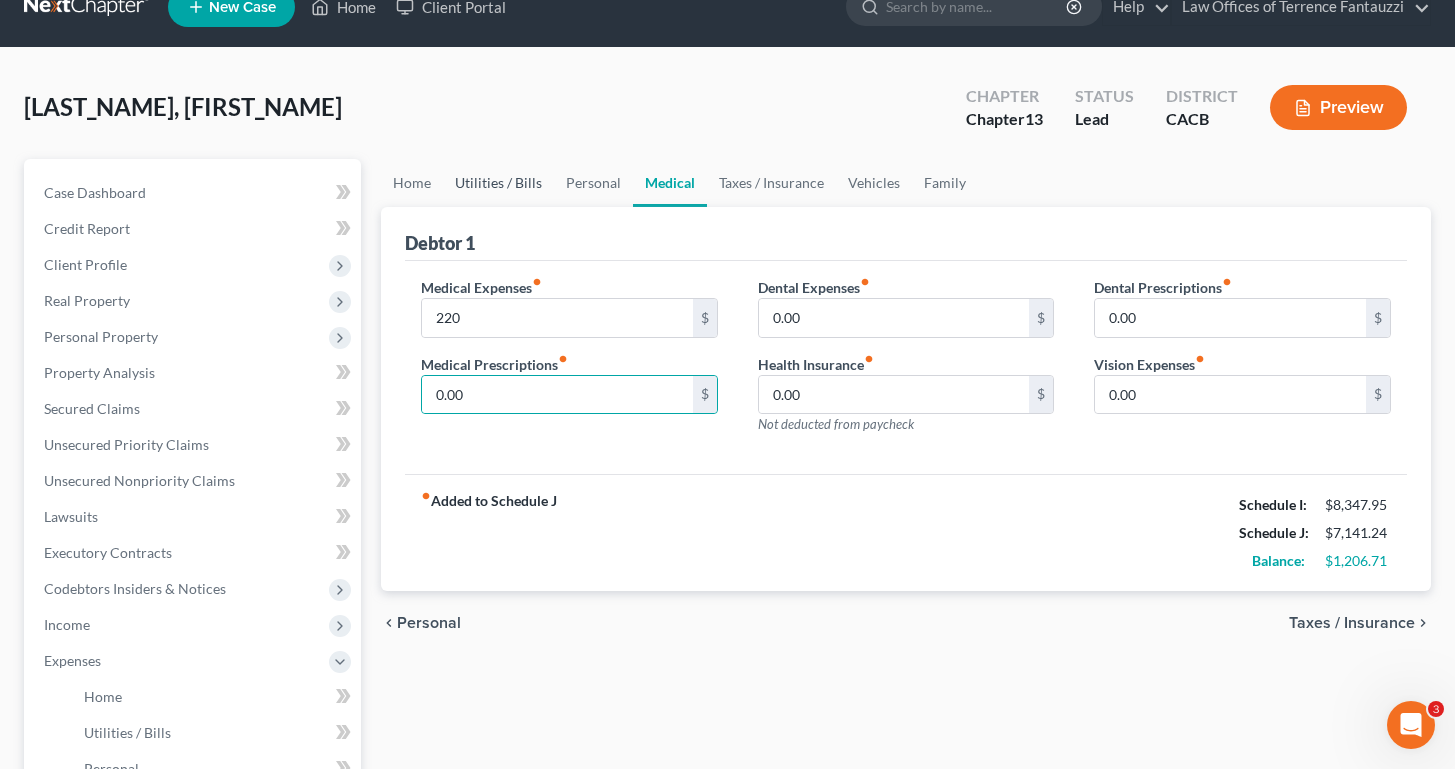 click on "Utilities / Bills" at bounding box center [498, 183] 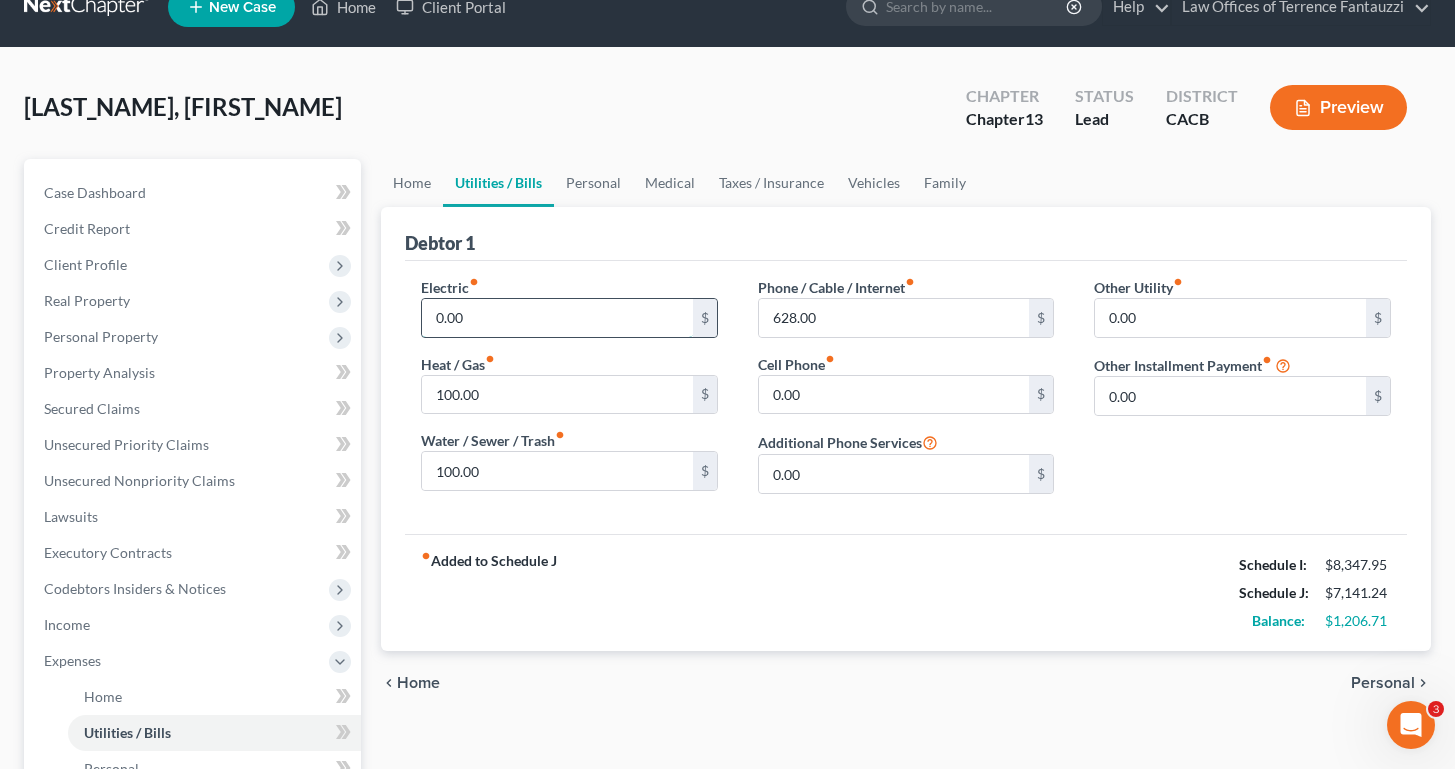 click on "0.00" at bounding box center (557, 318) 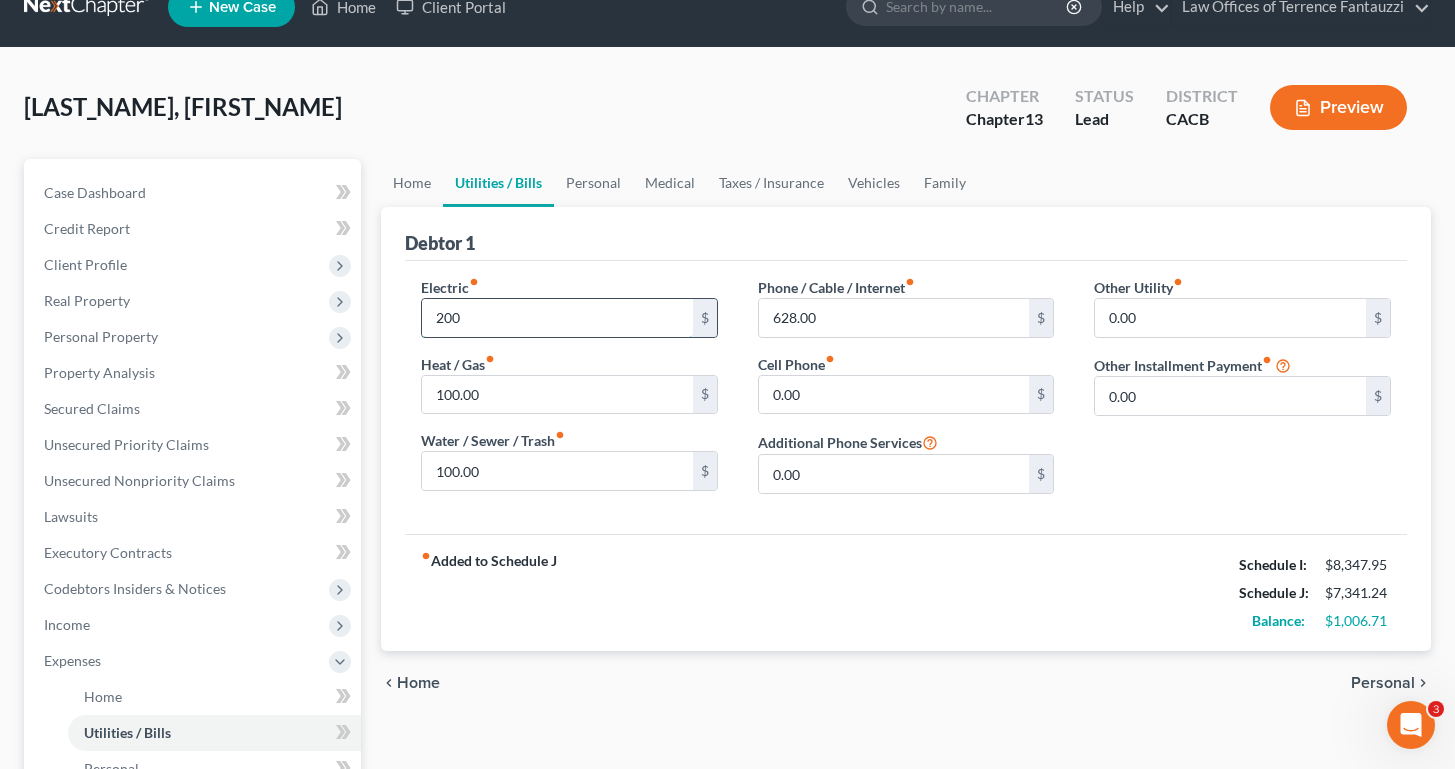 scroll, scrollTop: 0, scrollLeft: 0, axis: both 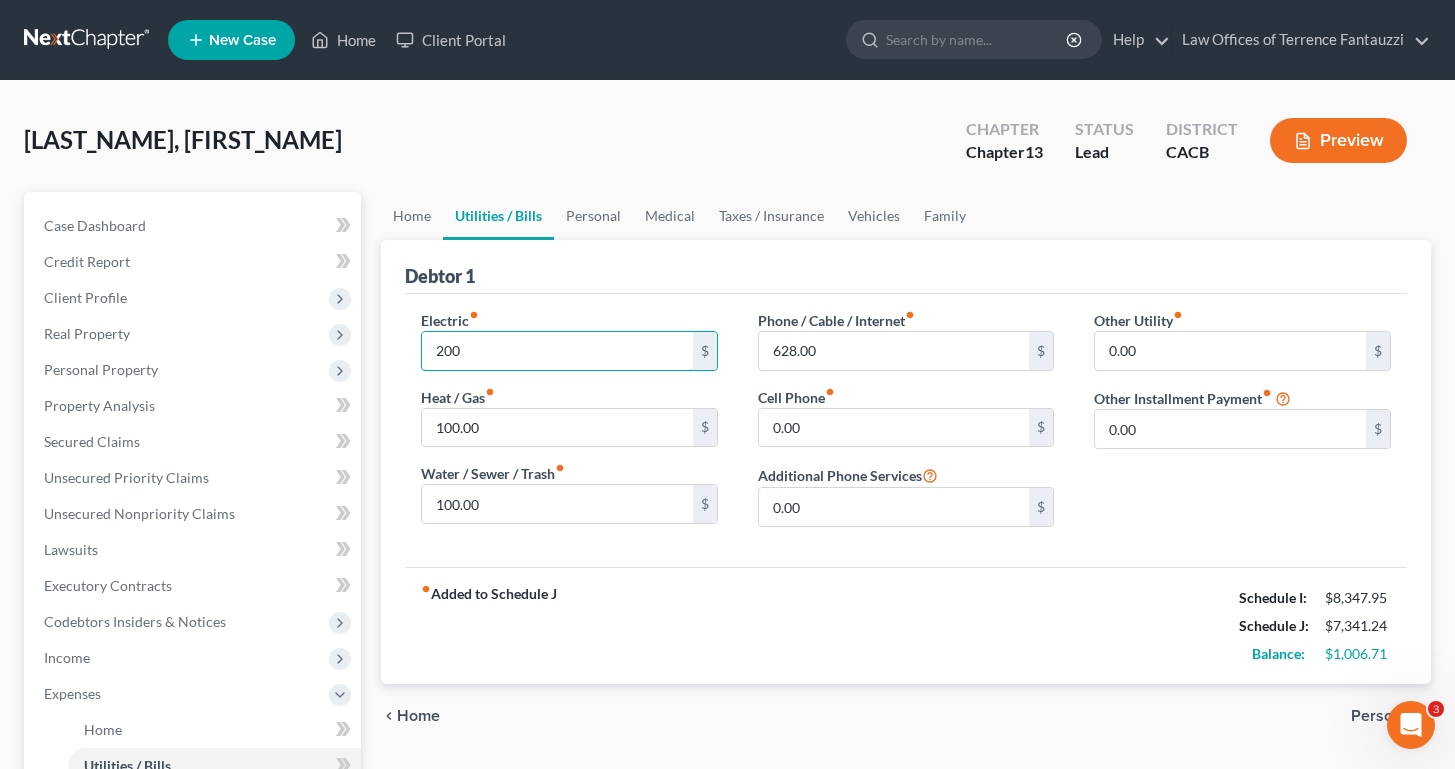type on "200" 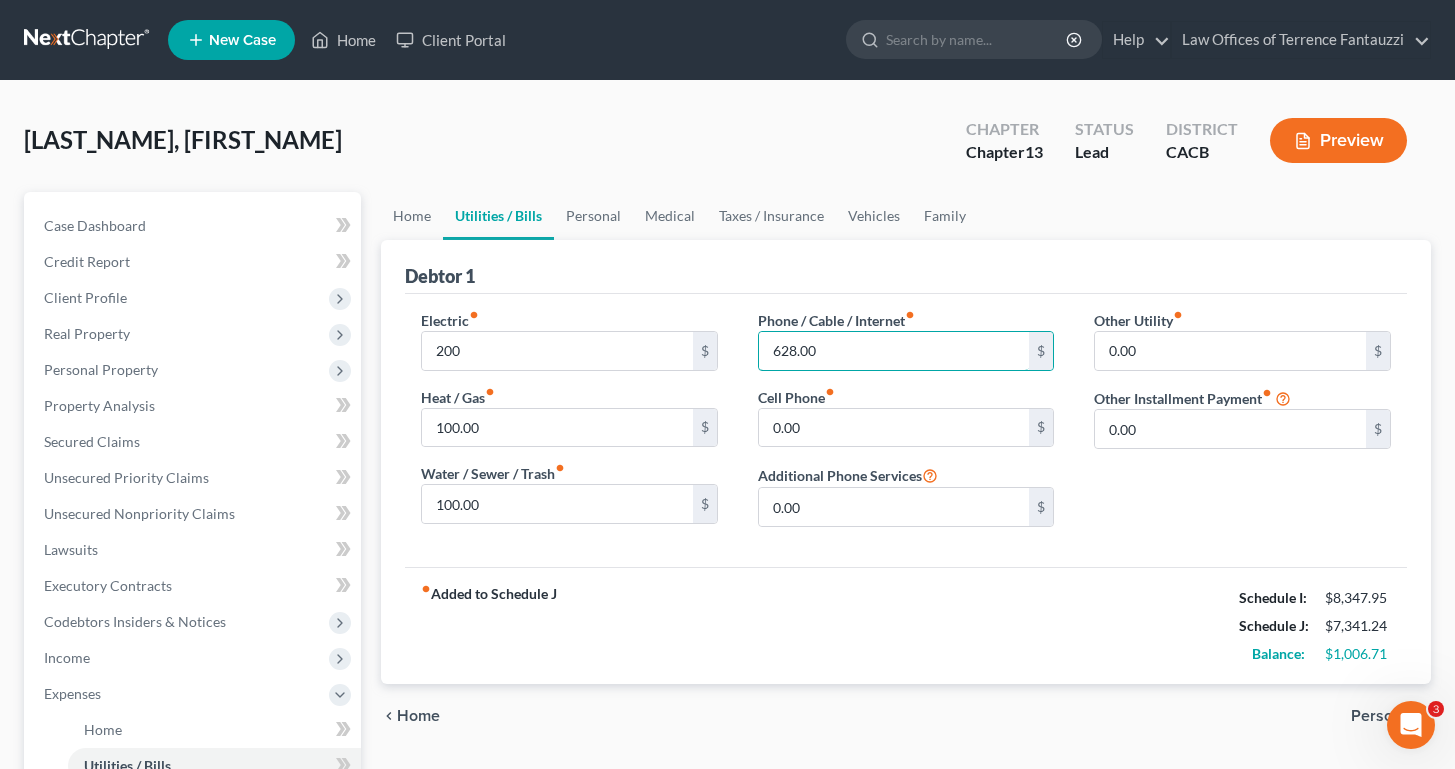 drag, startPoint x: 829, startPoint y: 350, endPoint x: 746, endPoint y: 357, distance: 83.294655 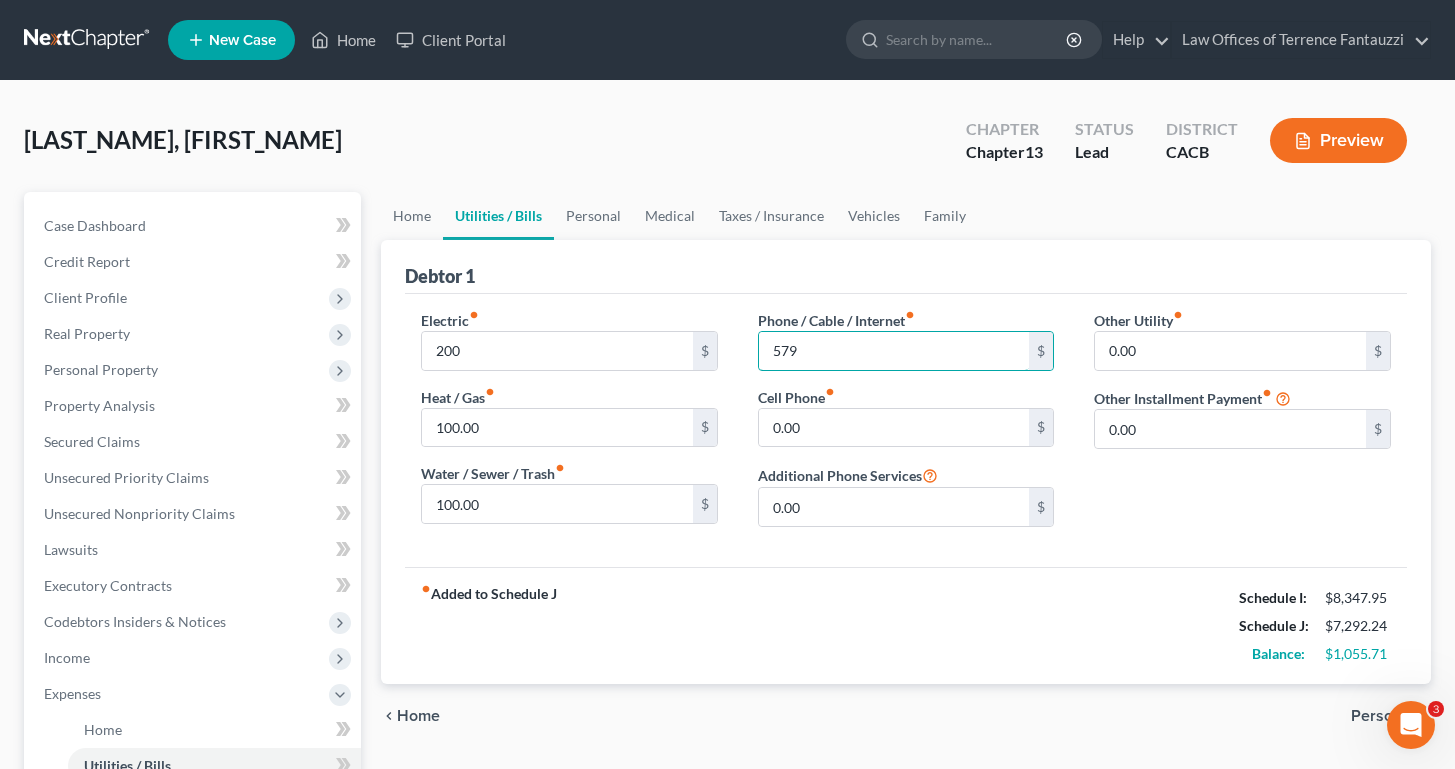 type on "579" 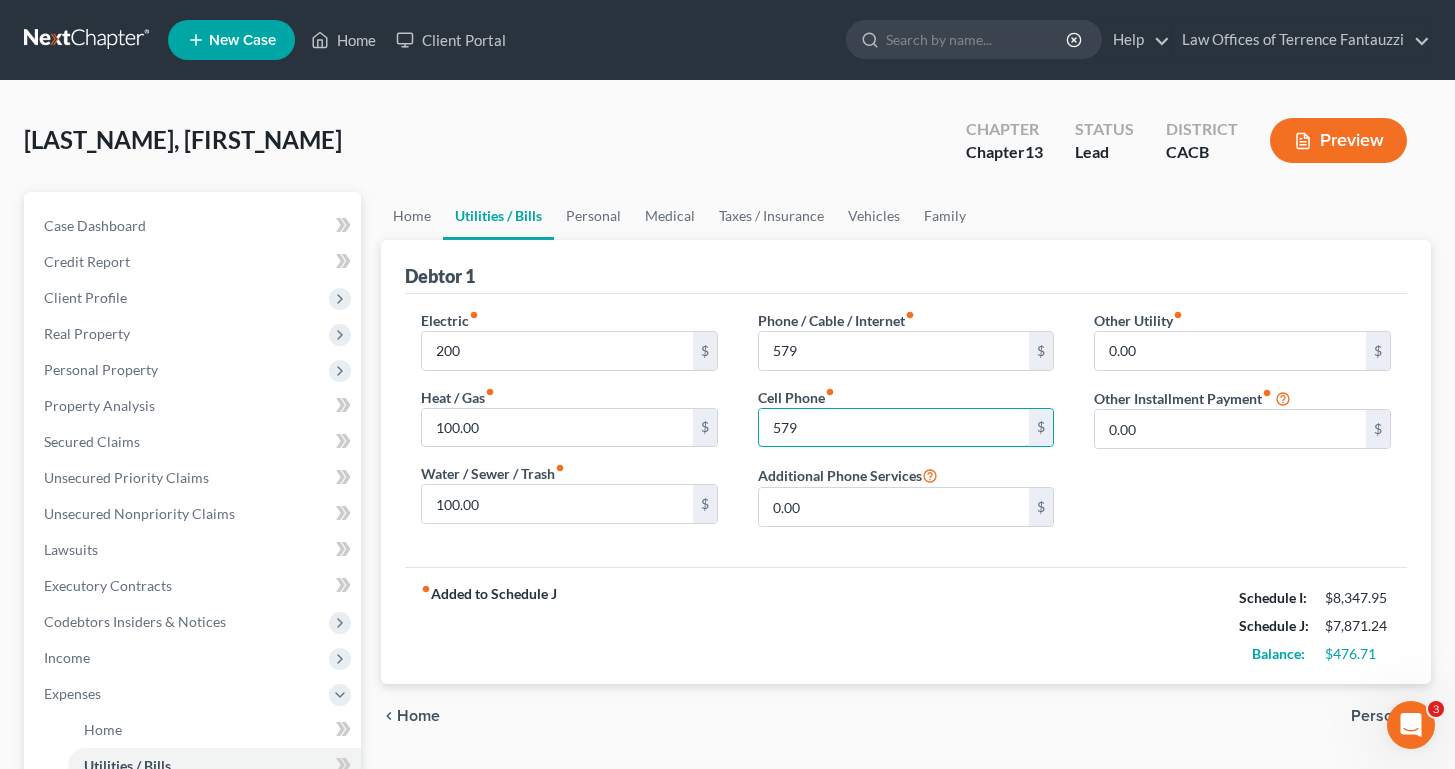 type on "579" 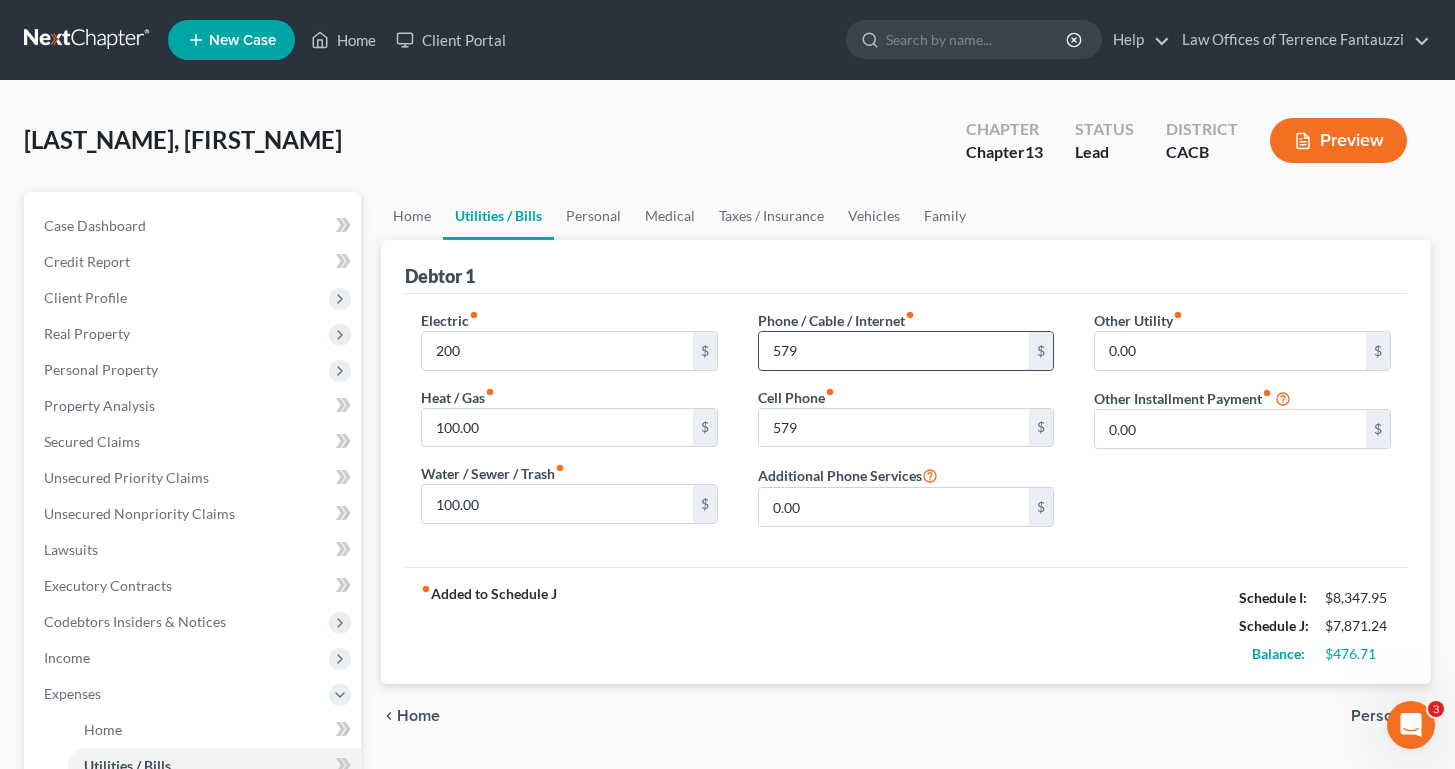 click on "579" at bounding box center (894, 351) 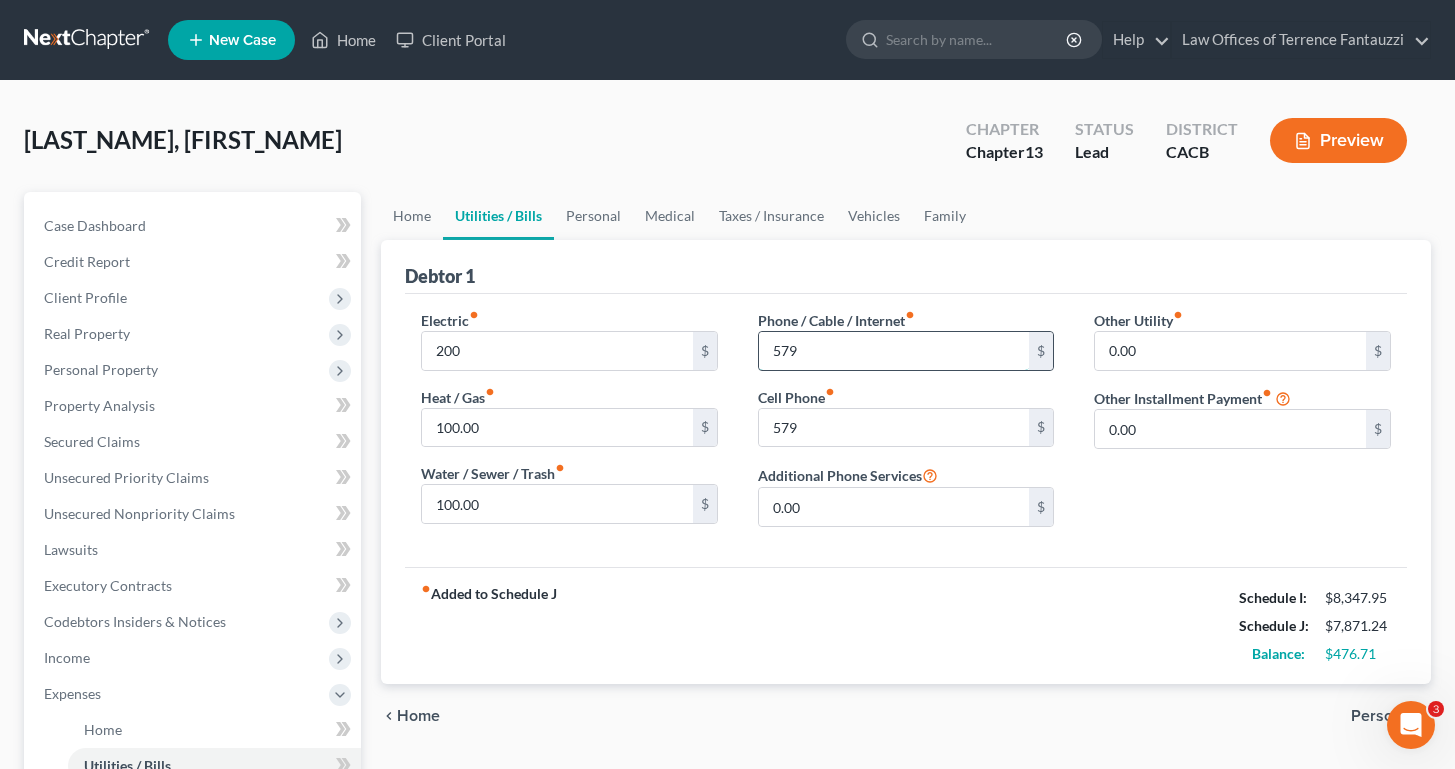drag, startPoint x: 809, startPoint y: 347, endPoint x: 761, endPoint y: 347, distance: 48 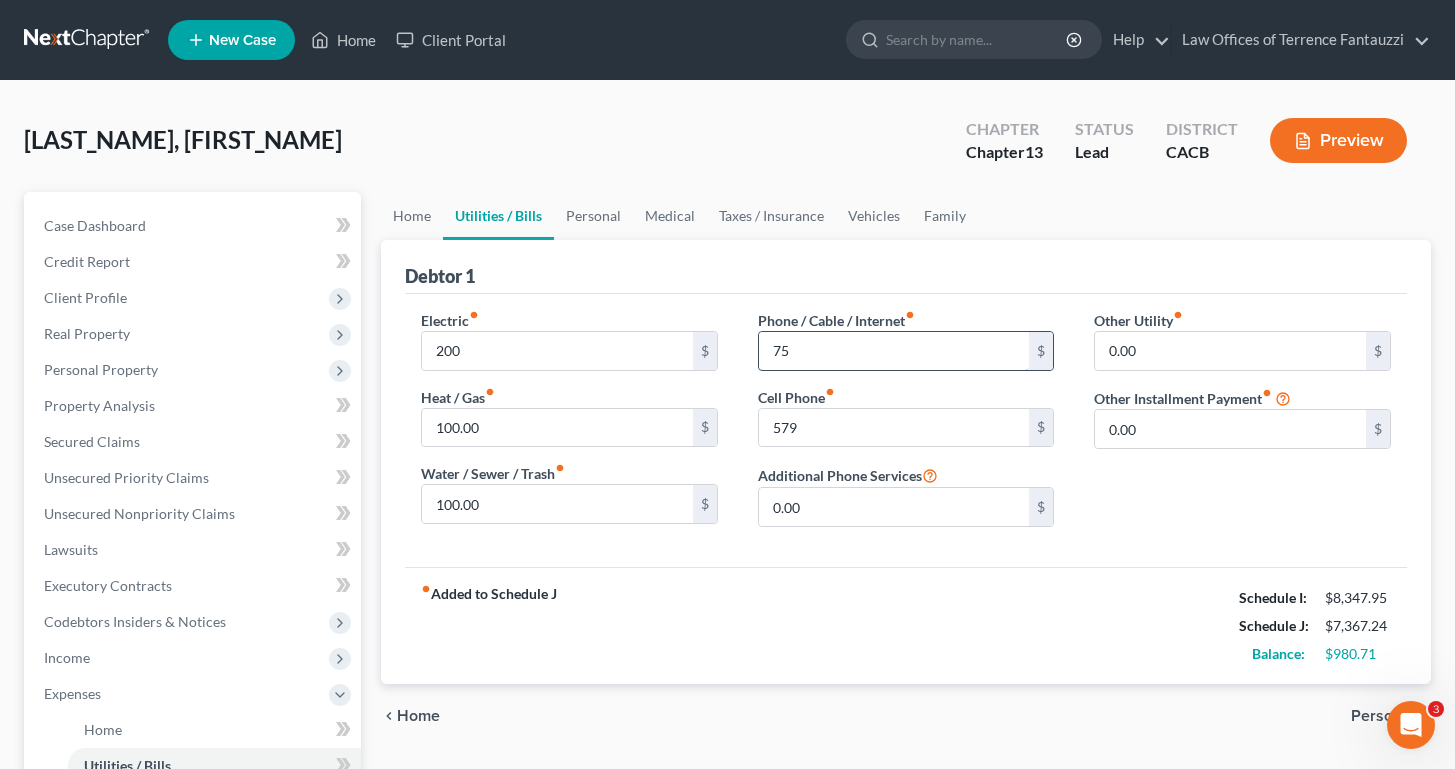 type on "75" 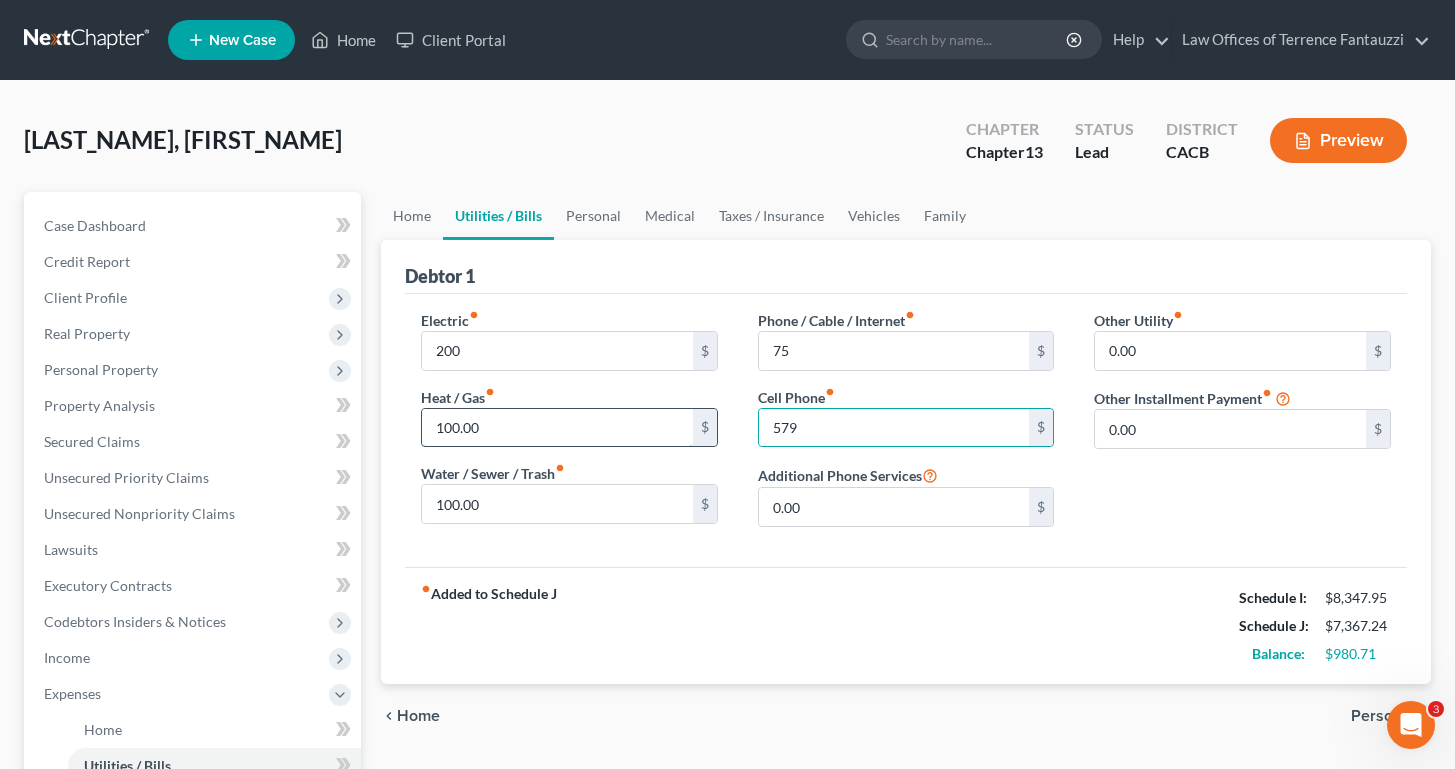 click on "100.00" at bounding box center [557, 428] 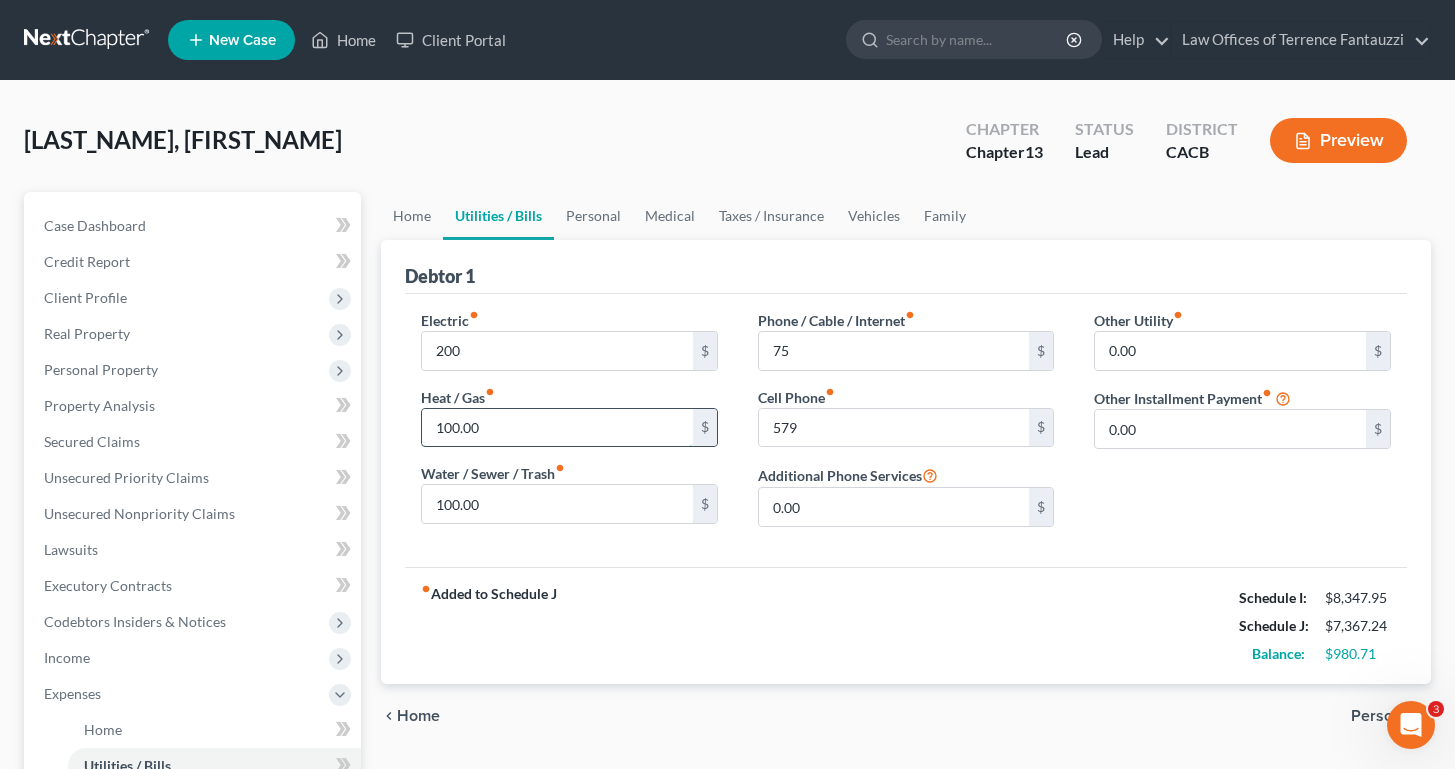 click on "100.00" at bounding box center [557, 428] 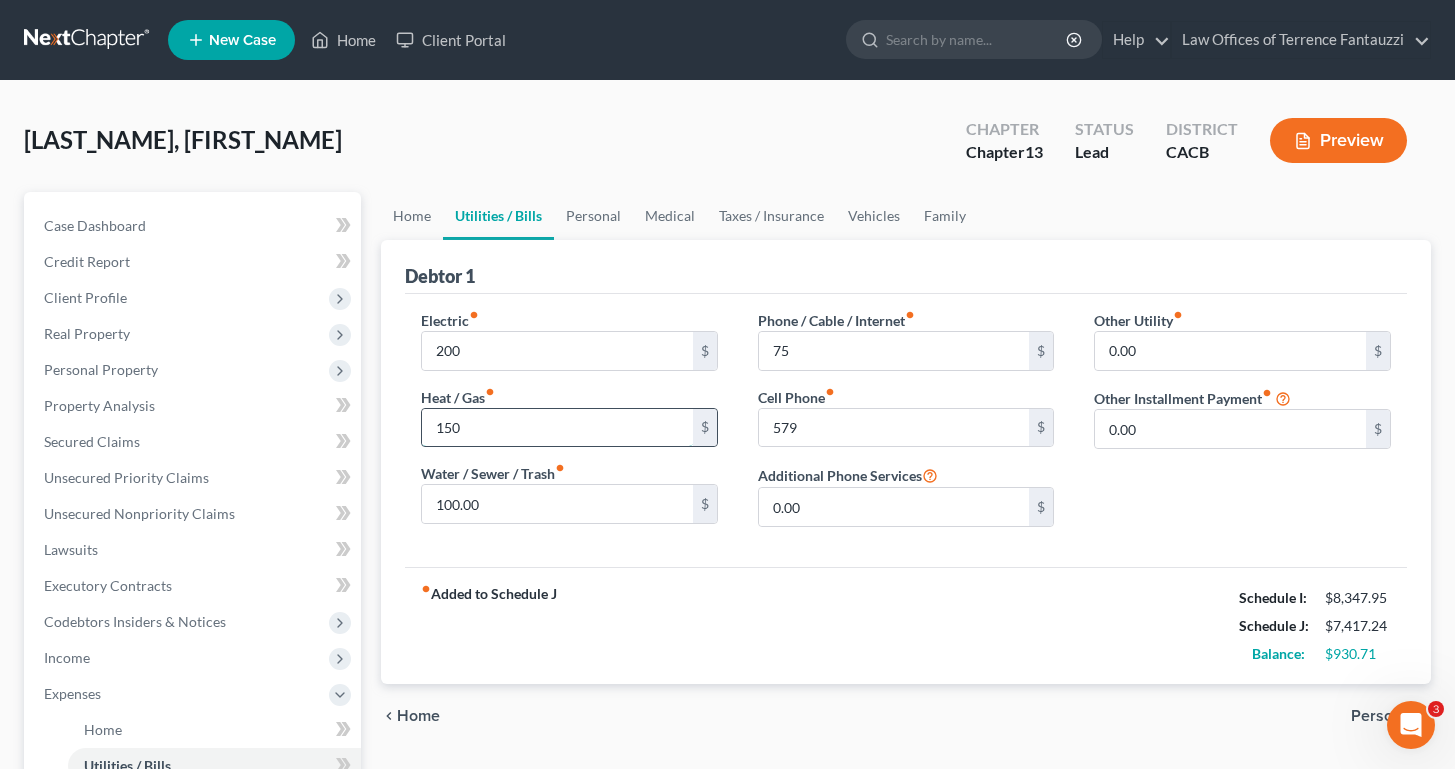 type on "150" 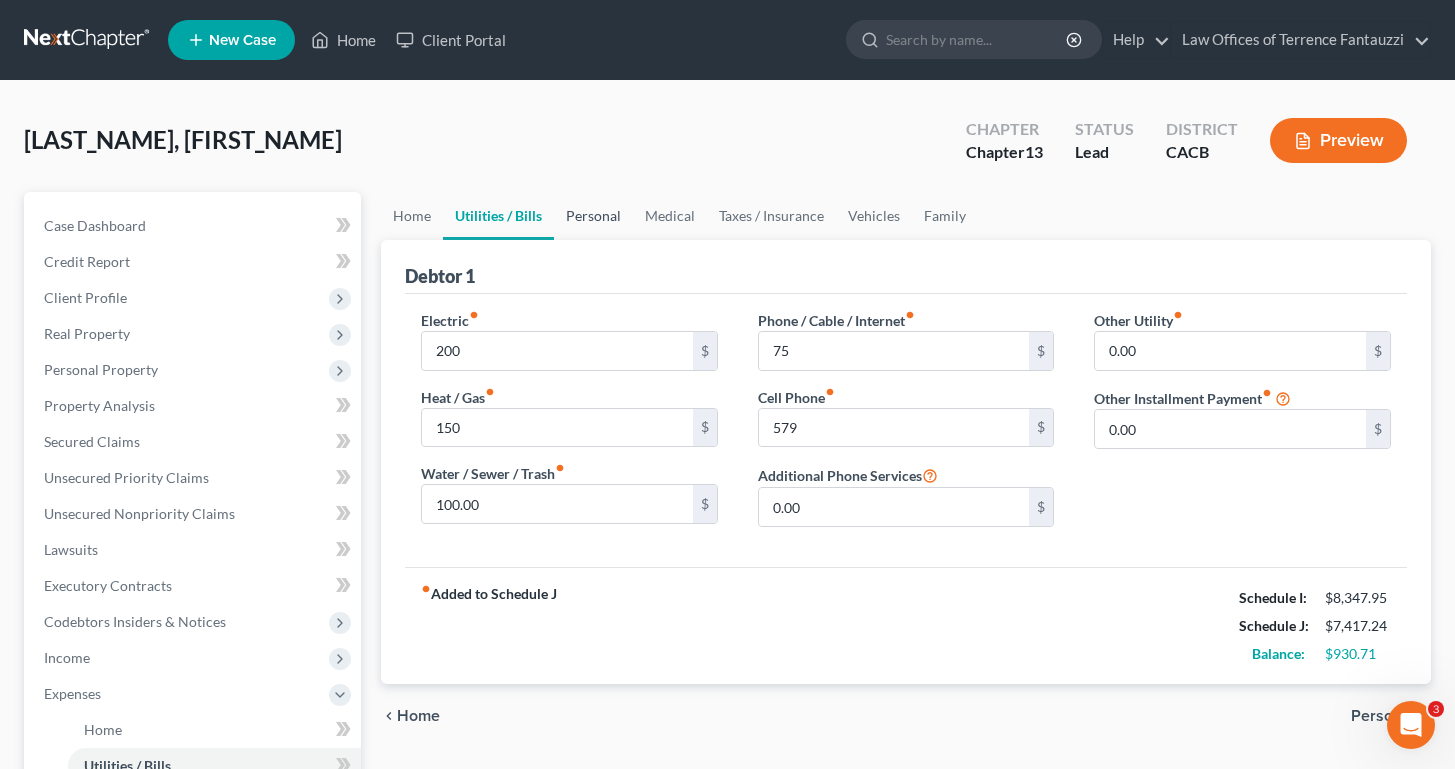 click on "Personal" at bounding box center (593, 216) 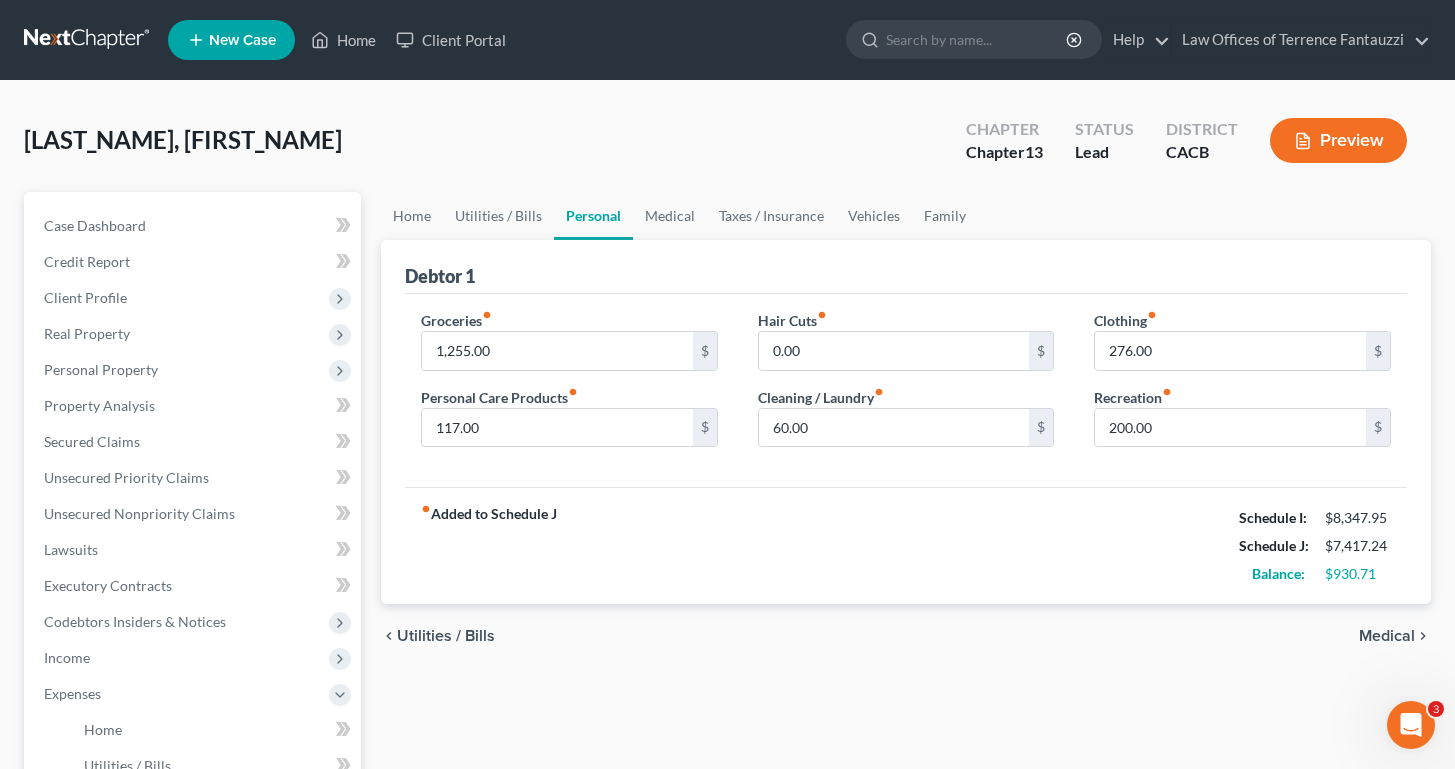 scroll, scrollTop: 582, scrollLeft: 0, axis: vertical 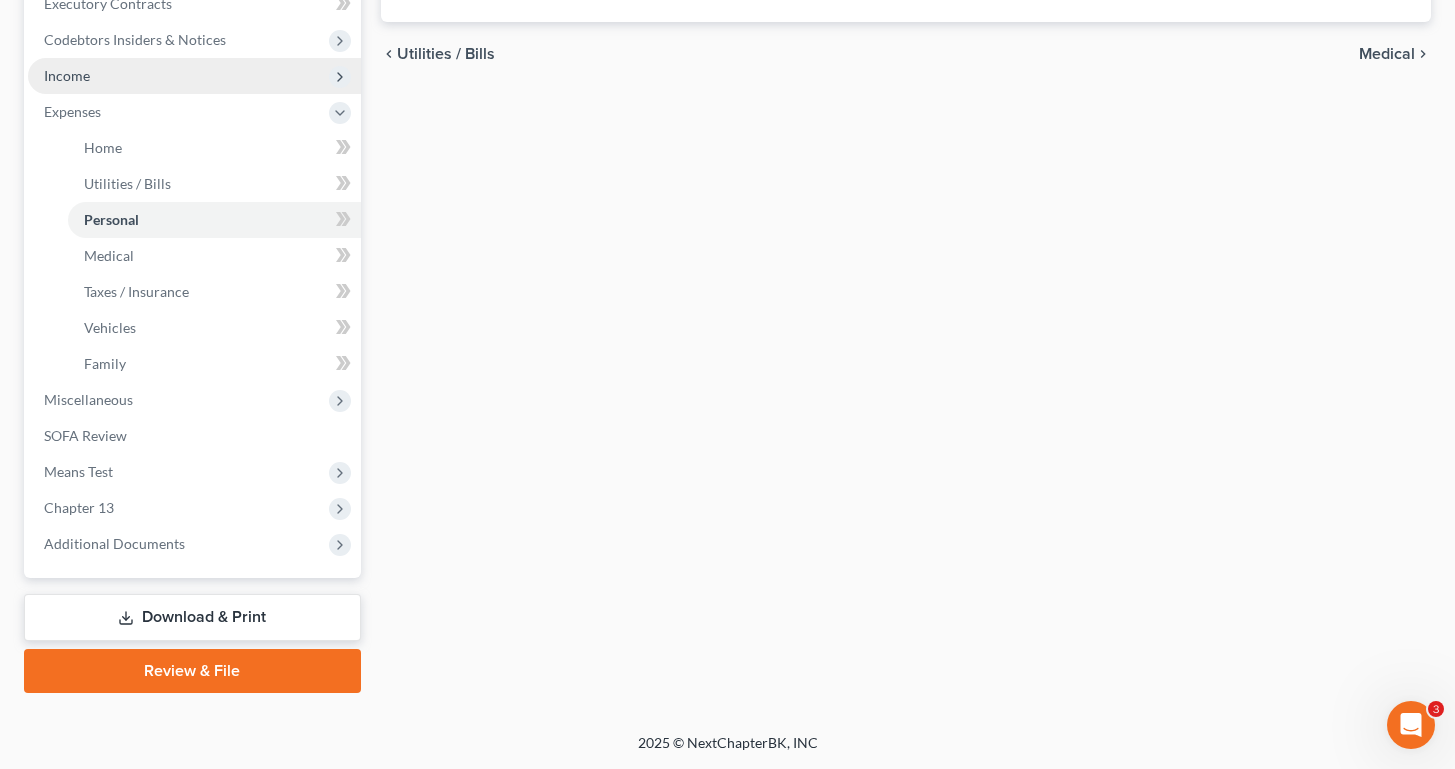 click on "Income" at bounding box center [194, 76] 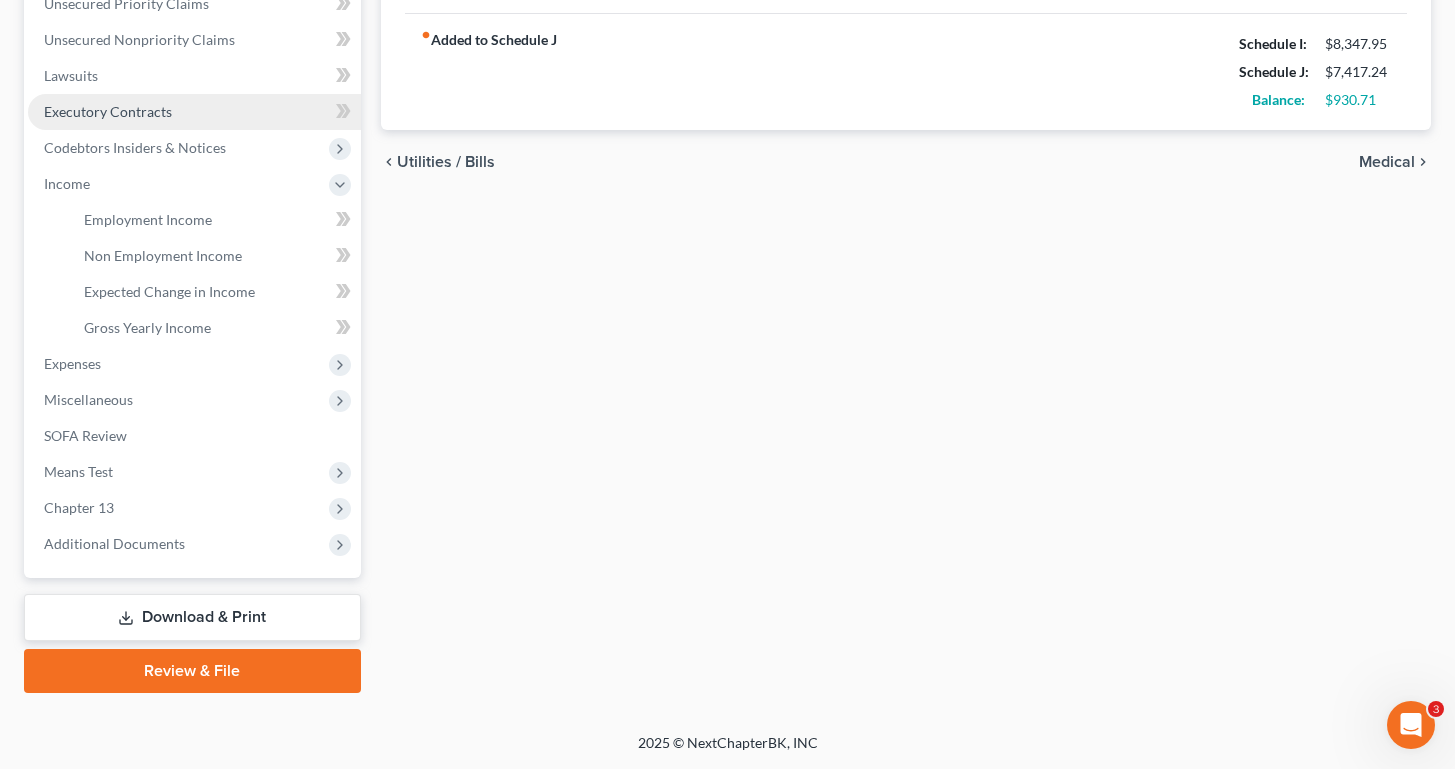 click on "Executory Contracts" at bounding box center [108, 111] 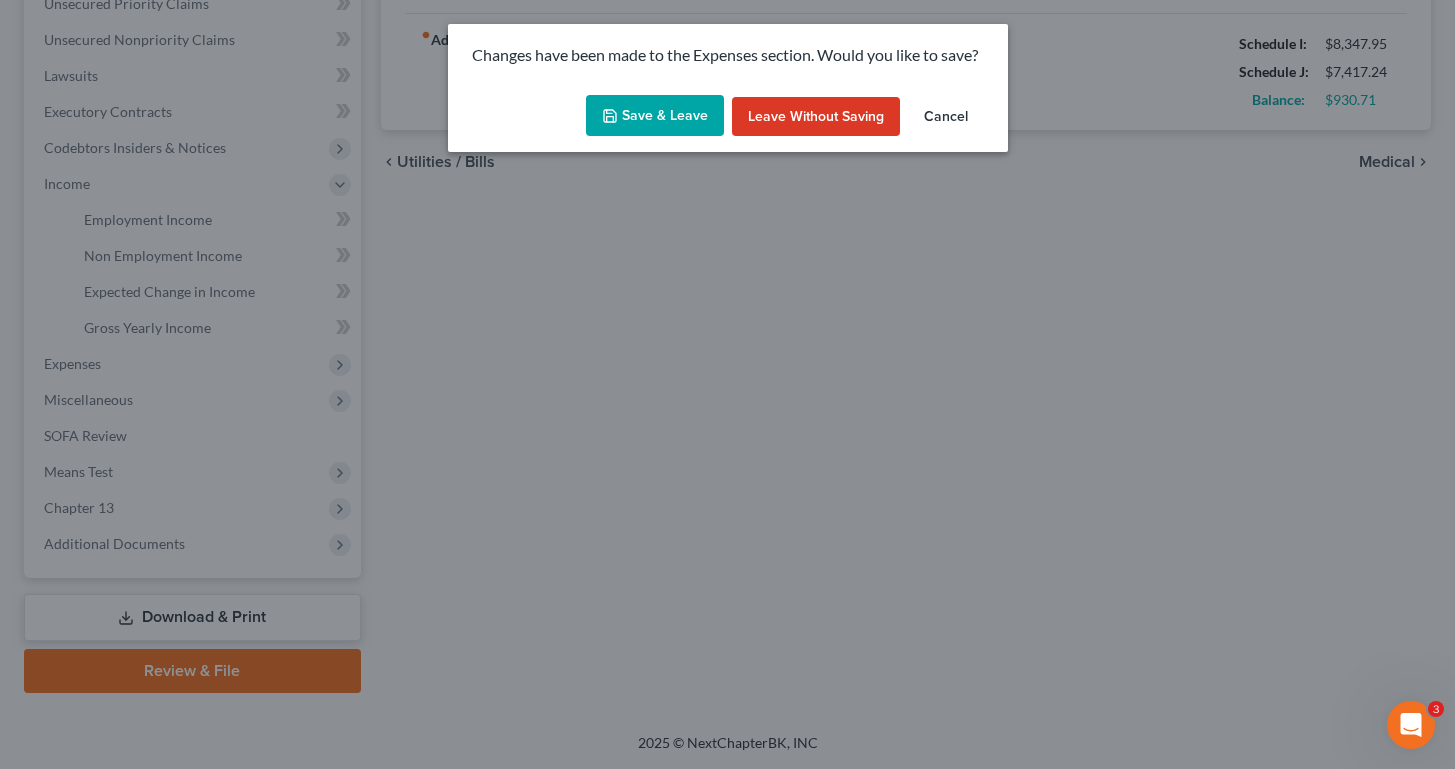 click on "Save & Leave" at bounding box center [655, 116] 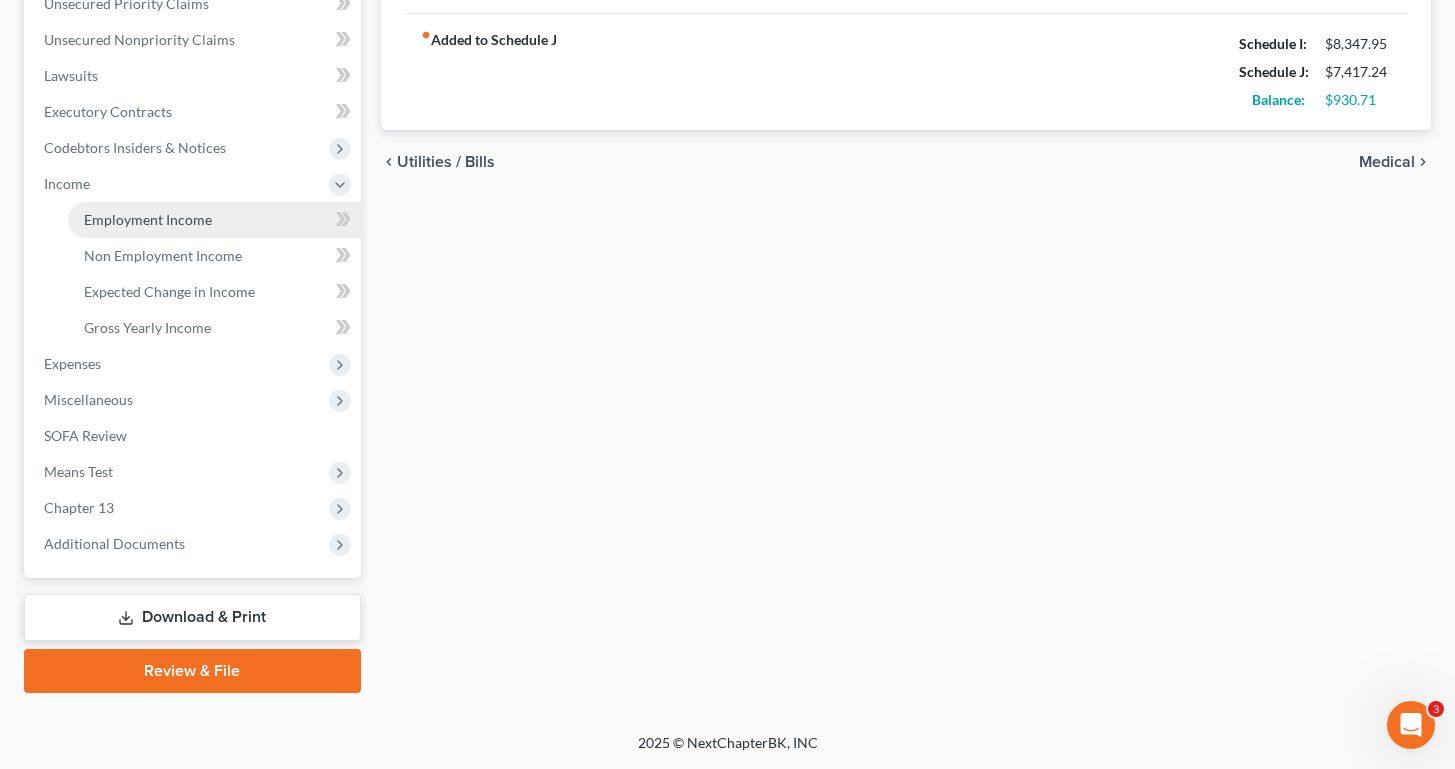 click on "Employment Income" at bounding box center (148, 219) 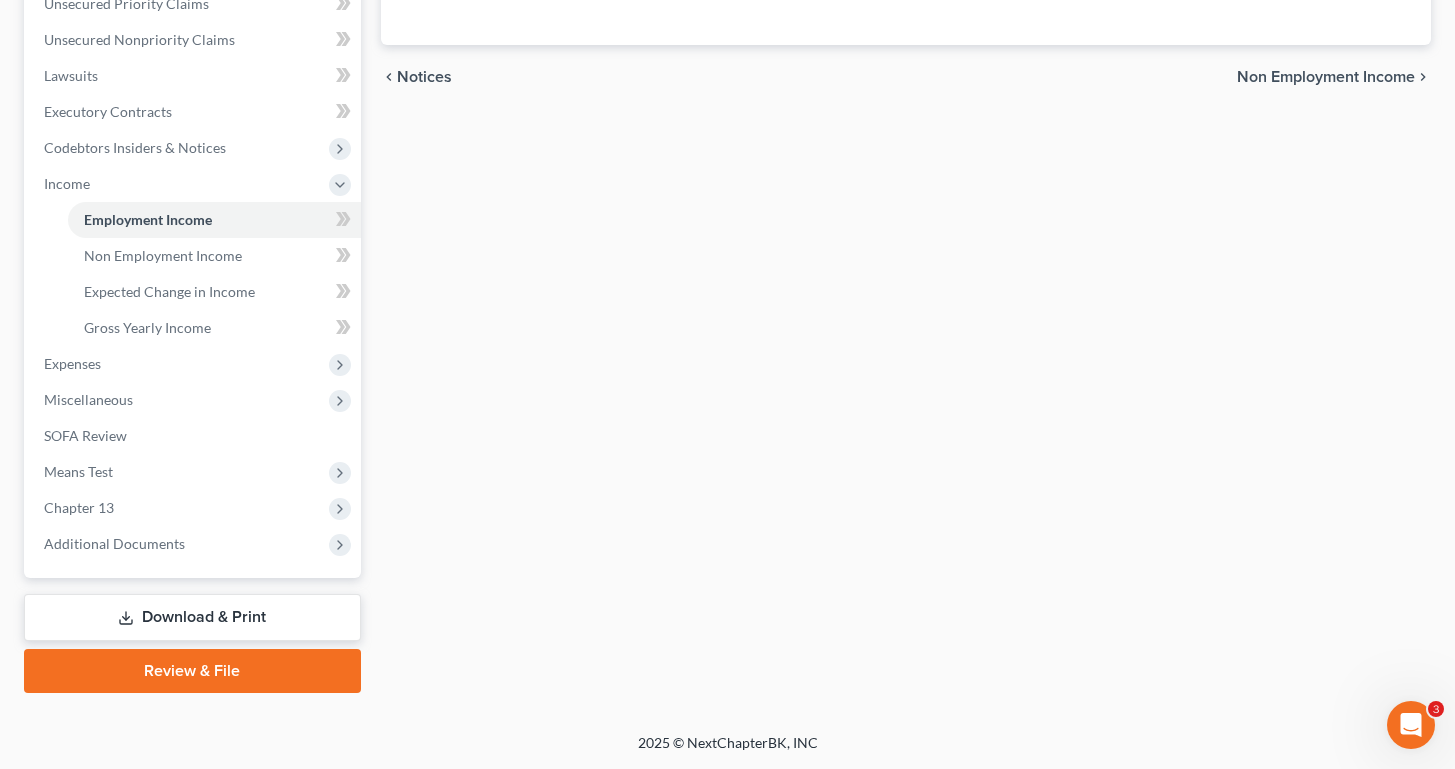 scroll, scrollTop: 0, scrollLeft: 0, axis: both 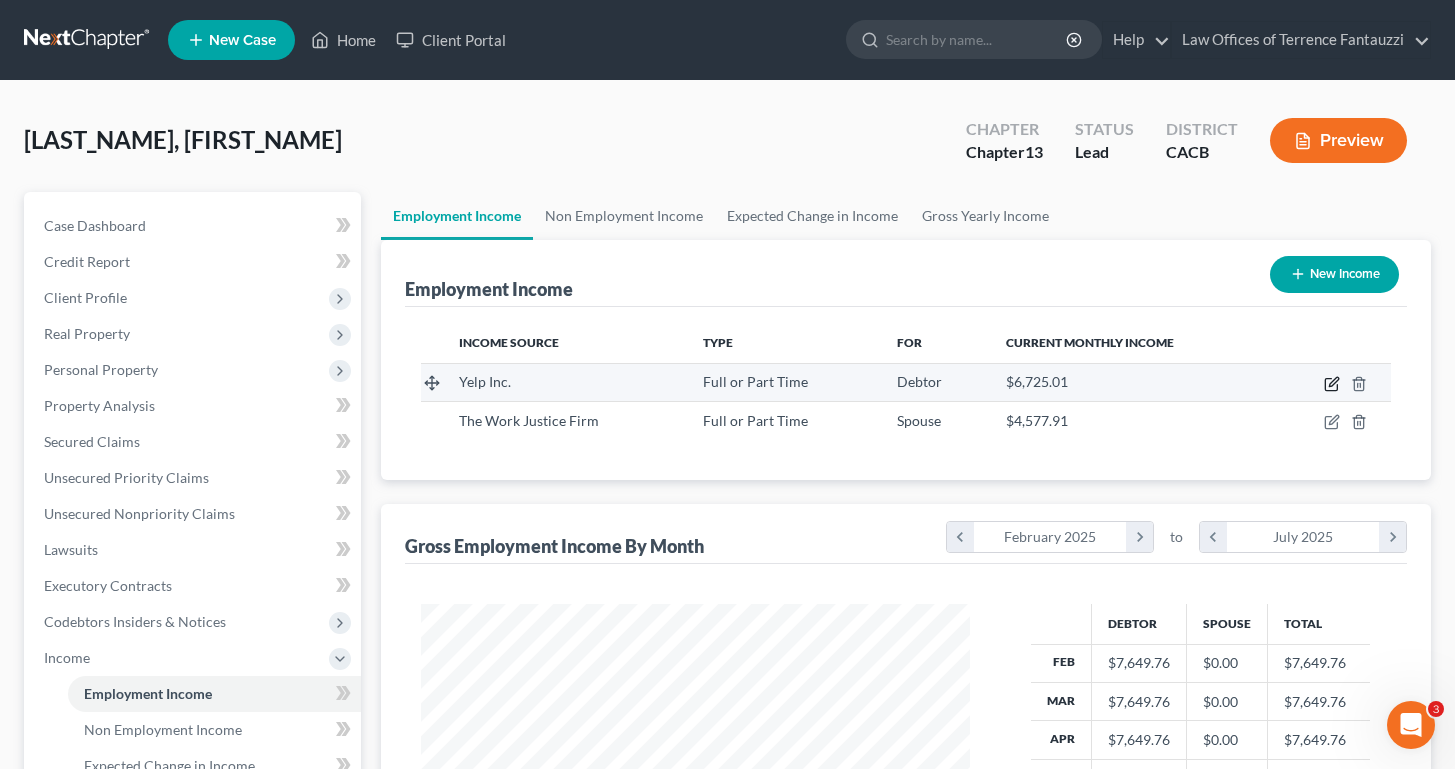 click 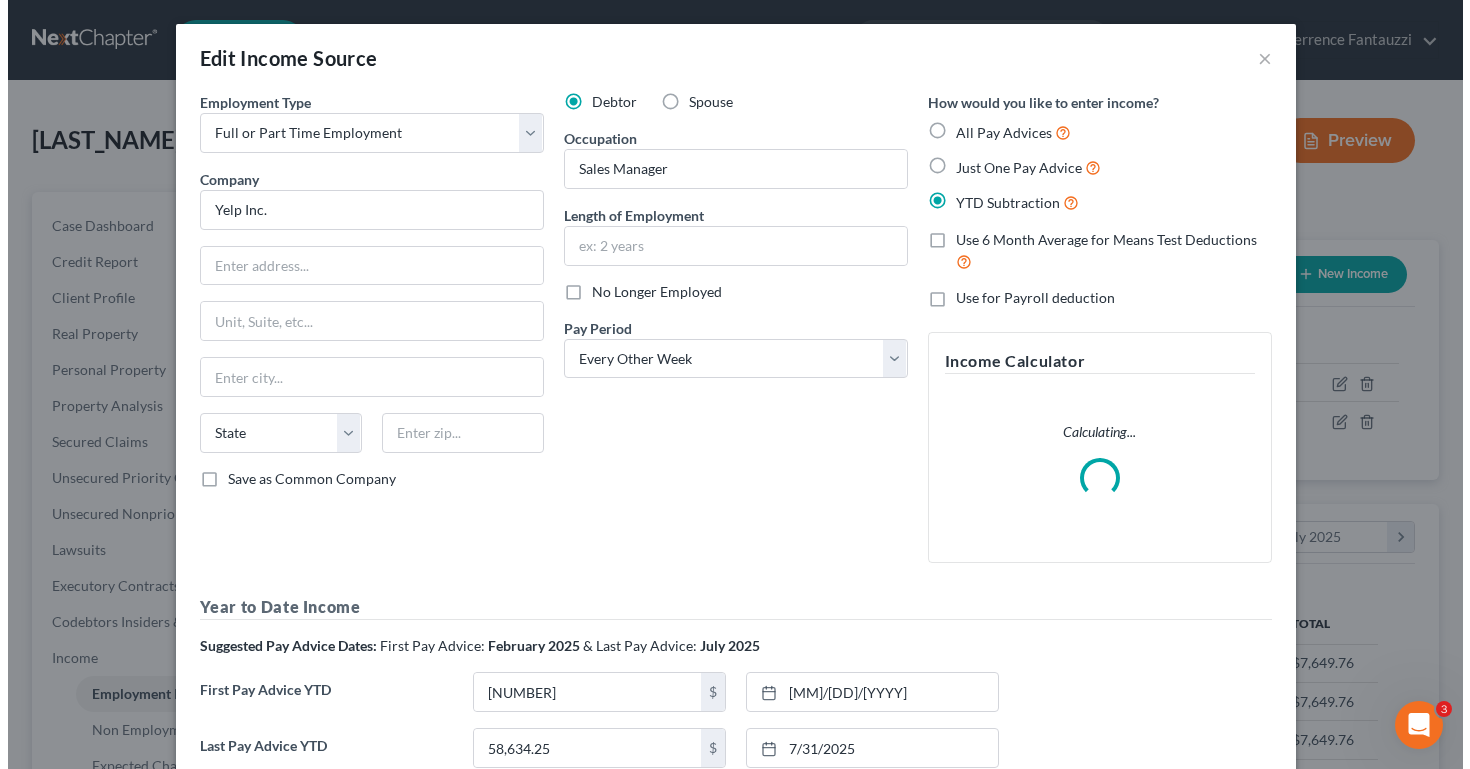 scroll, scrollTop: 4, scrollLeft: 0, axis: vertical 